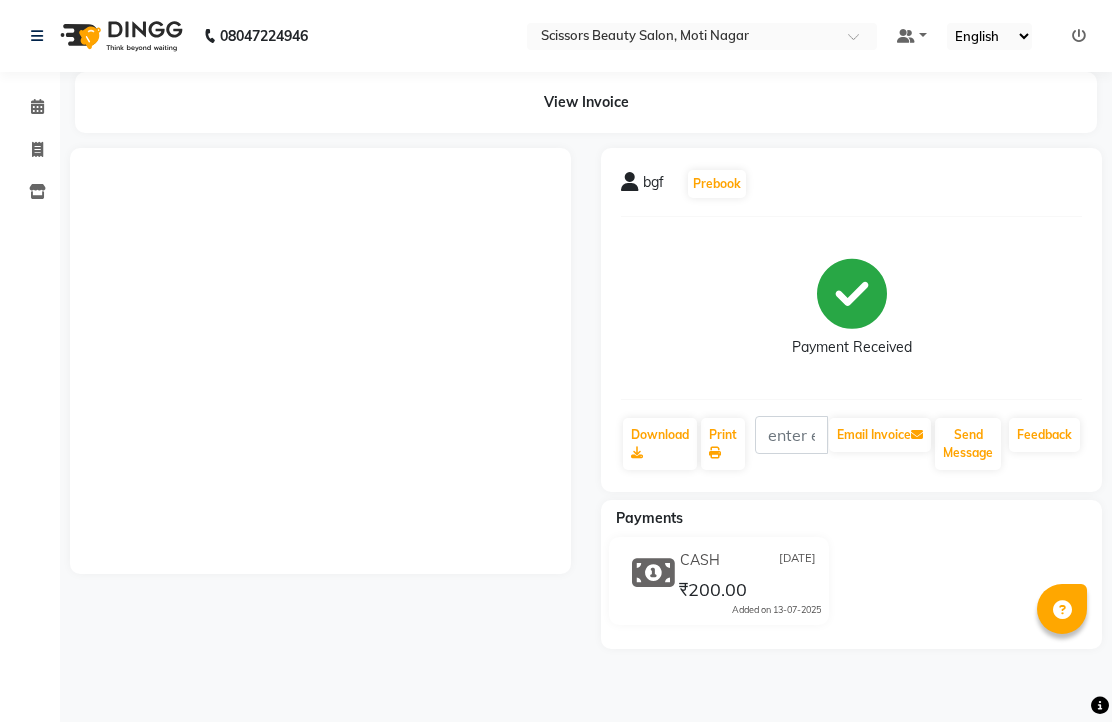 scroll, scrollTop: 0, scrollLeft: 0, axis: both 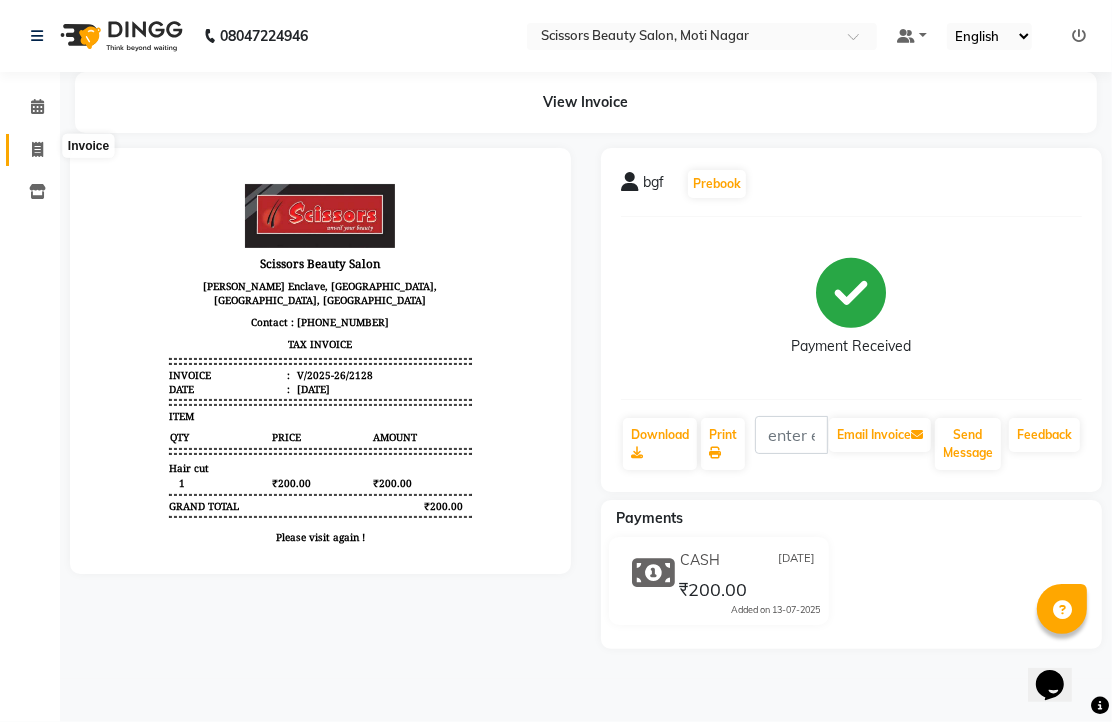 click 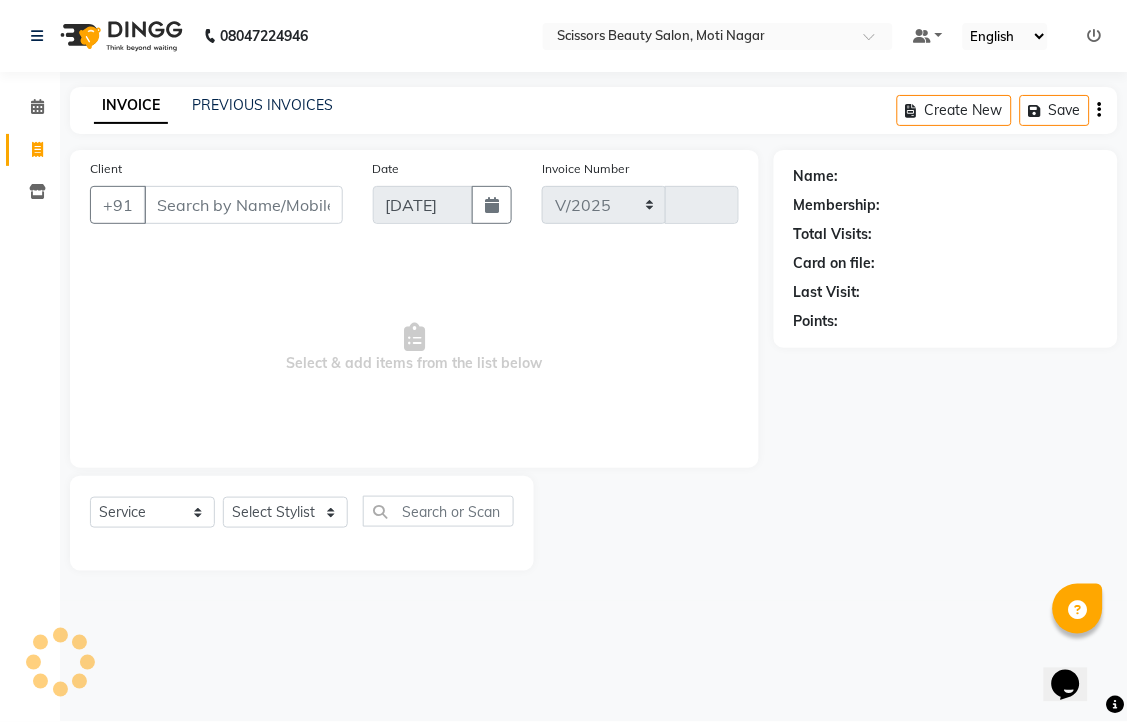 select on "7057" 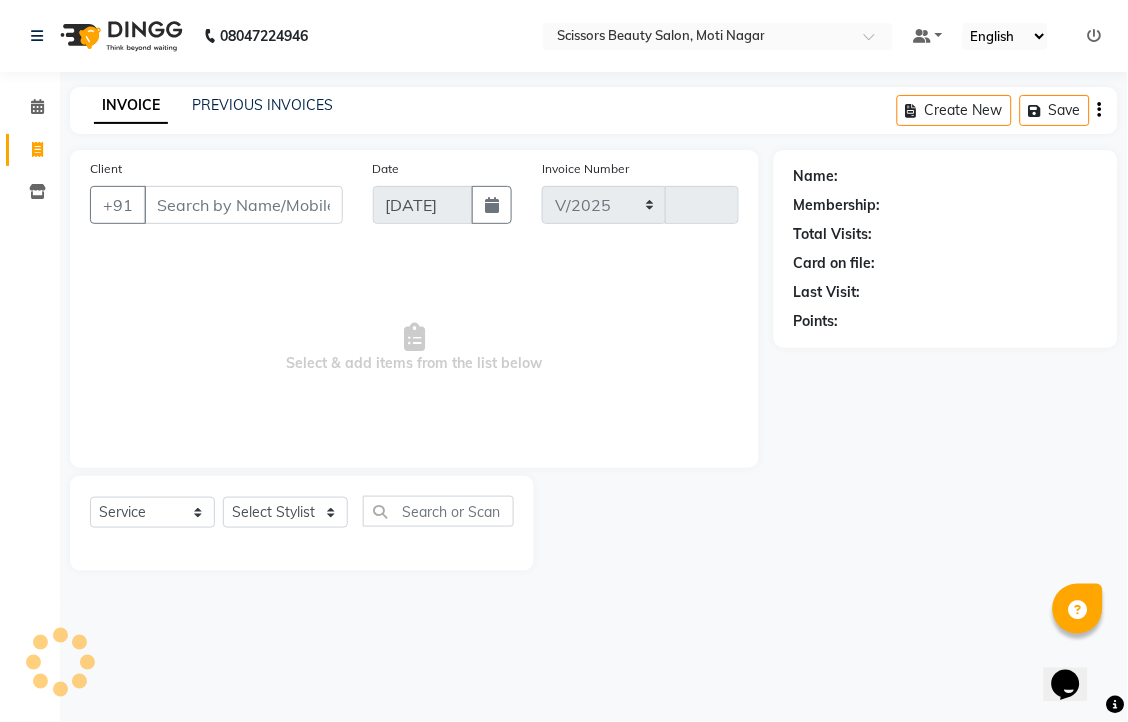 type on "2129" 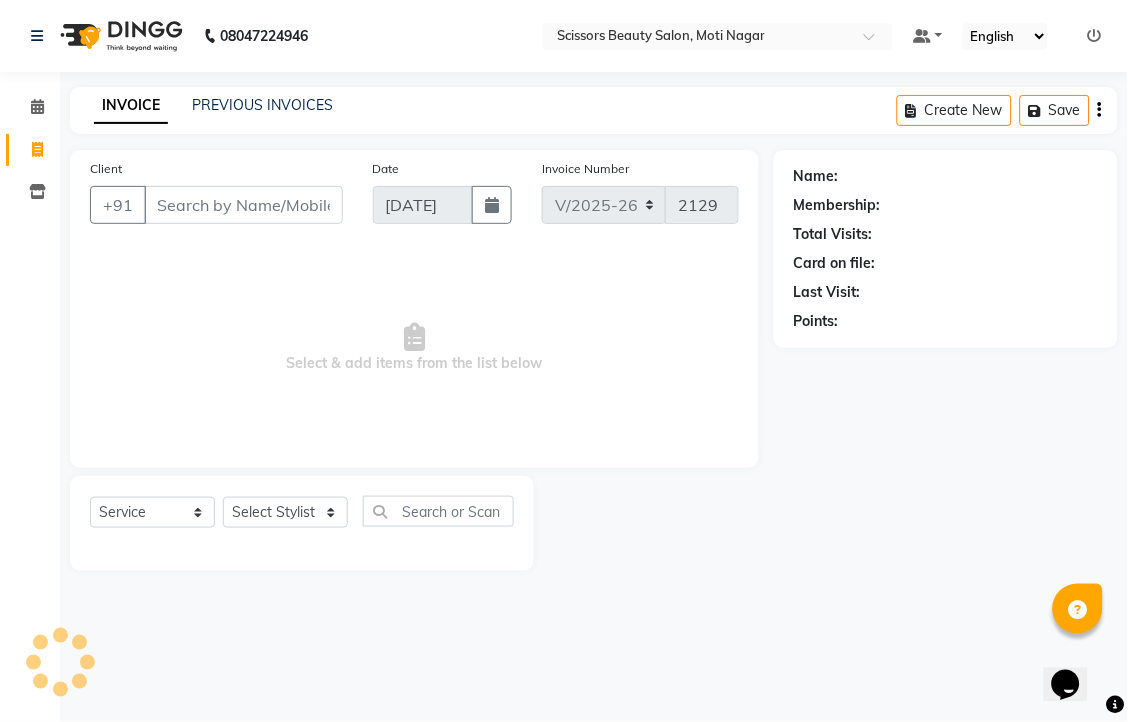 click on "Client" at bounding box center (243, 205) 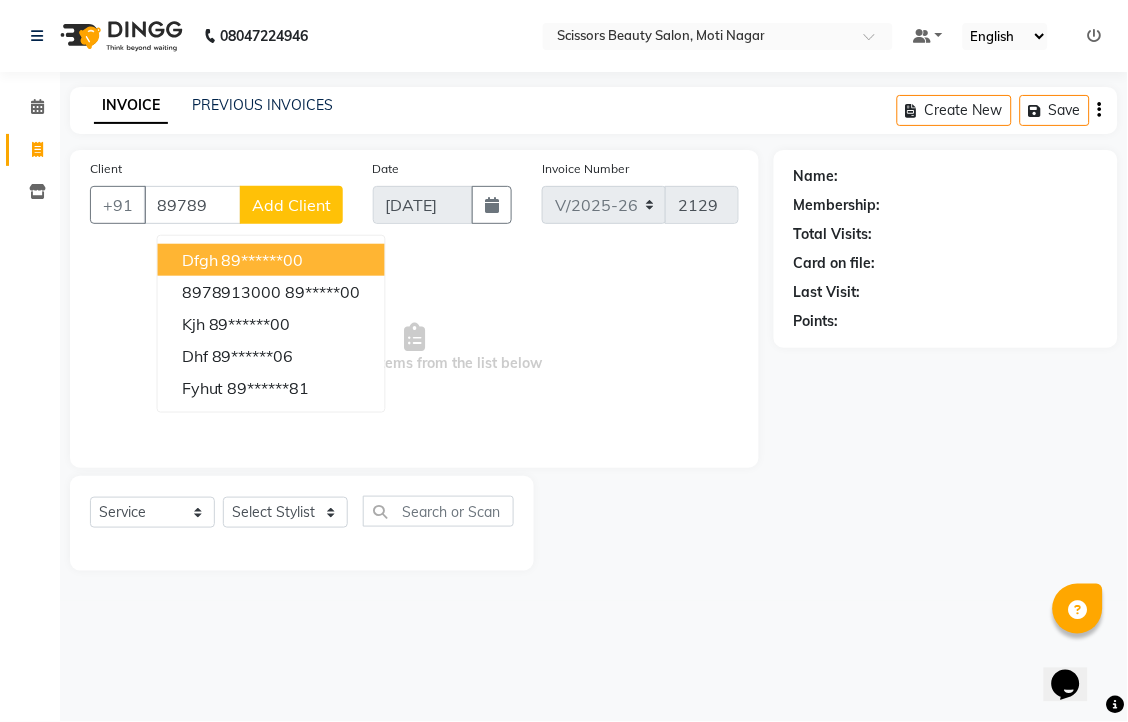 click on "89******00" at bounding box center (263, 260) 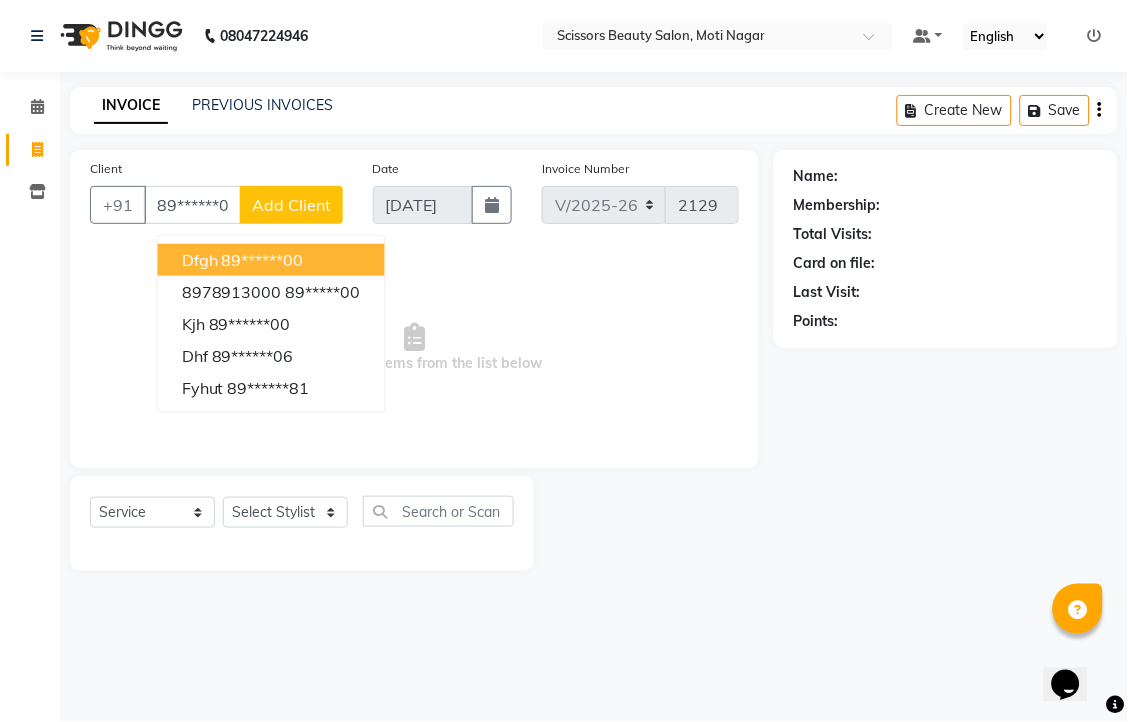 type on "89******00" 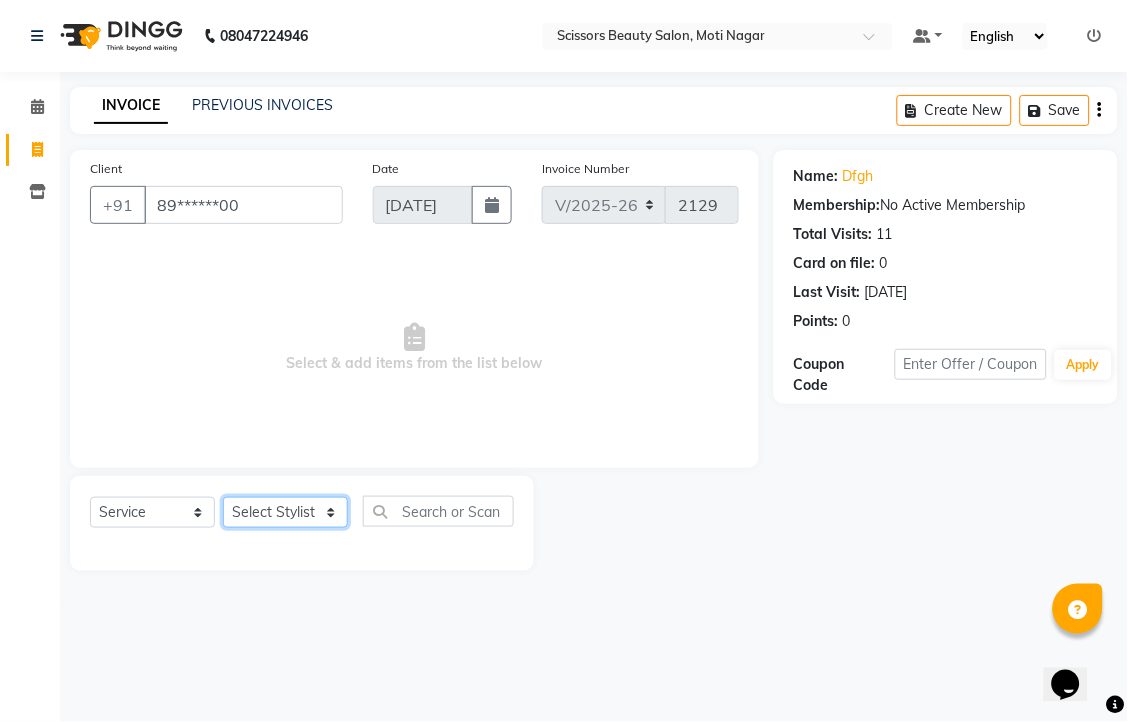 click on "Select Stylist [PERSON_NAME] [PERSON_NAME] Sir Staff" 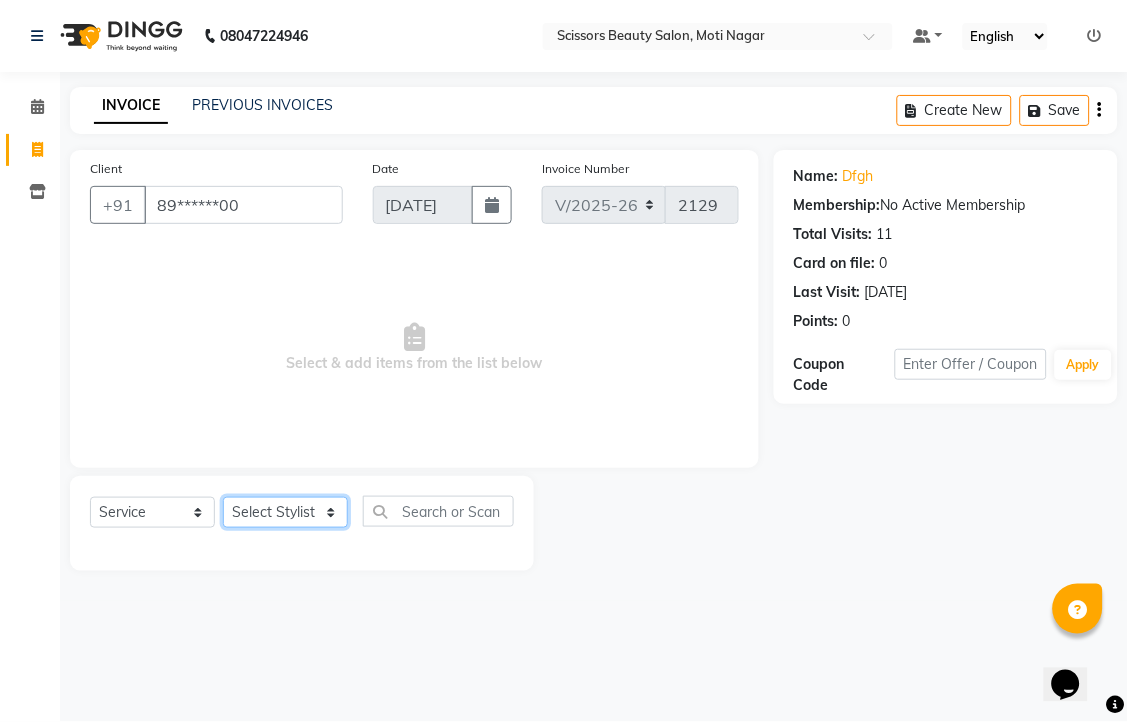 select on "58456" 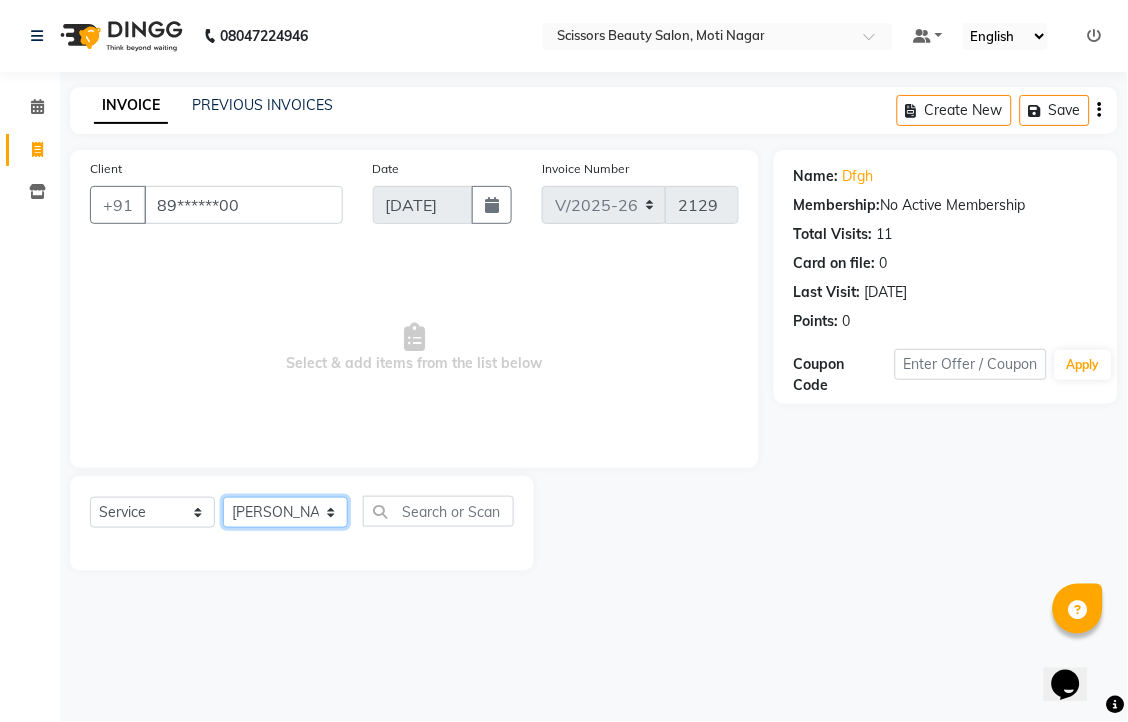 click on "Select Stylist [PERSON_NAME] [PERSON_NAME] Sir Staff" 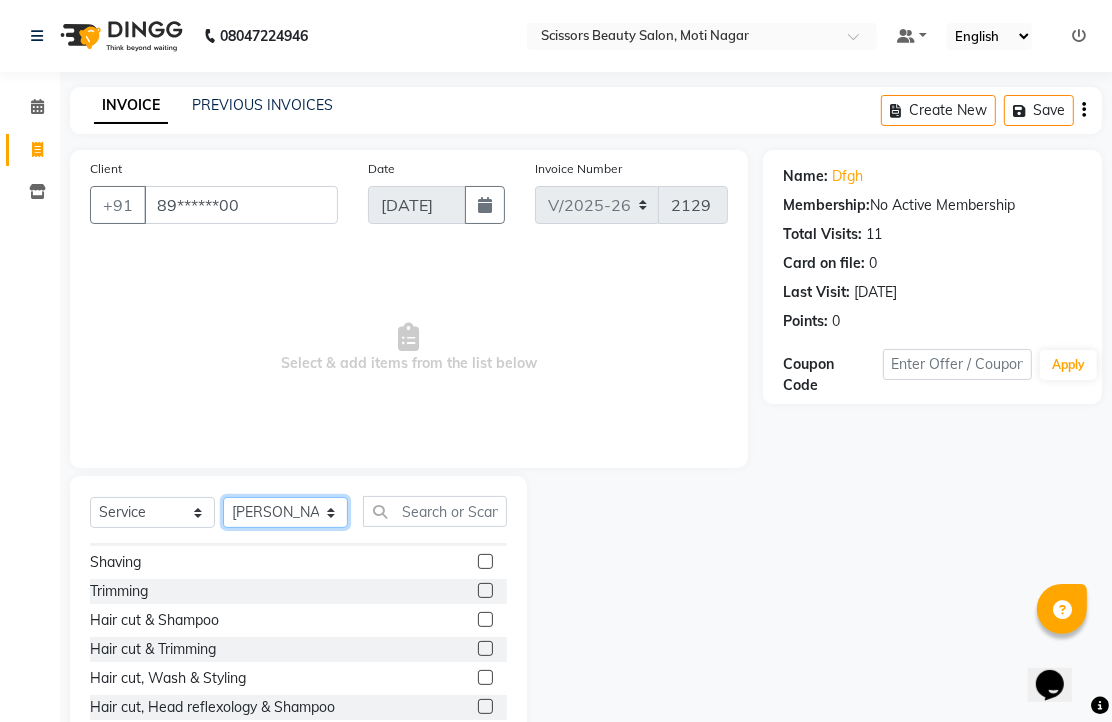 scroll, scrollTop: 111, scrollLeft: 0, axis: vertical 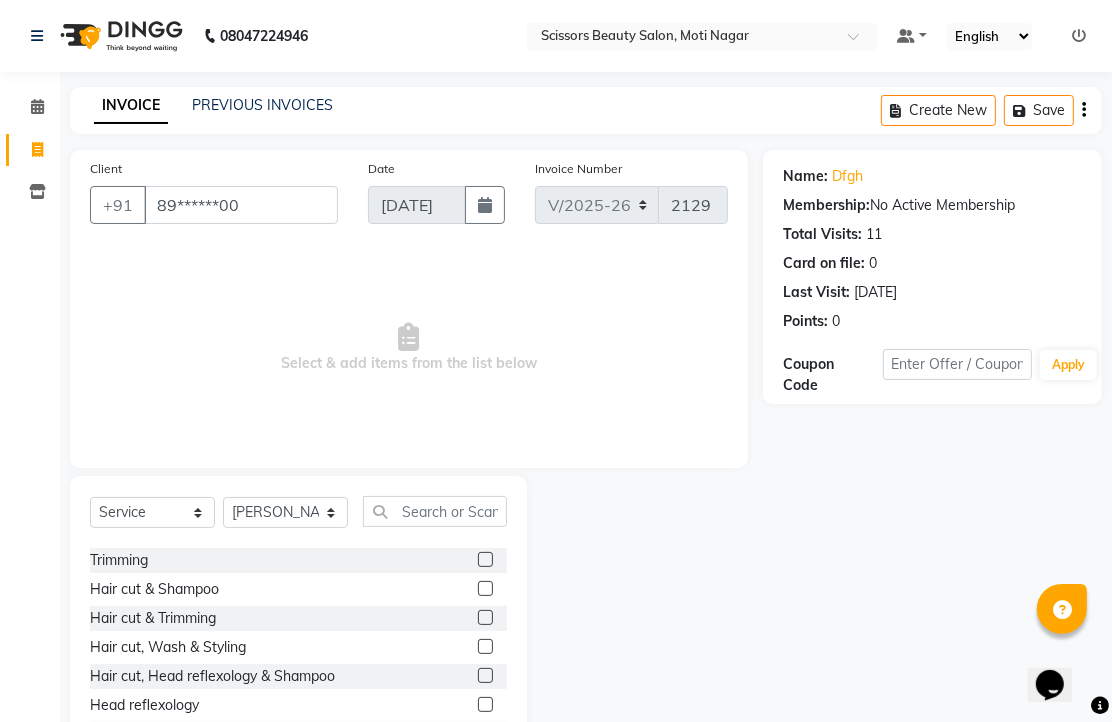 drag, startPoint x: 455, startPoint y: 691, endPoint x: 464, endPoint y: 683, distance: 12.0415945 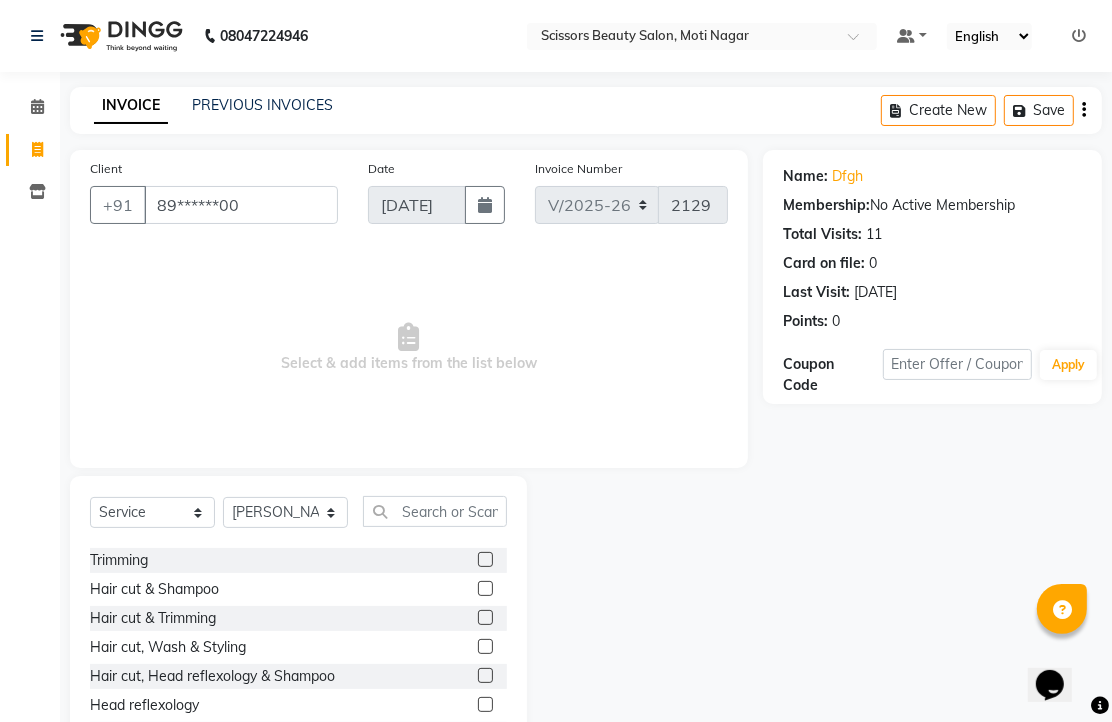 click 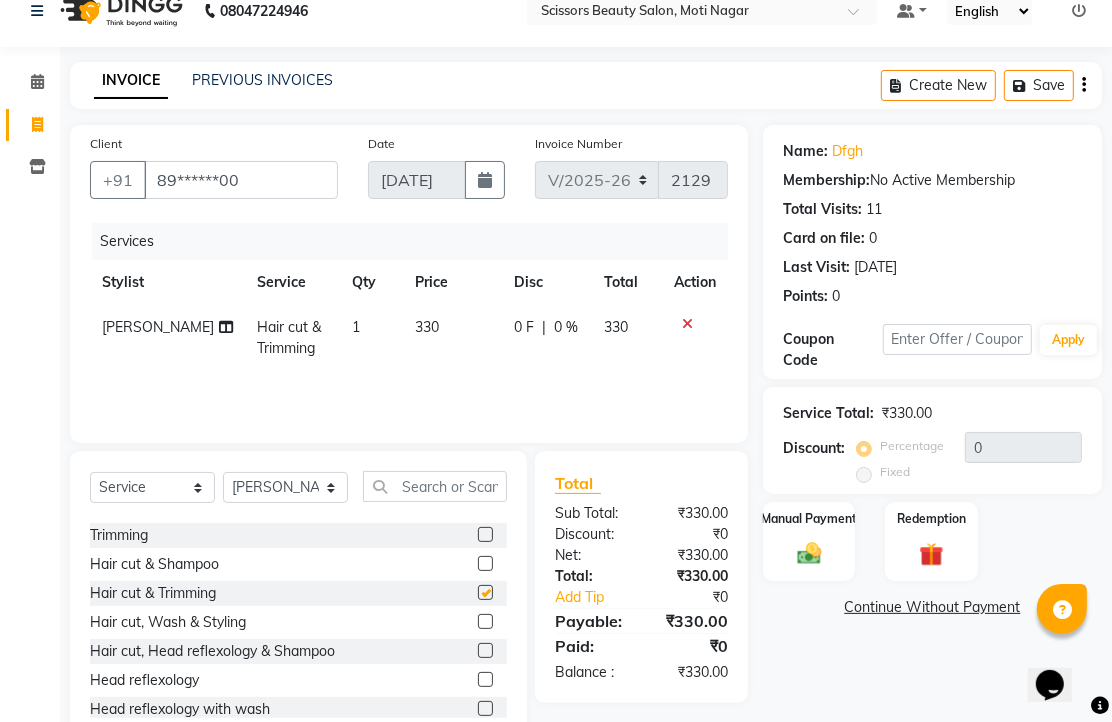 checkbox on "false" 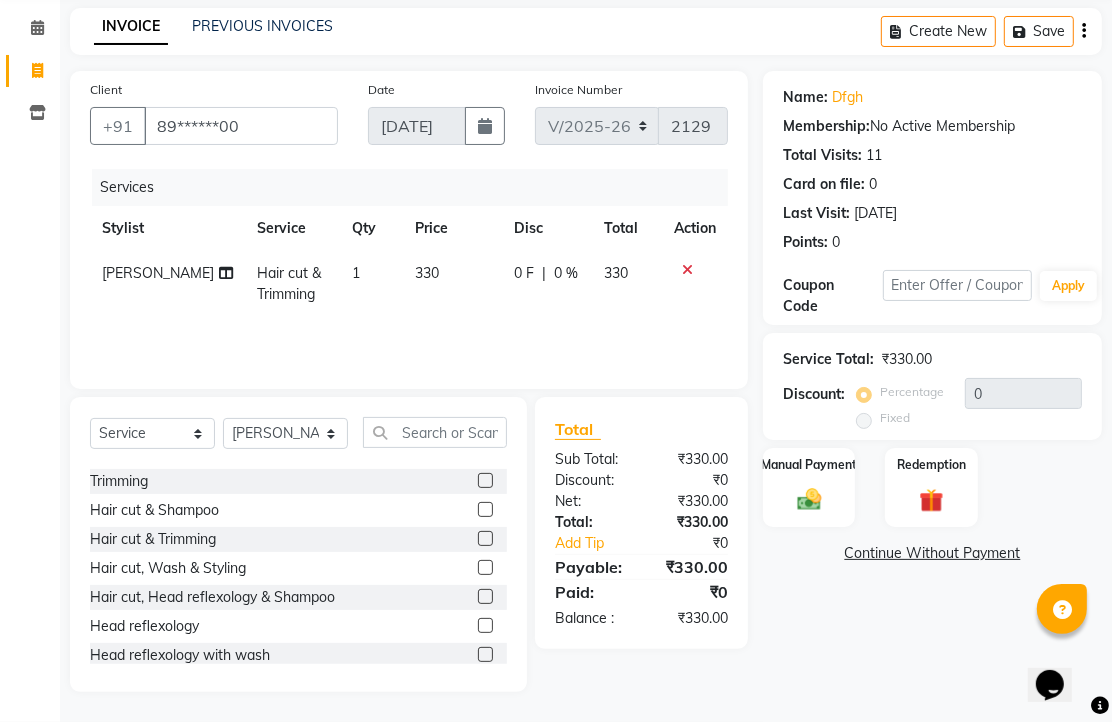 scroll, scrollTop: 157, scrollLeft: 0, axis: vertical 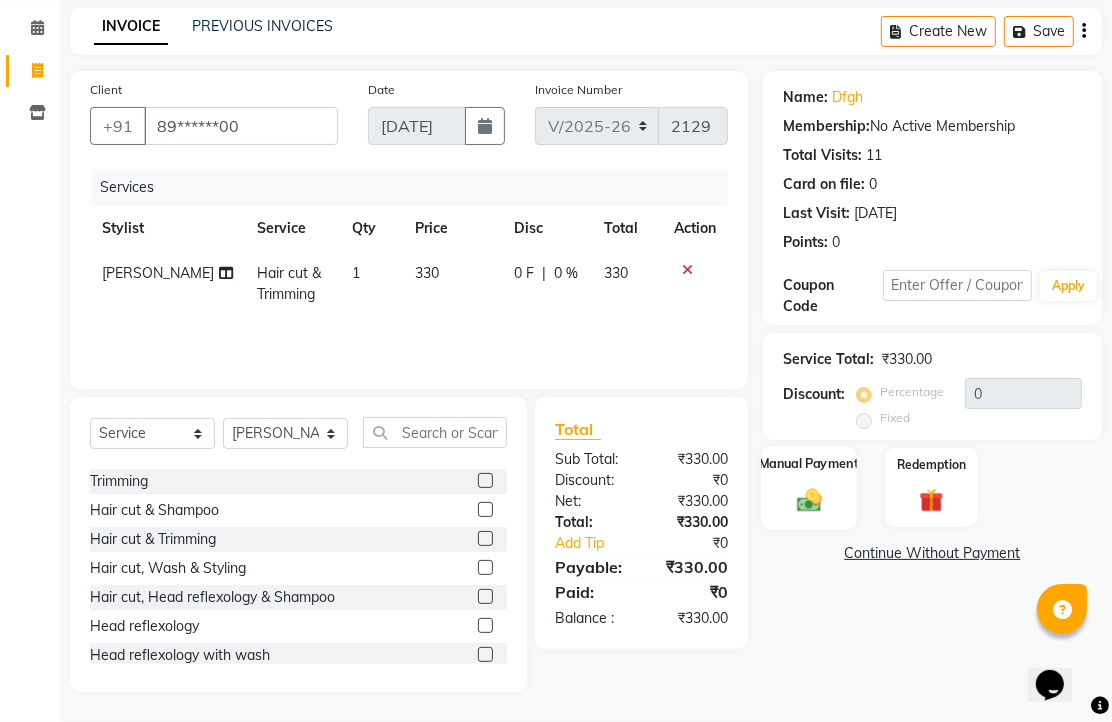 click 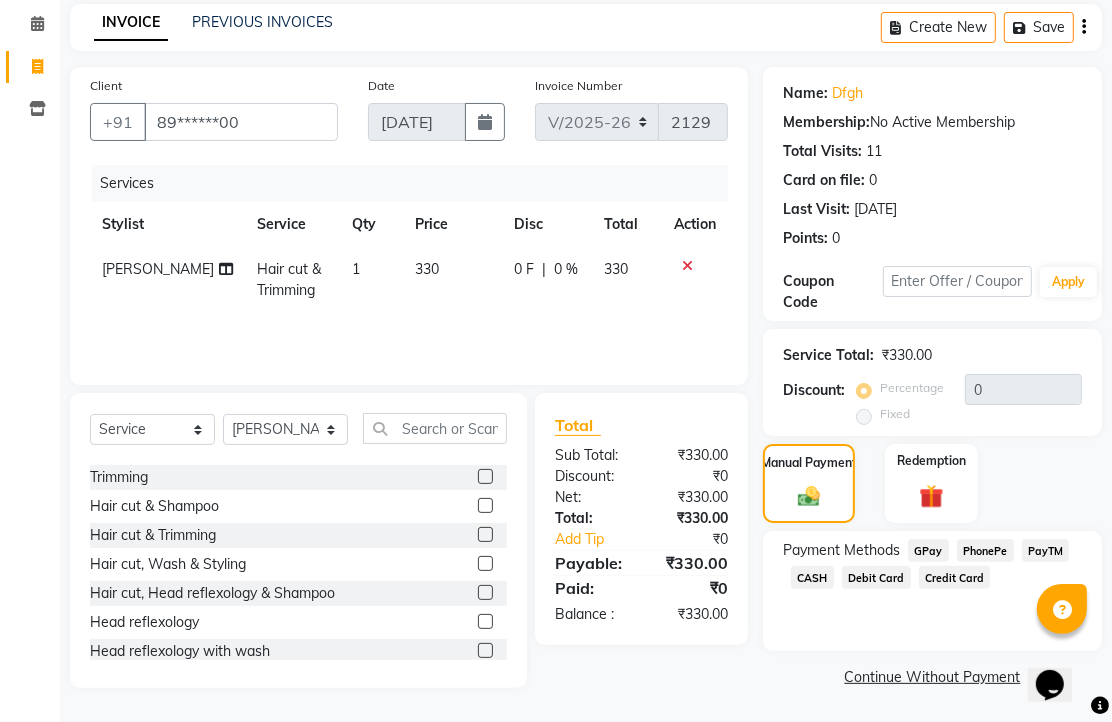 scroll, scrollTop: 163, scrollLeft: 0, axis: vertical 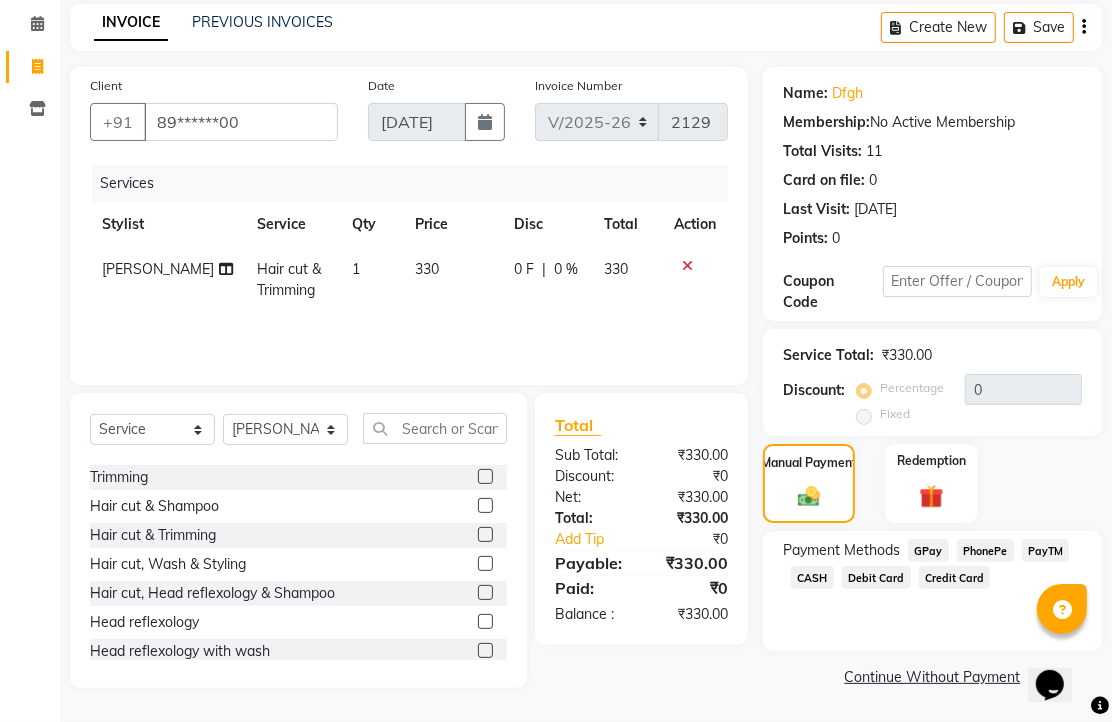 drag, startPoint x: 1010, startPoint y: 541, endPoint x: 987, endPoint y: 547, distance: 23.769728 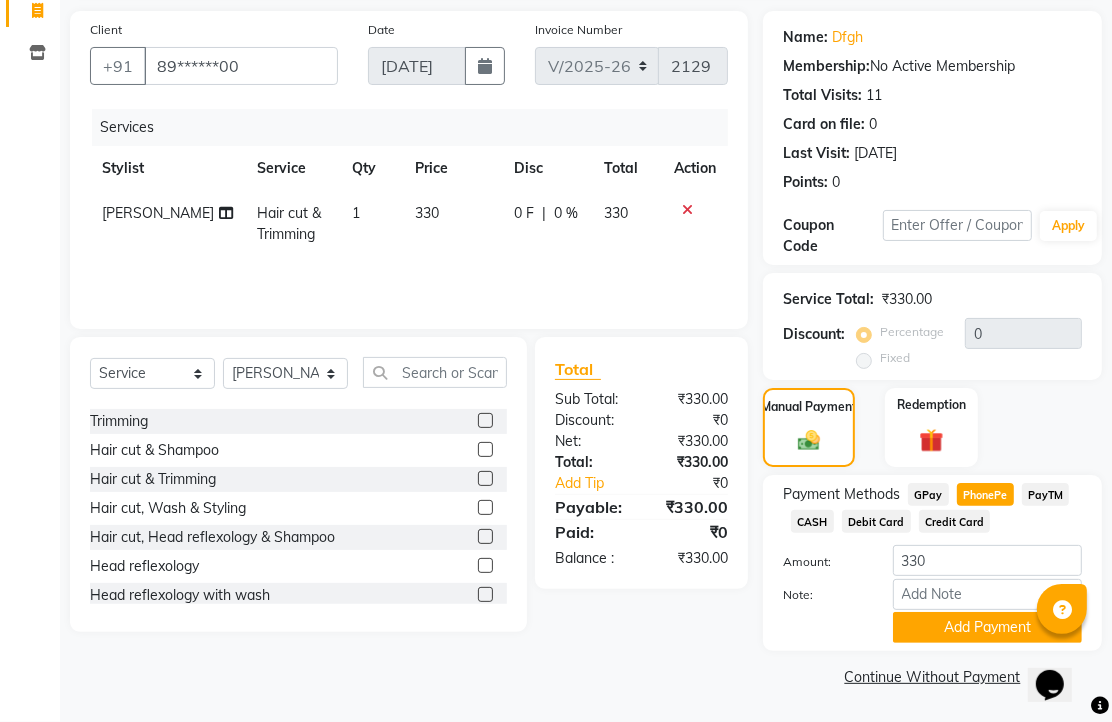 scroll, scrollTop: 248, scrollLeft: 0, axis: vertical 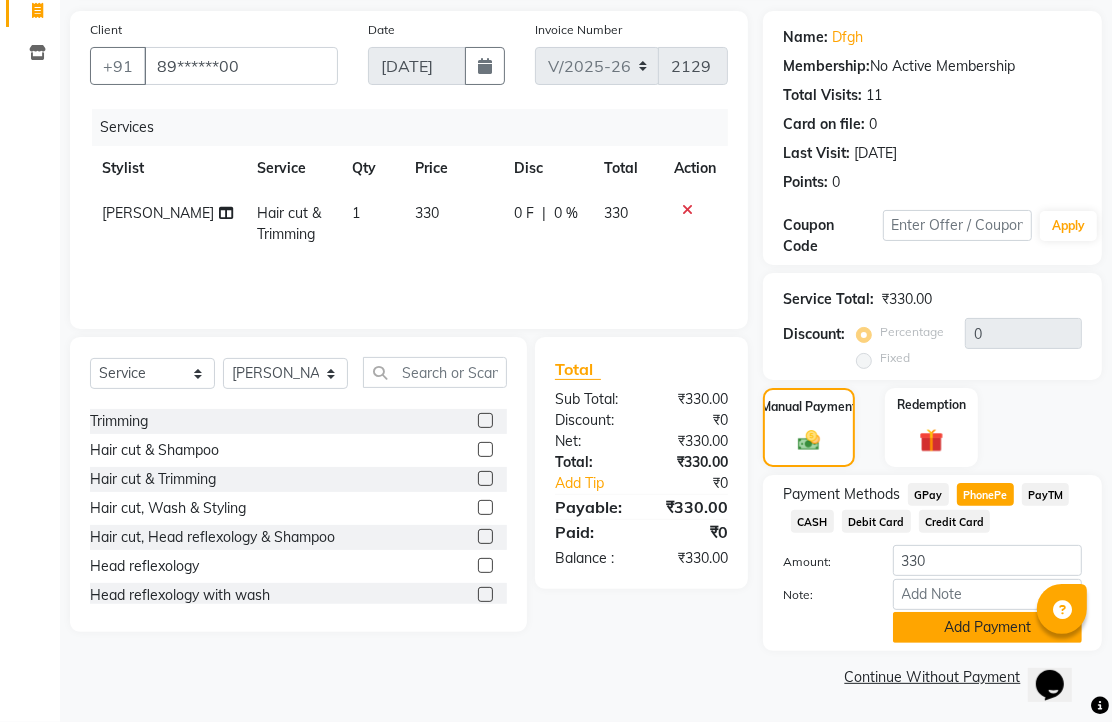 click on "Add Payment" 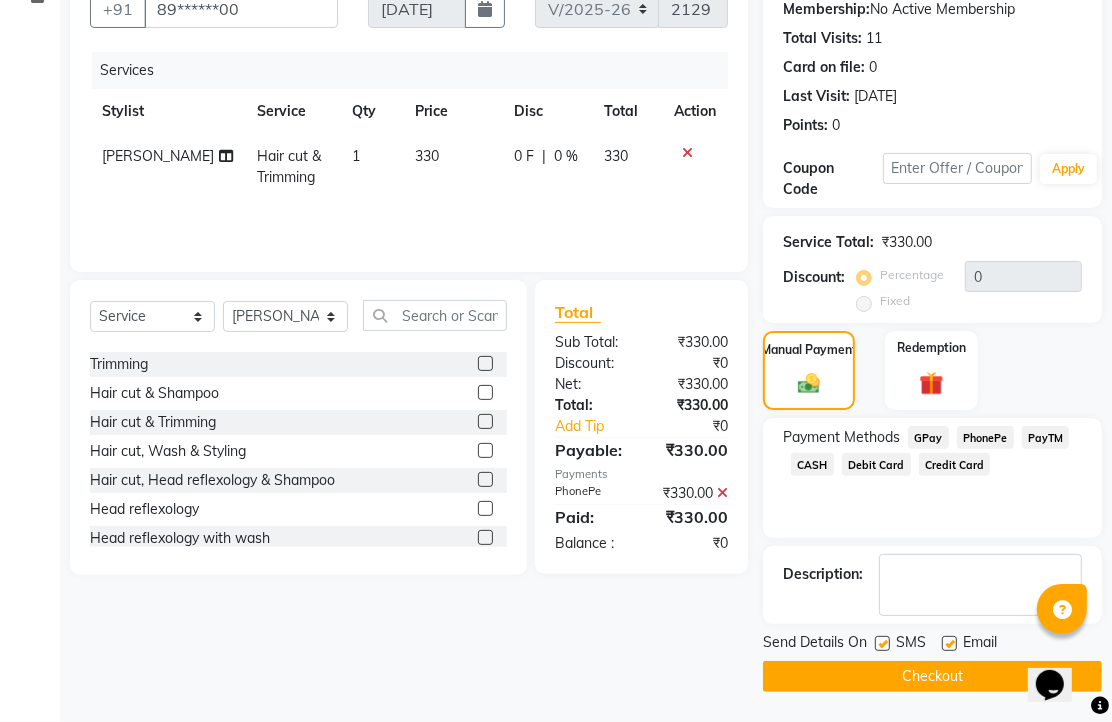 scroll, scrollTop: 304, scrollLeft: 0, axis: vertical 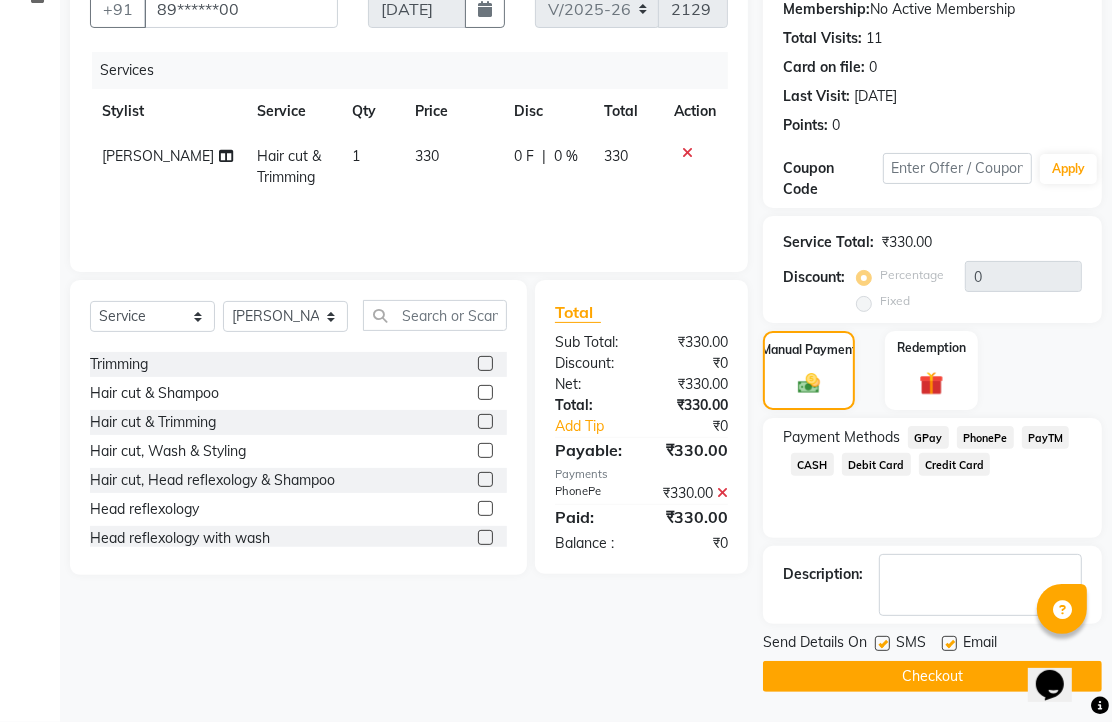 click 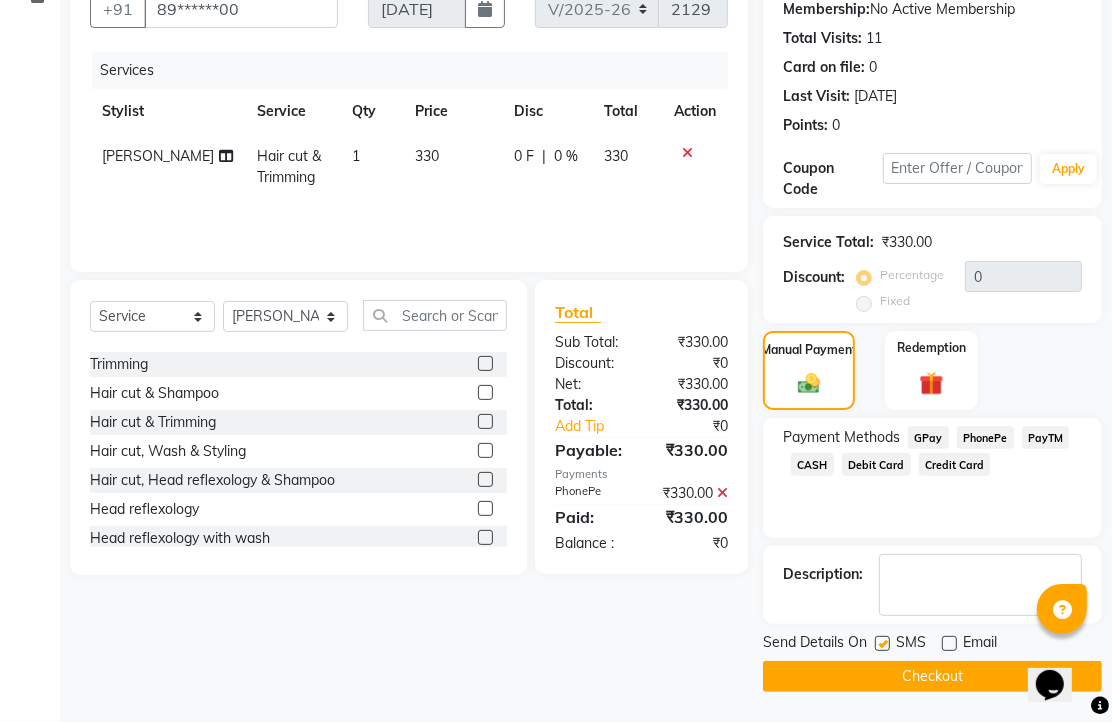 click on "Checkout" 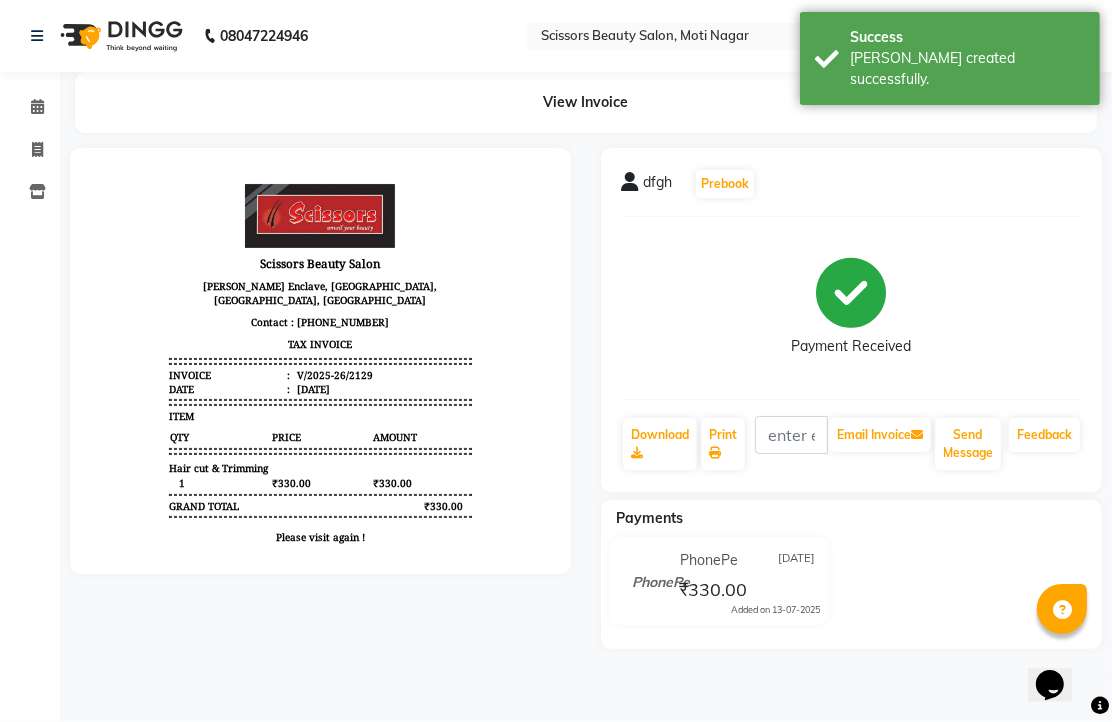 scroll, scrollTop: 0, scrollLeft: 0, axis: both 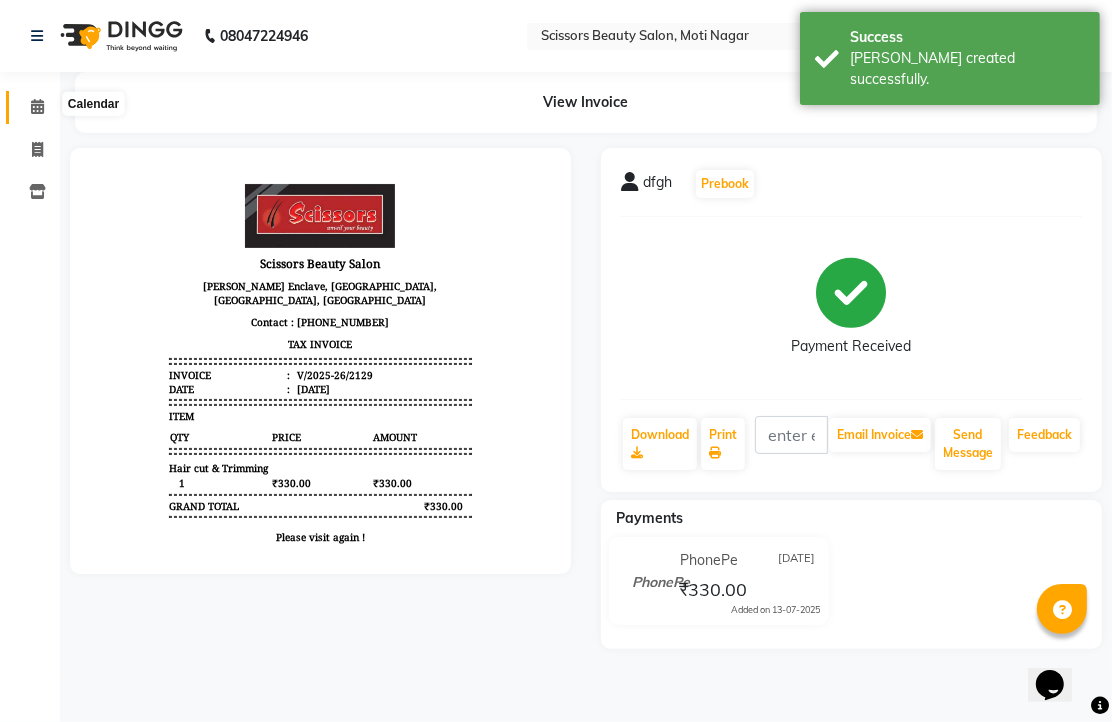 click 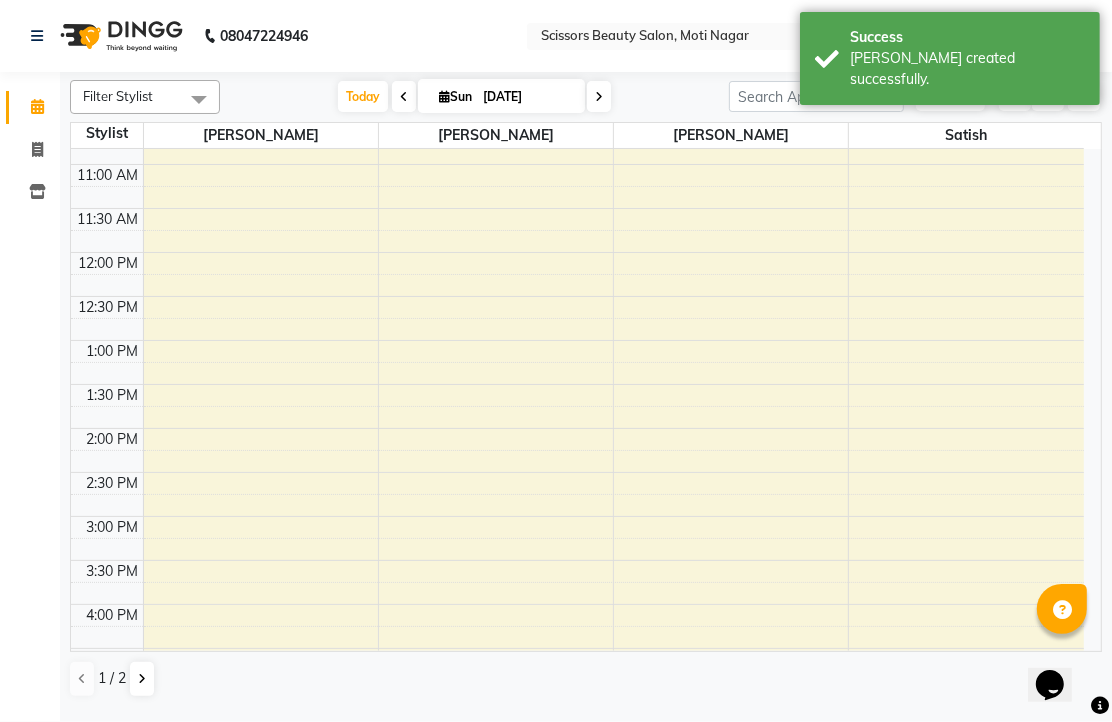 scroll, scrollTop: 555, scrollLeft: 0, axis: vertical 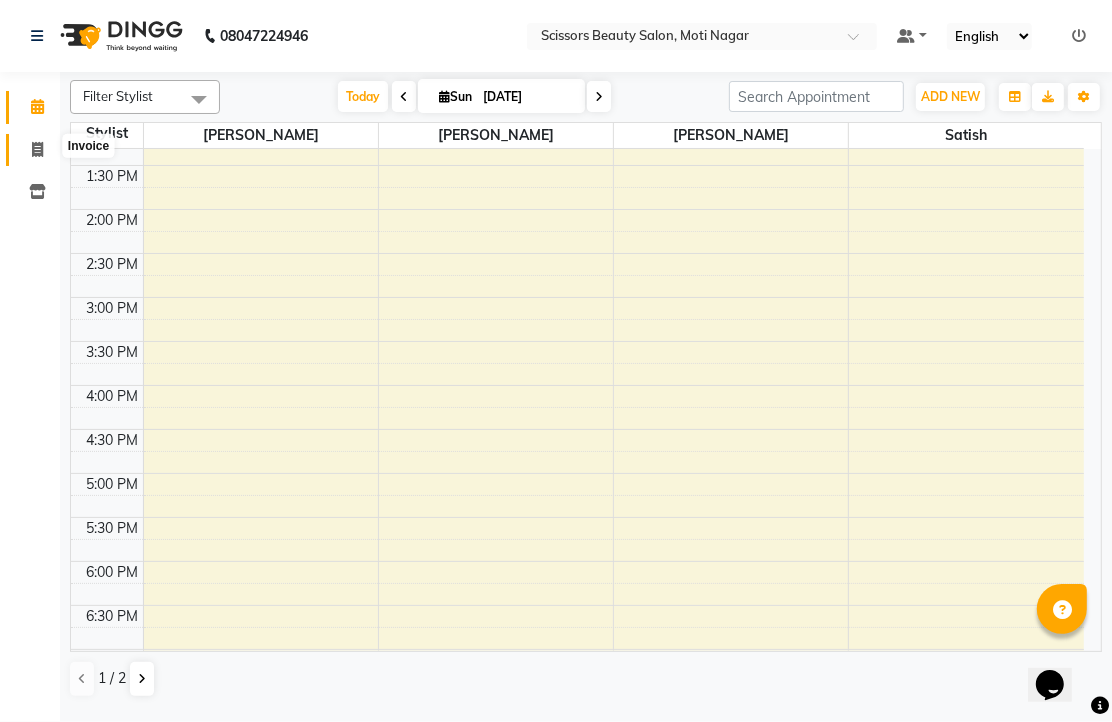 click 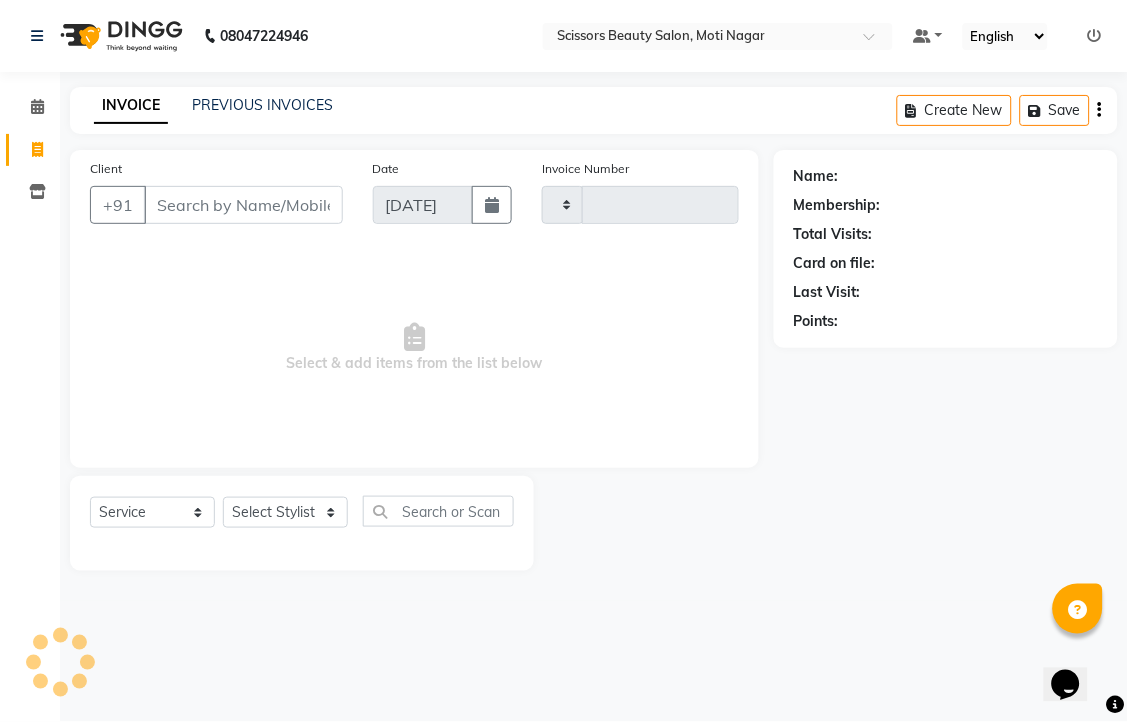 type on "2130" 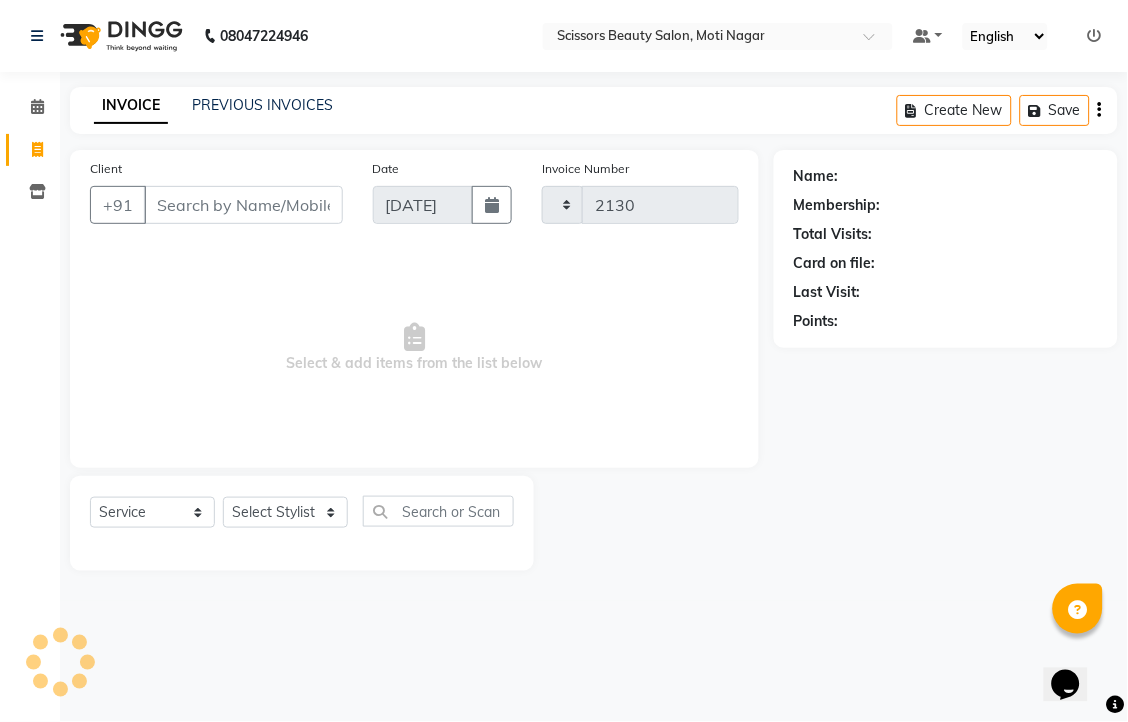 select on "7057" 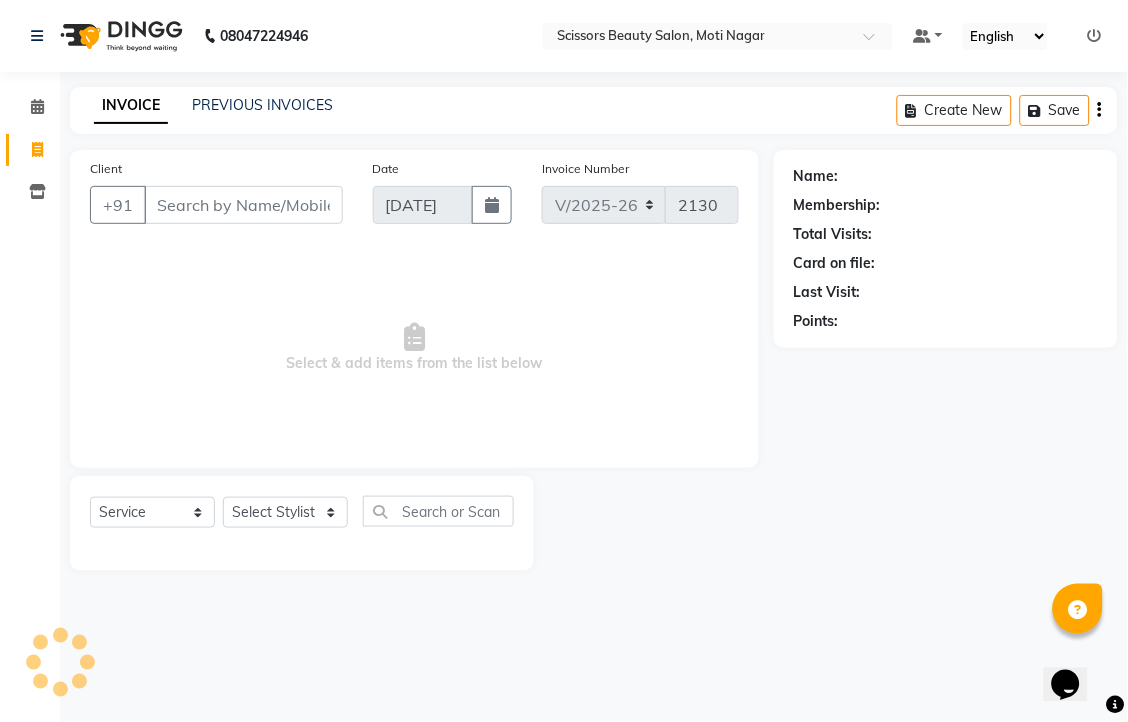 click on "Client" at bounding box center [243, 205] 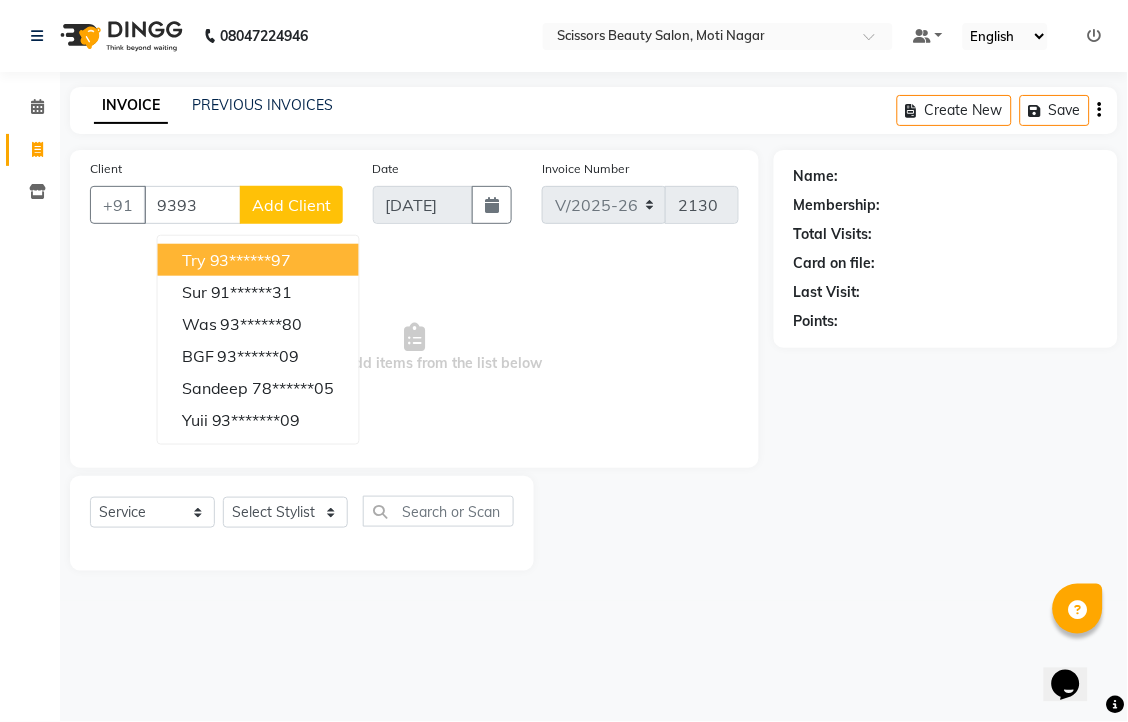 click on "93******97" at bounding box center (251, 260) 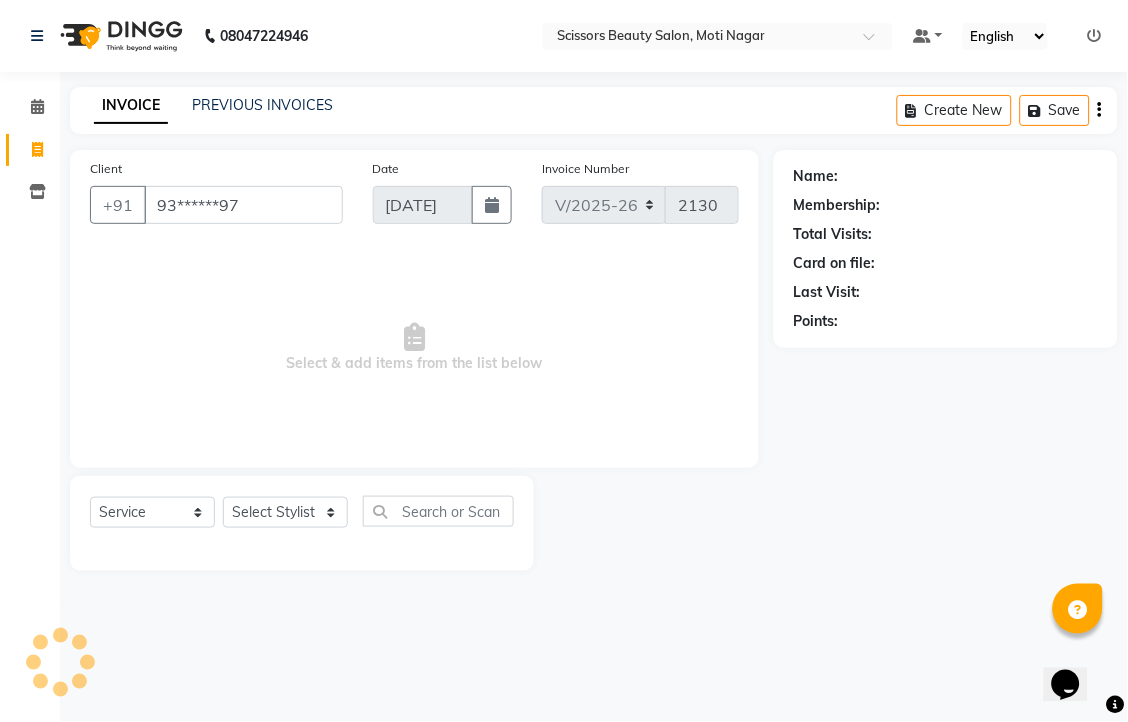 type on "93******97" 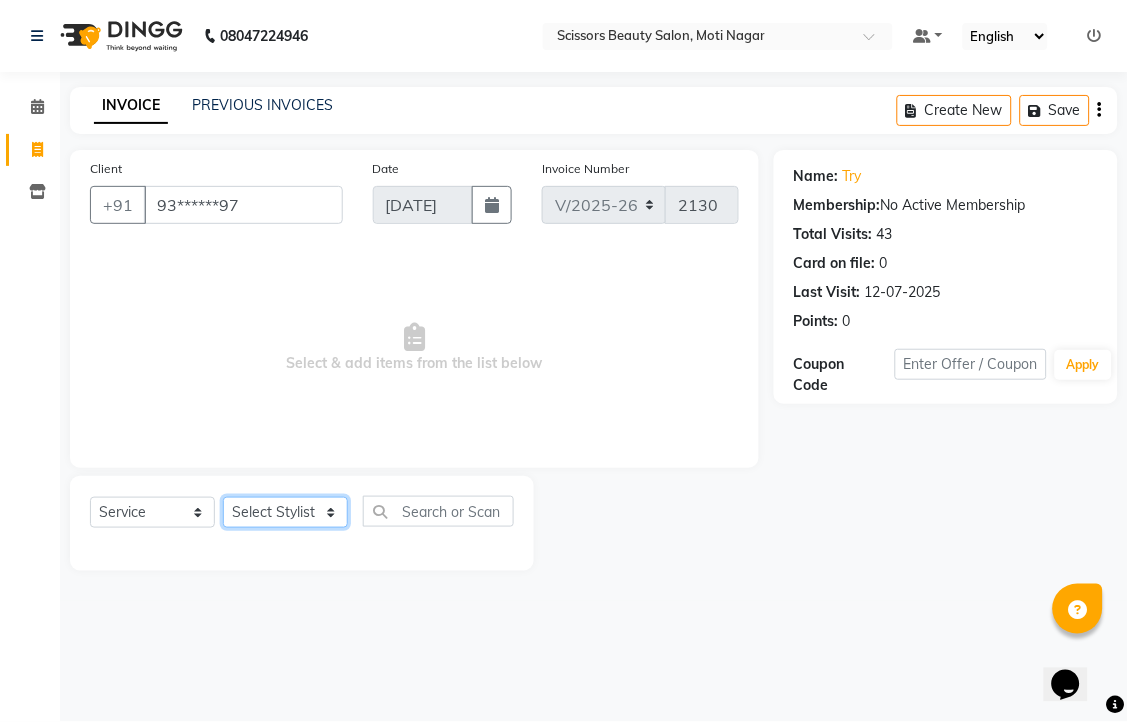 click on "Select Stylist [PERSON_NAME] [PERSON_NAME] Sir Staff" 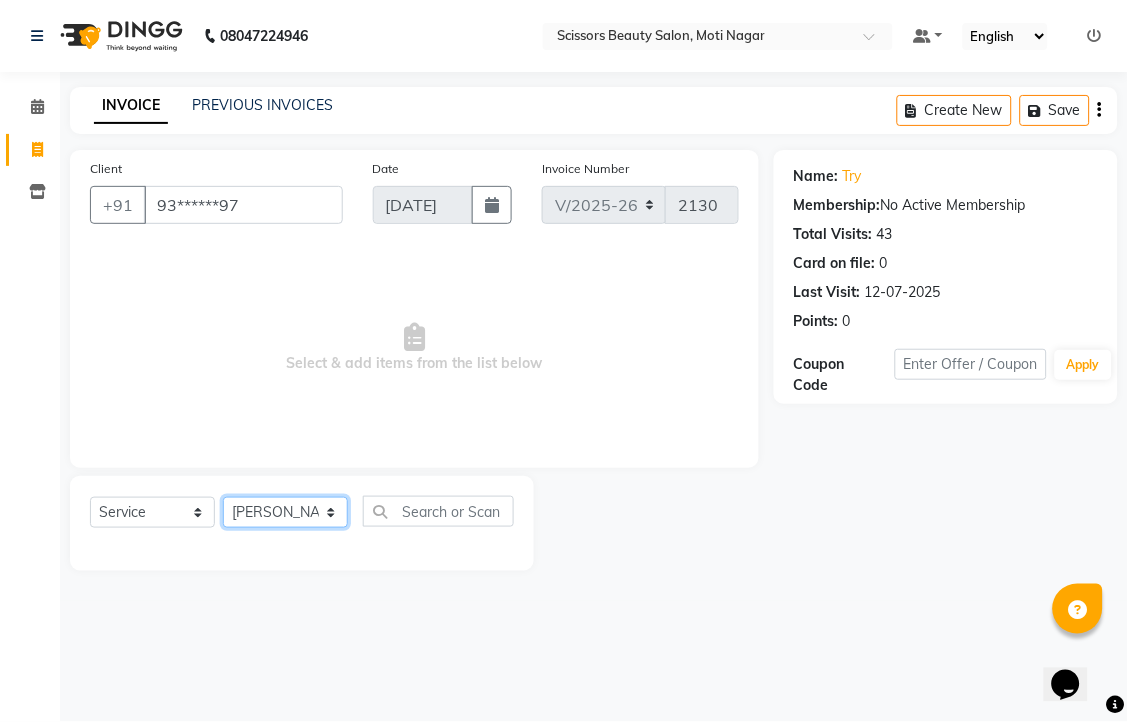 click on "Select Stylist [PERSON_NAME] [PERSON_NAME] Sir Staff" 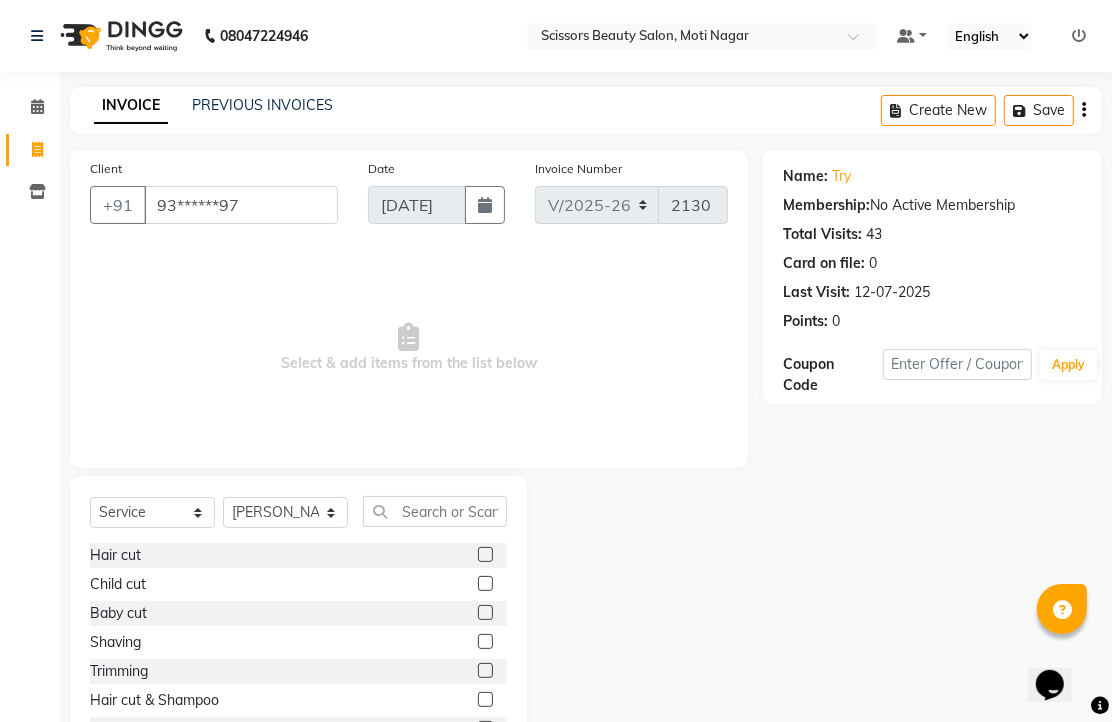 click 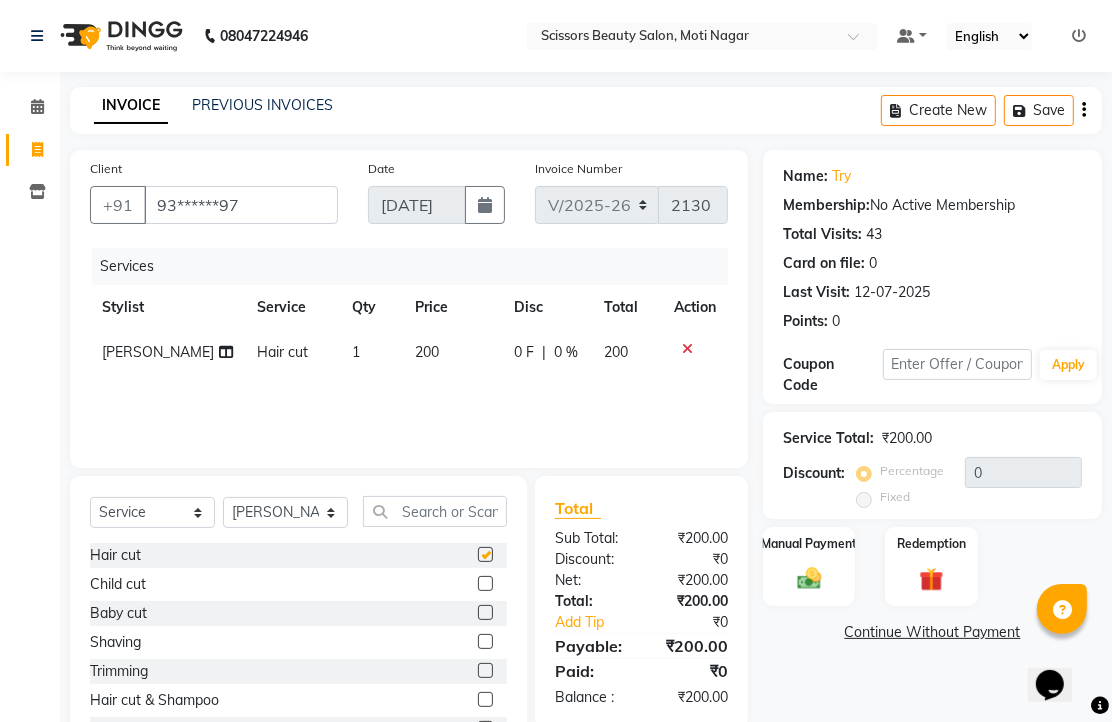 checkbox on "false" 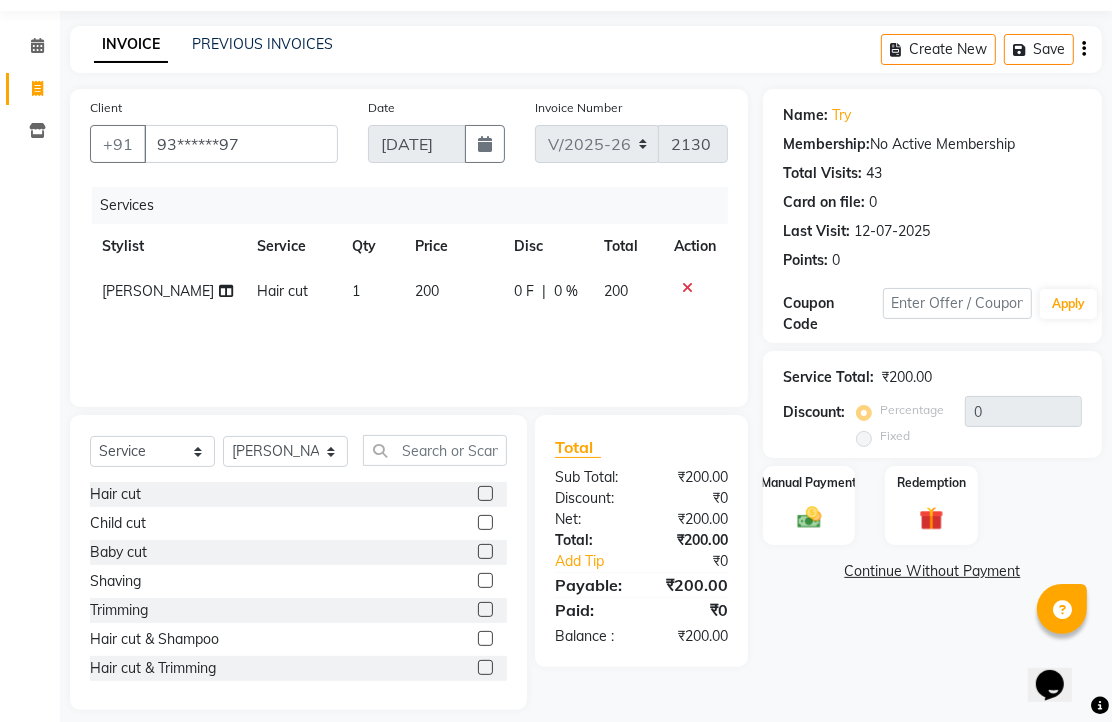scroll, scrollTop: 111, scrollLeft: 0, axis: vertical 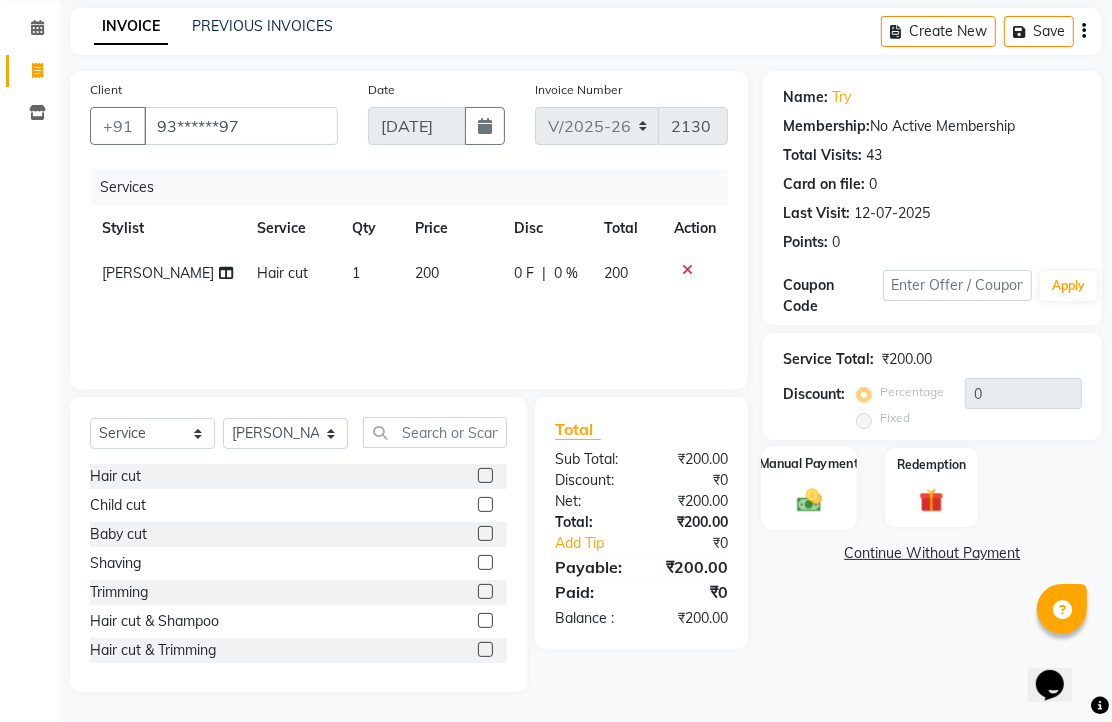 click 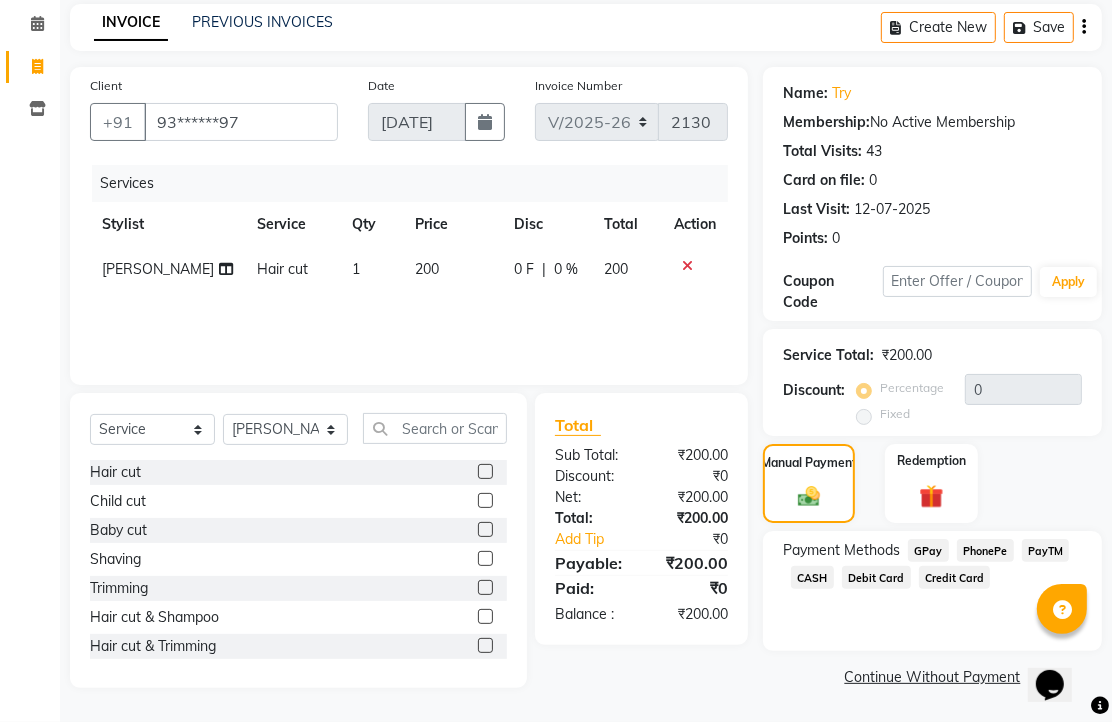 click on "PhonePe" 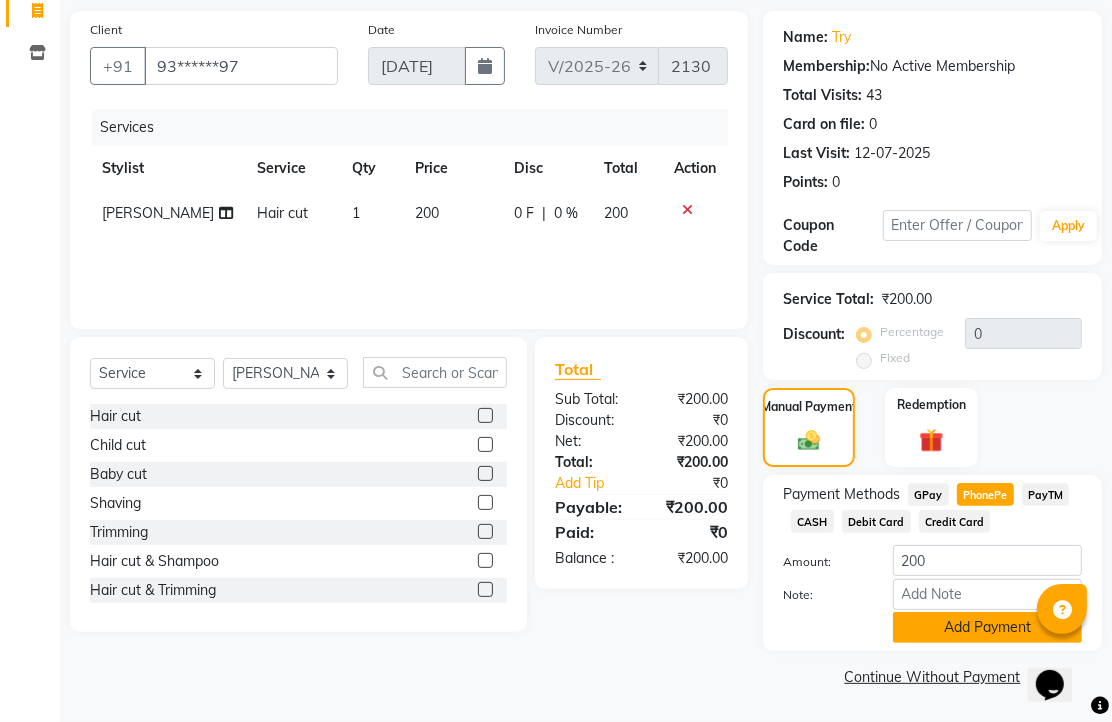 click on "Add Payment" 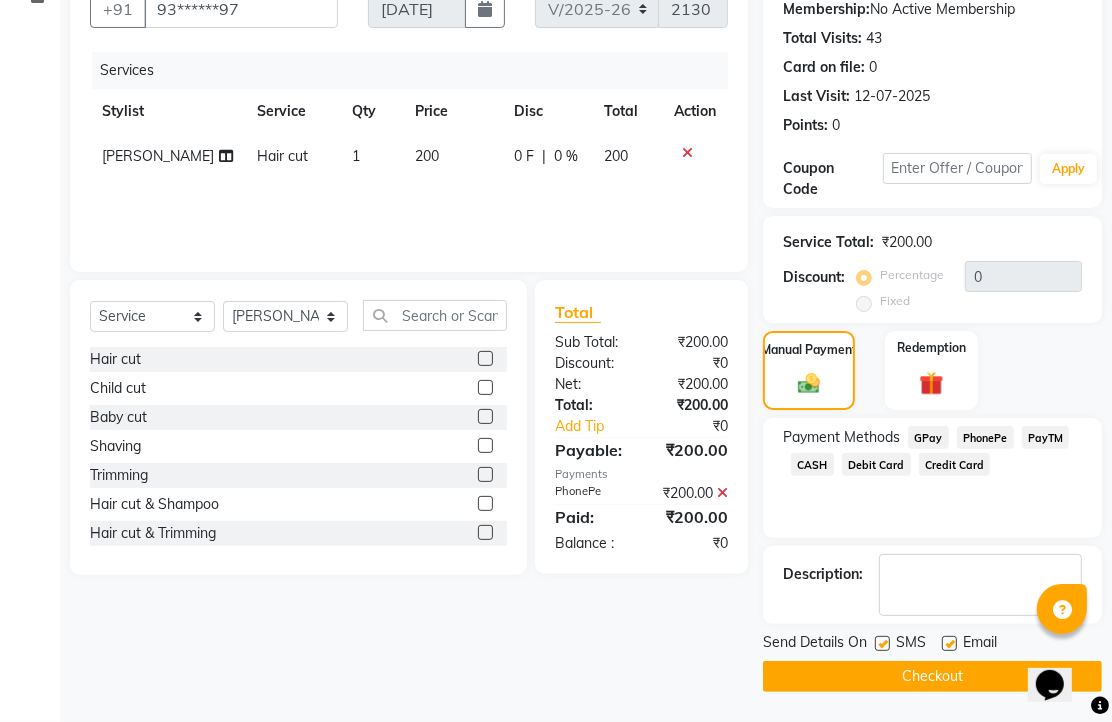 scroll, scrollTop: 304, scrollLeft: 0, axis: vertical 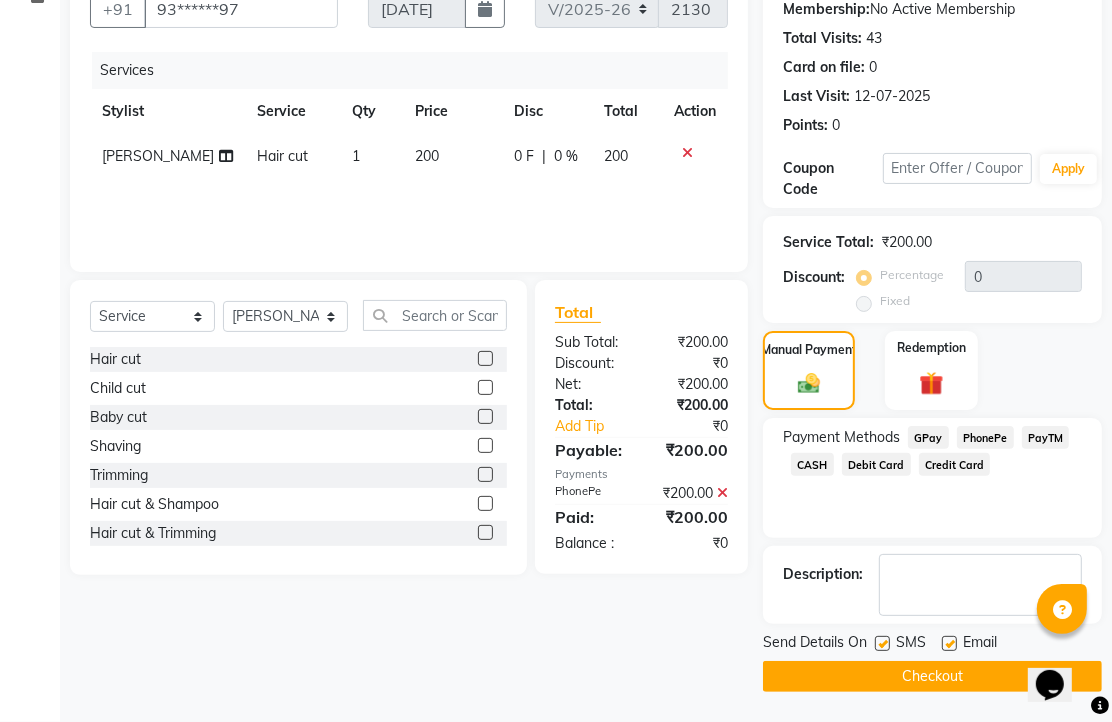 click 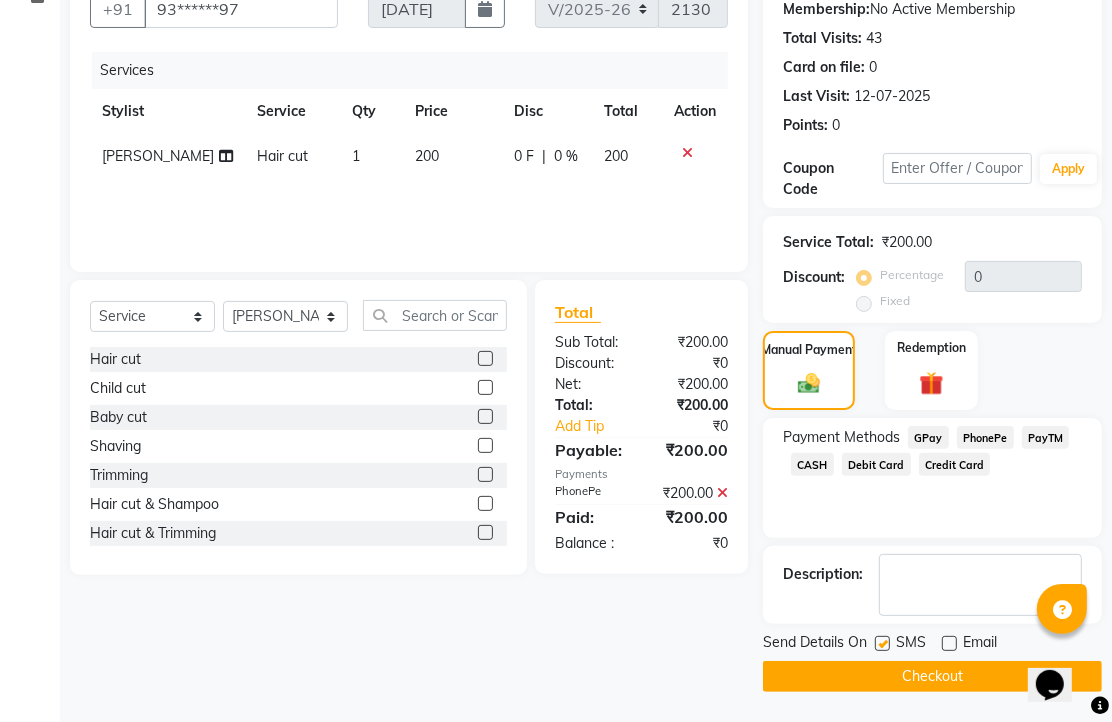 click on "Checkout" 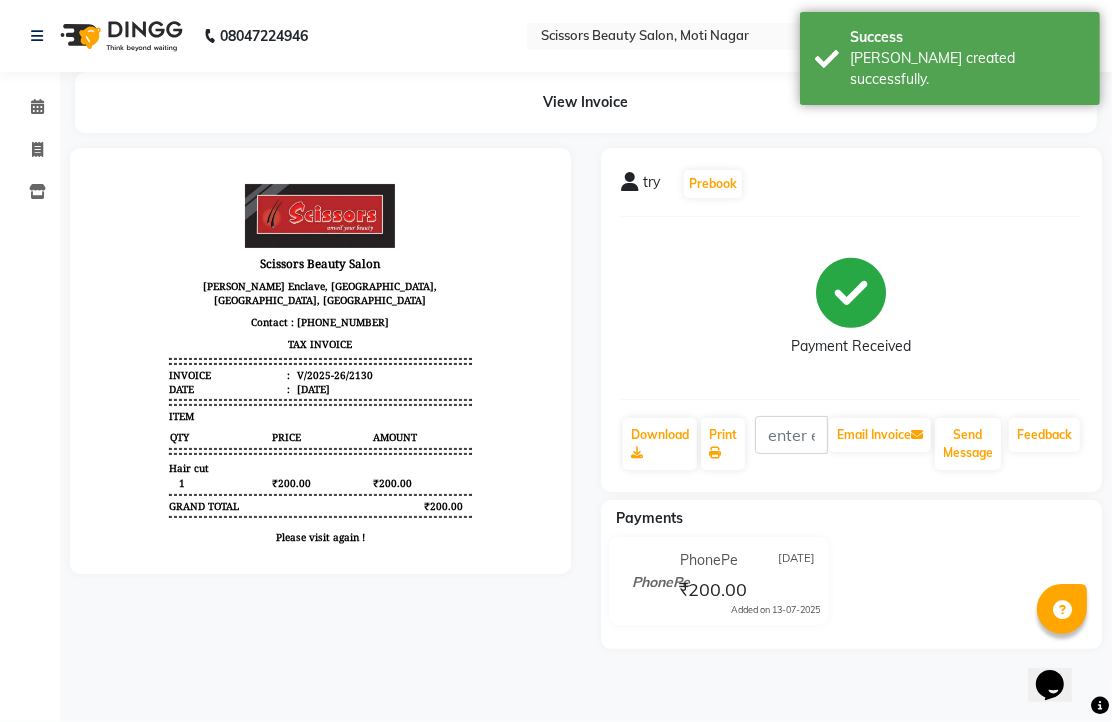 scroll, scrollTop: 0, scrollLeft: 0, axis: both 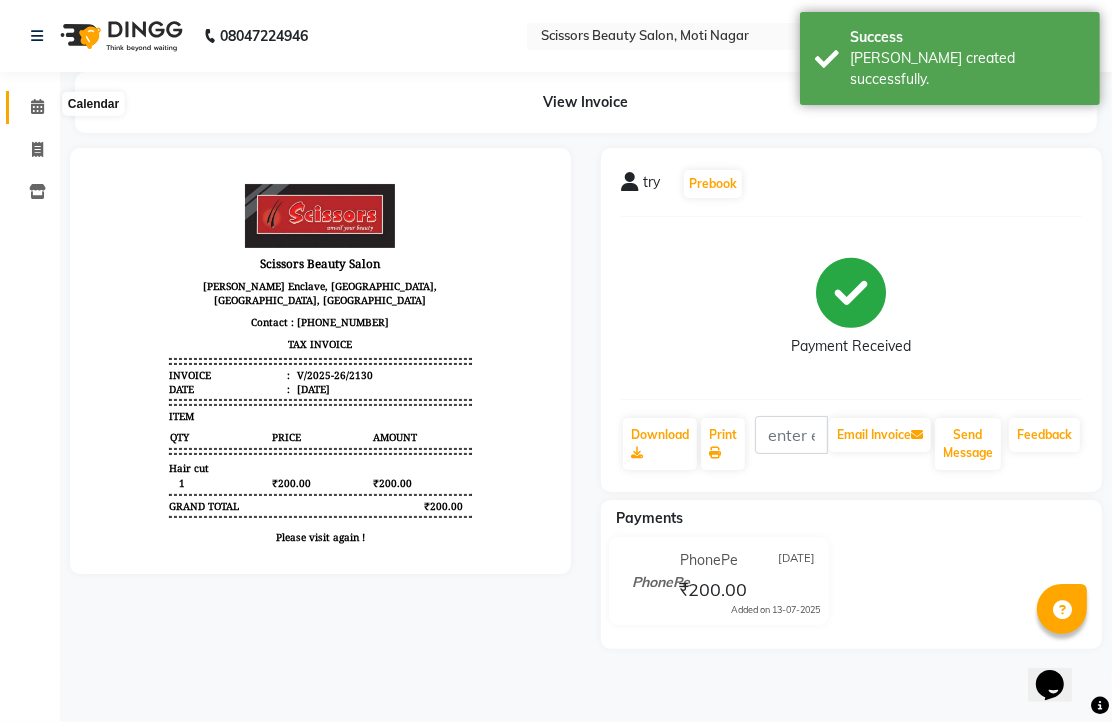 click 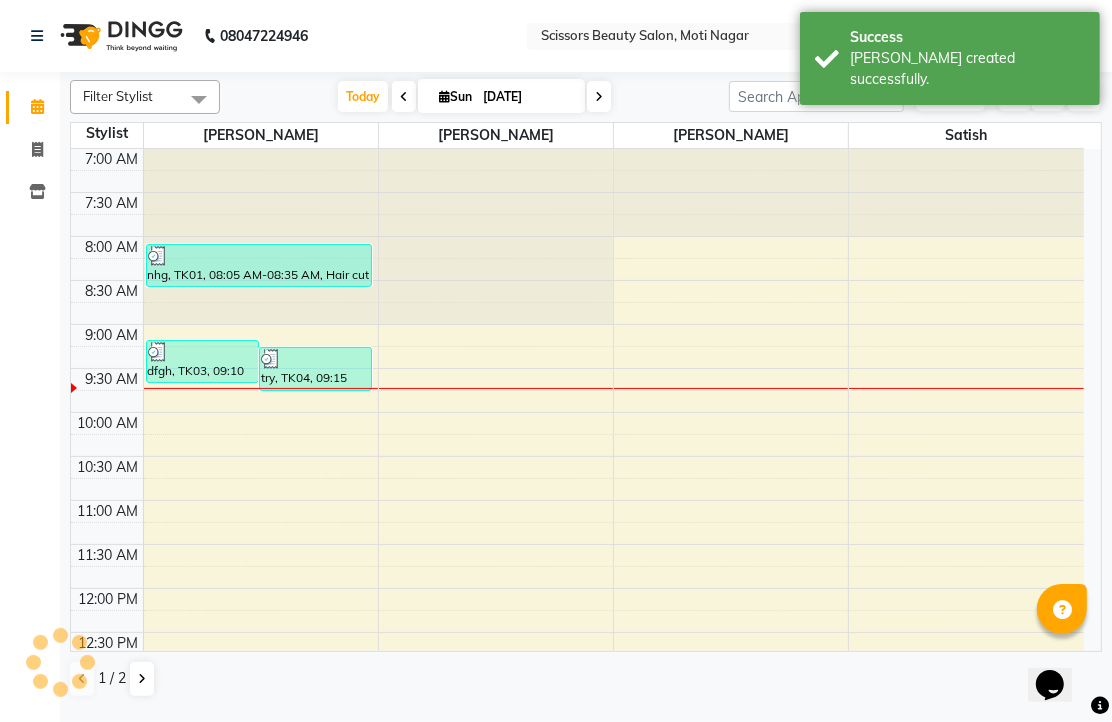 scroll, scrollTop: 0, scrollLeft: 0, axis: both 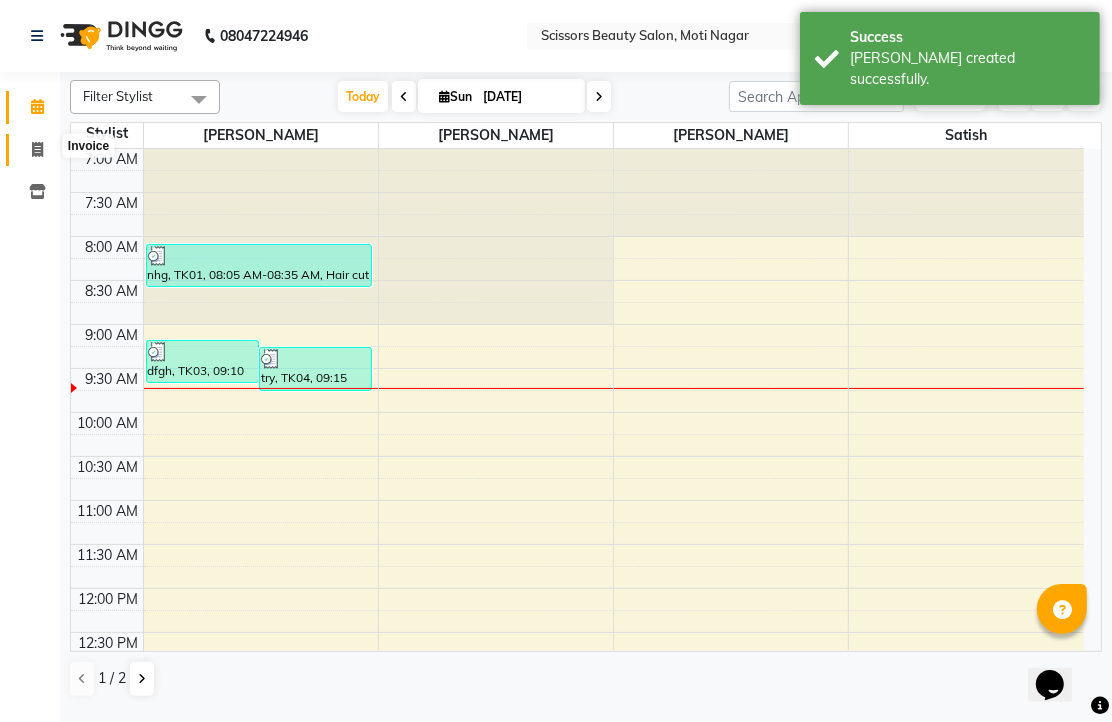 click 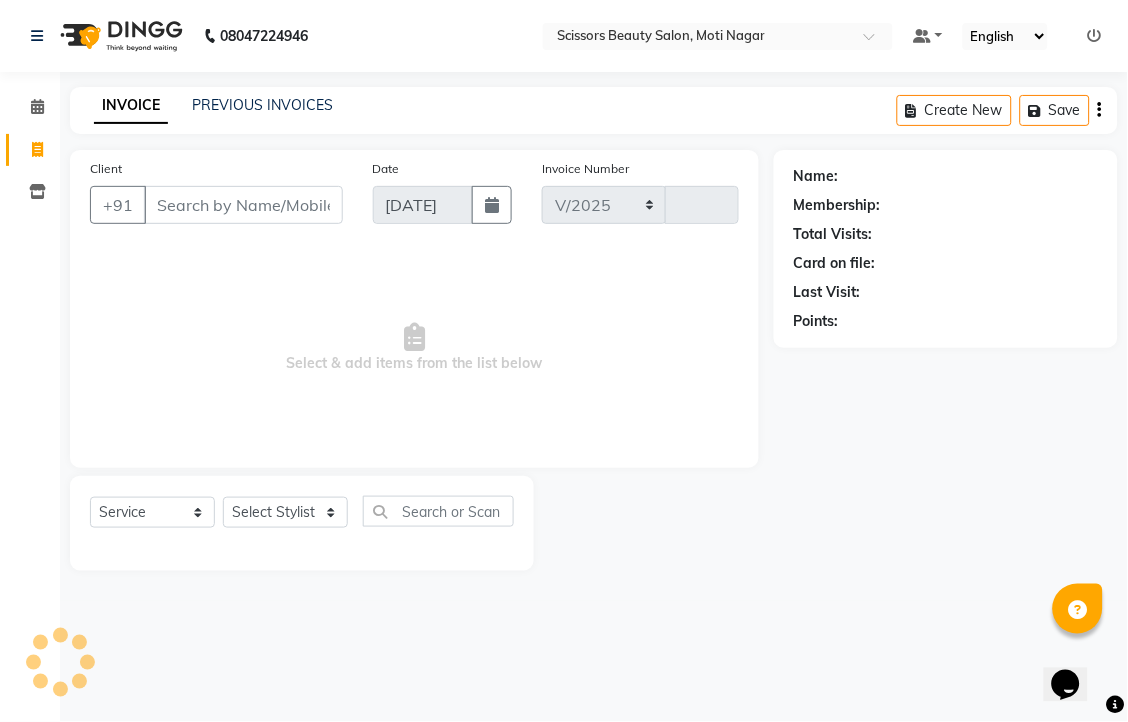 select on "7057" 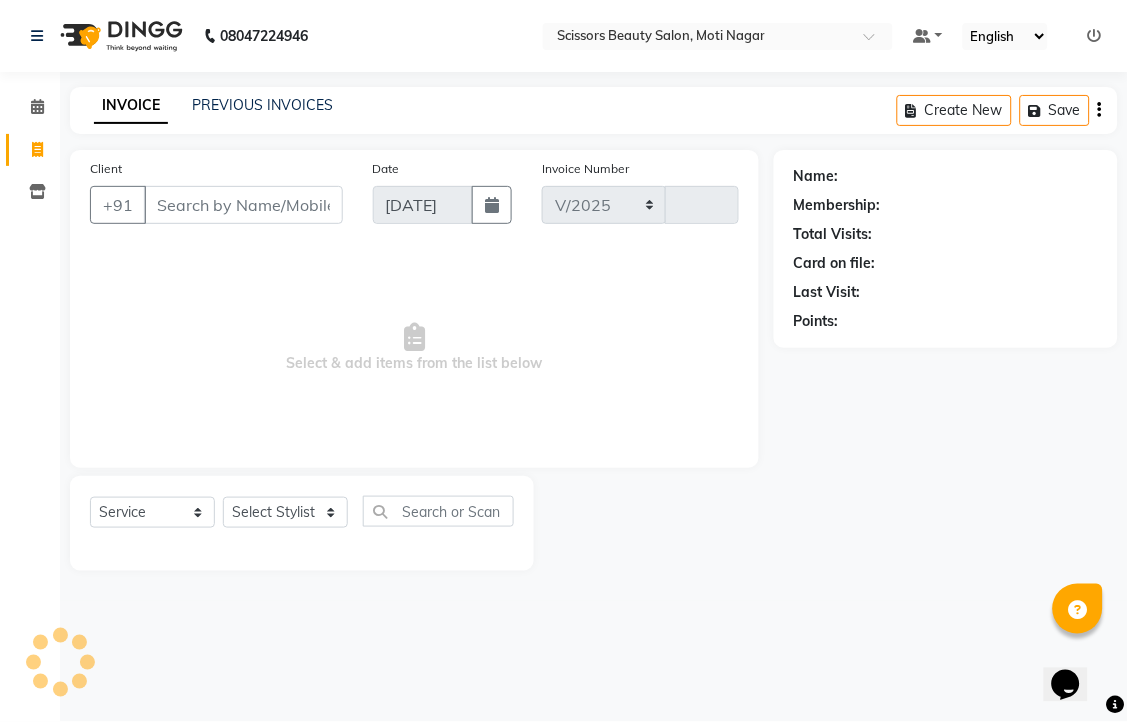type on "2131" 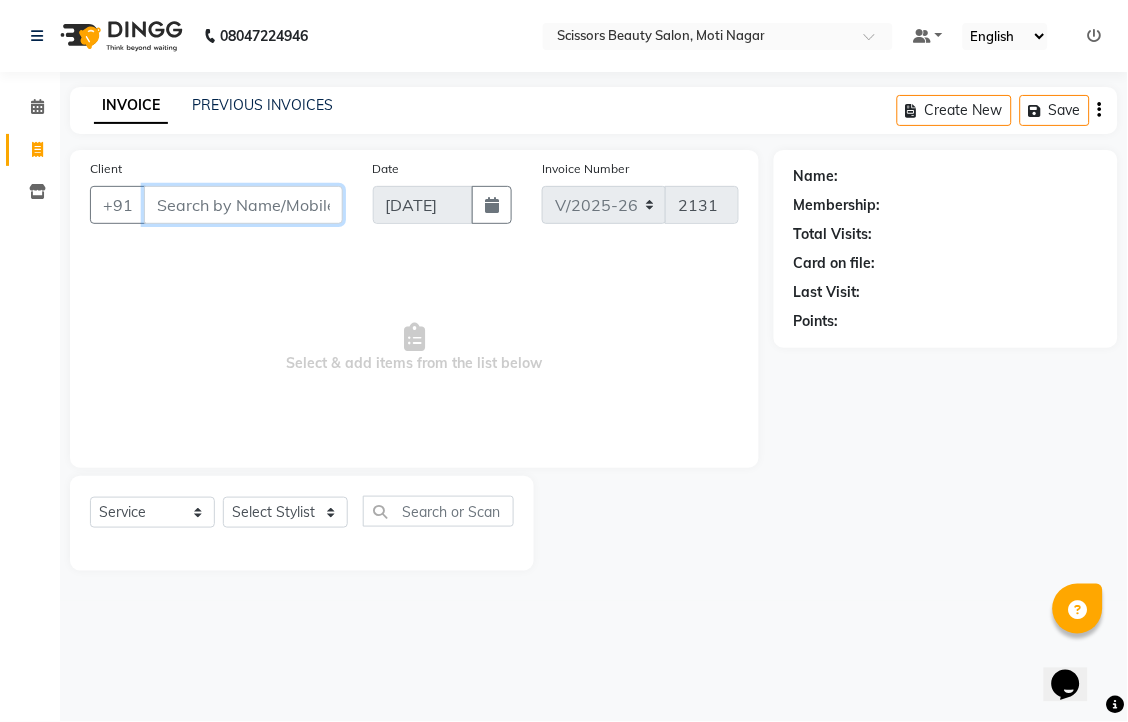 click on "Client" at bounding box center (243, 205) 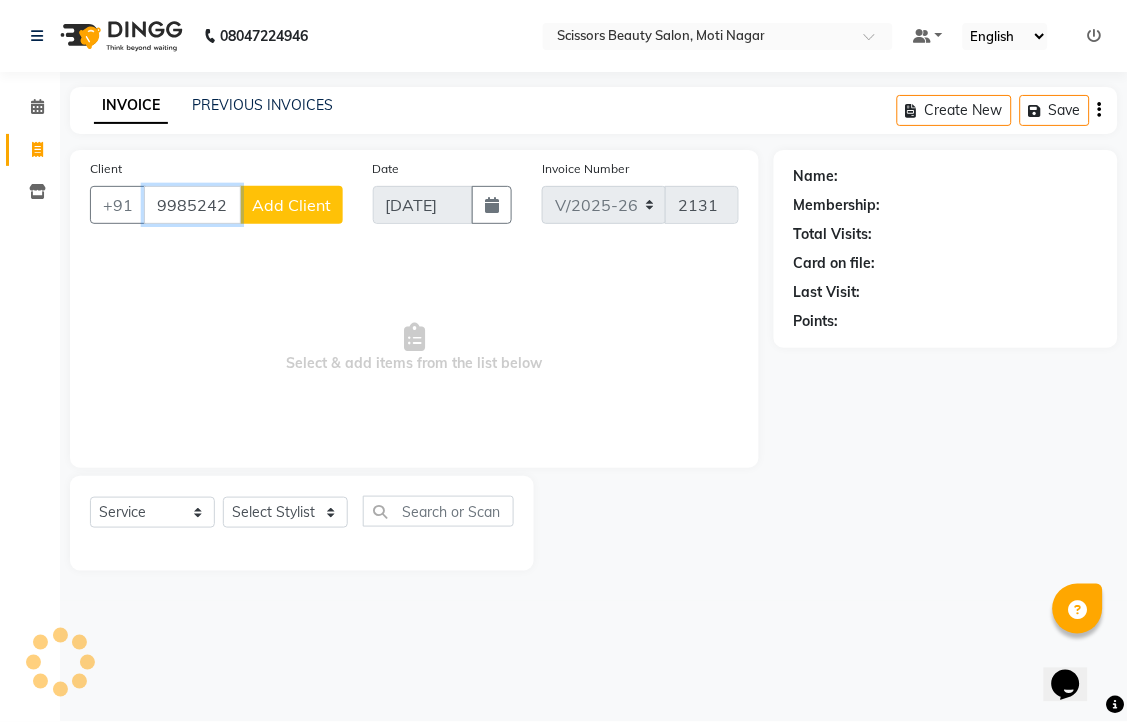 type on "9985242301" 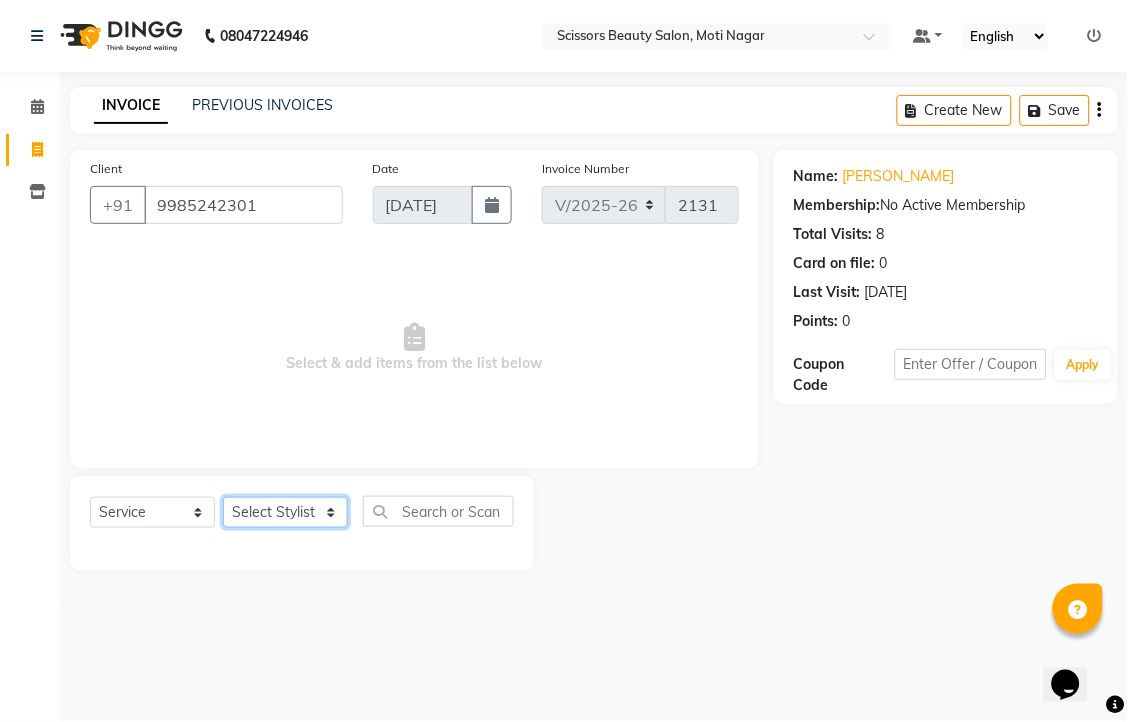 click on "Select Stylist [PERSON_NAME] [PERSON_NAME] Sir Staff" 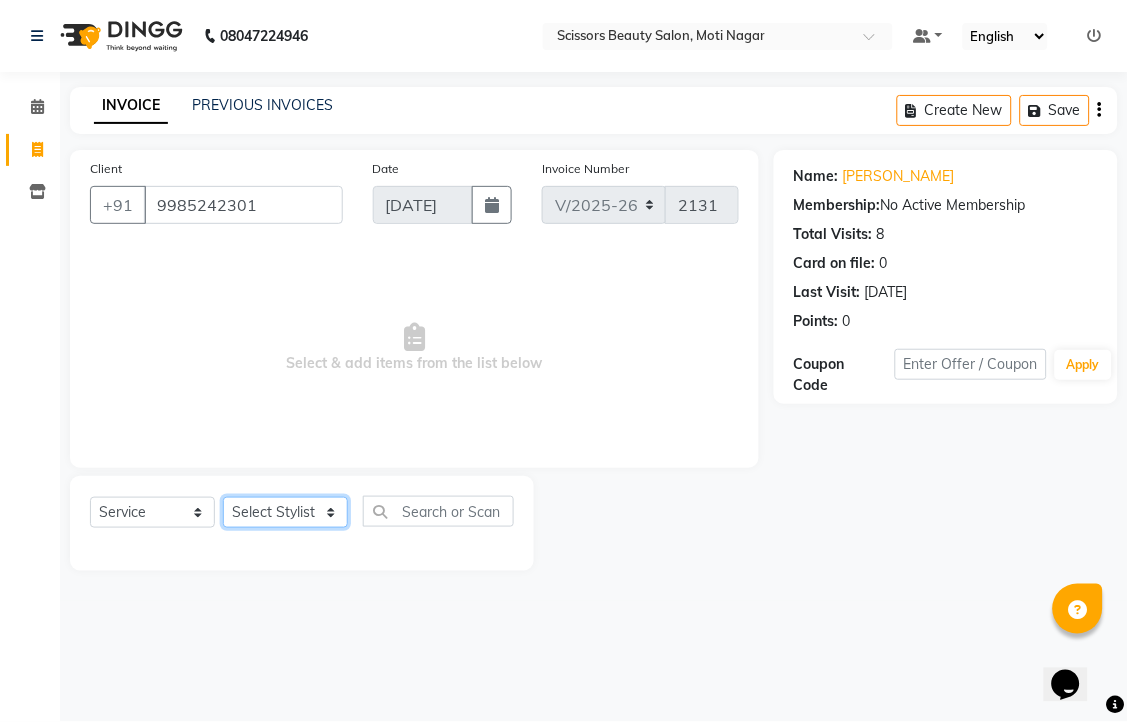 select on "81450" 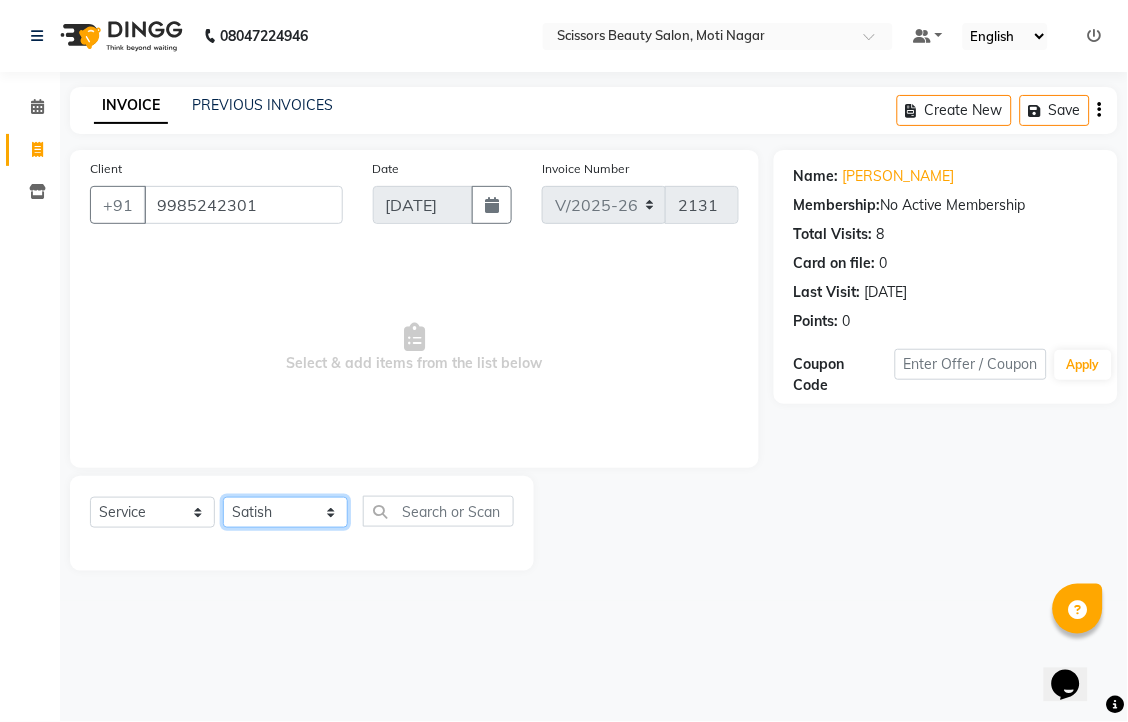 click on "Select Stylist [PERSON_NAME] [PERSON_NAME] Sir Staff" 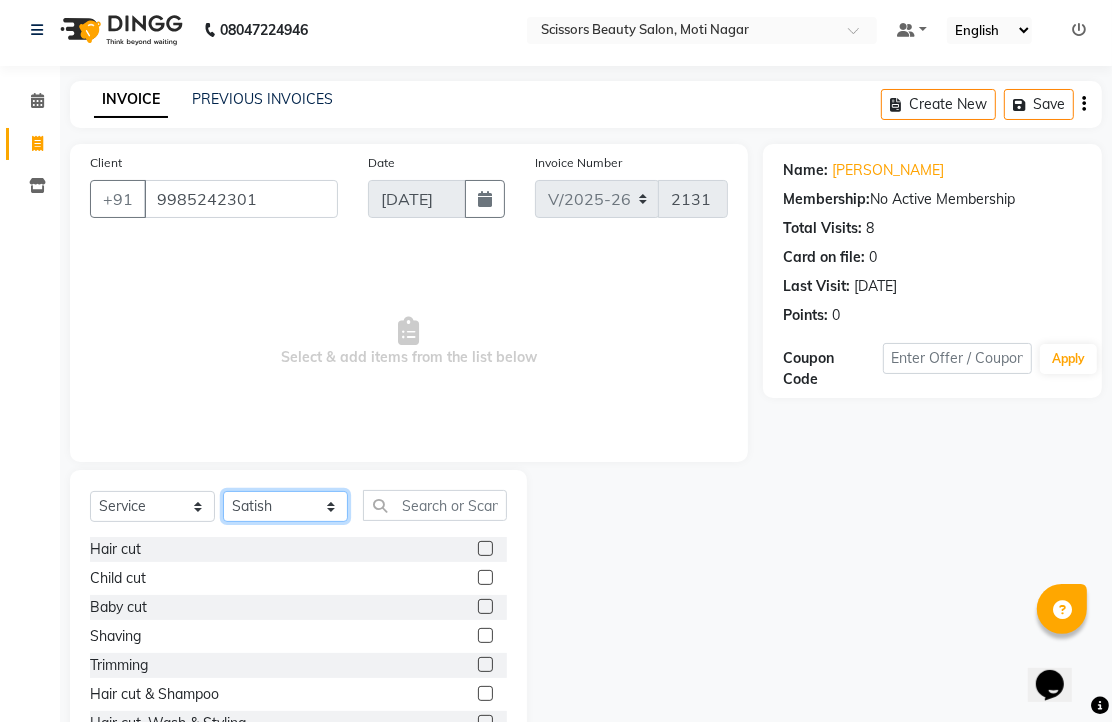 scroll, scrollTop: 147, scrollLeft: 0, axis: vertical 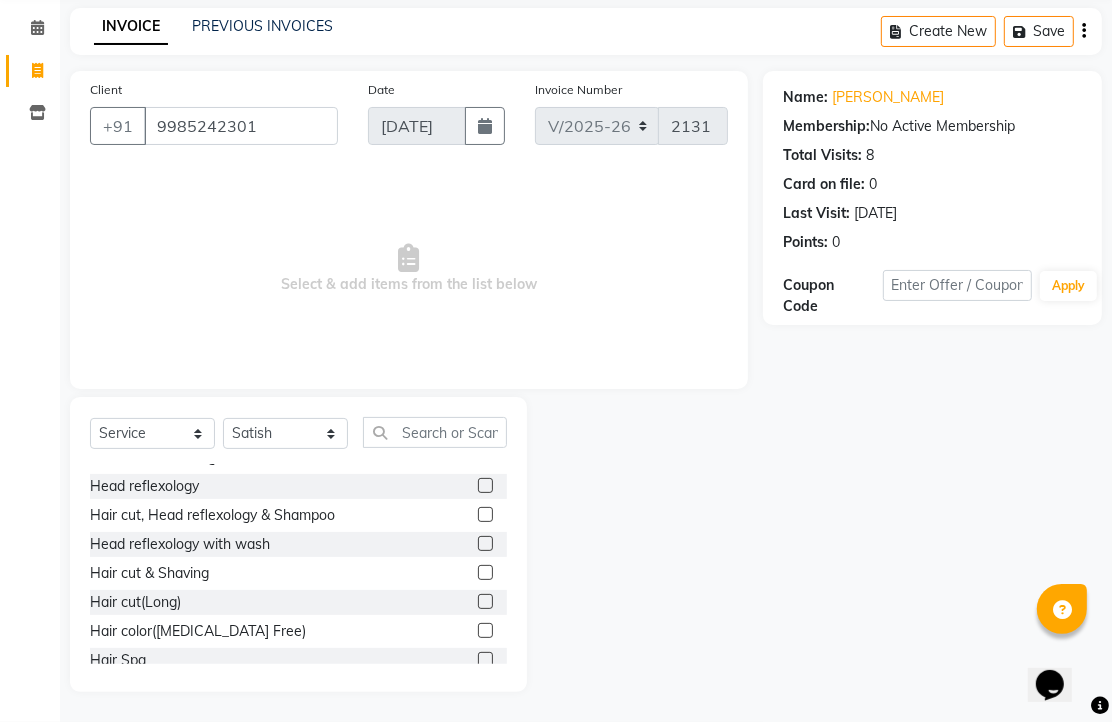 click 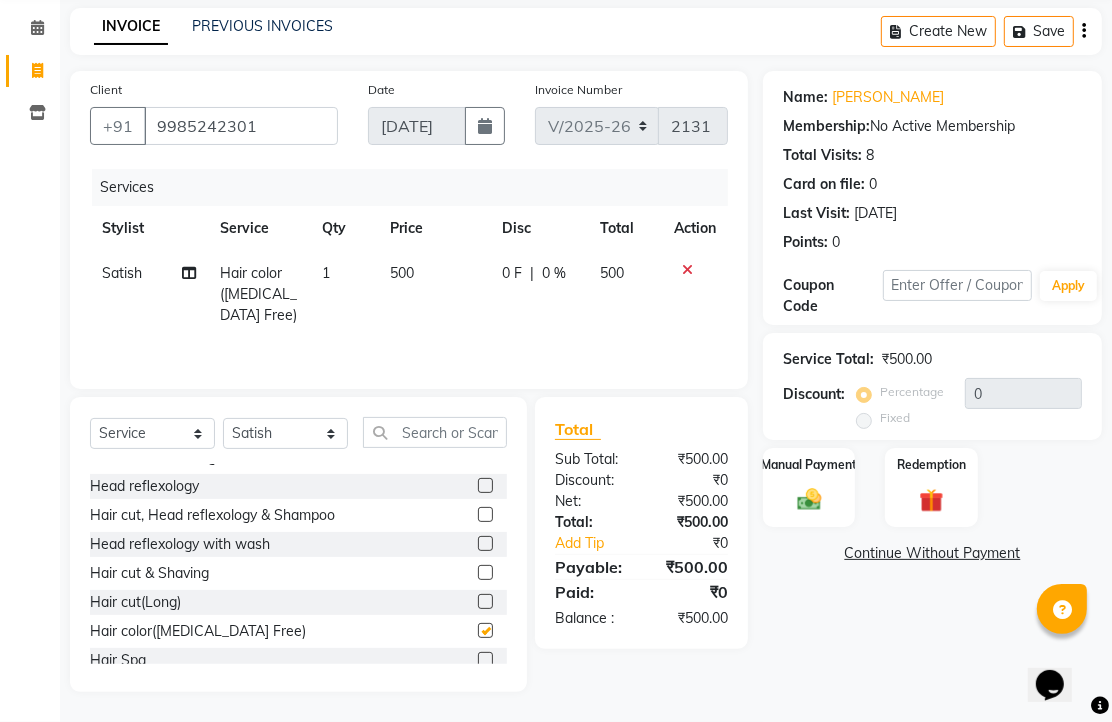 checkbox on "false" 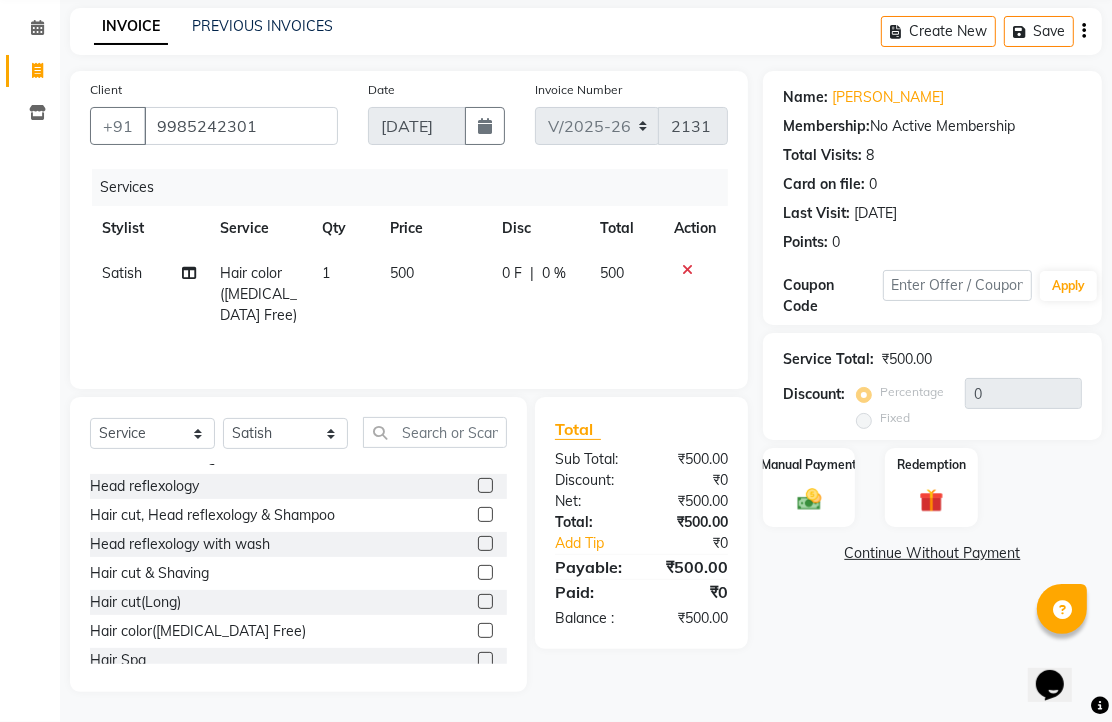 click 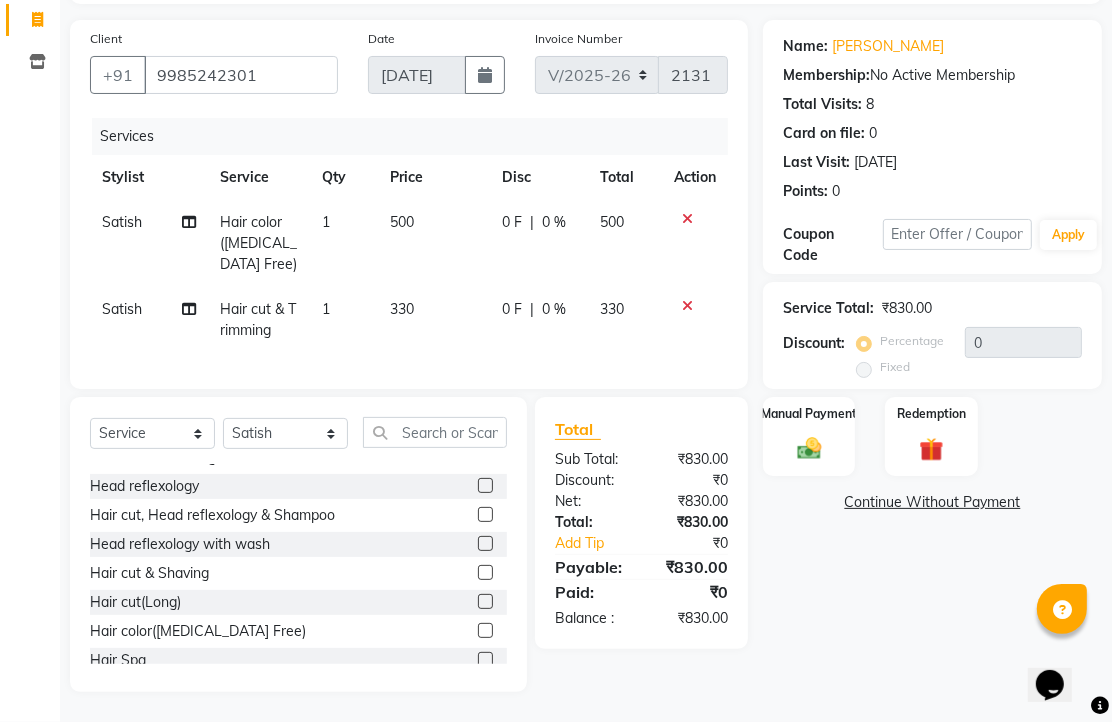 checkbox on "false" 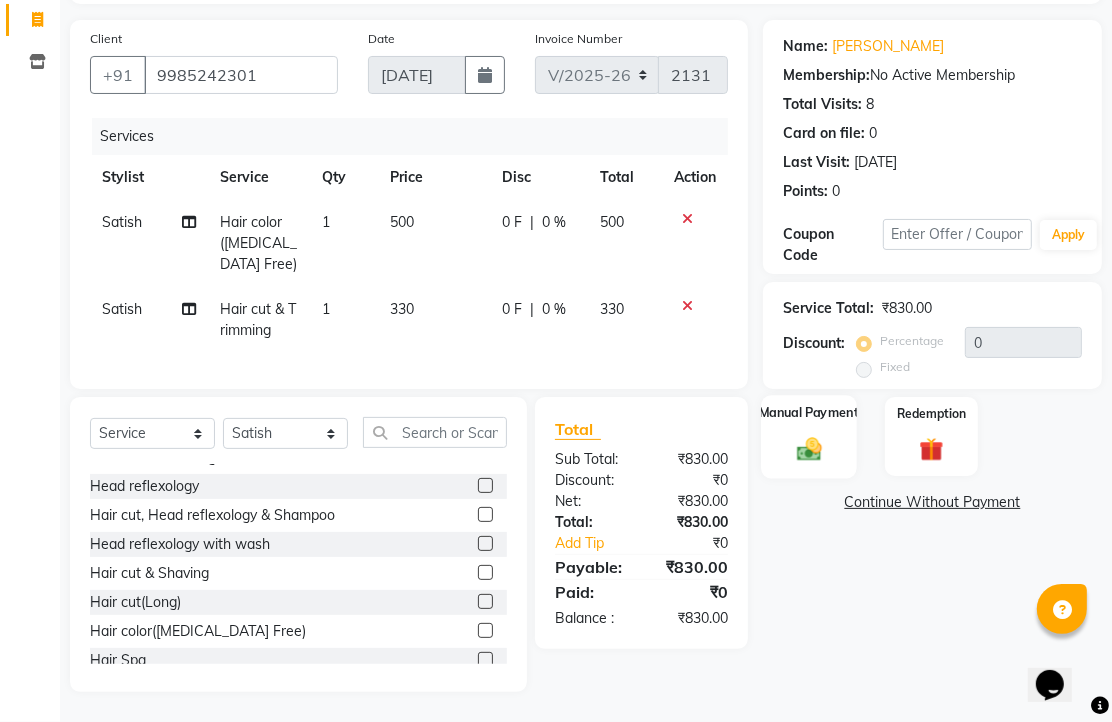 click 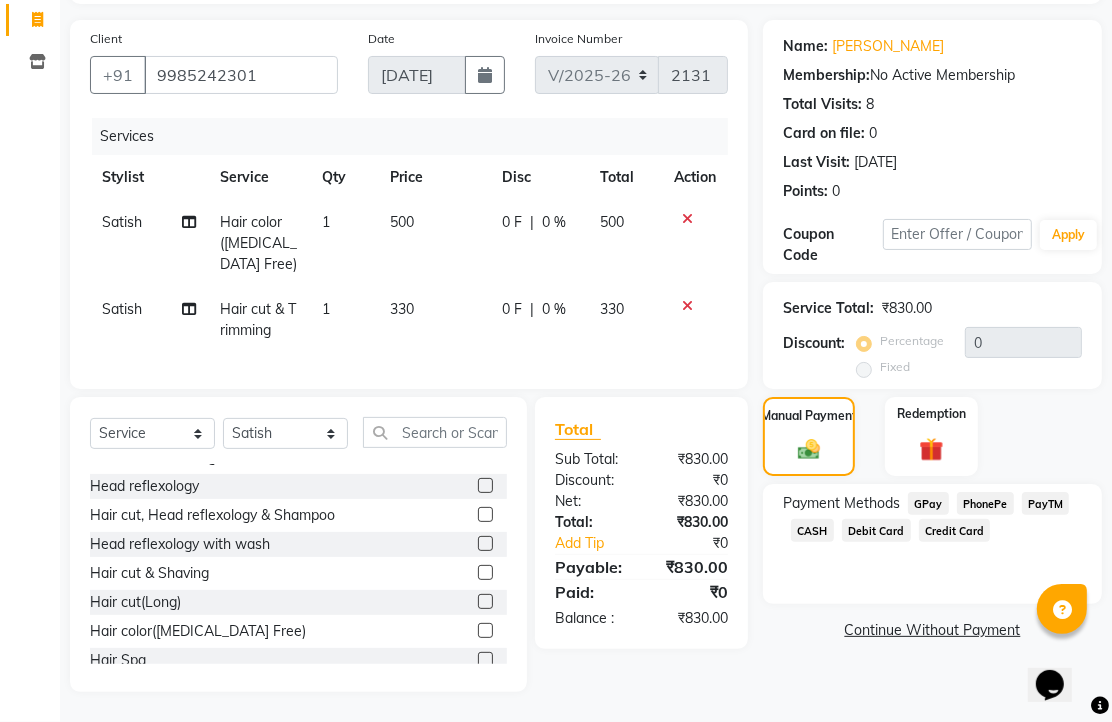 scroll, scrollTop: 251, scrollLeft: 0, axis: vertical 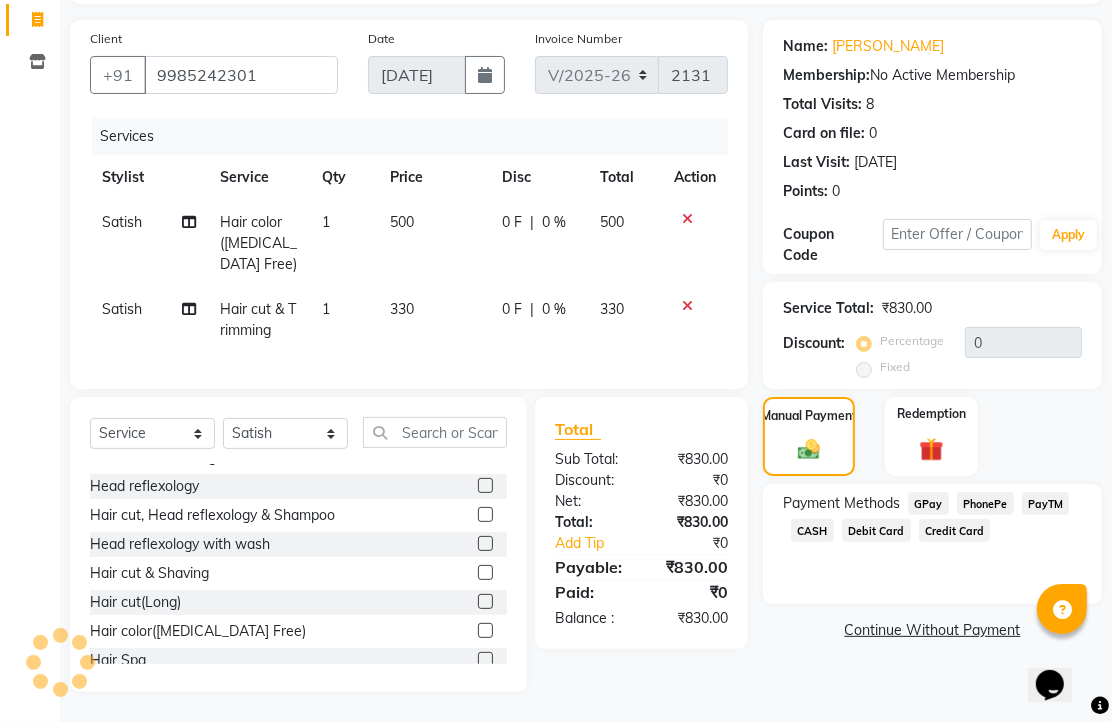 click on "PhonePe" 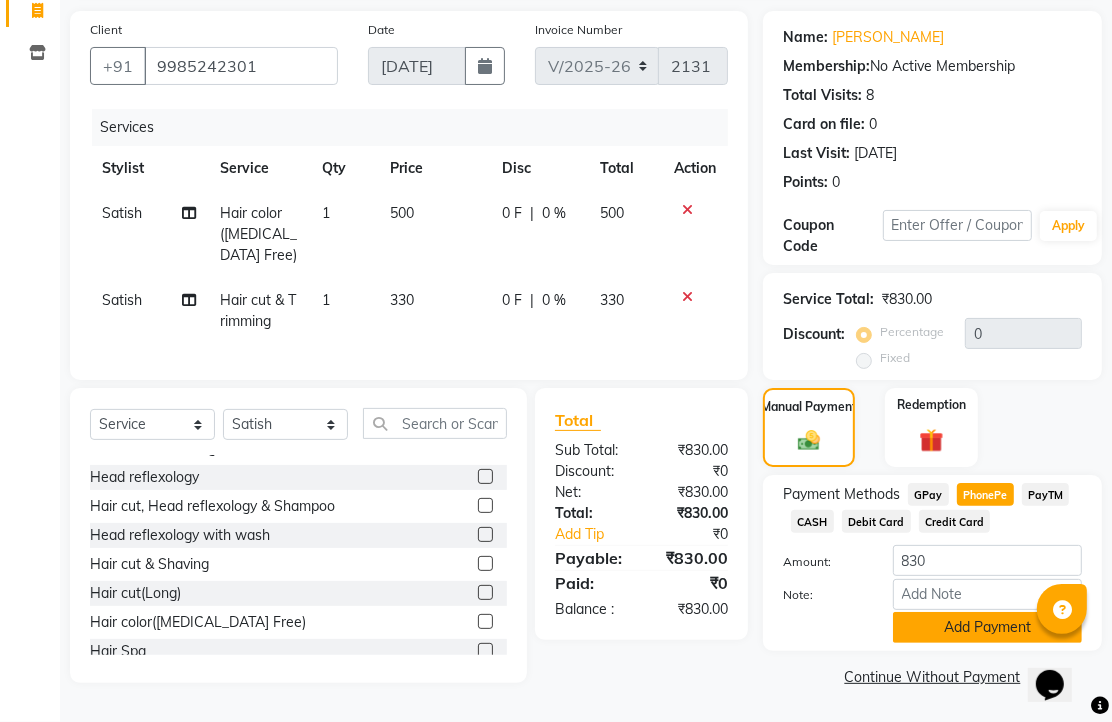 click on "Add Payment" 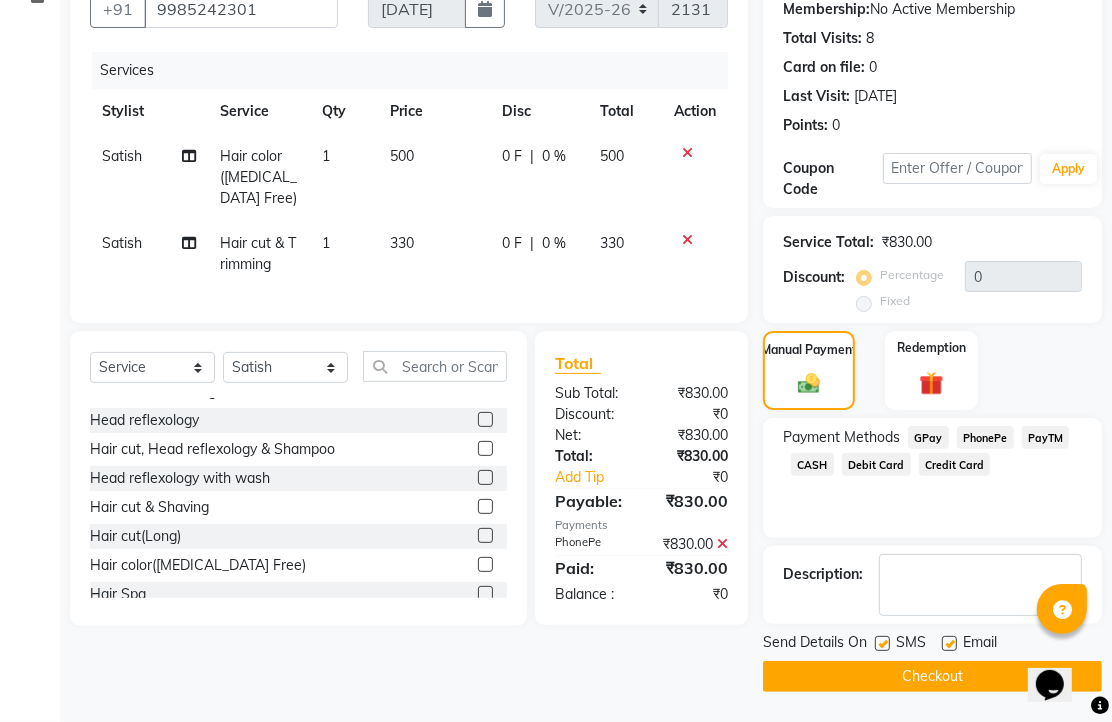 scroll, scrollTop: 314, scrollLeft: 0, axis: vertical 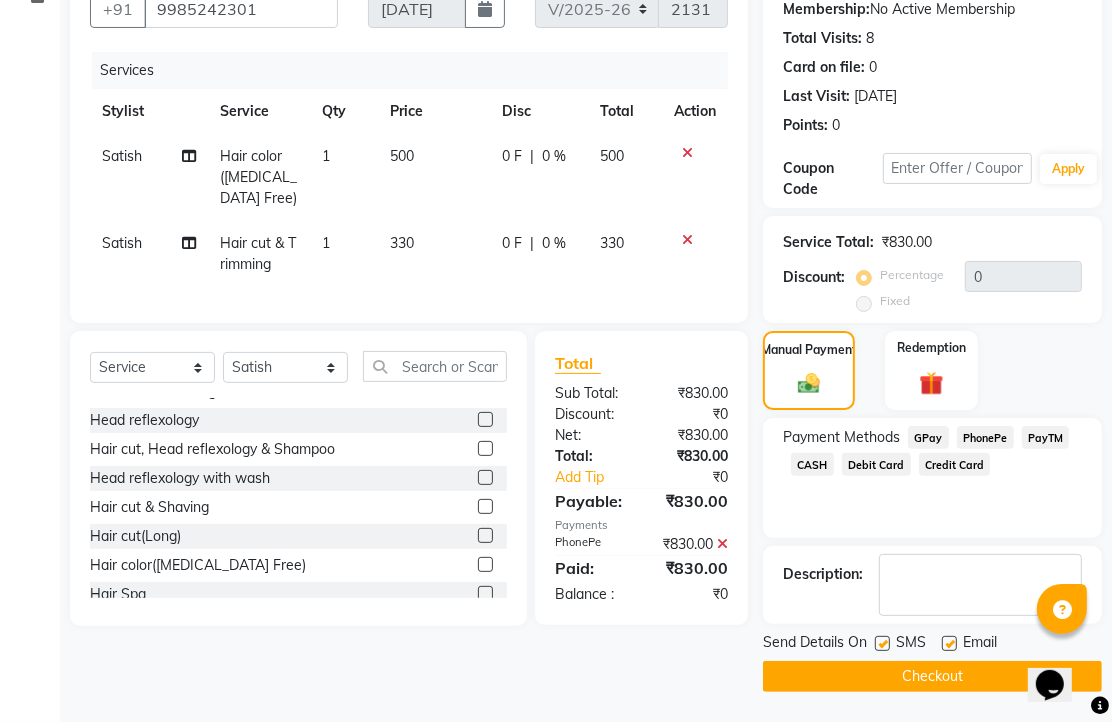 click 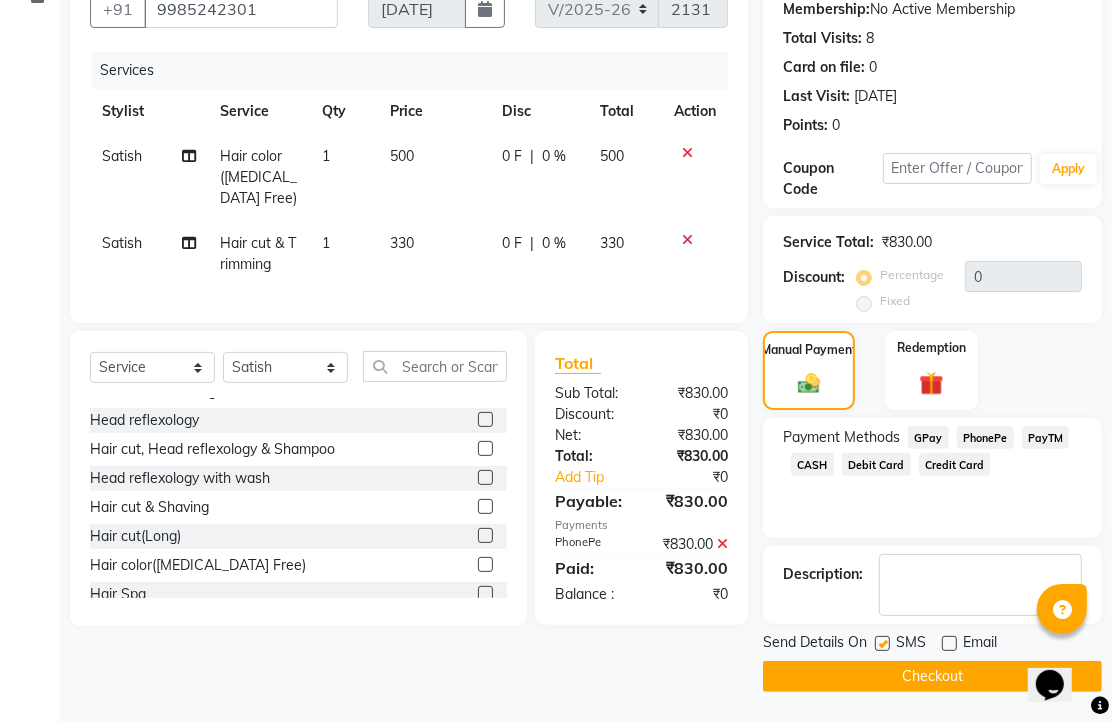 click on "Checkout" 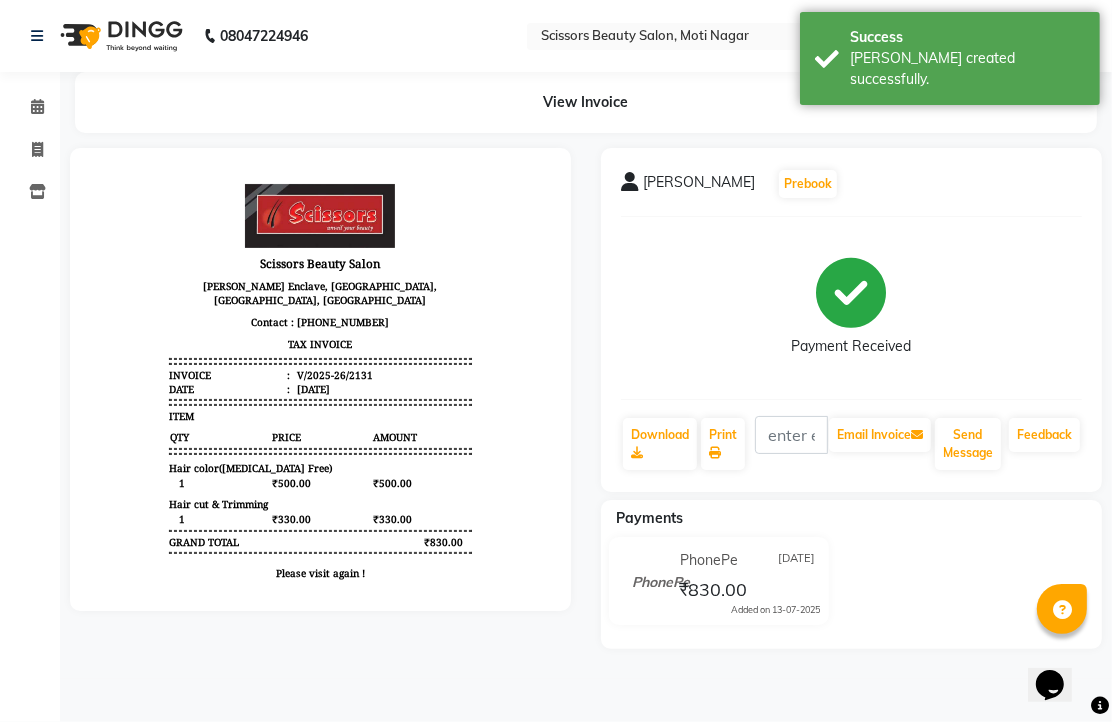 scroll, scrollTop: 0, scrollLeft: 0, axis: both 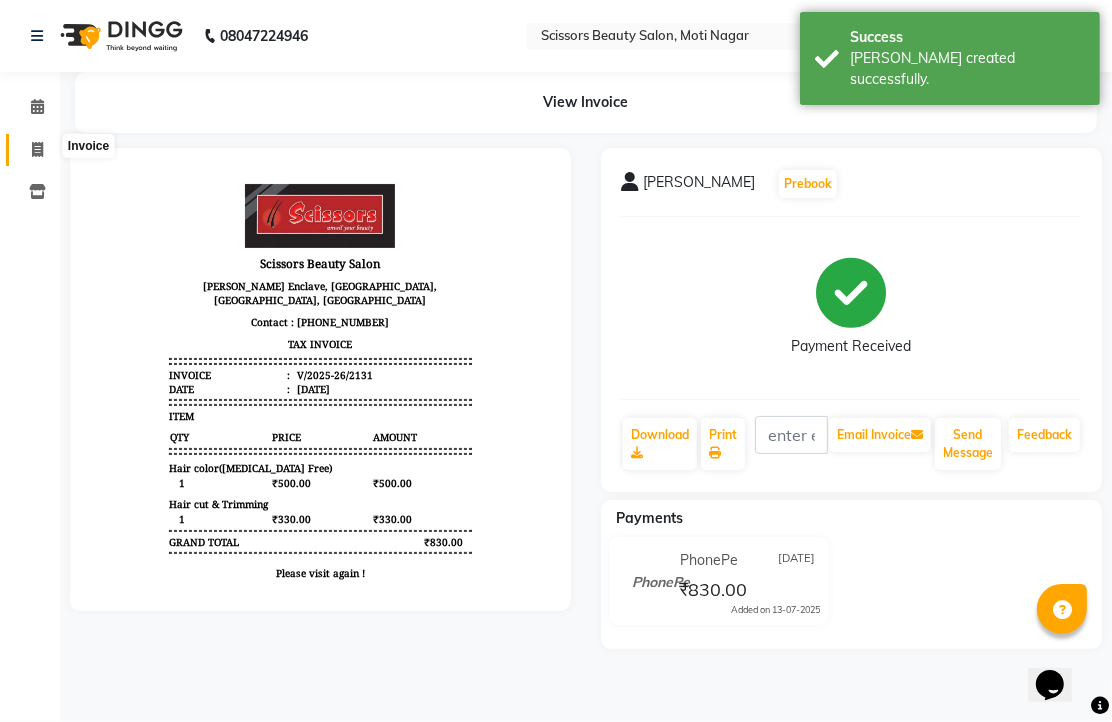 click 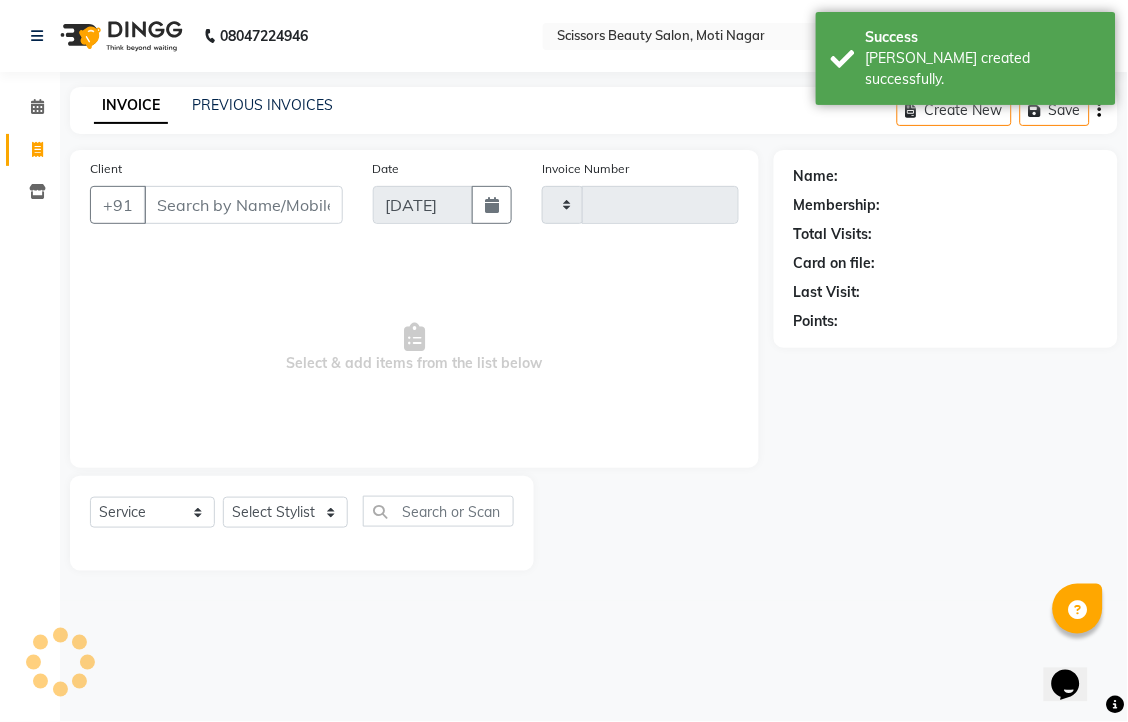 type on "2132" 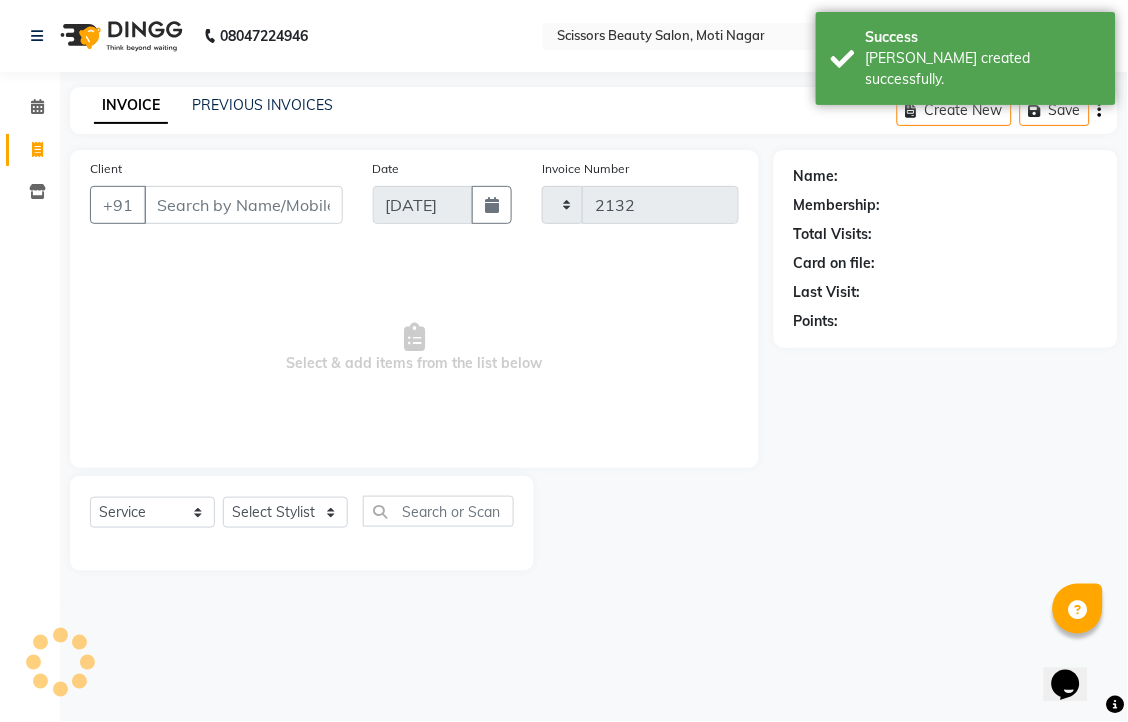 select on "7057" 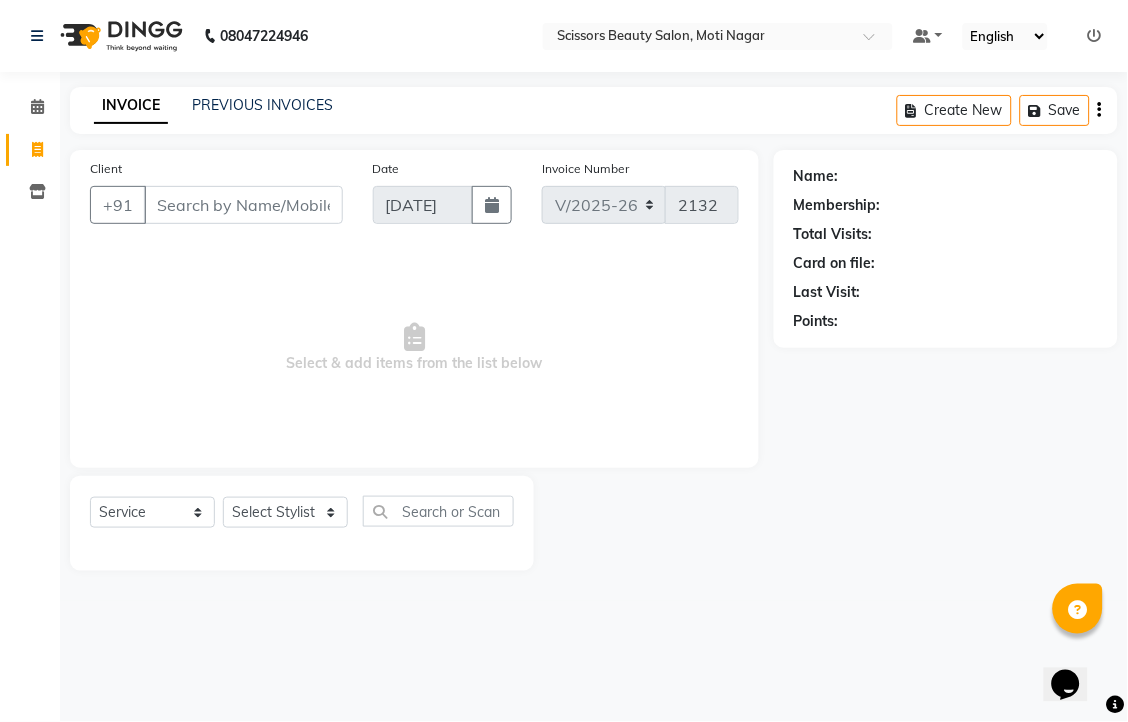 click on "Client" at bounding box center [243, 205] 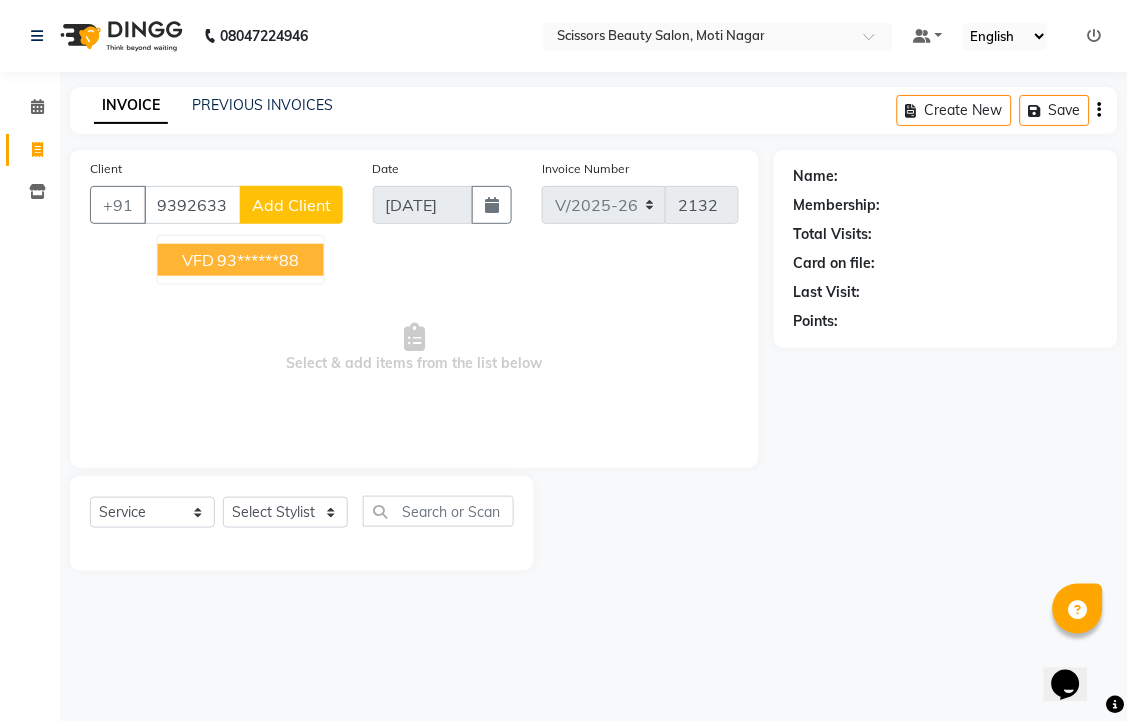 click on "93******88" at bounding box center [259, 260] 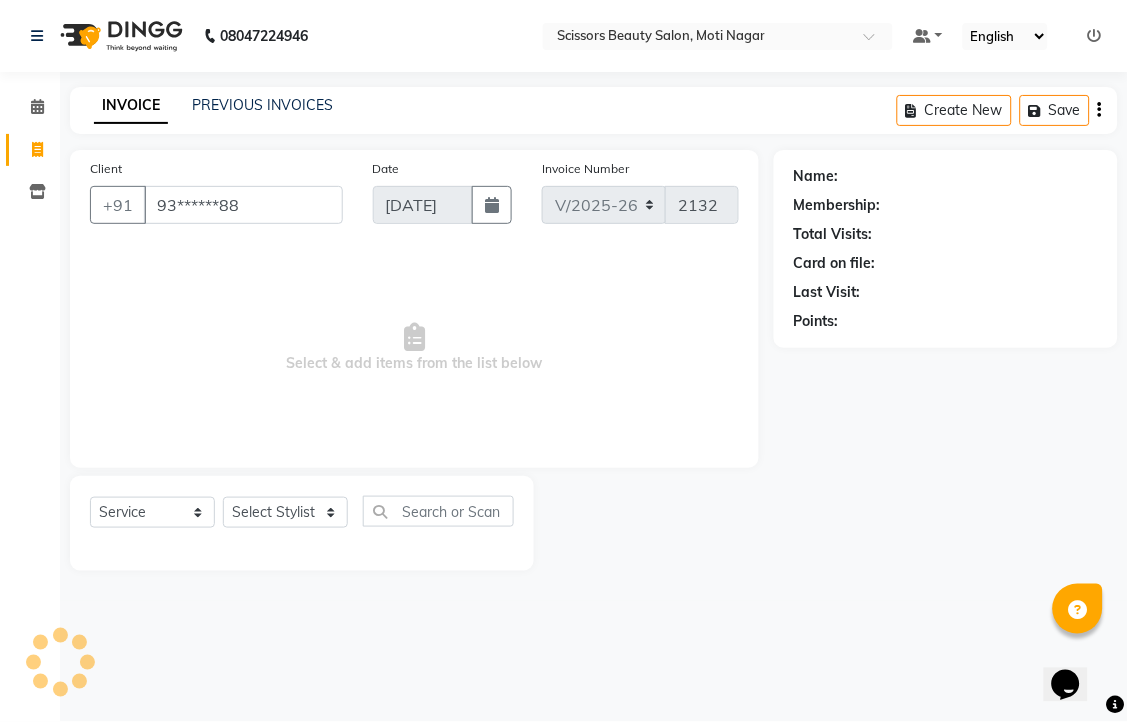 type on "93******88" 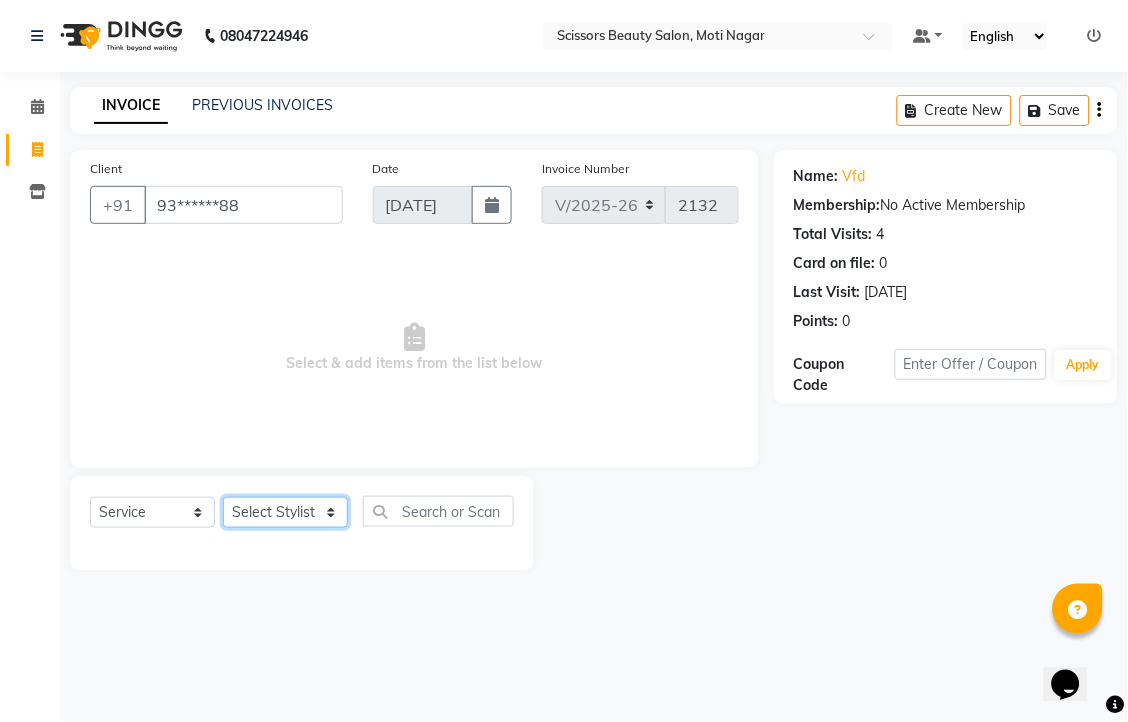 click on "Select Stylist [PERSON_NAME] [PERSON_NAME] Sir Staff" 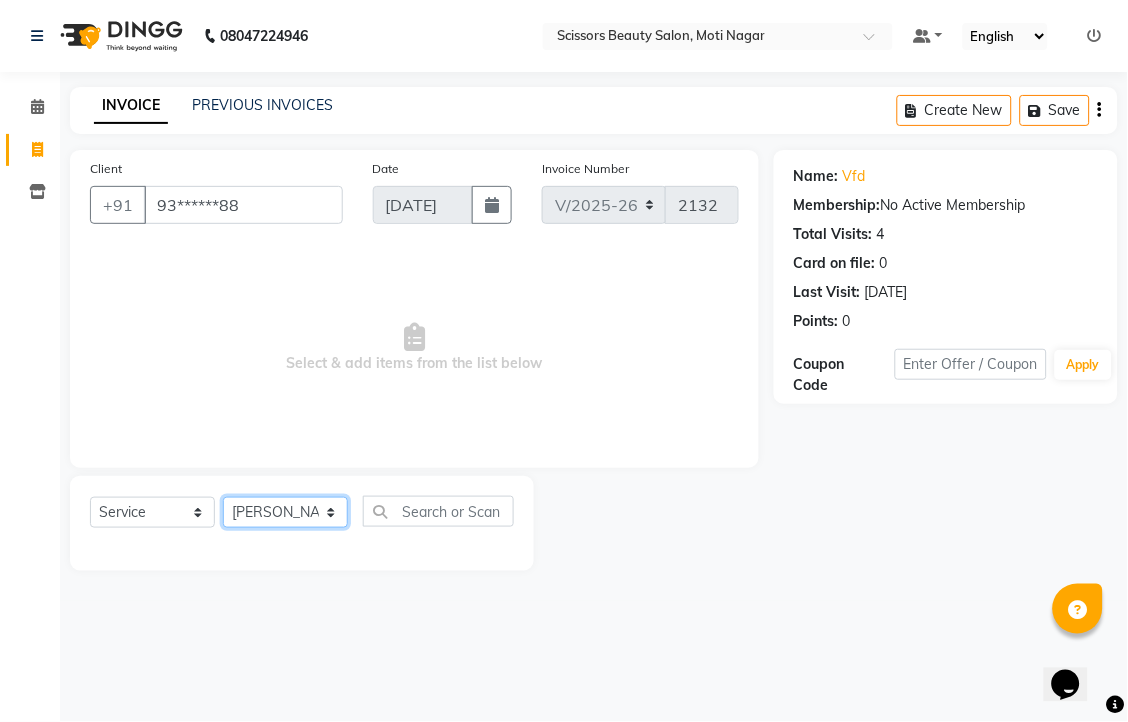 click on "Select Stylist [PERSON_NAME] [PERSON_NAME] Sir Staff" 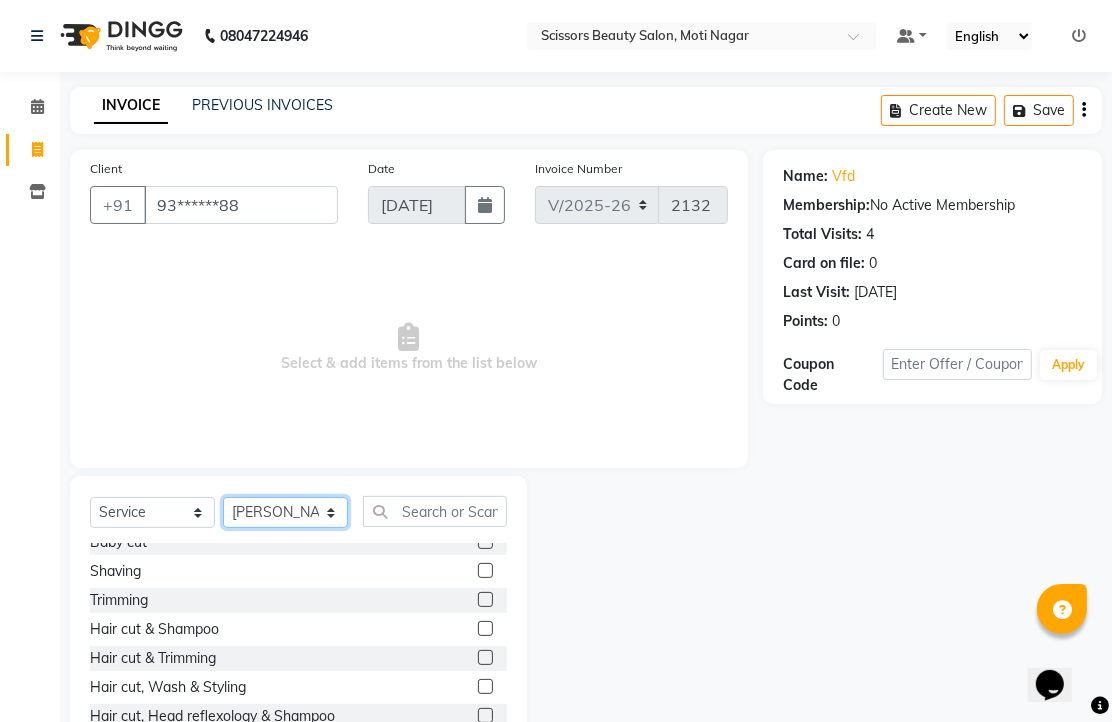scroll, scrollTop: 111, scrollLeft: 0, axis: vertical 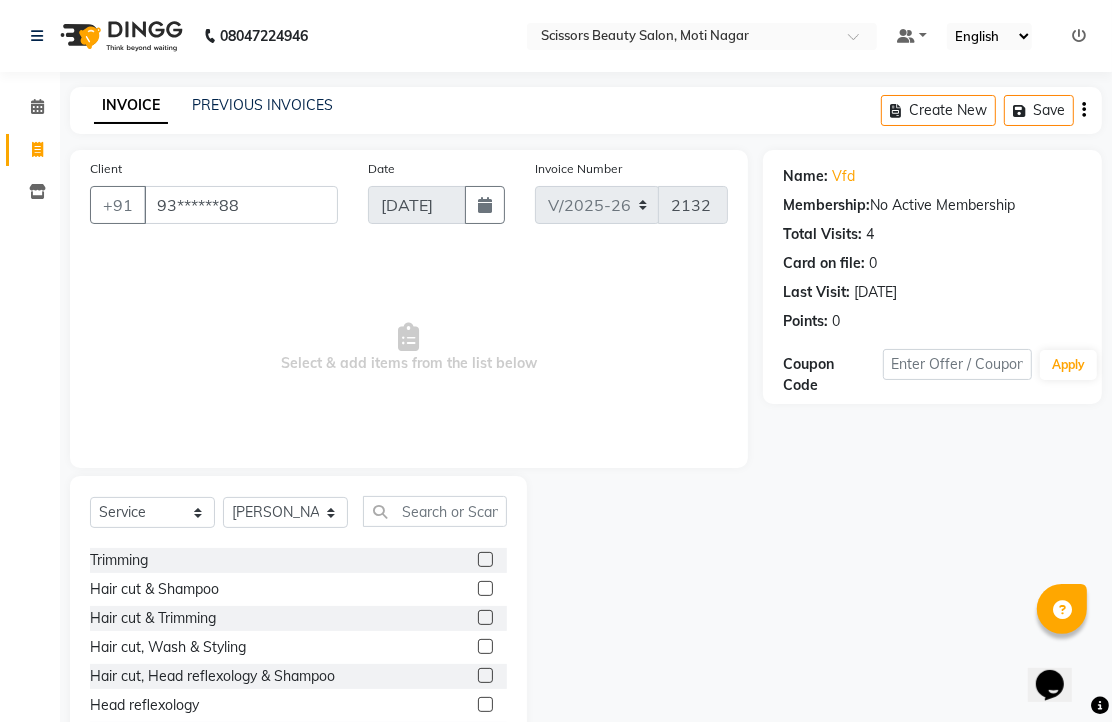 click 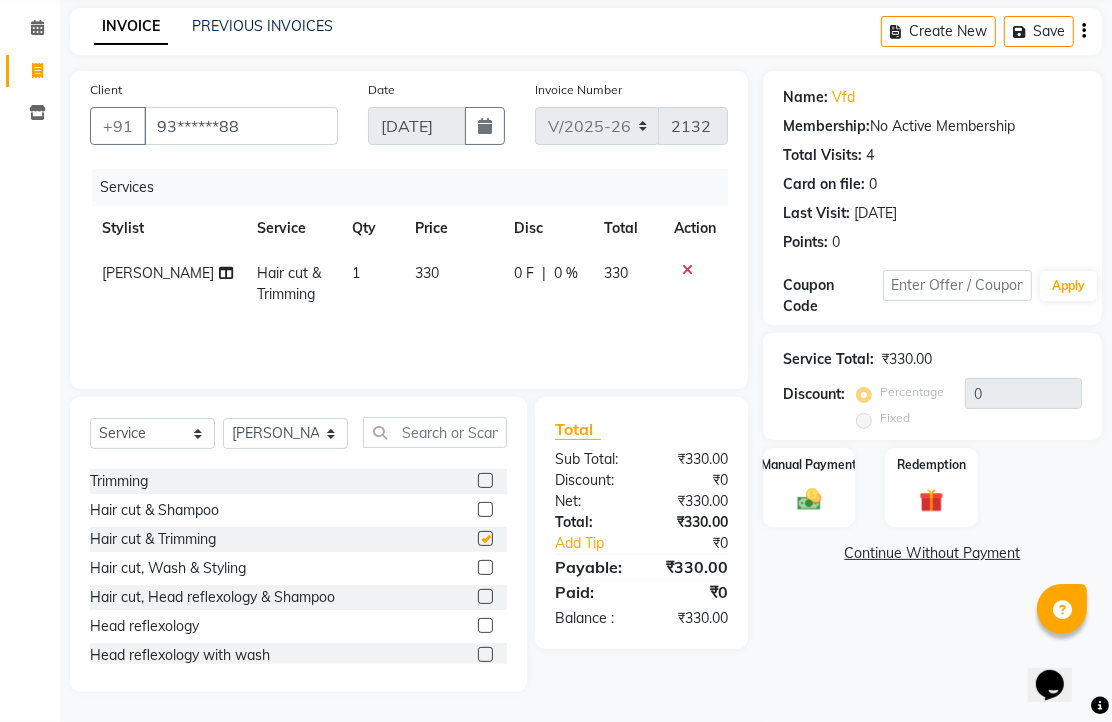 checkbox on "false" 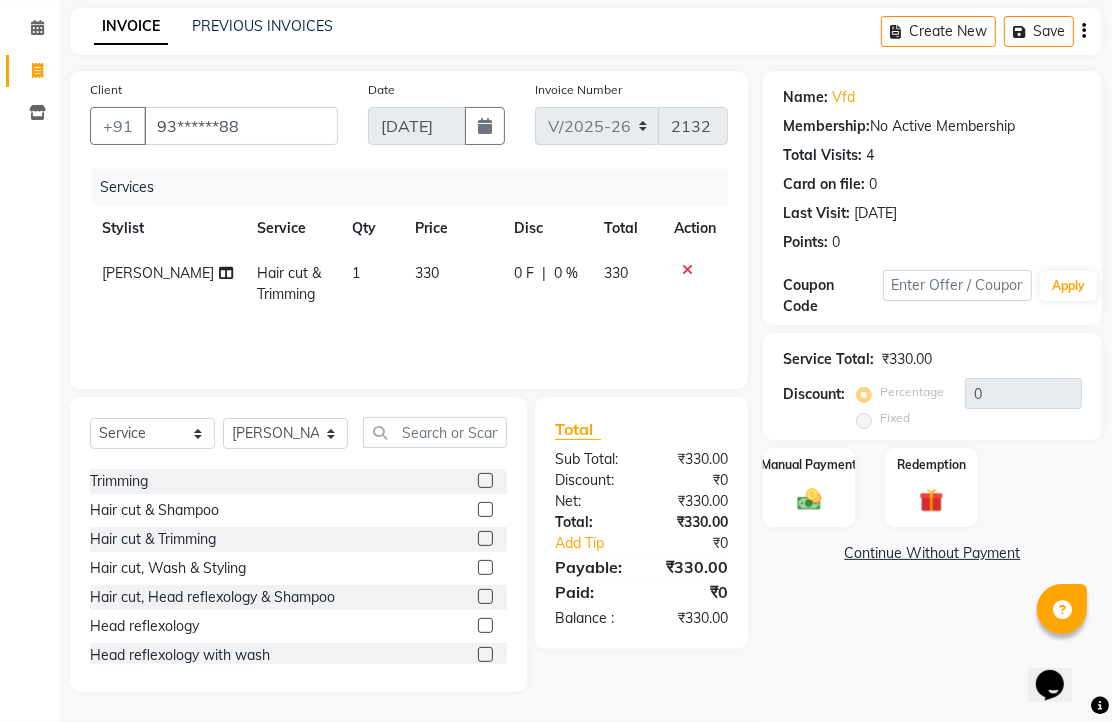 scroll, scrollTop: 157, scrollLeft: 0, axis: vertical 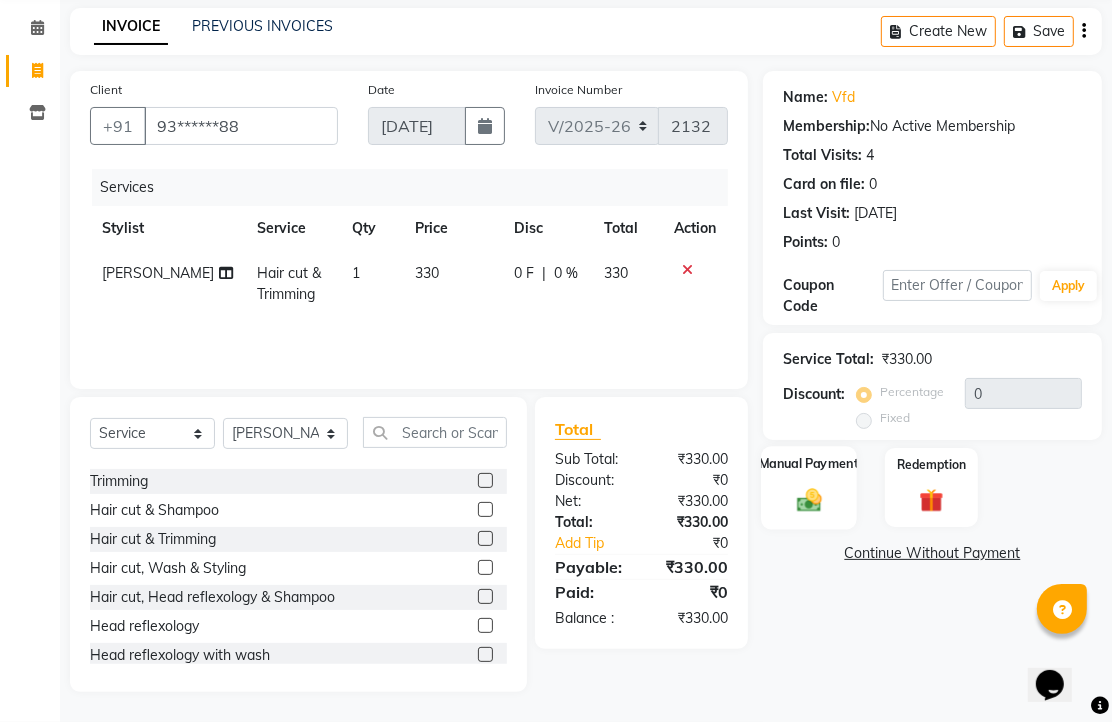 click 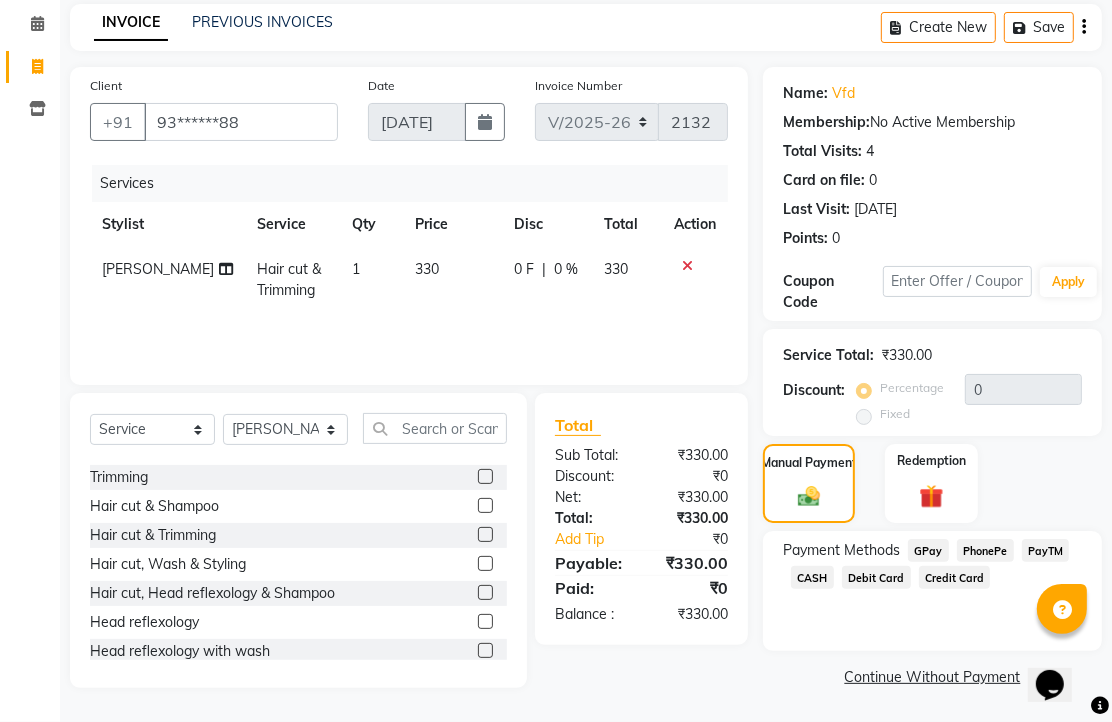 click on "PhonePe" 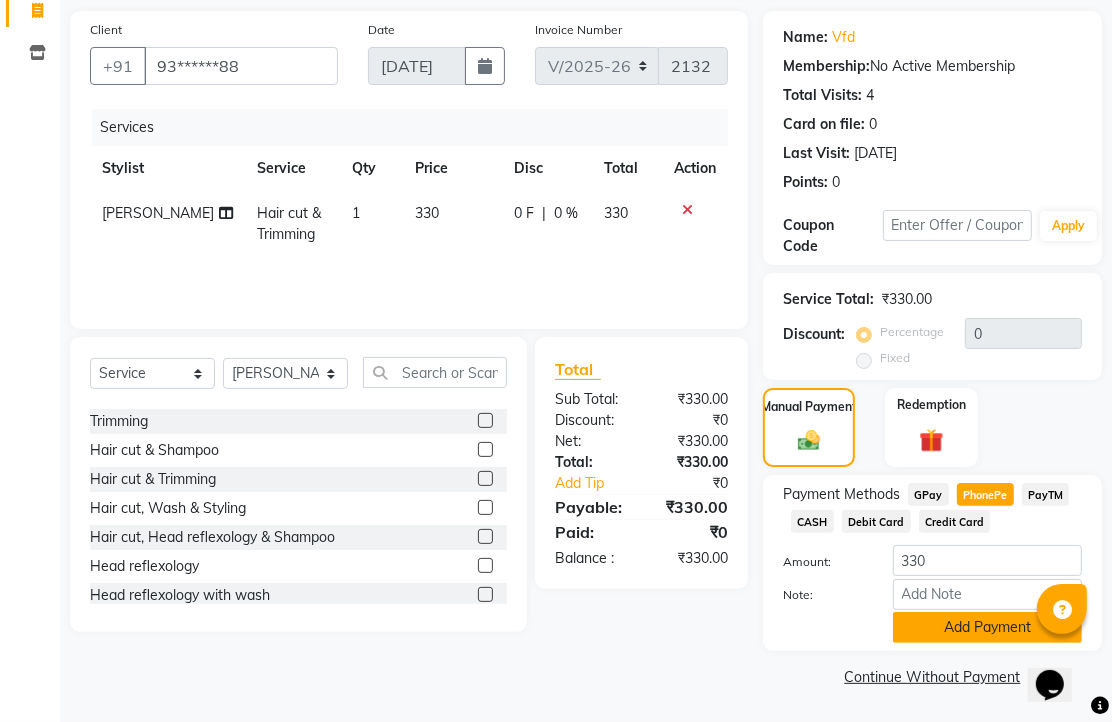 scroll, scrollTop: 248, scrollLeft: 0, axis: vertical 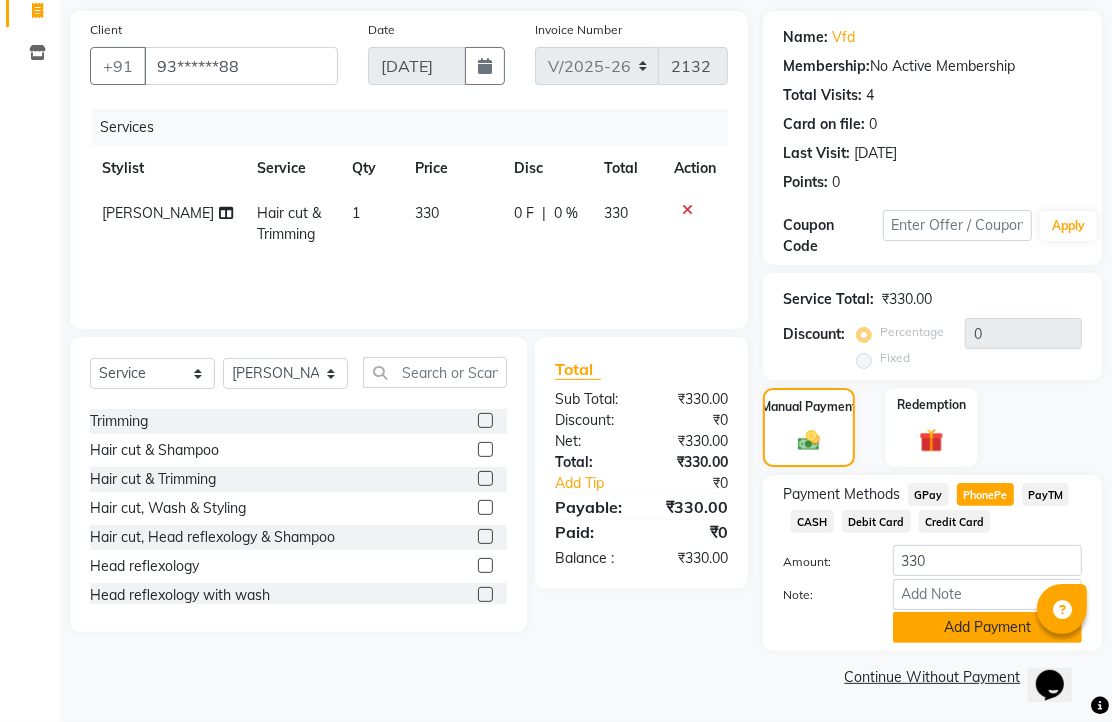 click on "Add Payment" 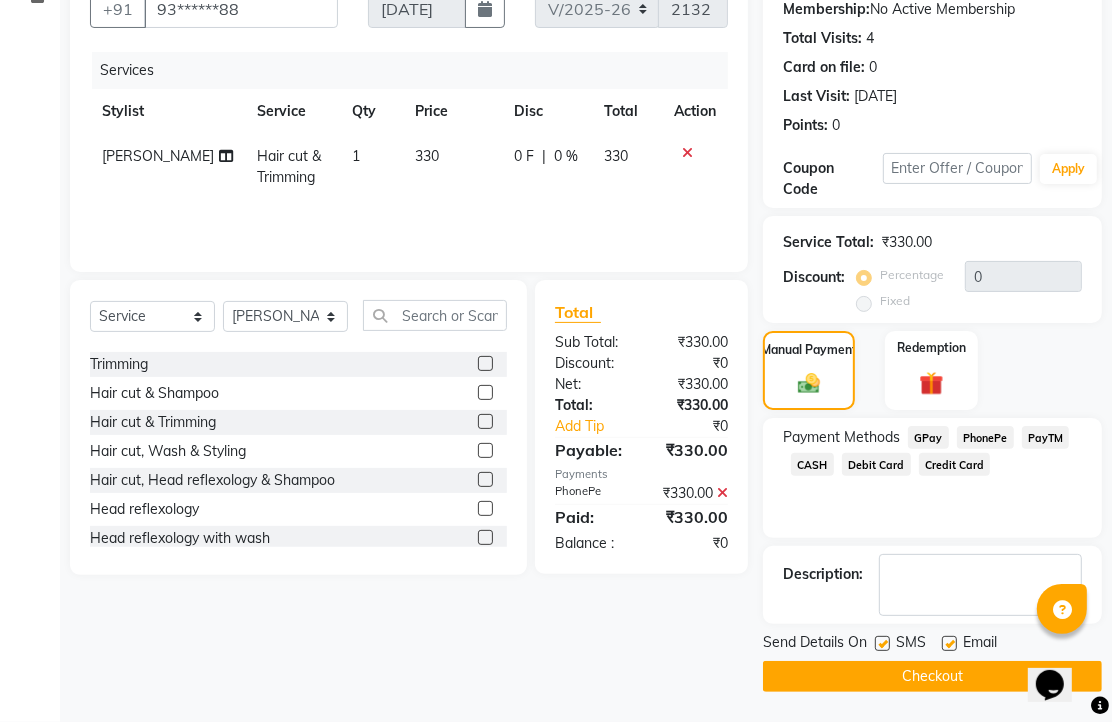 scroll, scrollTop: 304, scrollLeft: 0, axis: vertical 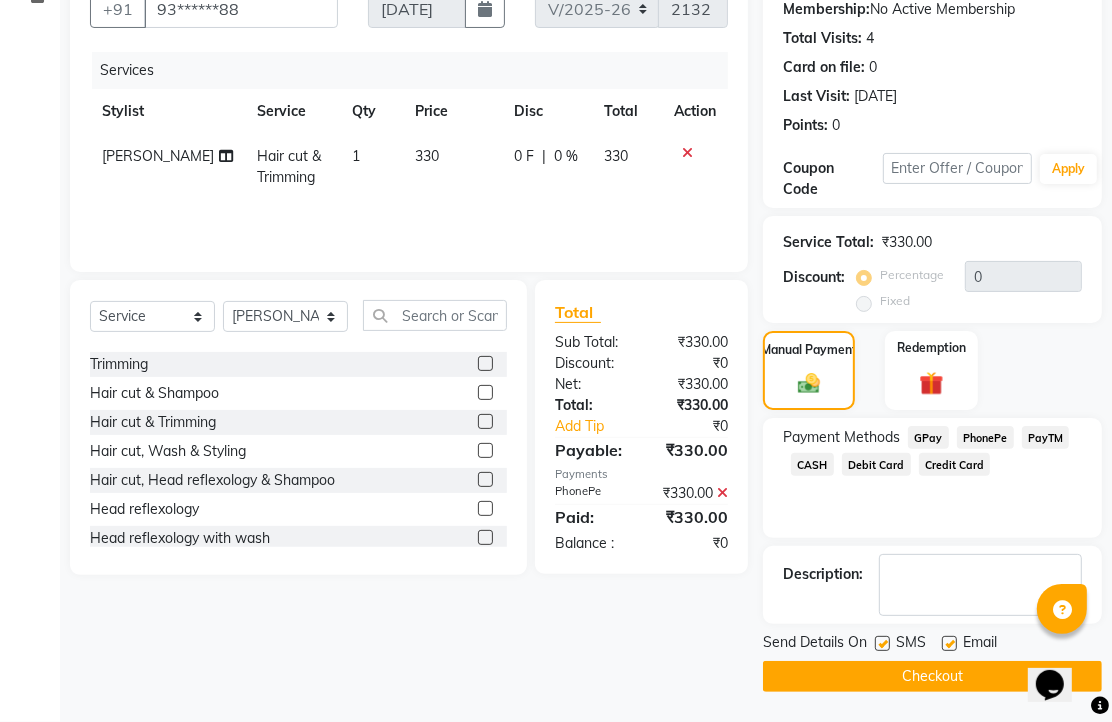 click 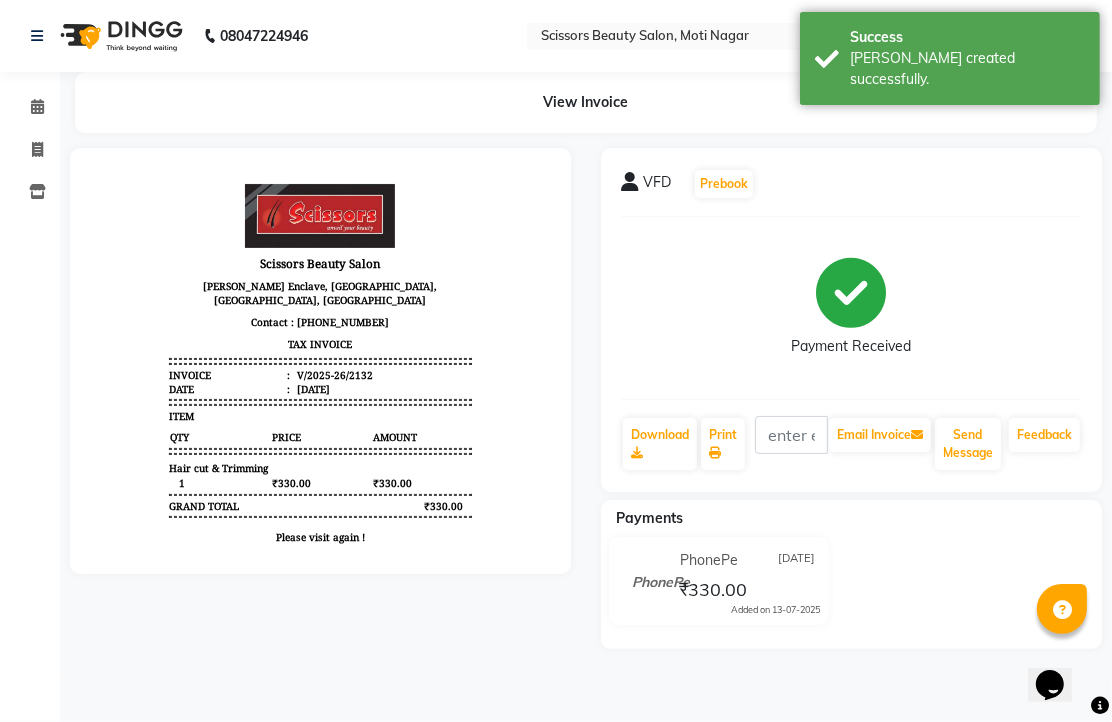 scroll, scrollTop: 0, scrollLeft: 0, axis: both 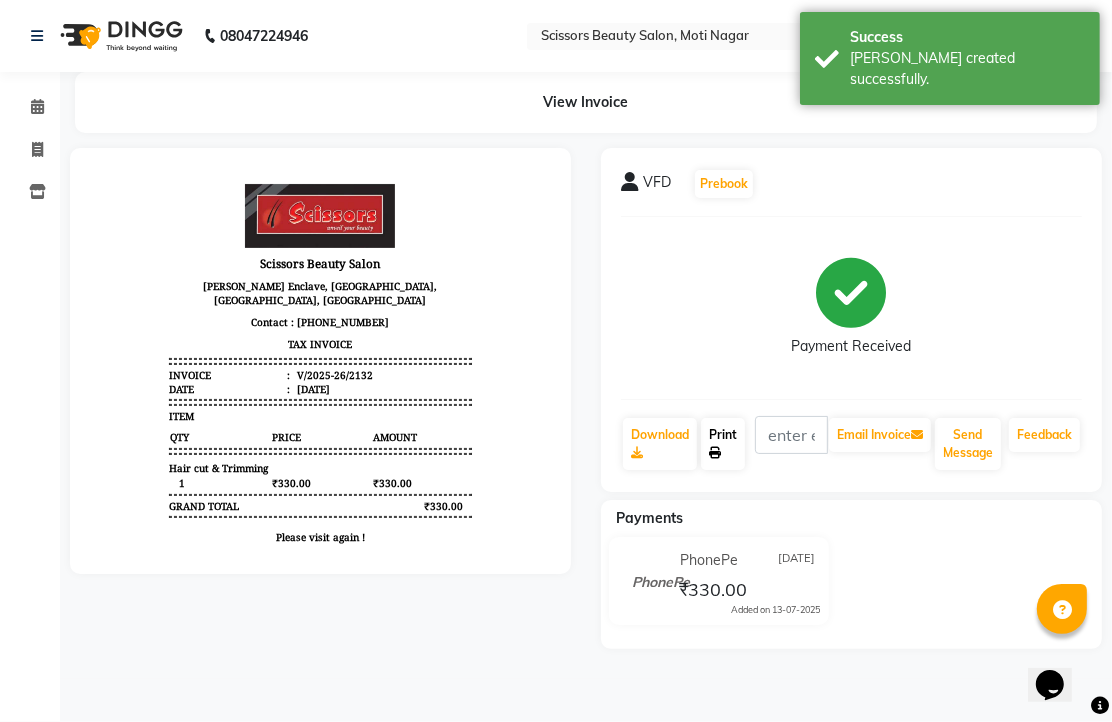 click on "Print" 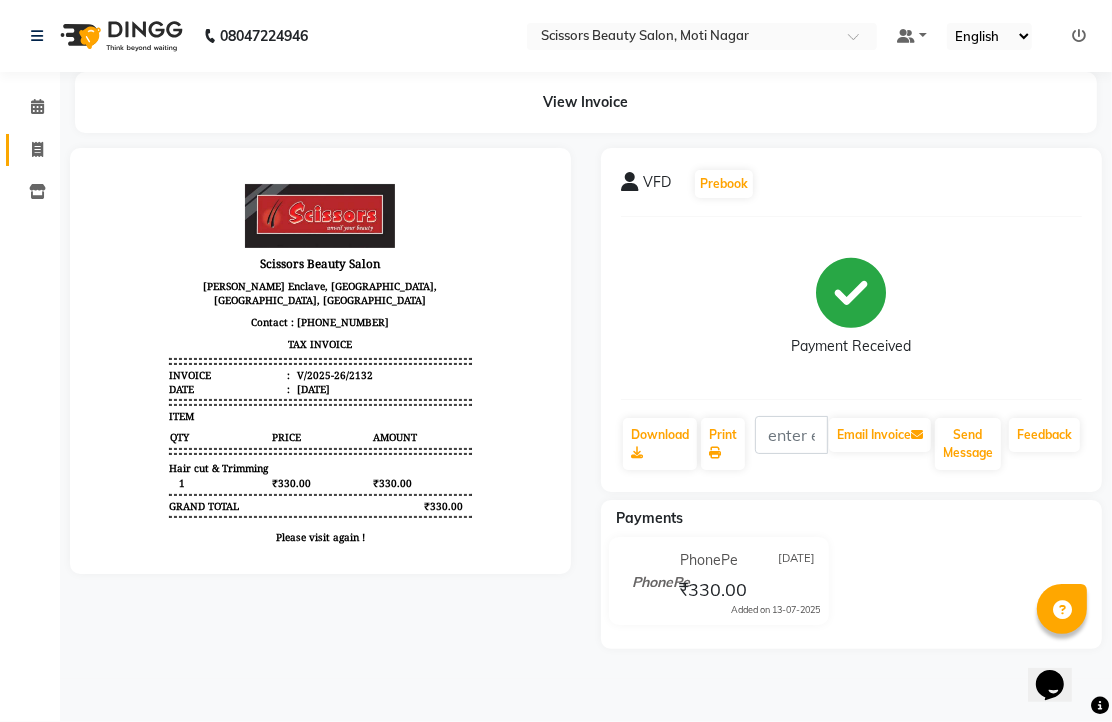 click 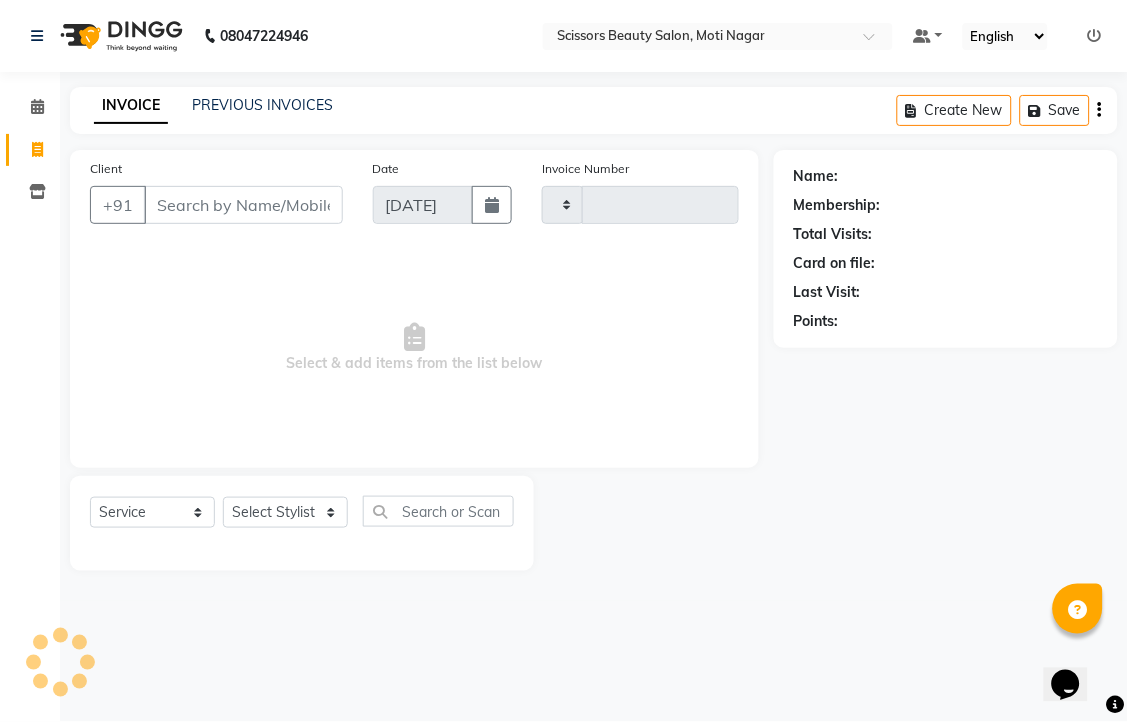 type on "2133" 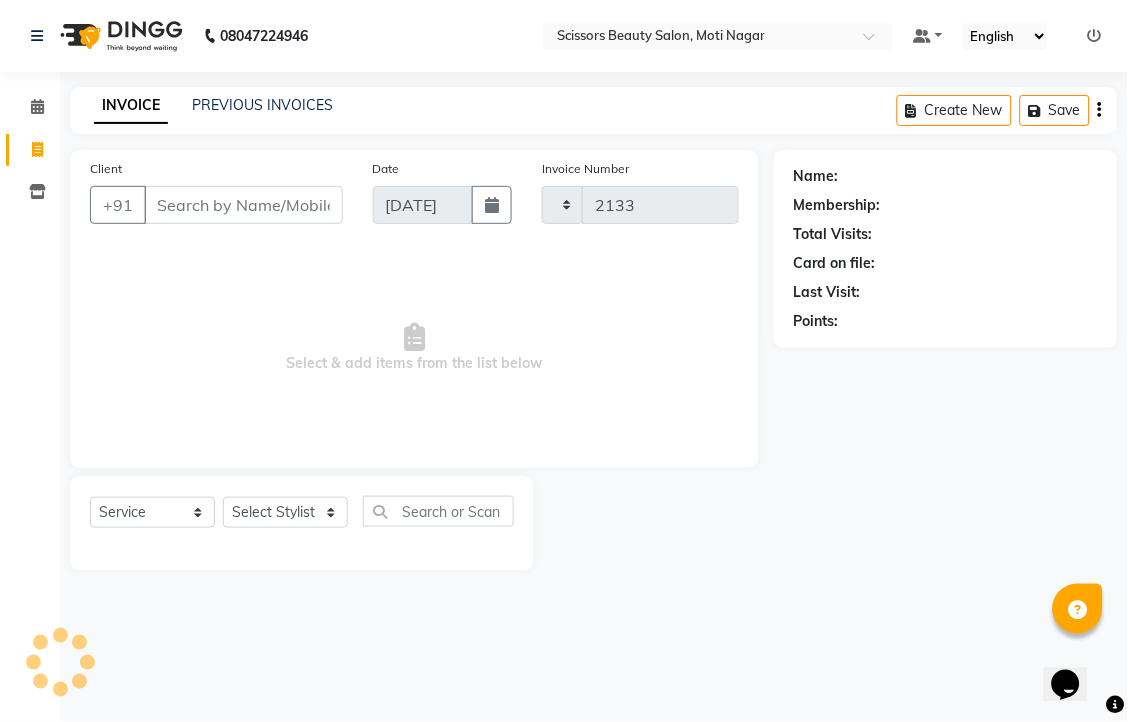 select on "7057" 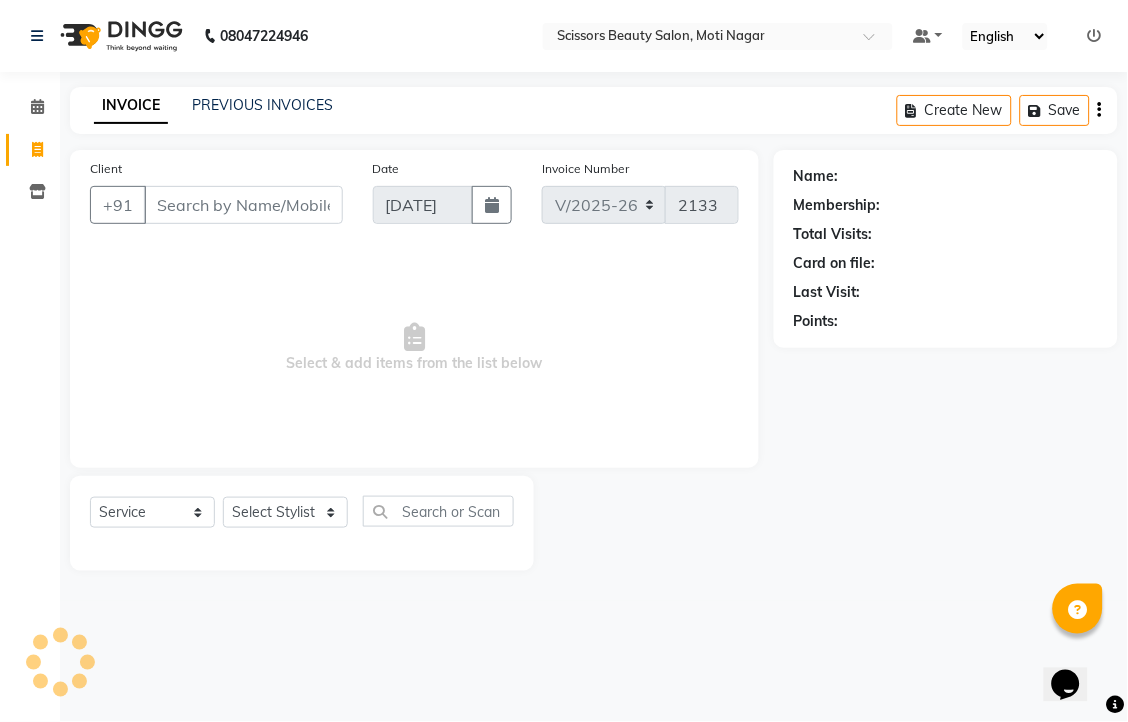 click on "Client" at bounding box center [243, 205] 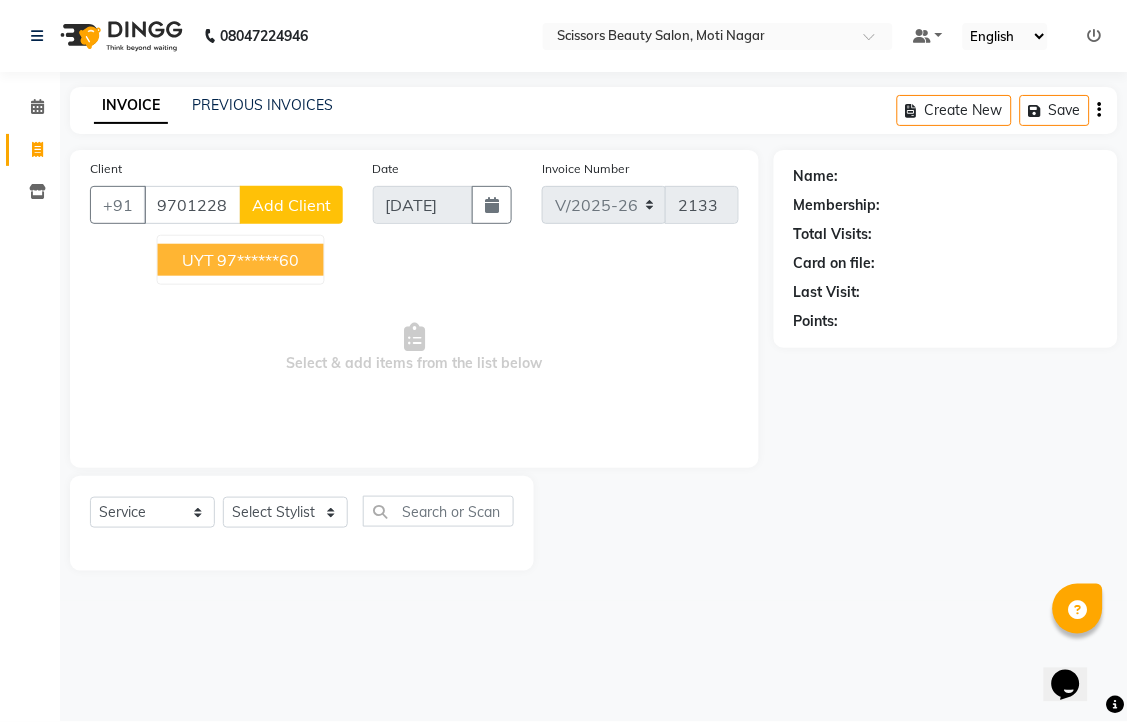 click on "97******60" at bounding box center [259, 260] 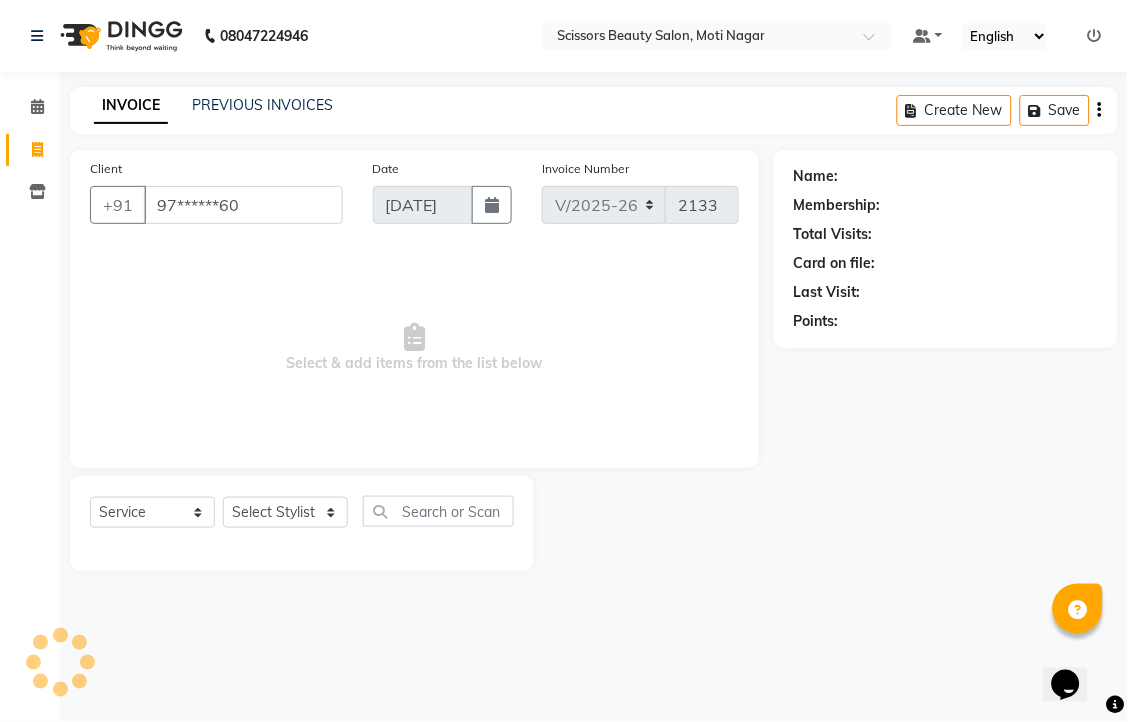 type on "97******60" 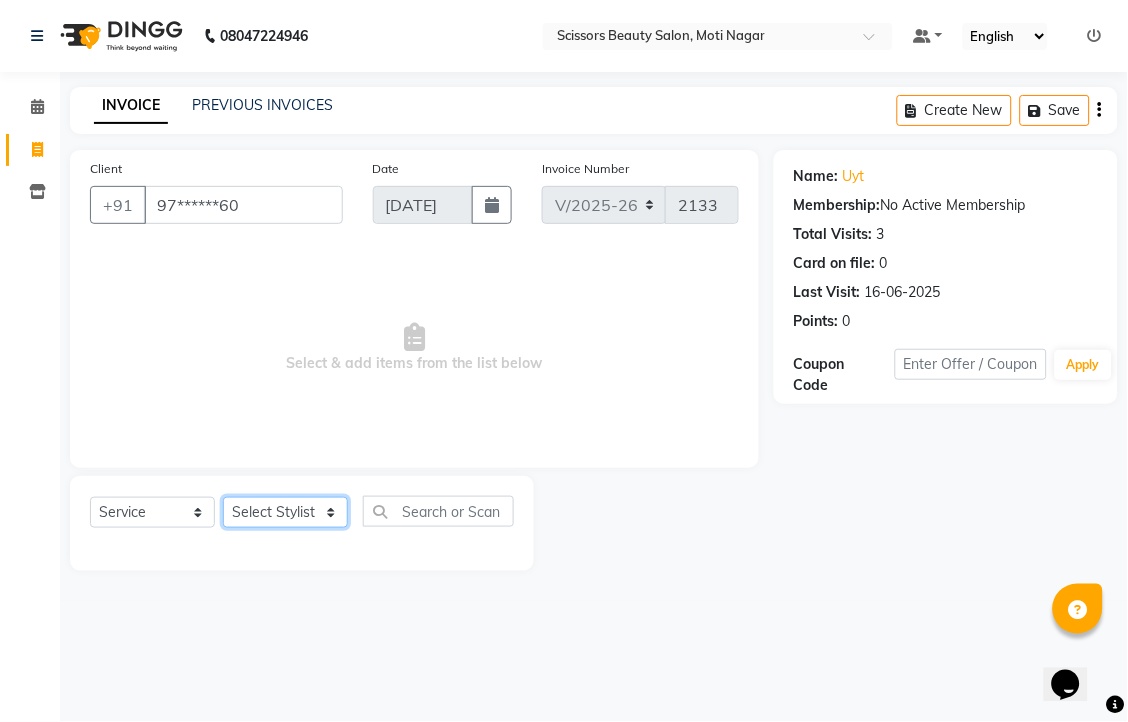click on "Select Stylist [PERSON_NAME] [PERSON_NAME] Sir Staff" 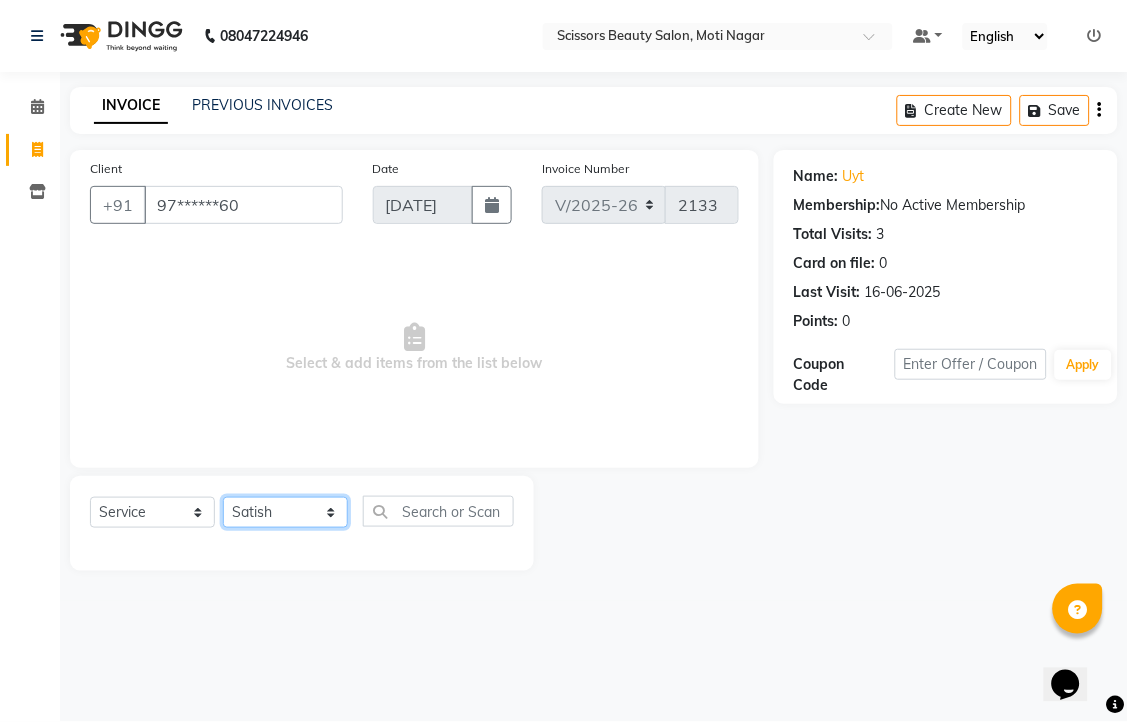 click on "Select Stylist [PERSON_NAME] [PERSON_NAME] Sir Staff" 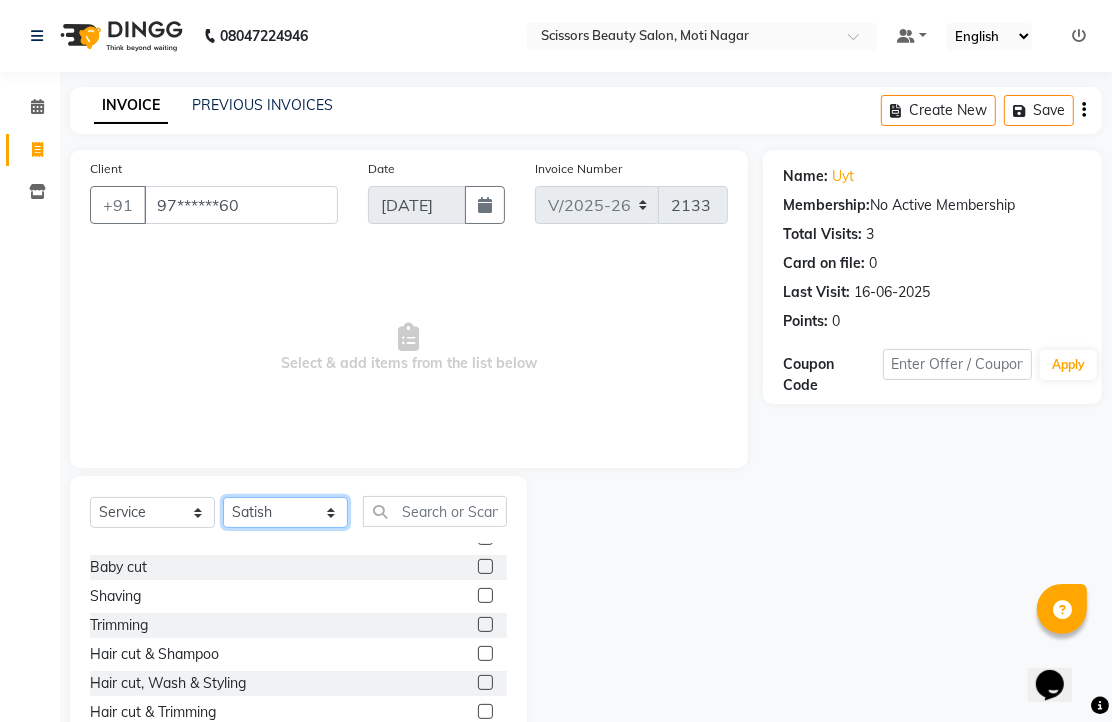 scroll, scrollTop: 222, scrollLeft: 0, axis: vertical 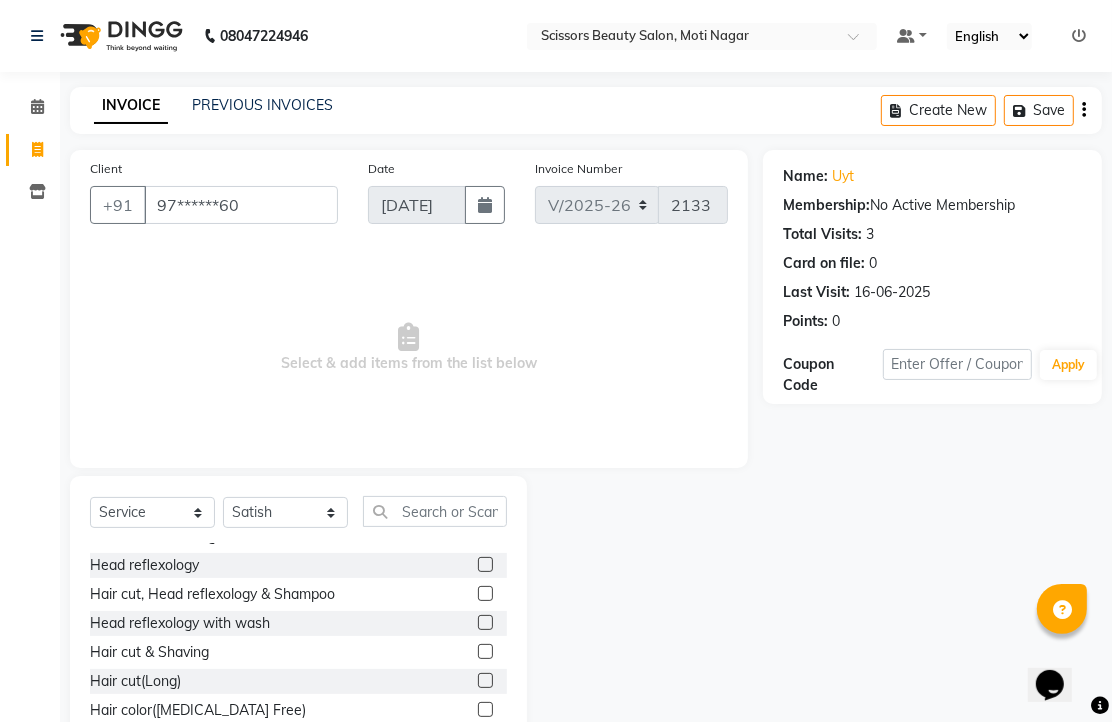 click 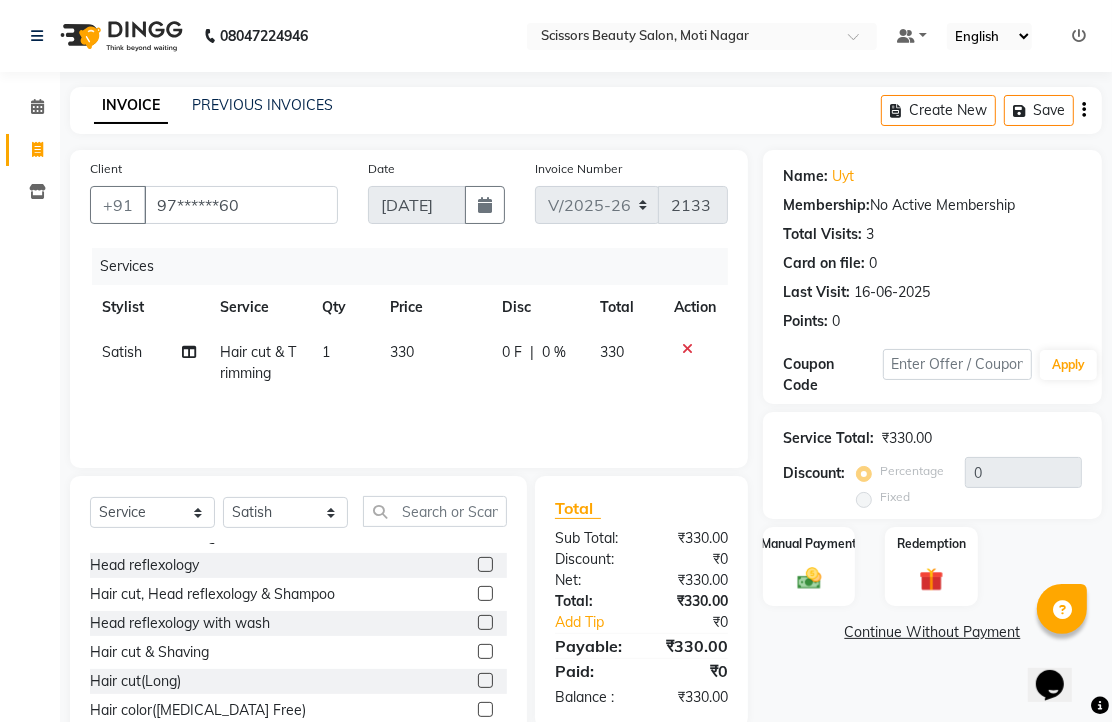 checkbox on "false" 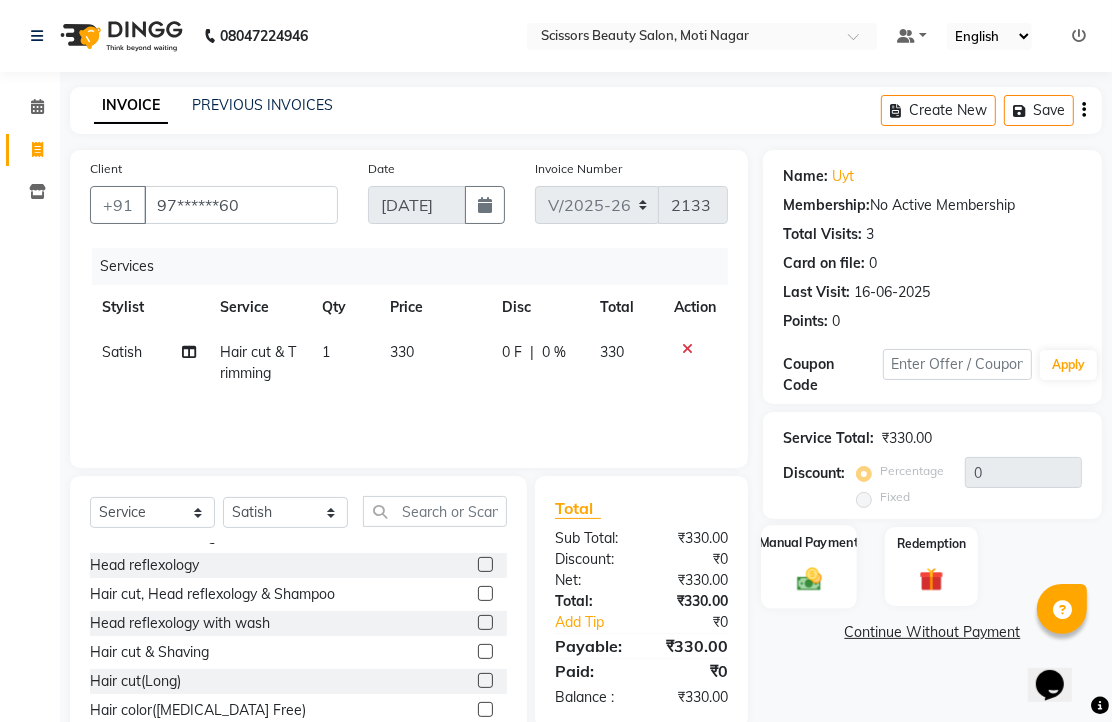 click 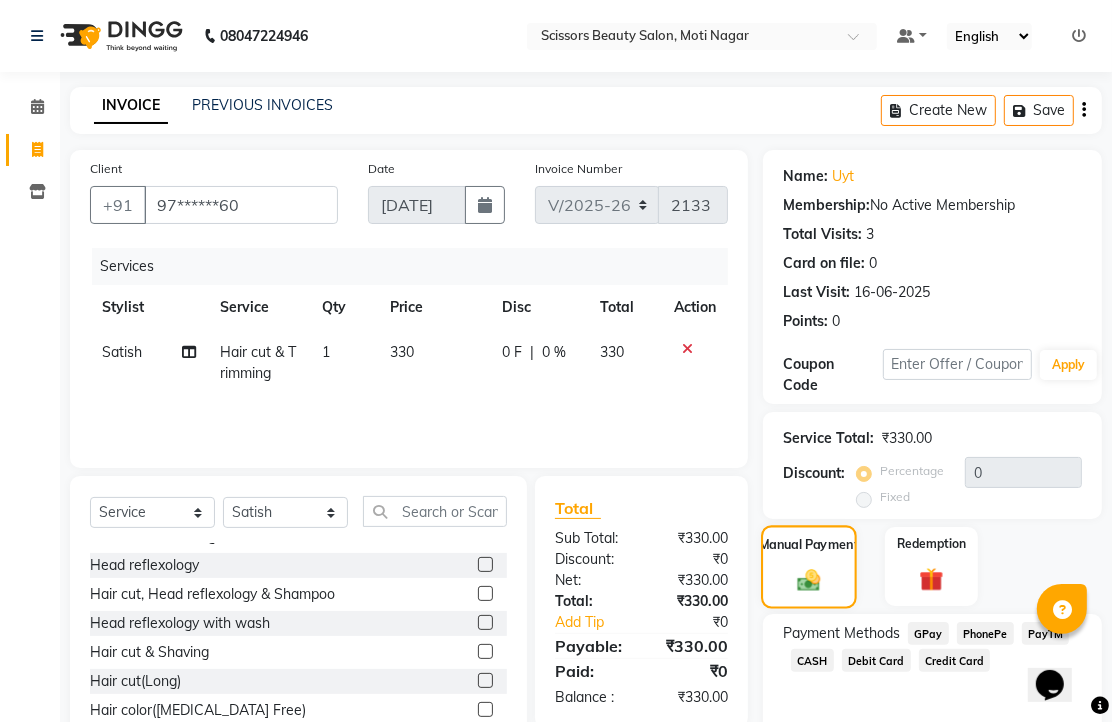 scroll, scrollTop: 163, scrollLeft: 0, axis: vertical 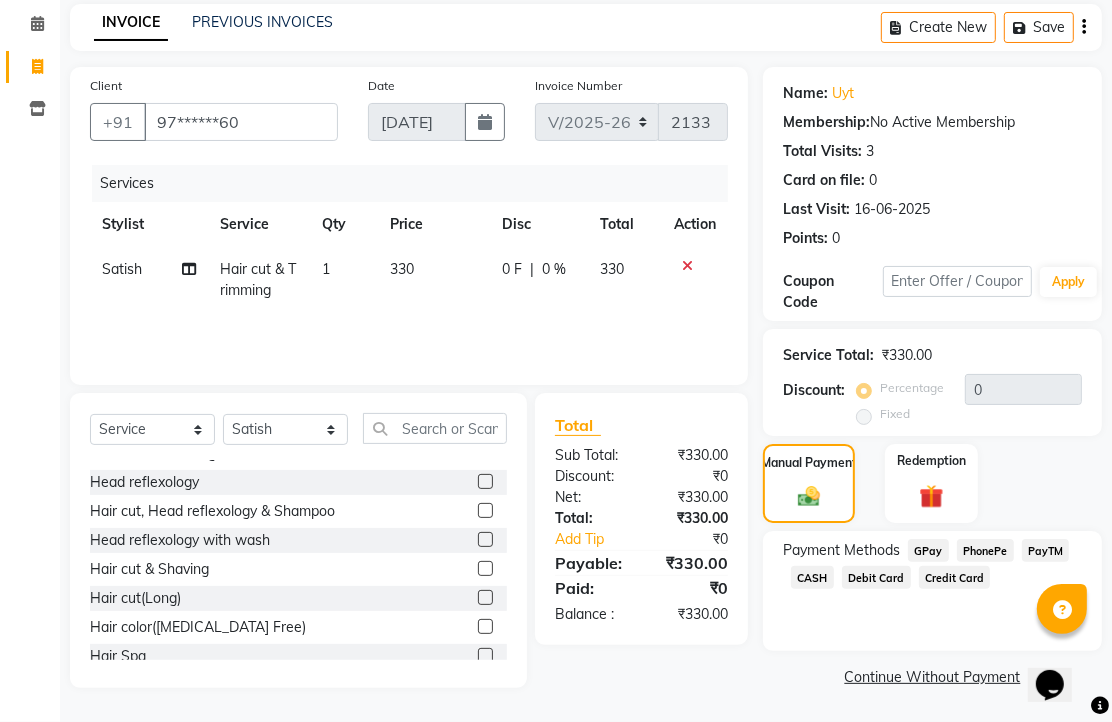 click on "PhonePe" 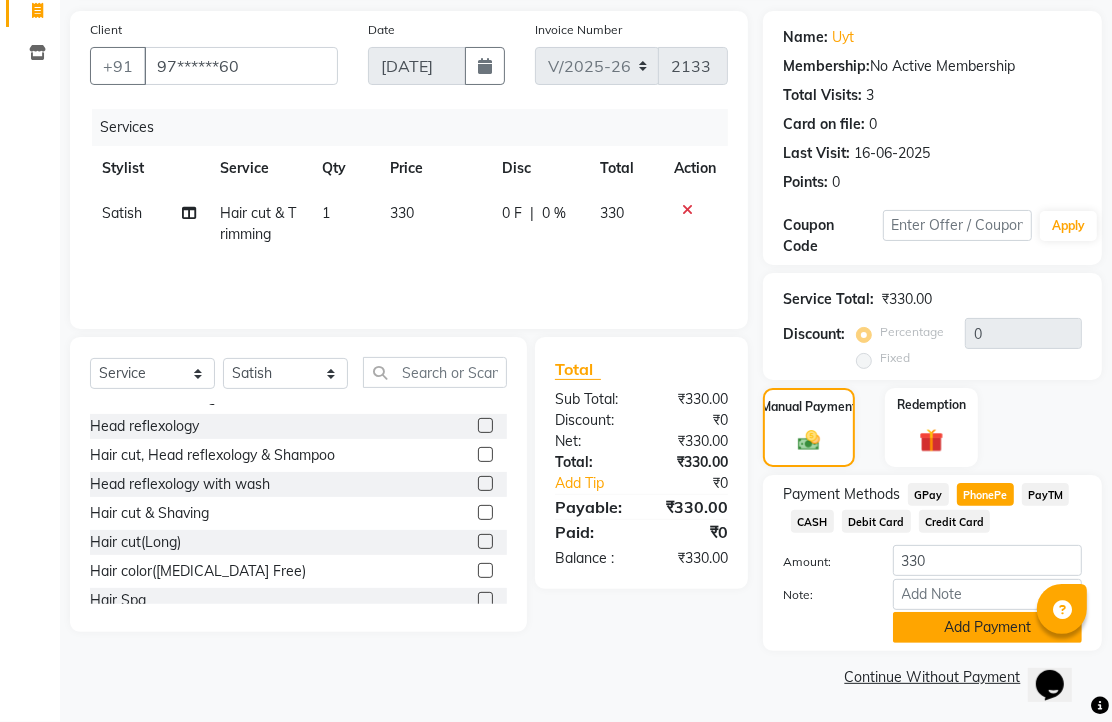 click on "Add Payment" 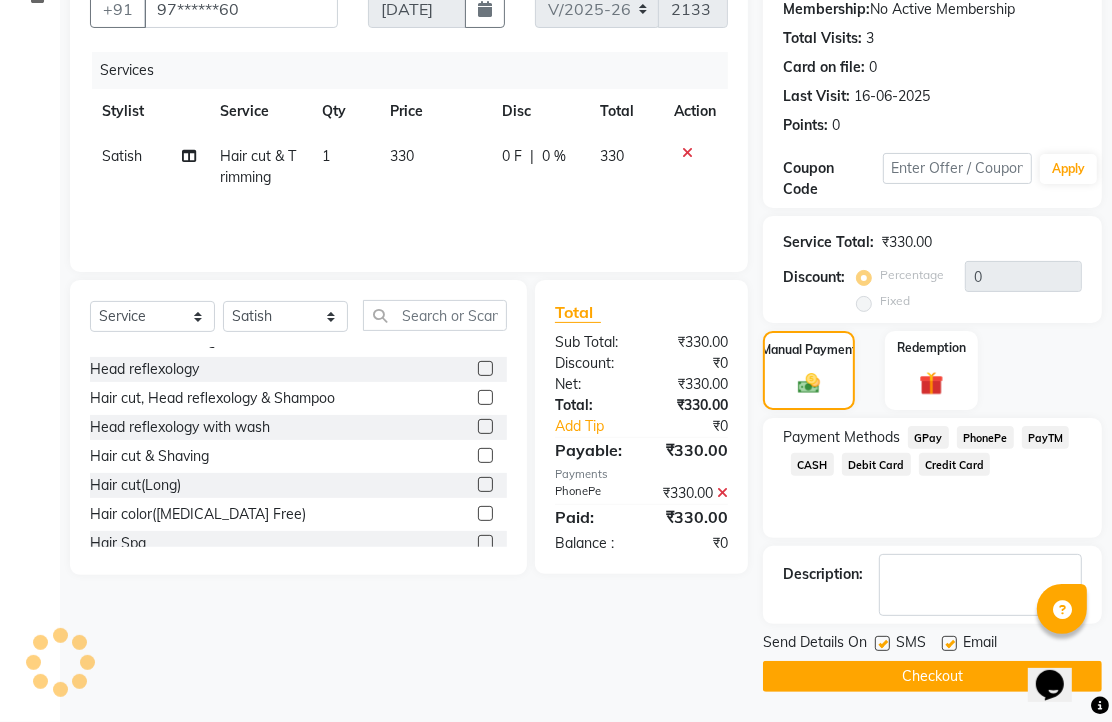 scroll, scrollTop: 304, scrollLeft: 0, axis: vertical 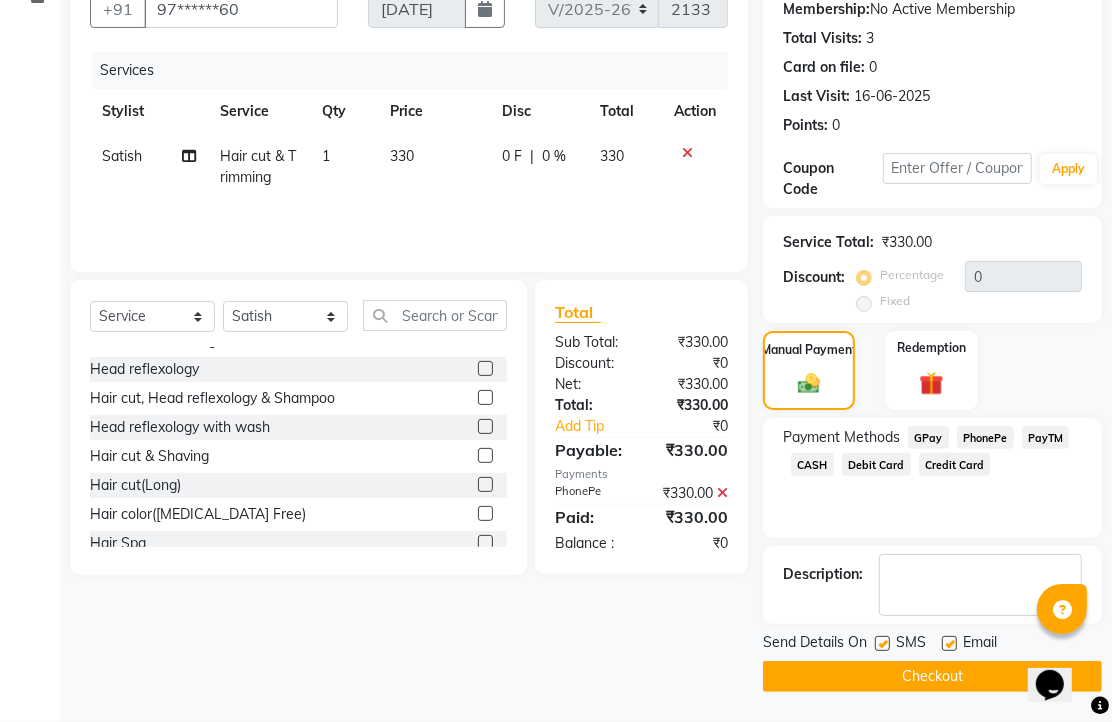click 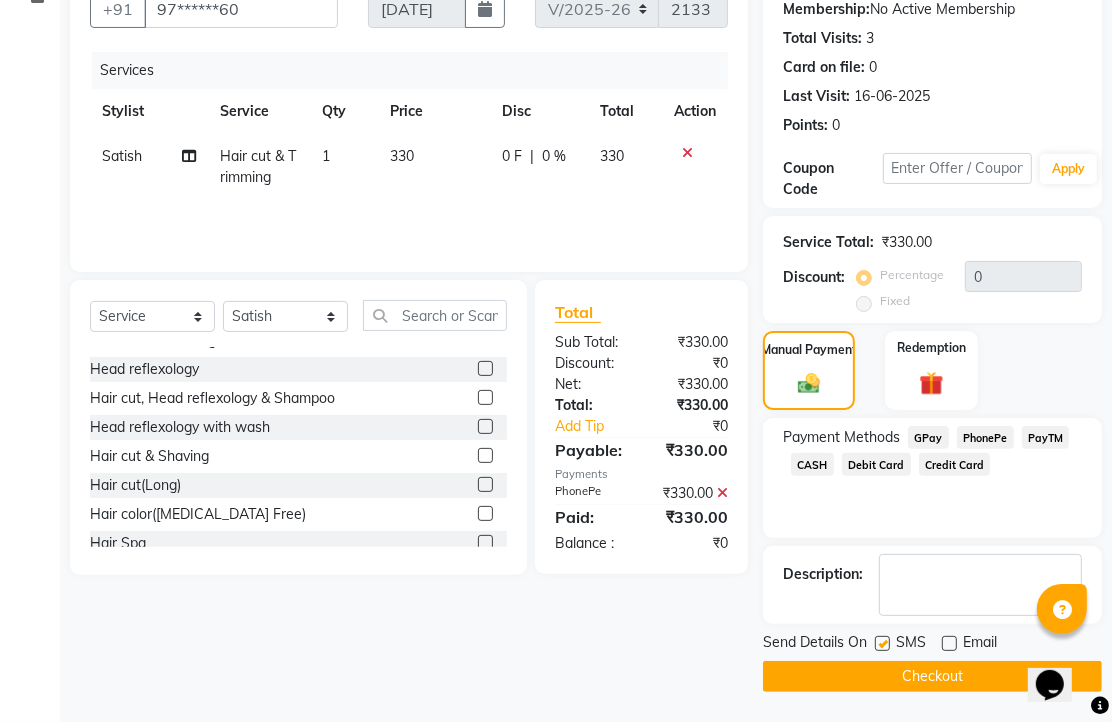 click on "Checkout" 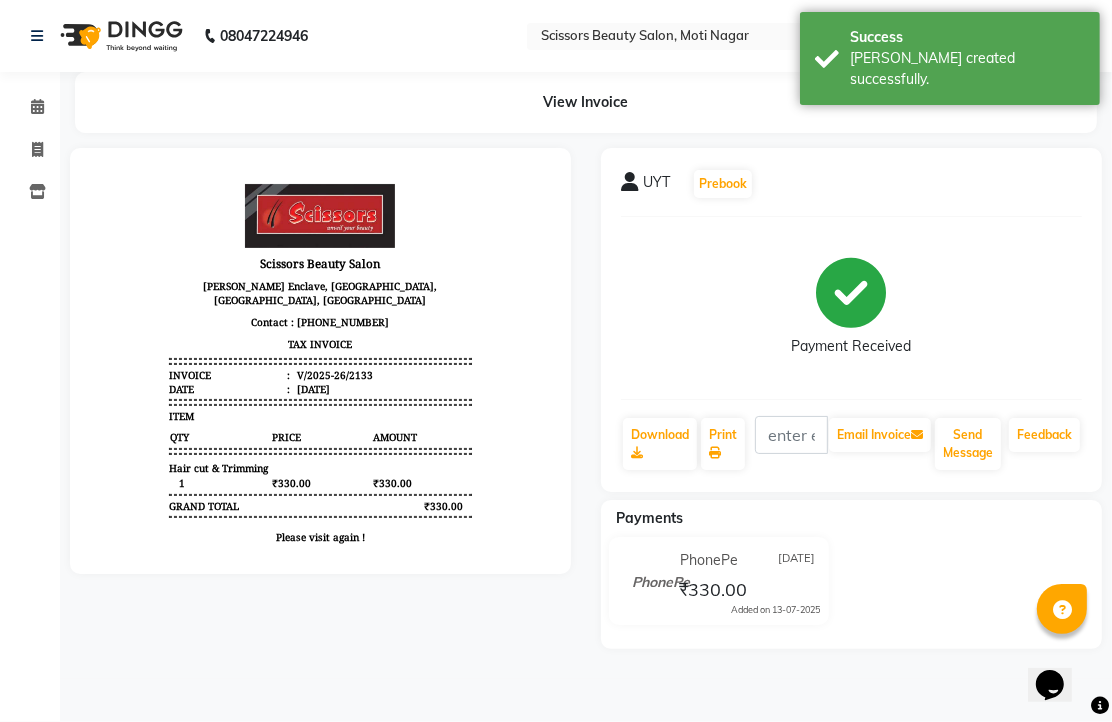 scroll, scrollTop: 0, scrollLeft: 0, axis: both 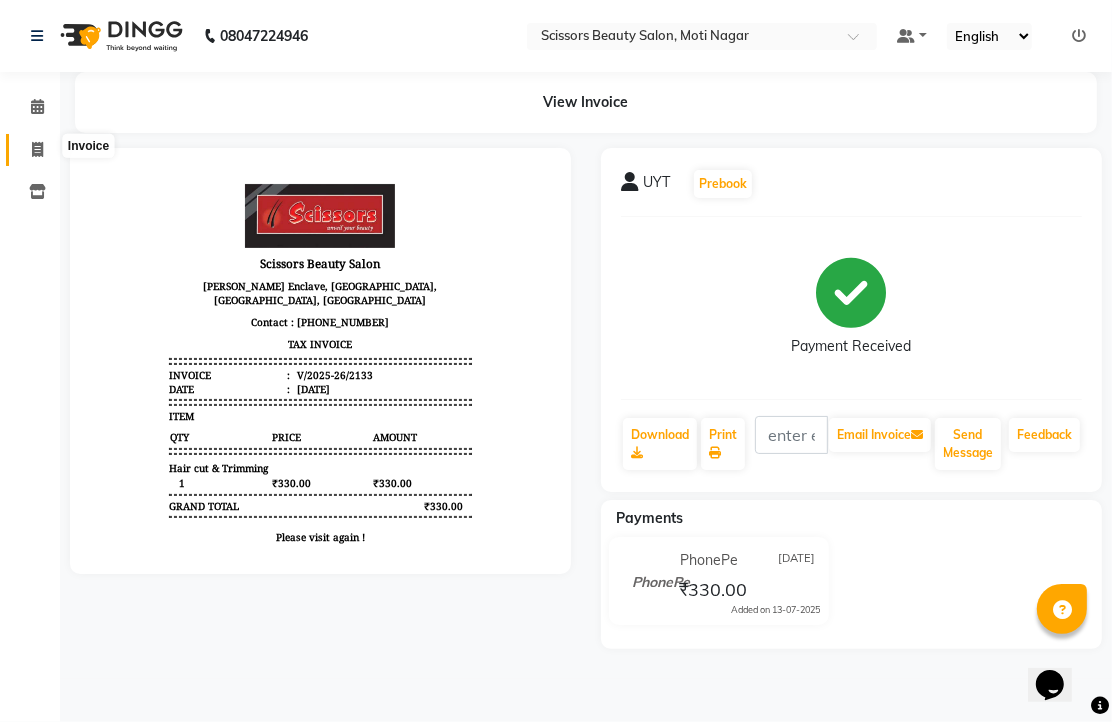 click 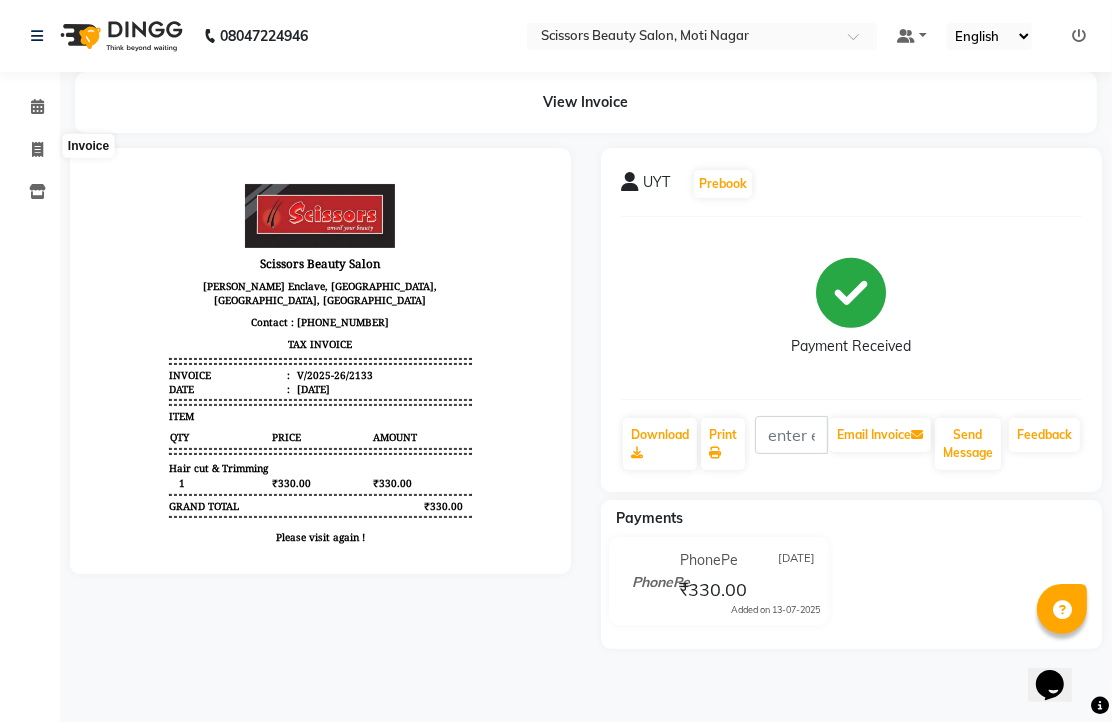 select on "service" 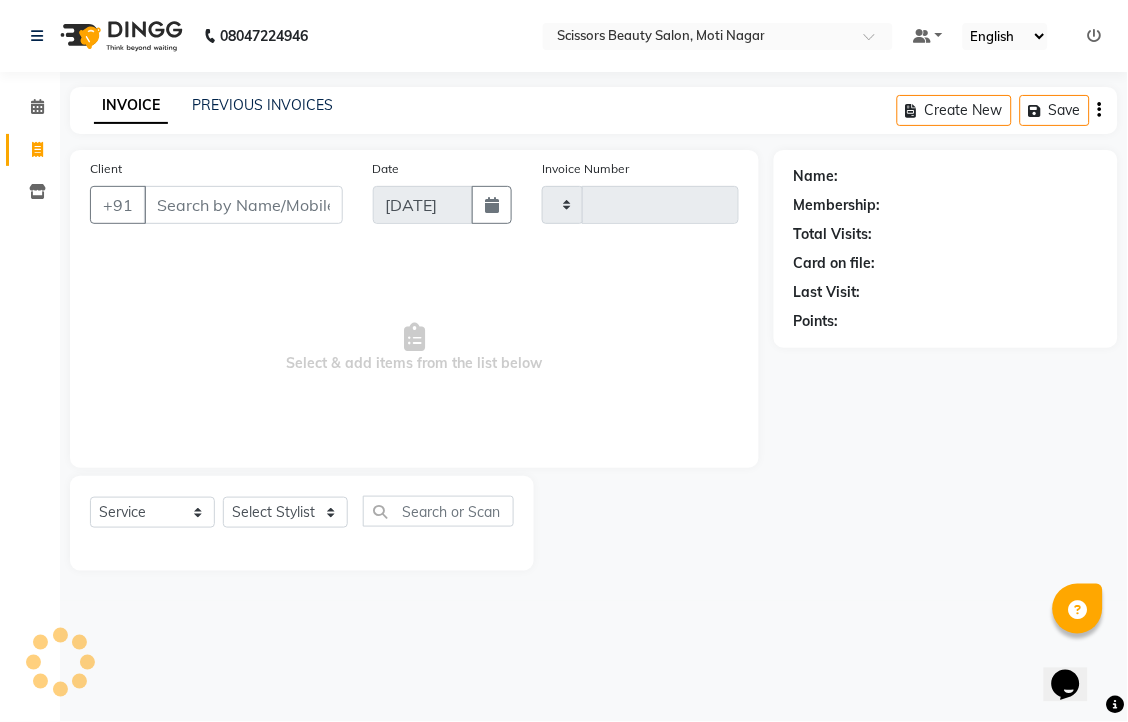 type on "2134" 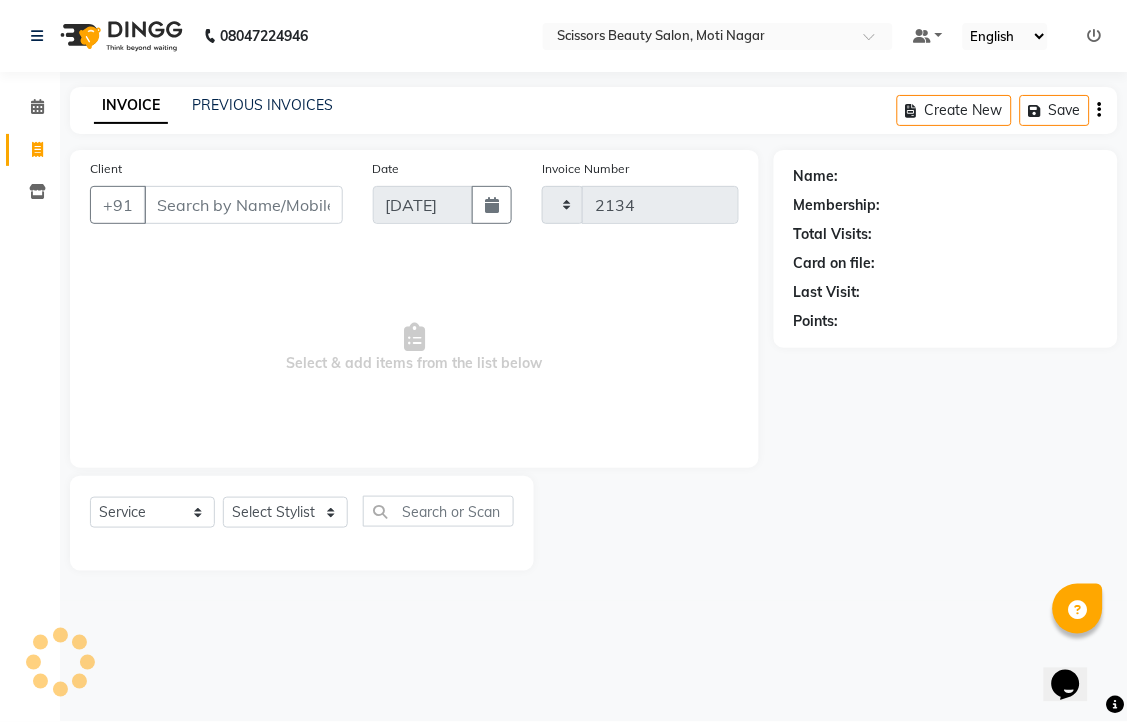 select on "7057" 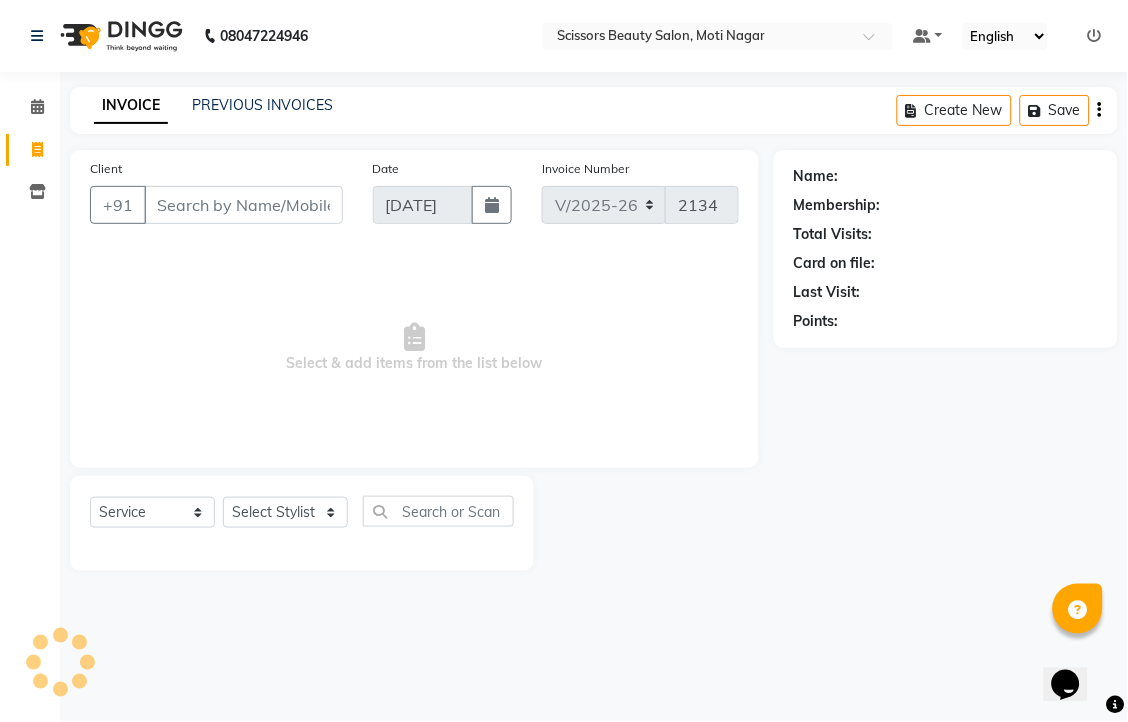 click on "Client" at bounding box center [243, 205] 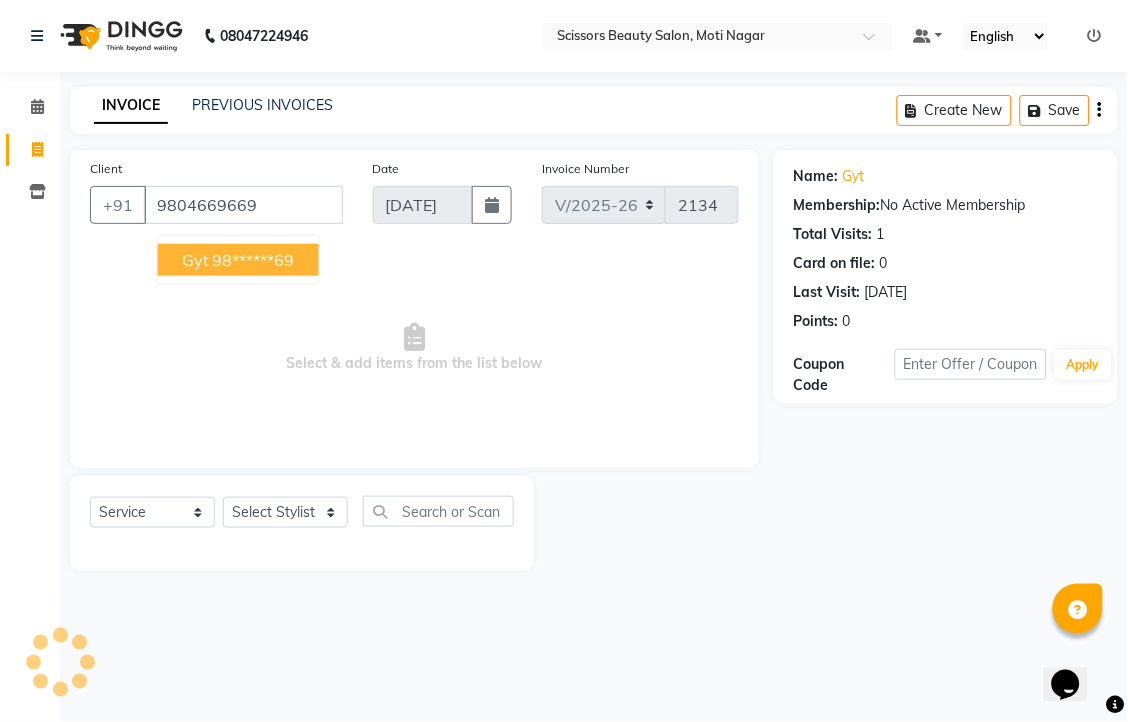 click on "98******69" at bounding box center (254, 260) 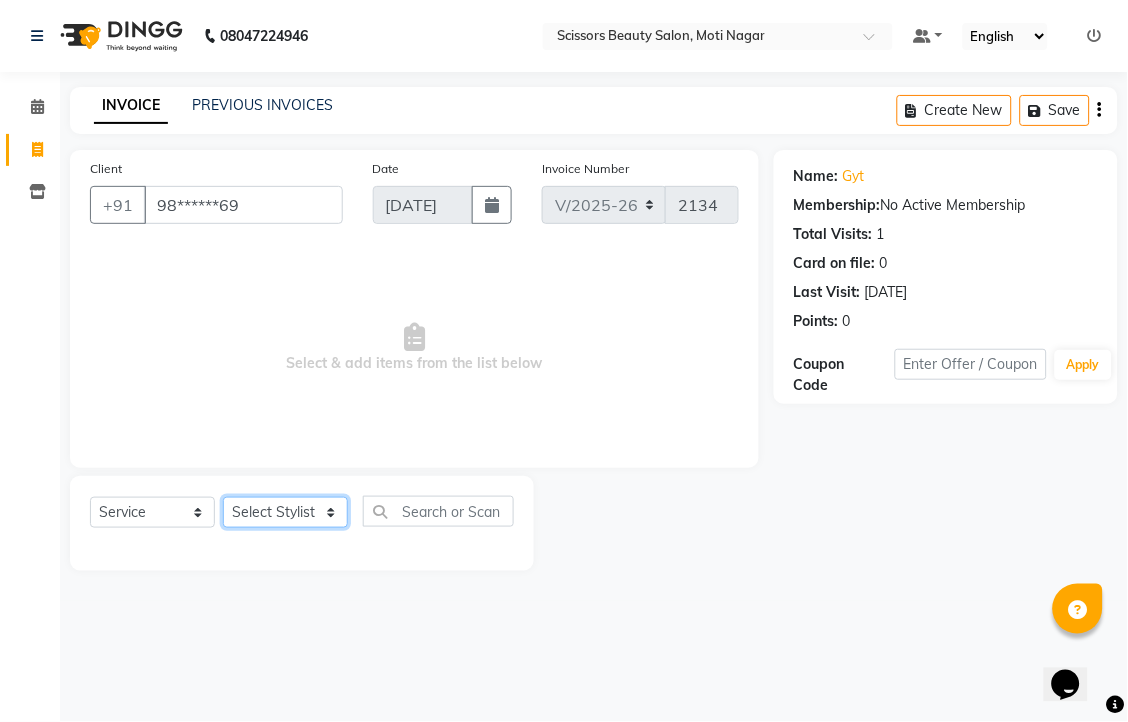 click on "Select Stylist [PERSON_NAME] [PERSON_NAME] Sir Staff" 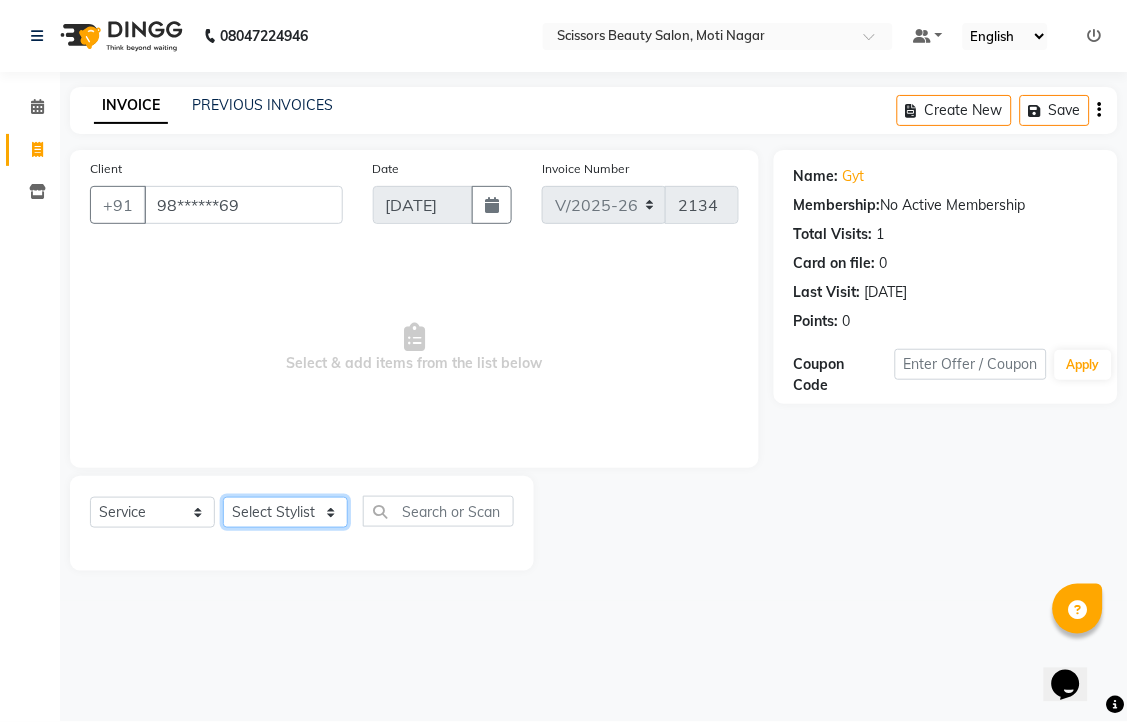 select on "58456" 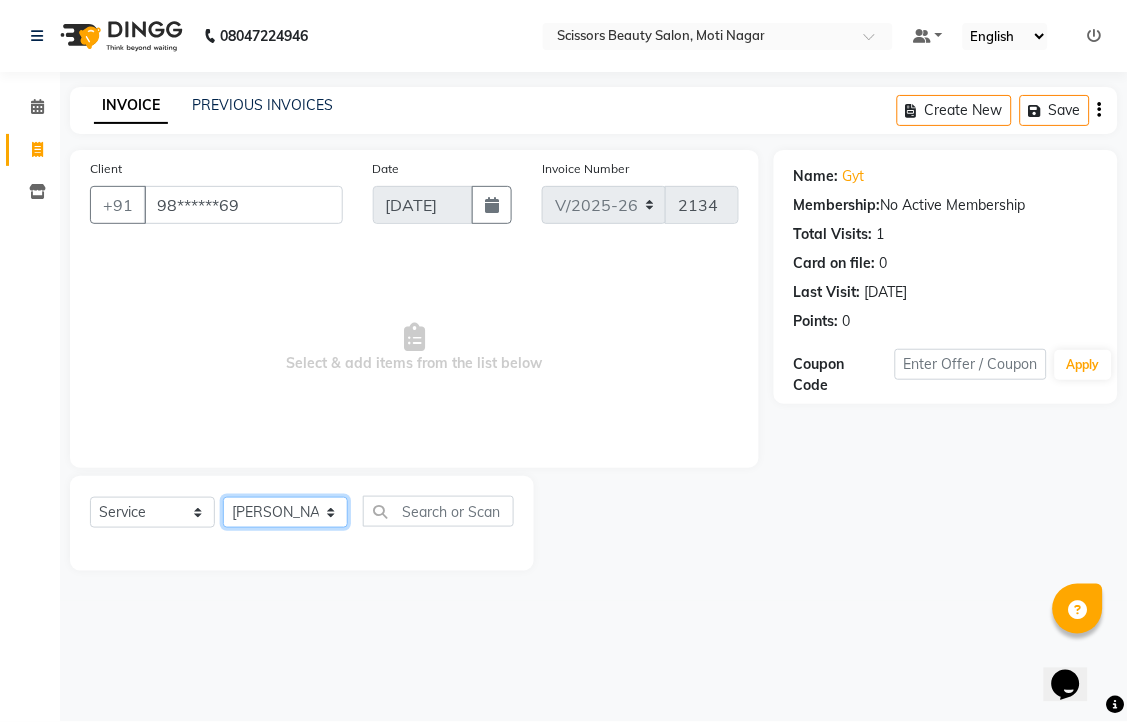 click on "Select Stylist [PERSON_NAME] [PERSON_NAME] Sir Staff" 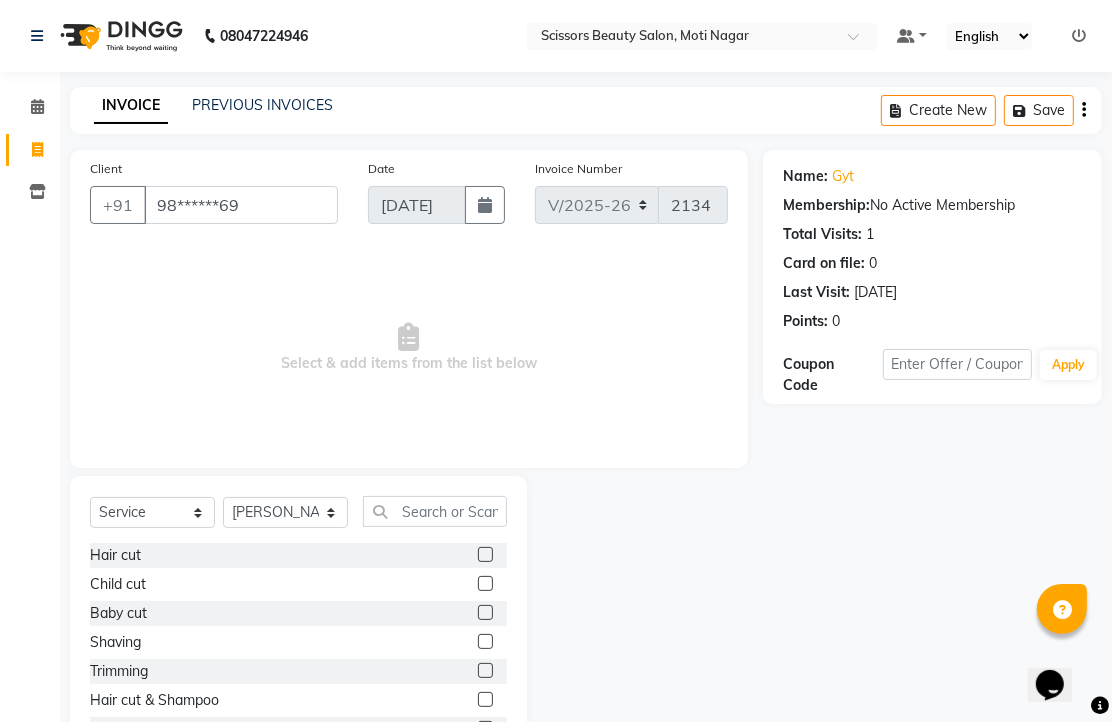 click 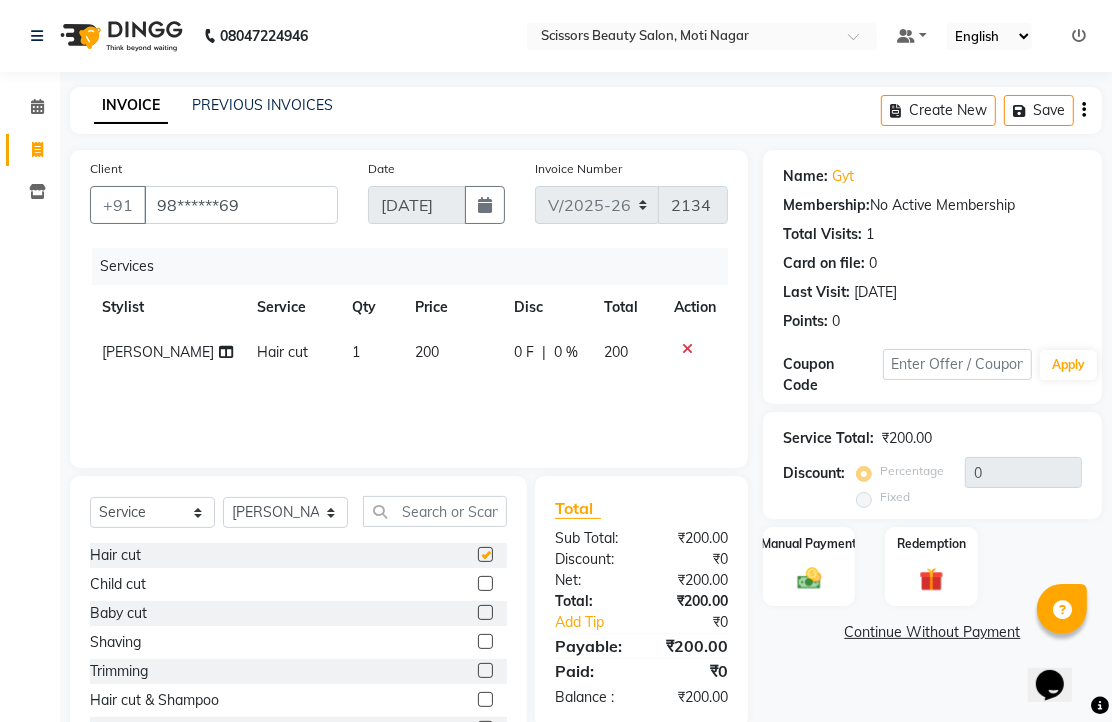 checkbox on "false" 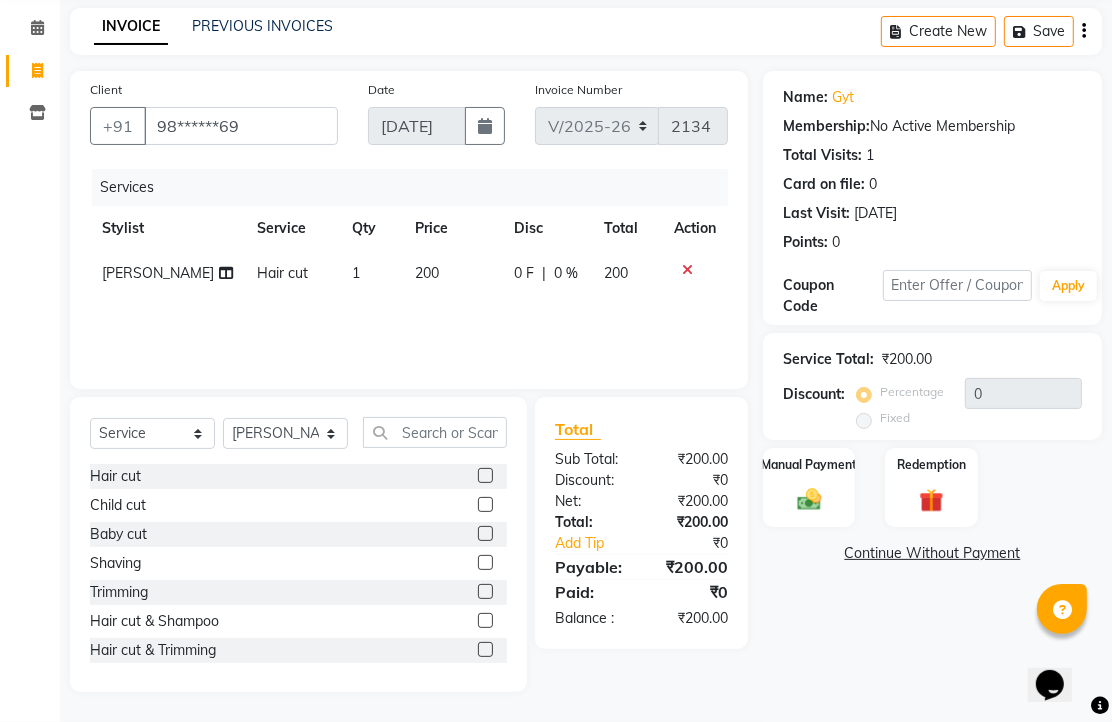 scroll, scrollTop: 157, scrollLeft: 0, axis: vertical 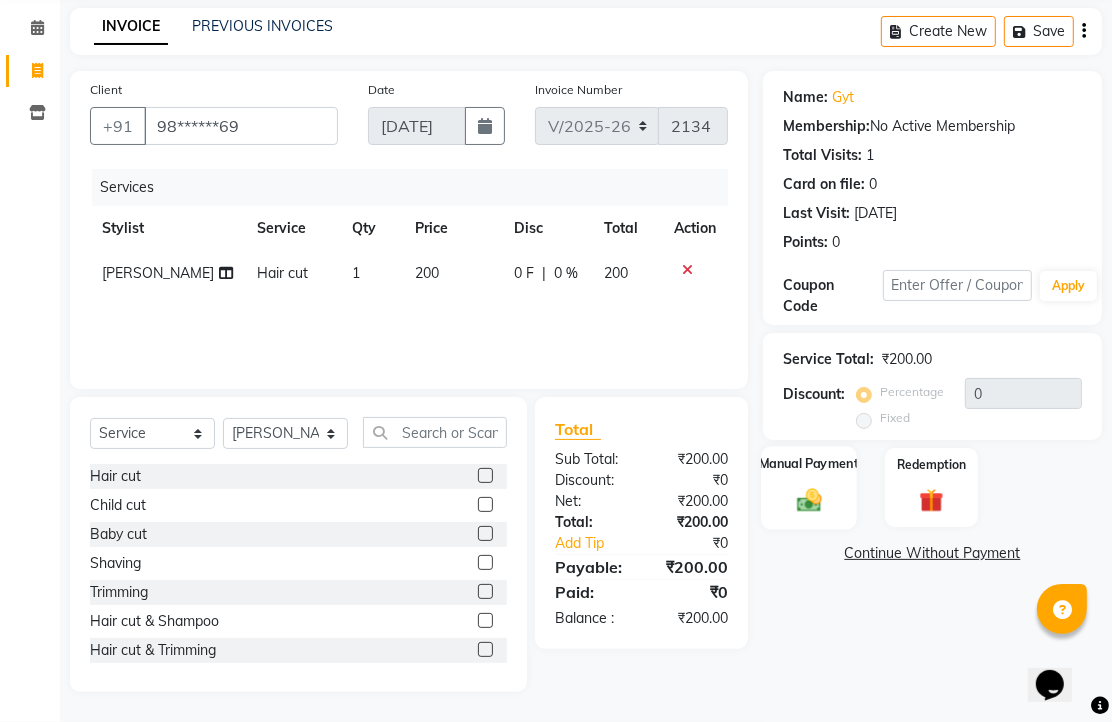 click 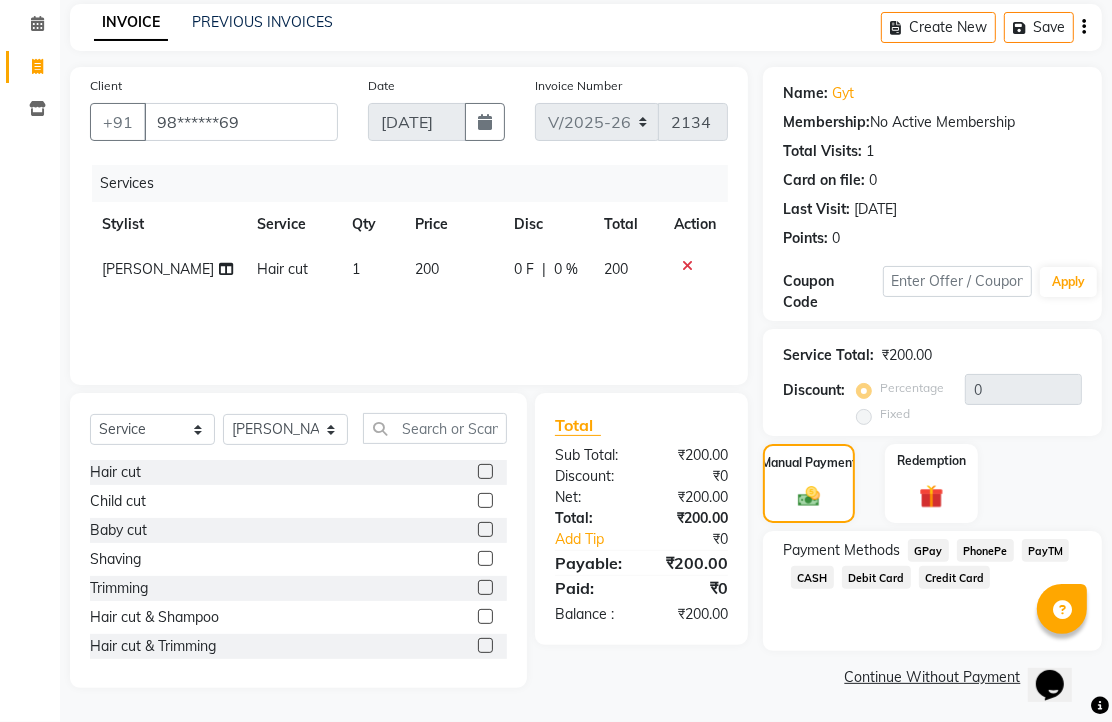 click on "PhonePe" 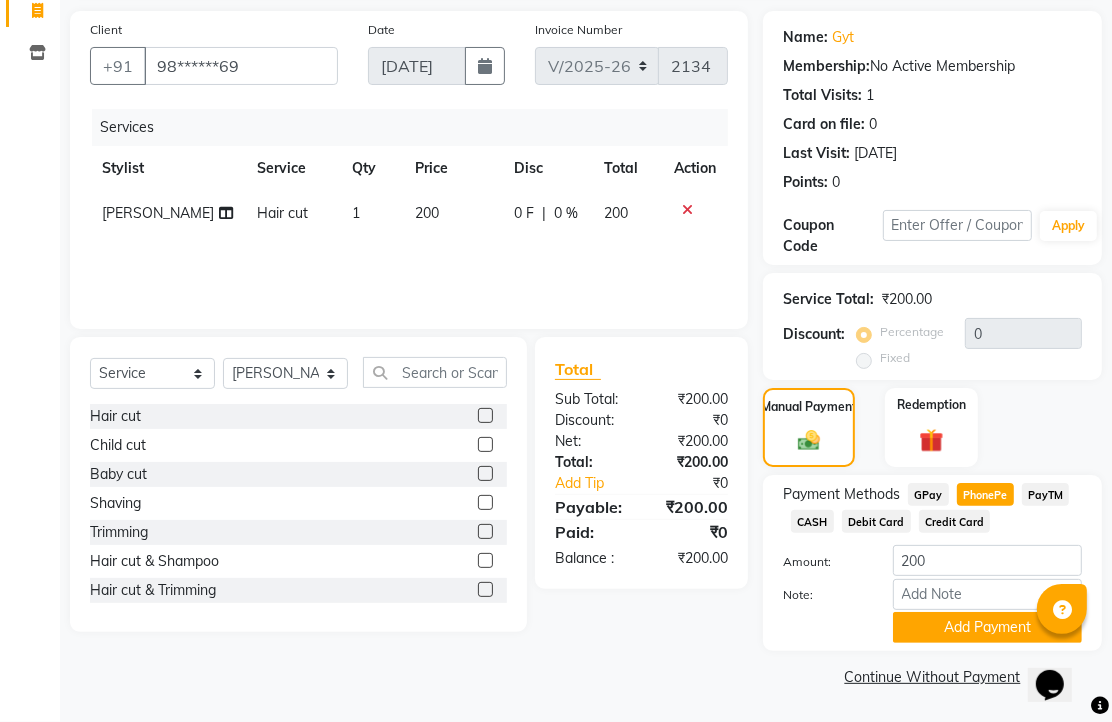 scroll, scrollTop: 248, scrollLeft: 0, axis: vertical 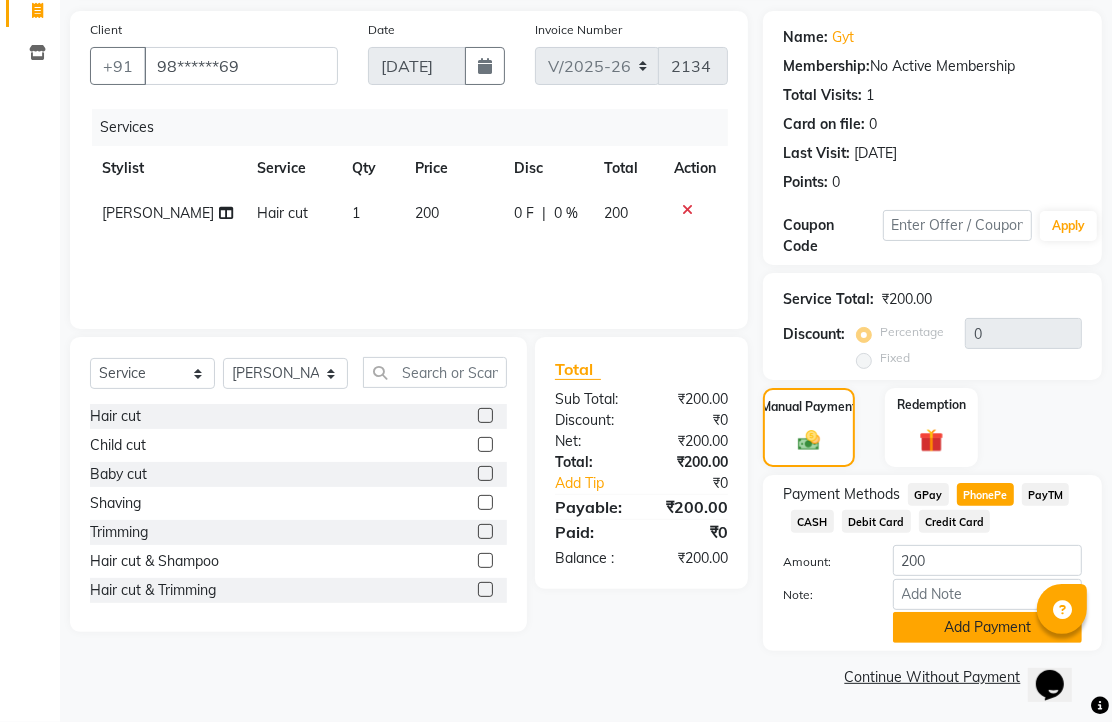 click on "Add Payment" 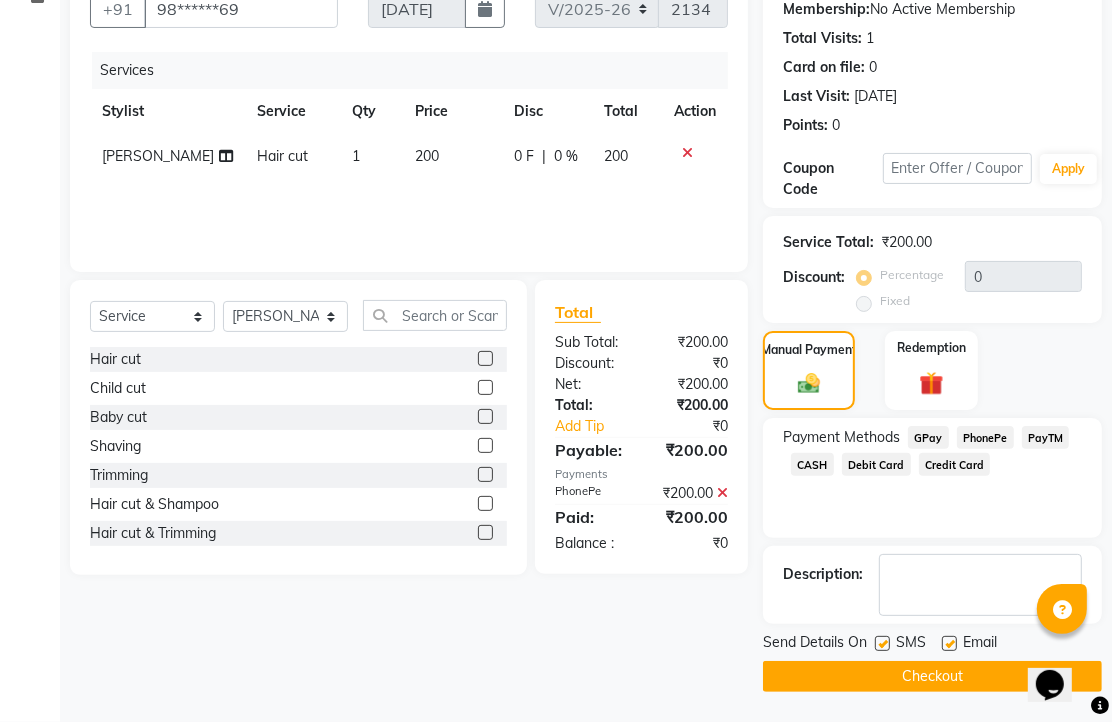click 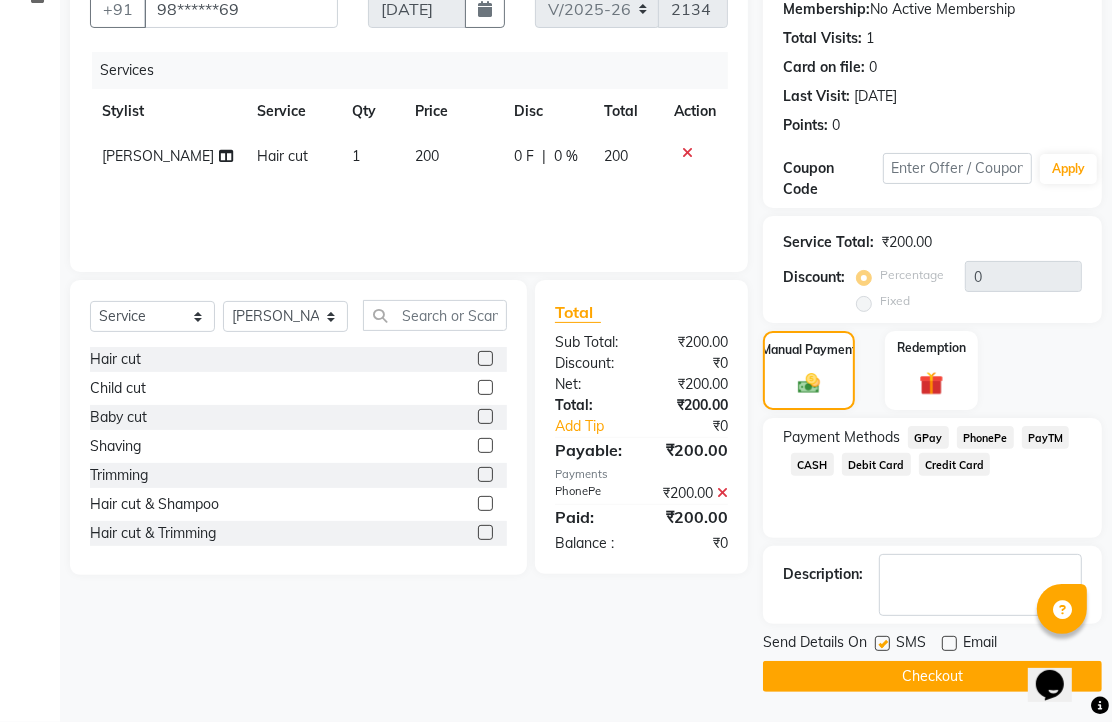 scroll, scrollTop: 304, scrollLeft: 0, axis: vertical 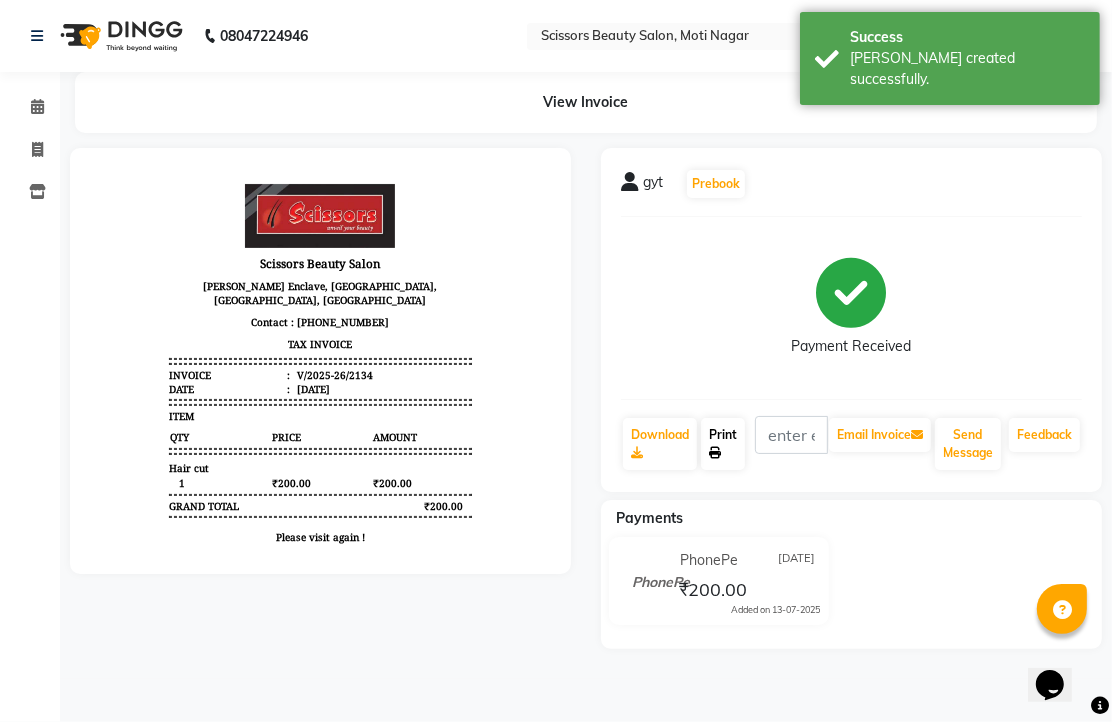 click on "Print" 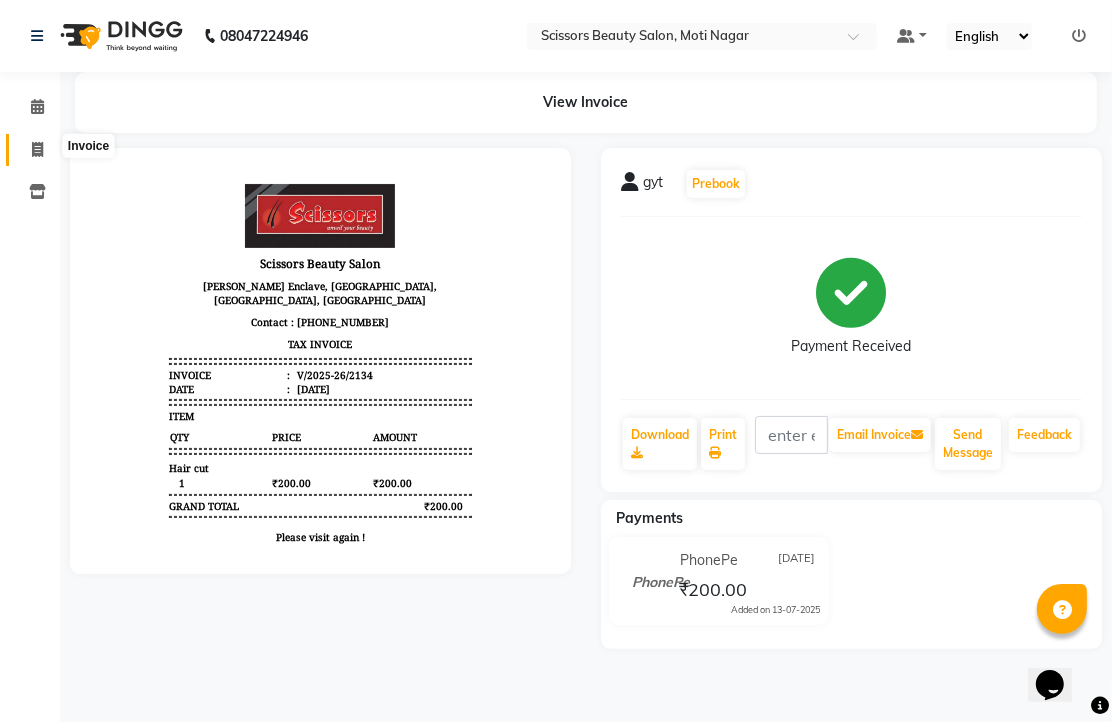 click 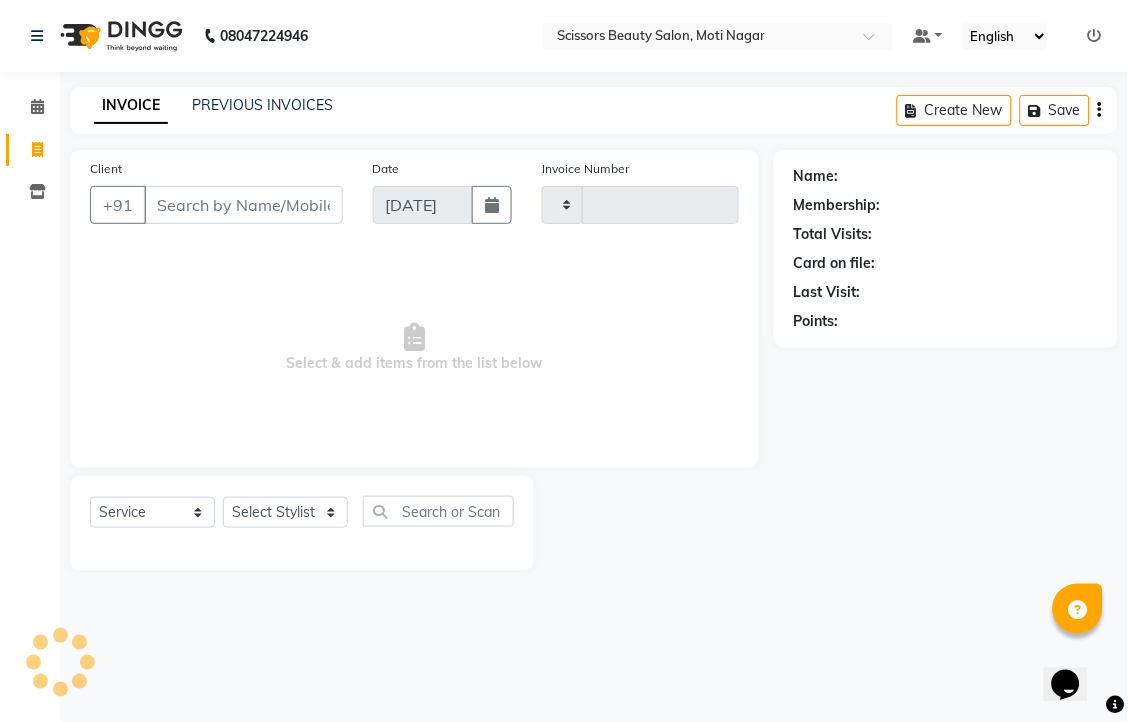 type on "2135" 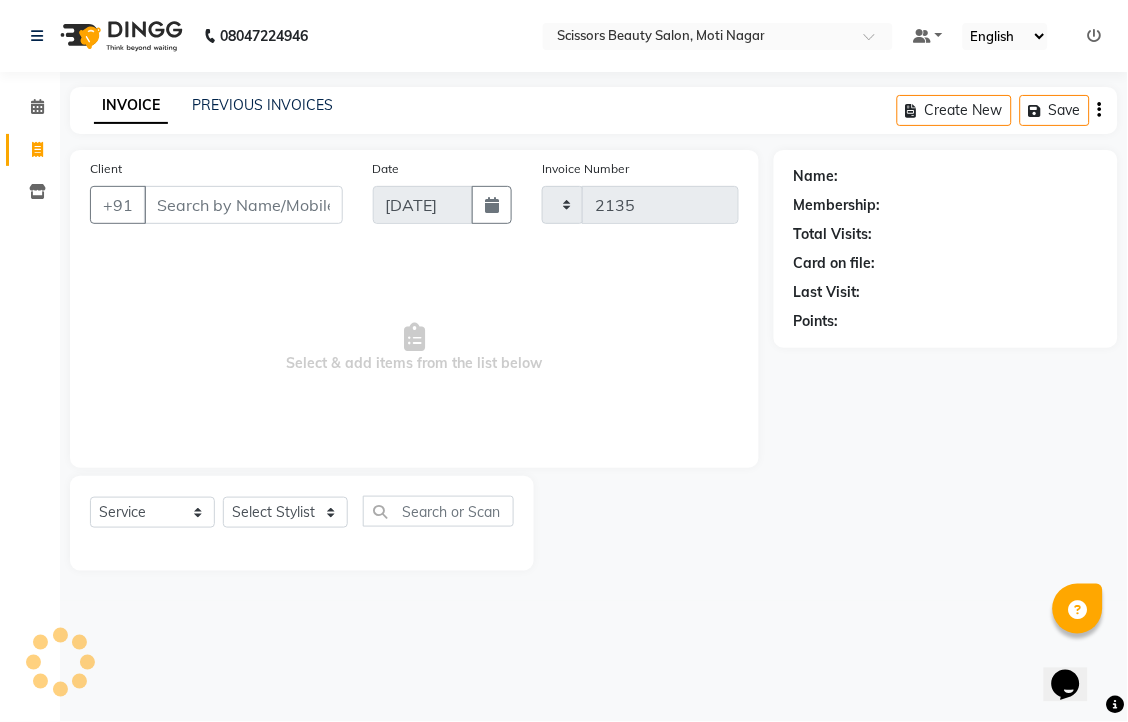 select on "7057" 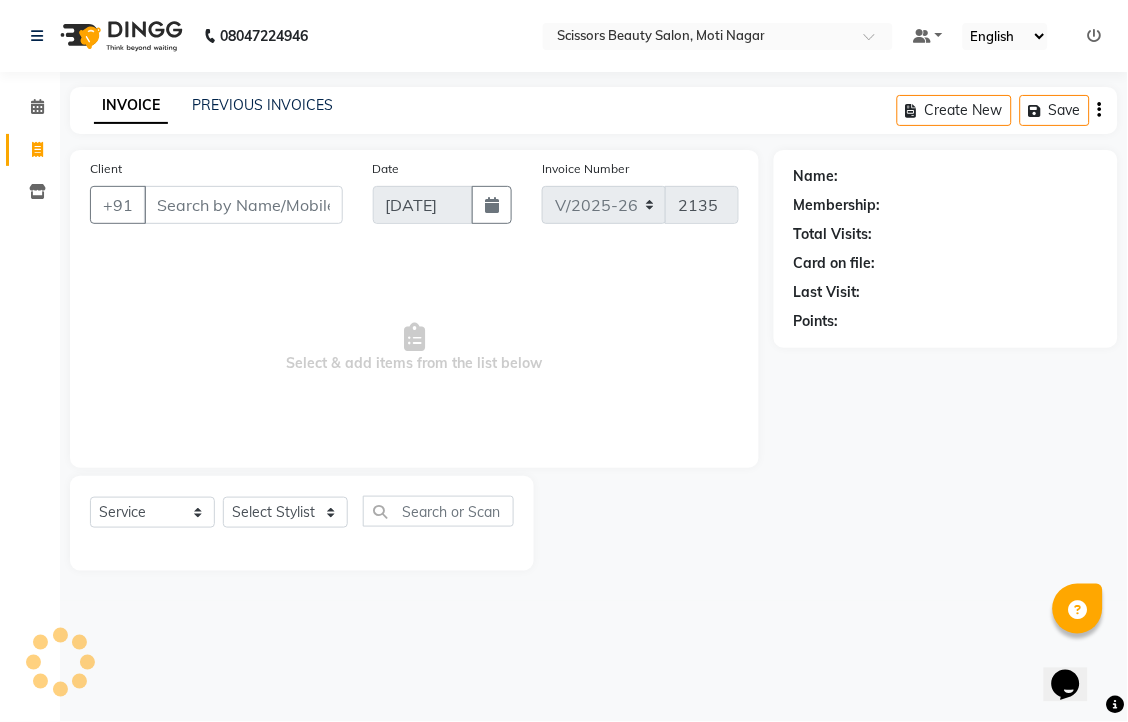 click on "Client" at bounding box center (243, 205) 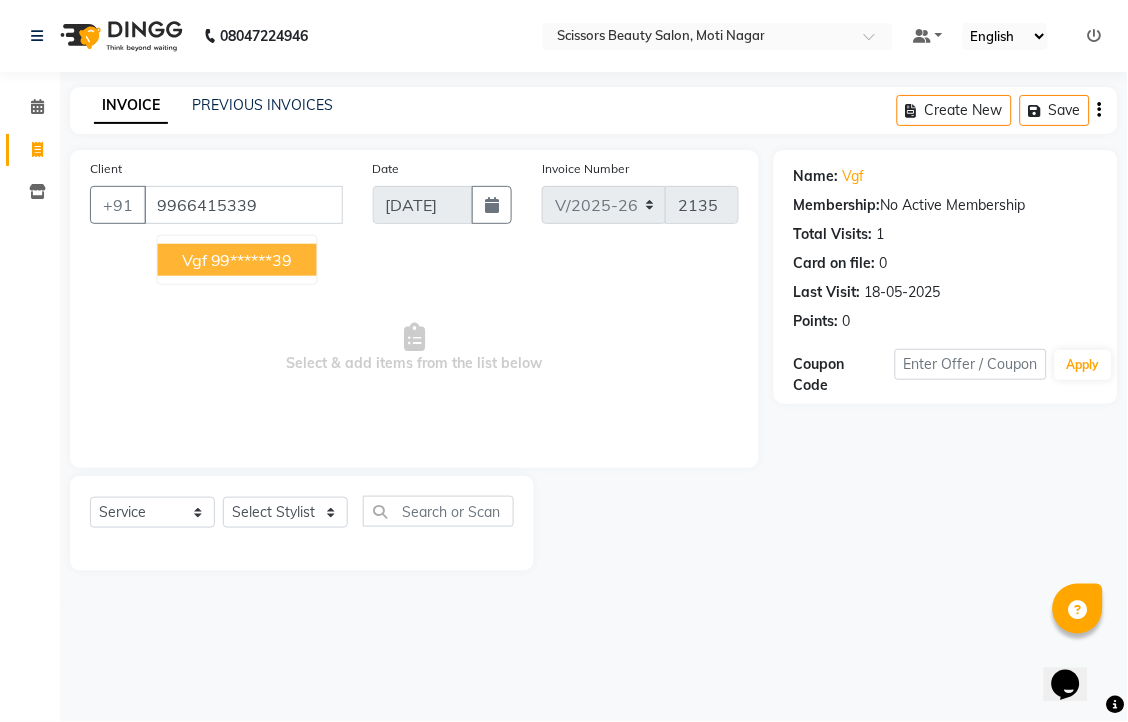 click on "99******39" at bounding box center (252, 260) 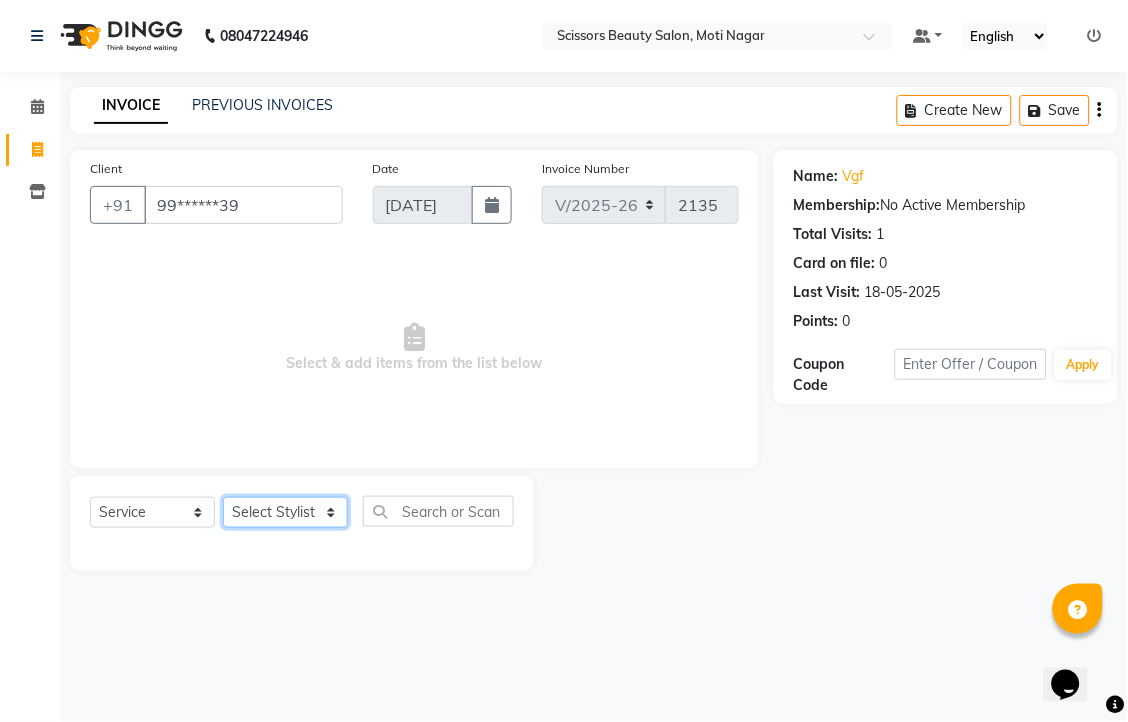 click on "Select Stylist [PERSON_NAME] [PERSON_NAME] Sir Staff" 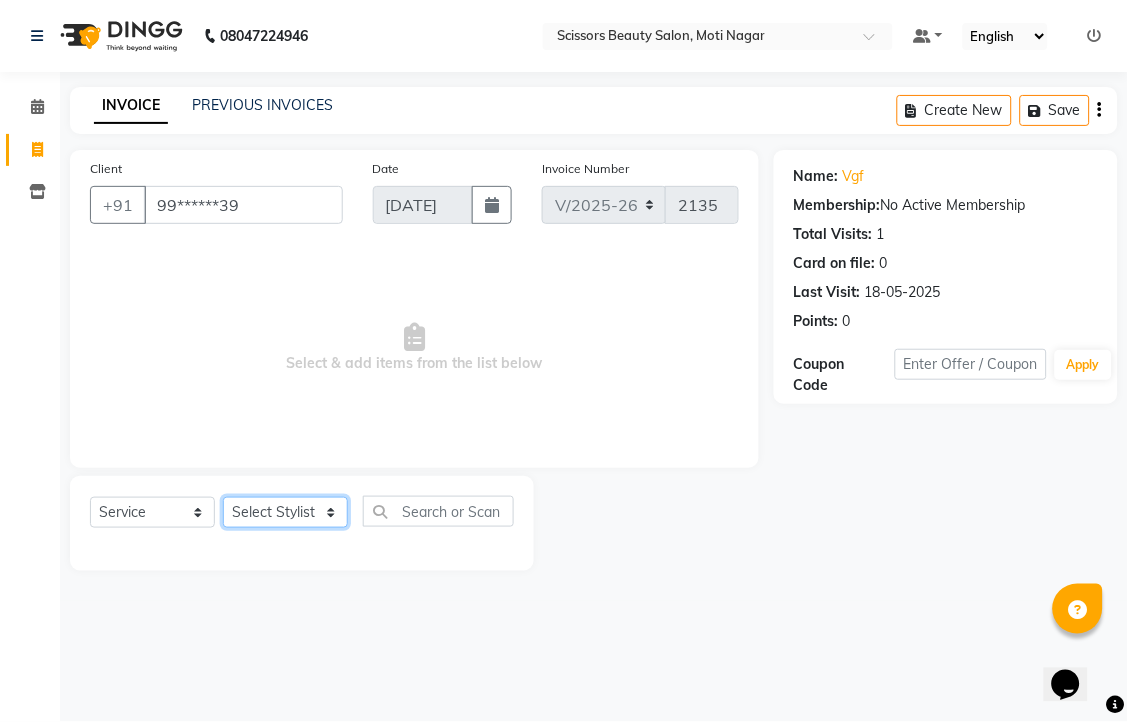 select on "59008" 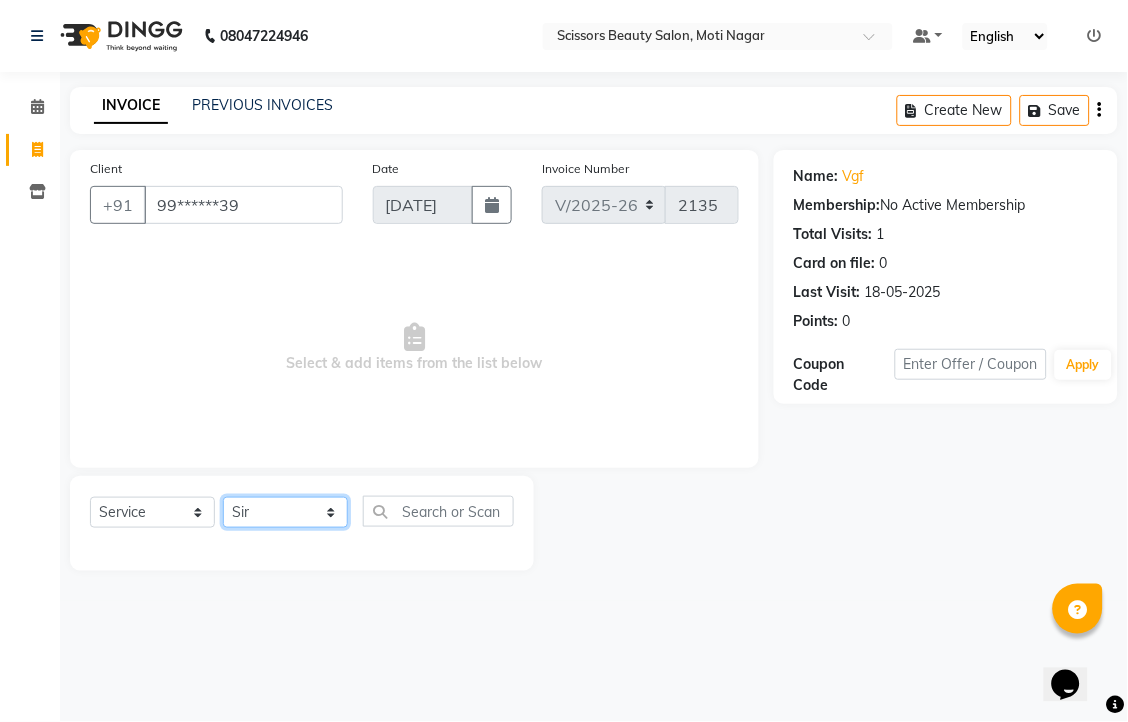 click on "Select Stylist [PERSON_NAME] [PERSON_NAME] Sir Staff" 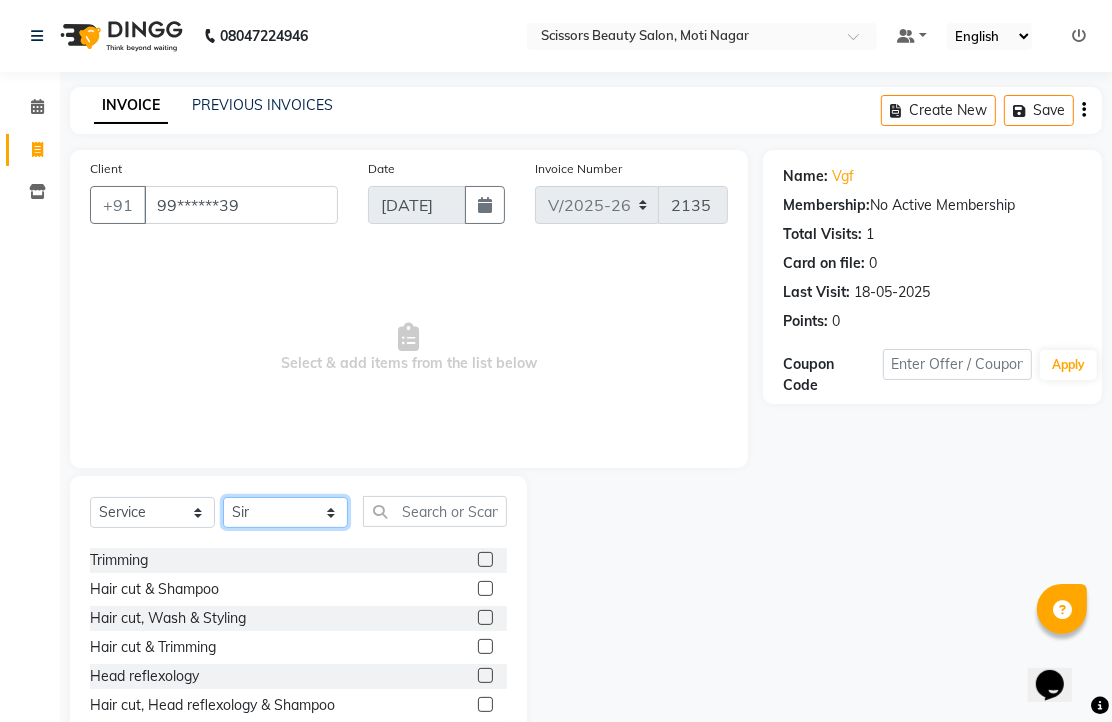 scroll, scrollTop: 222, scrollLeft: 0, axis: vertical 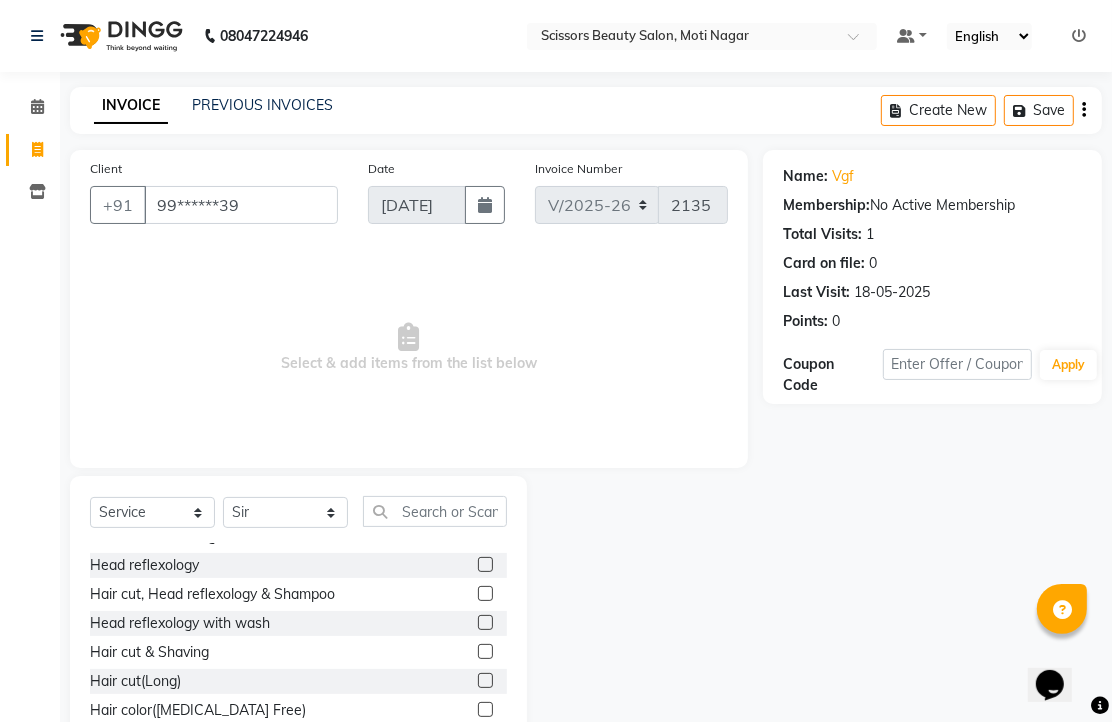click 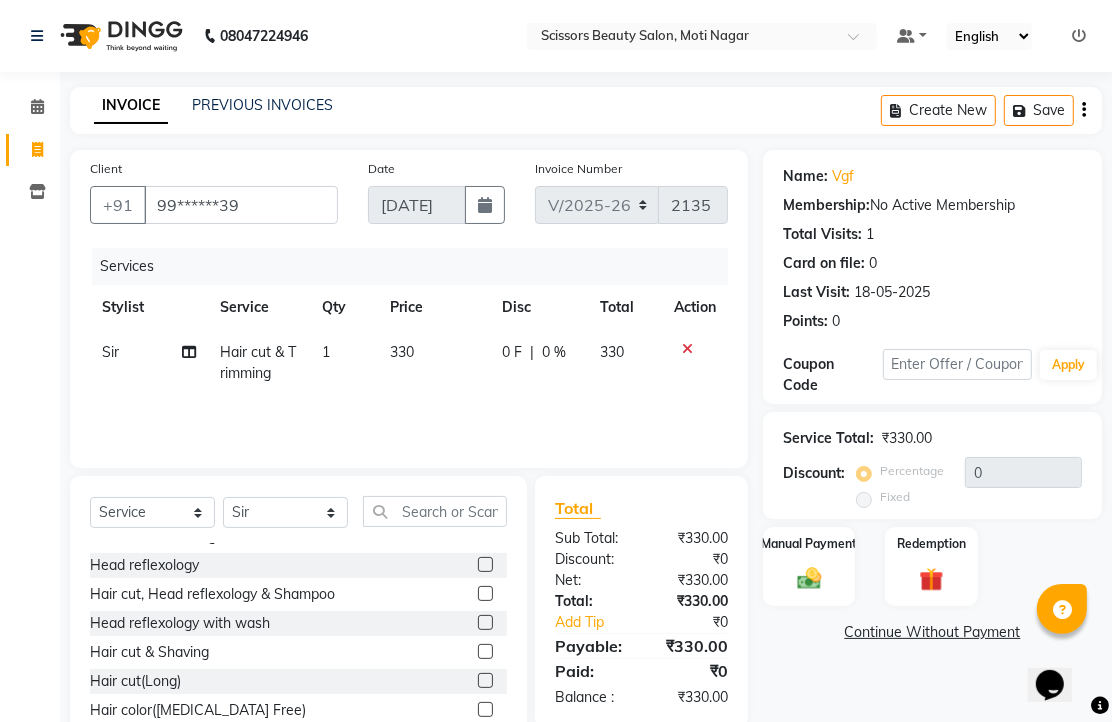 checkbox on "false" 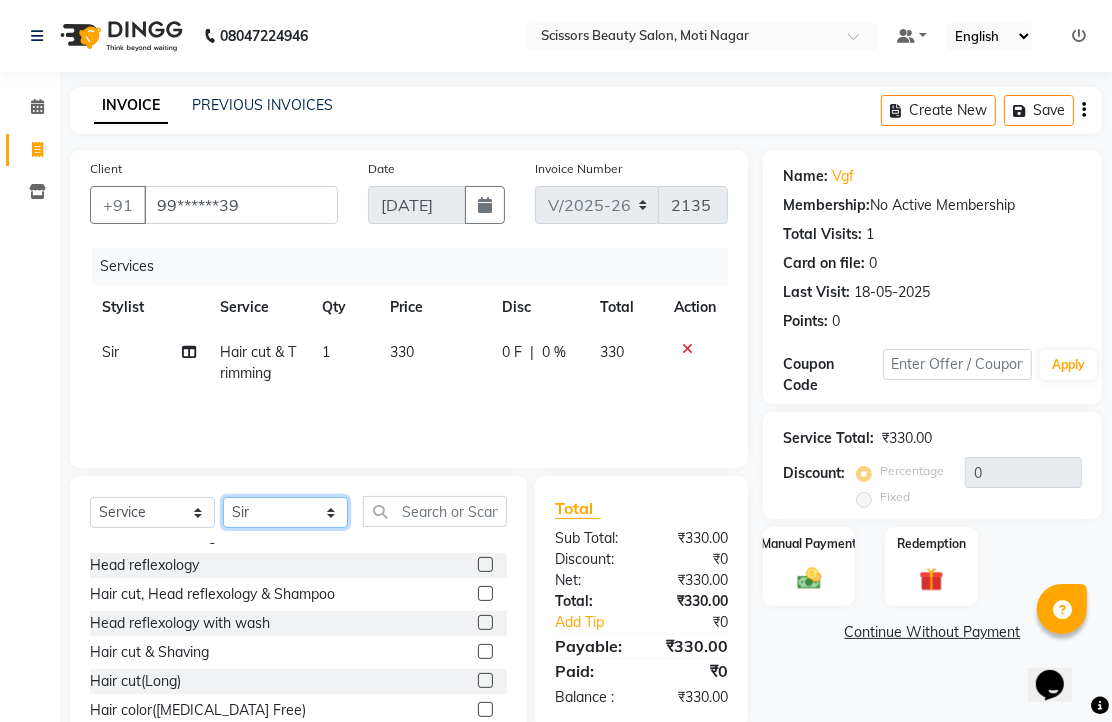 click on "Select Stylist [PERSON_NAME] [PERSON_NAME] Sir Staff" 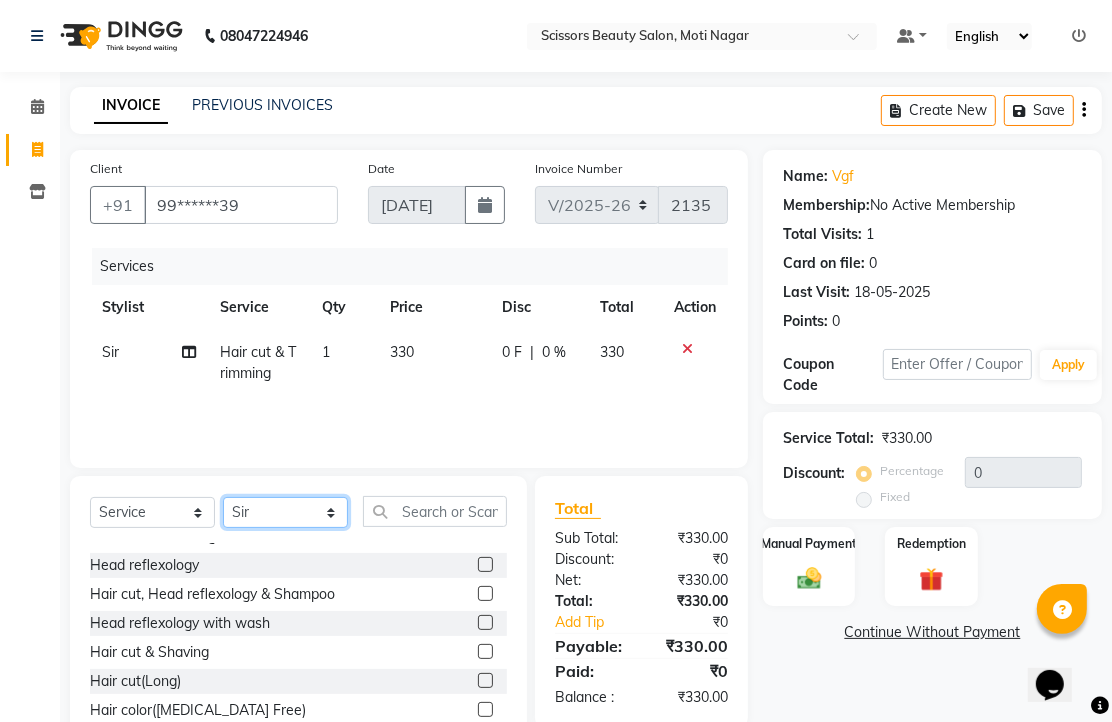 select on "78710" 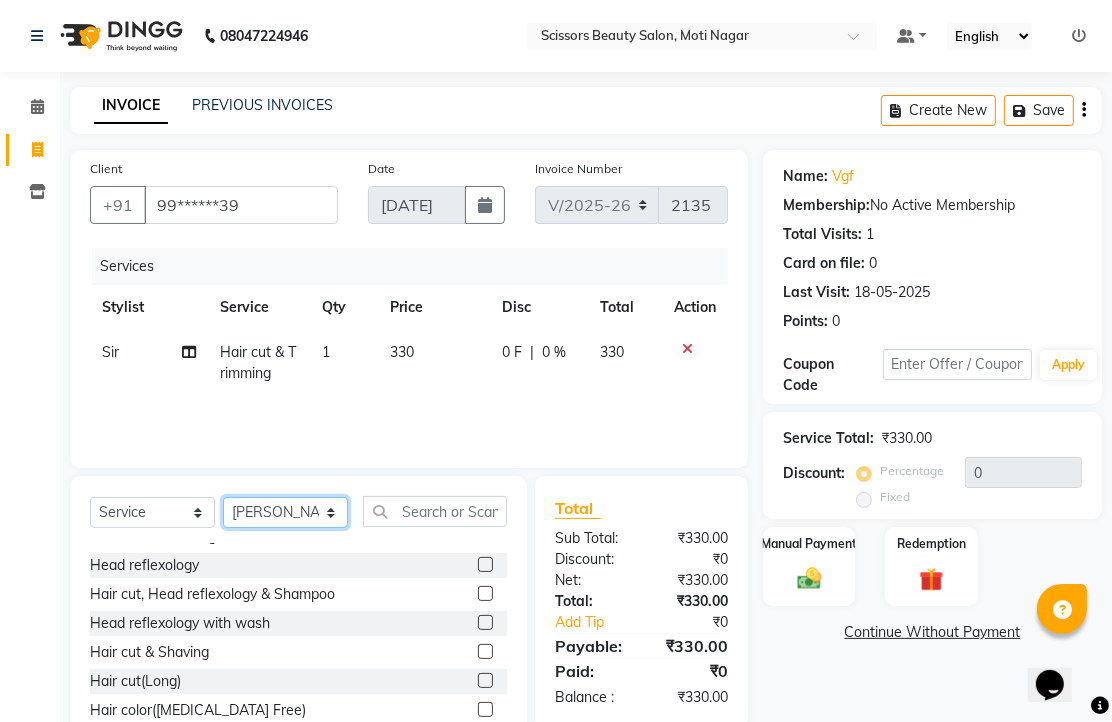 click on "Select Stylist [PERSON_NAME] [PERSON_NAME] Sir Staff" 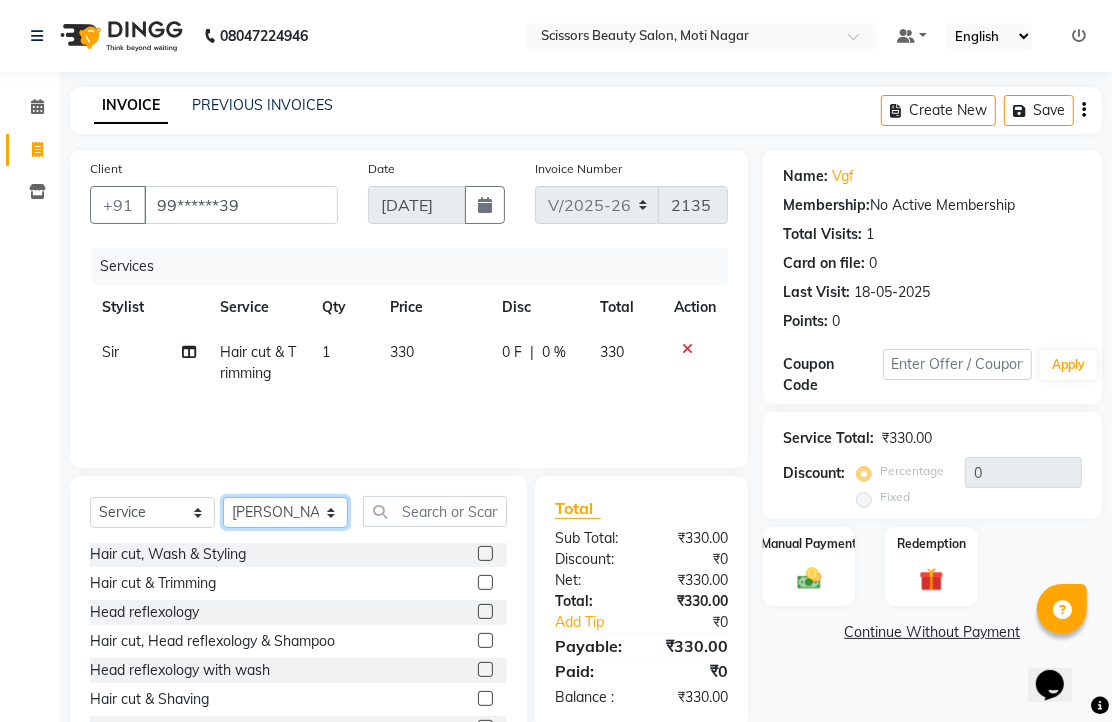 scroll, scrollTop: 222, scrollLeft: 0, axis: vertical 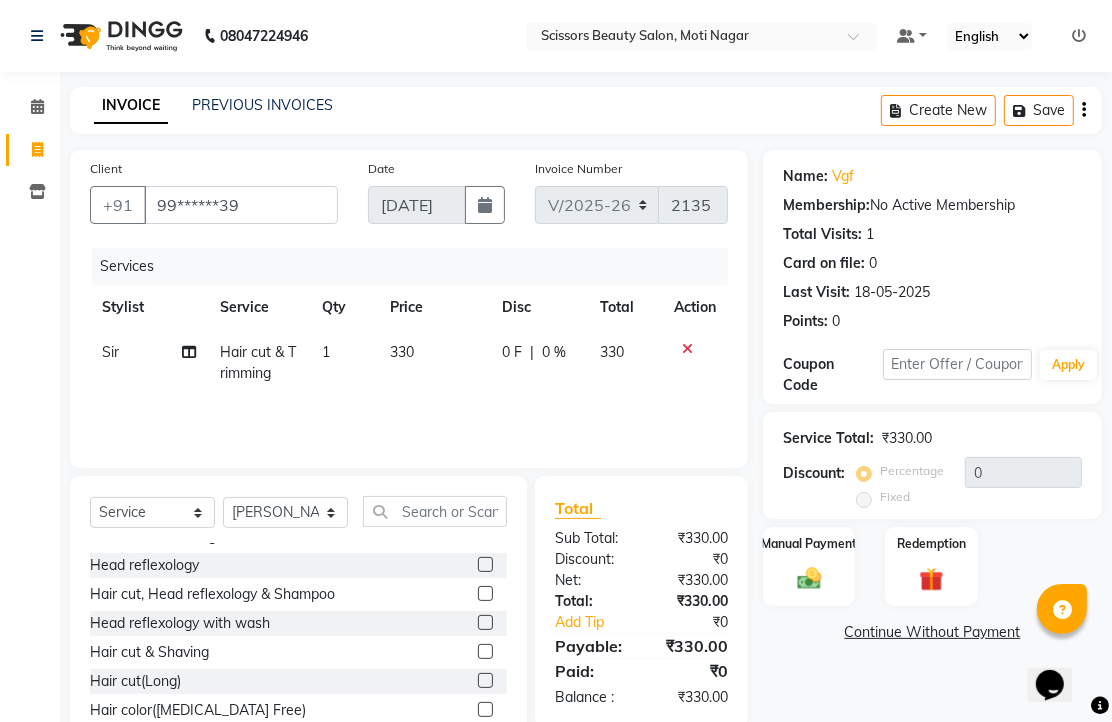 click 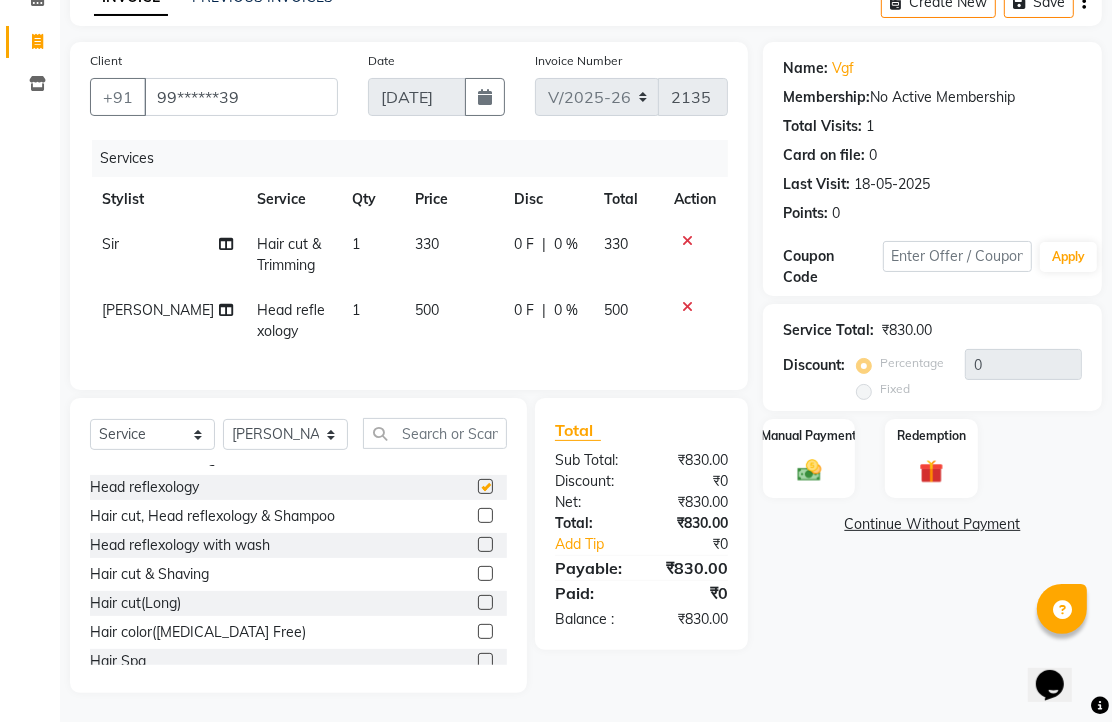 checkbox on "false" 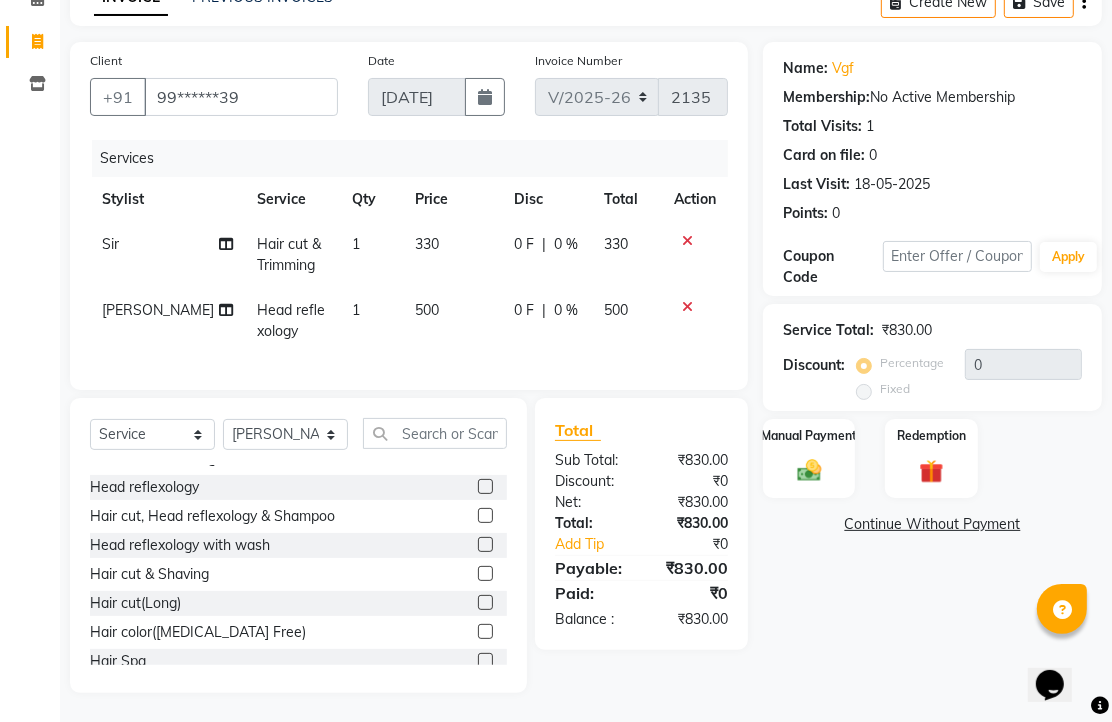 scroll, scrollTop: 230, scrollLeft: 0, axis: vertical 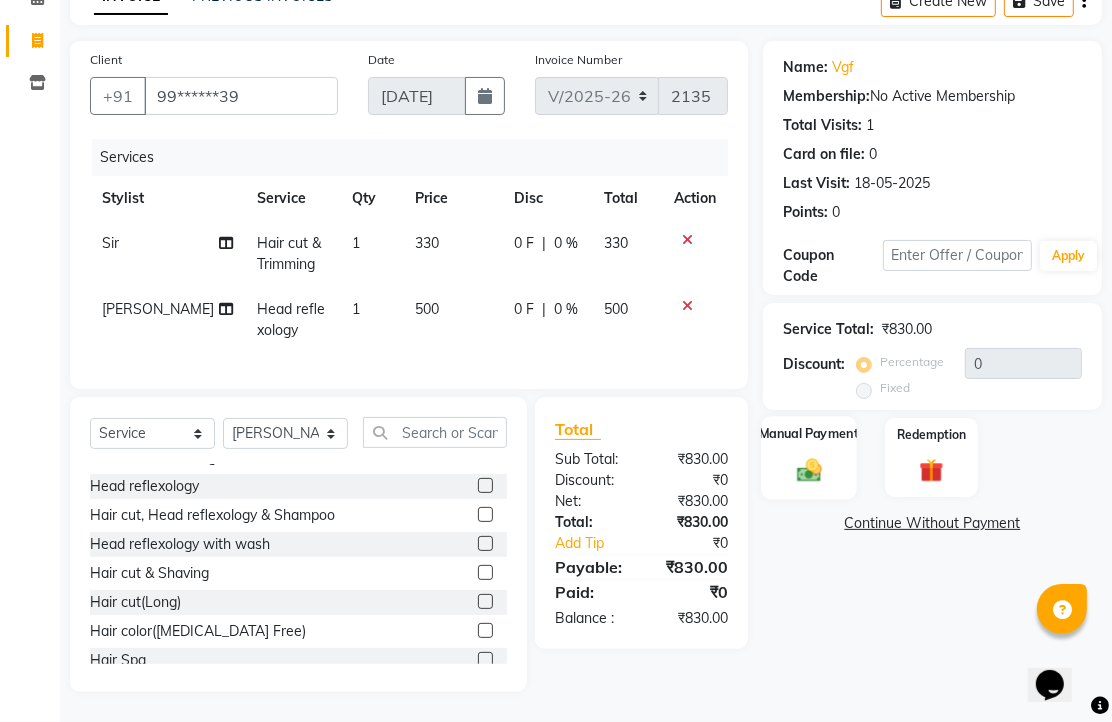 click 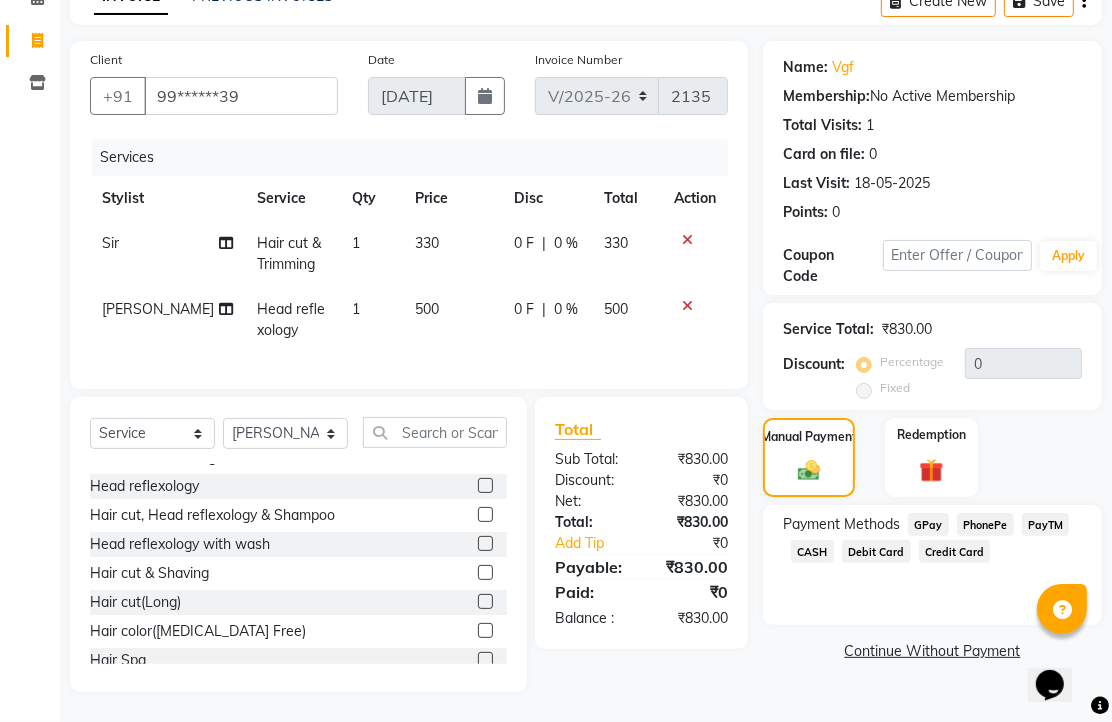 click on "PhonePe" 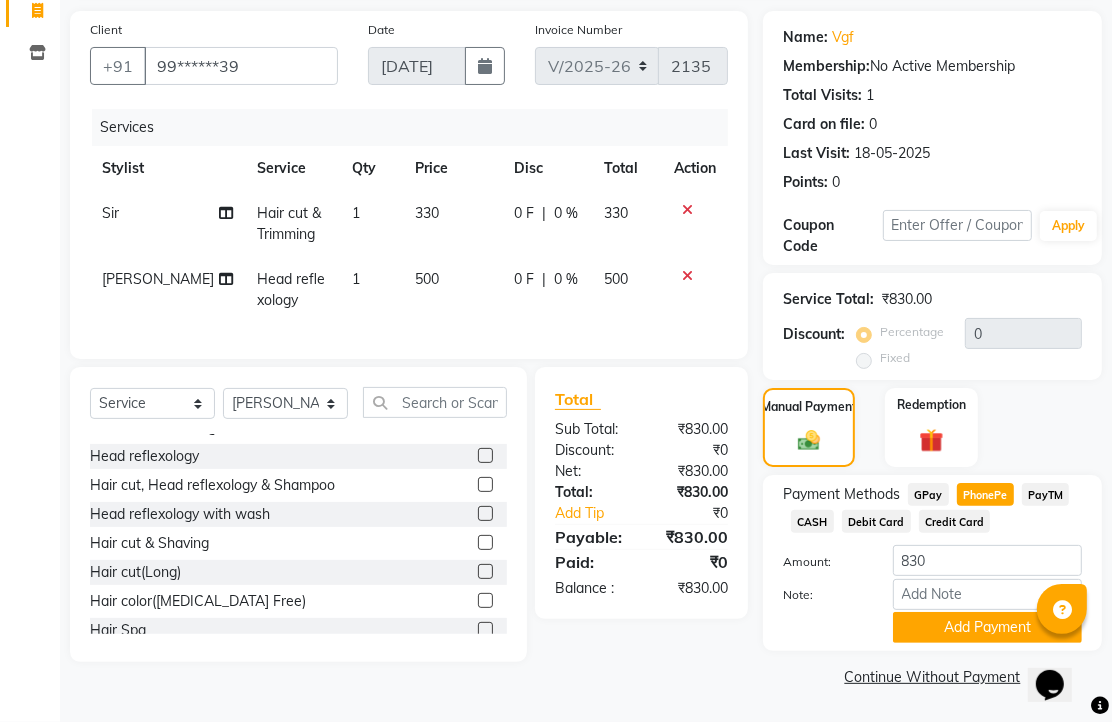 scroll, scrollTop: 248, scrollLeft: 0, axis: vertical 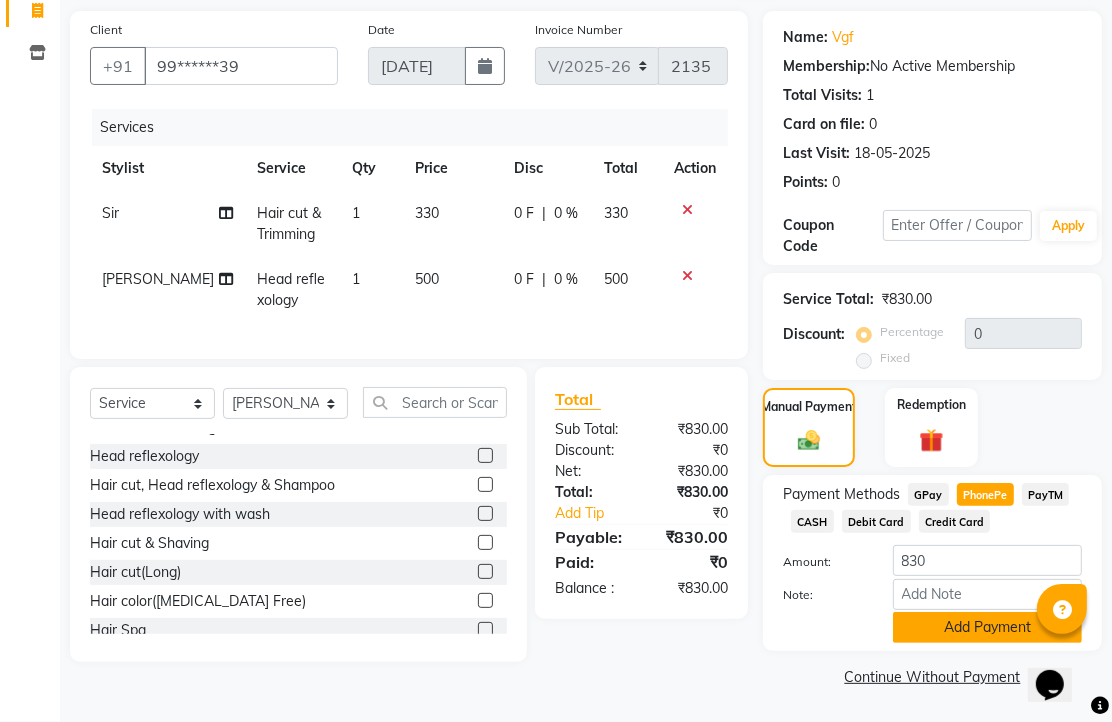click on "Add Payment" 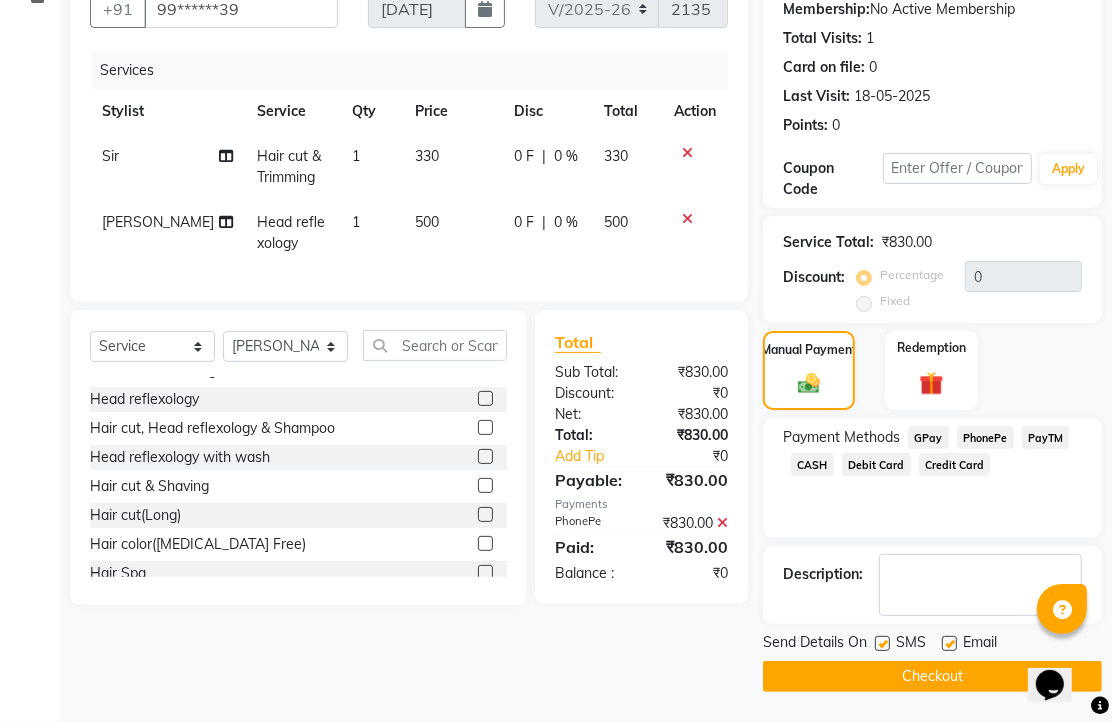 scroll, scrollTop: 304, scrollLeft: 0, axis: vertical 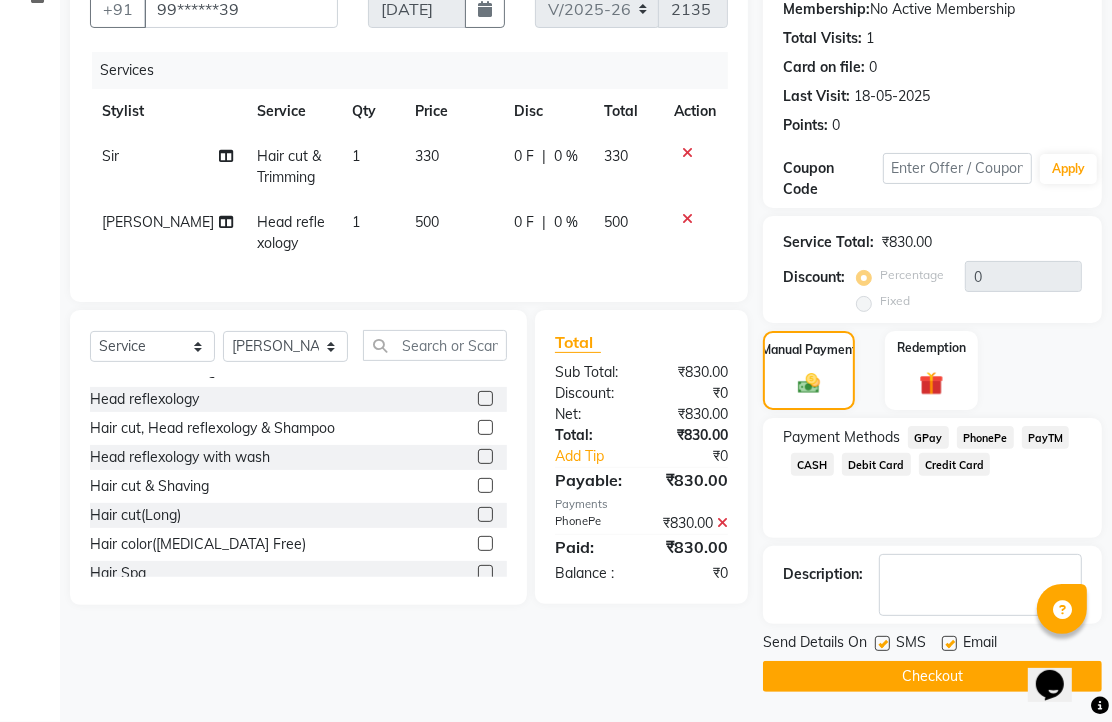 click 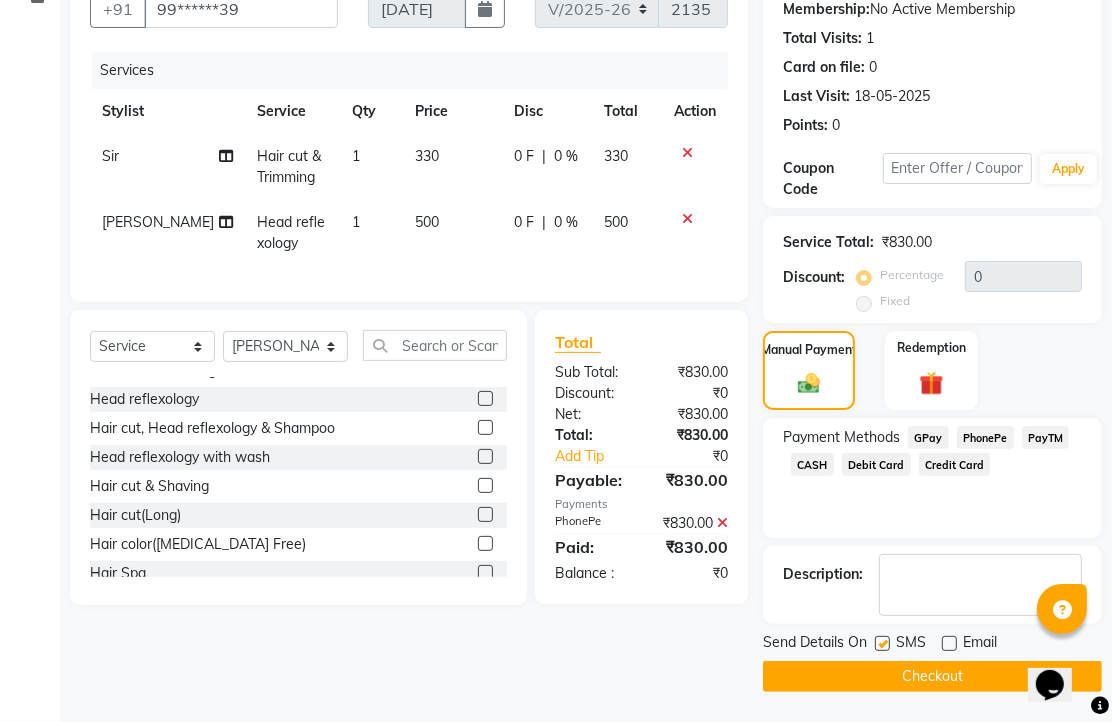 click on "Checkout" 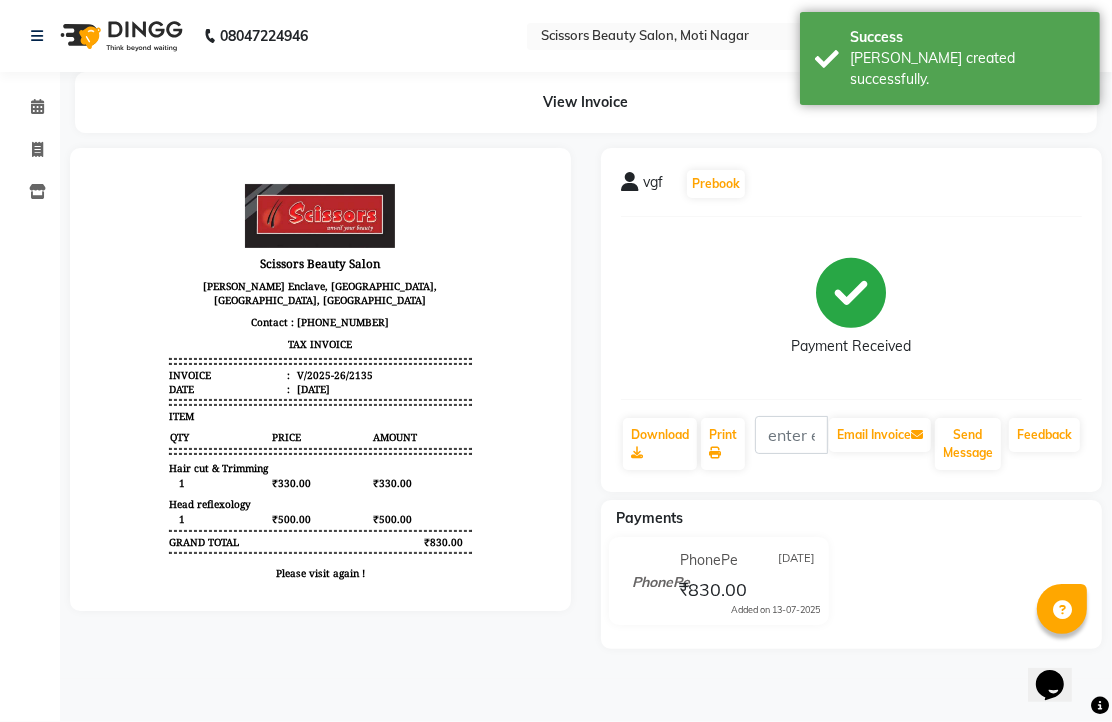scroll, scrollTop: 0, scrollLeft: 0, axis: both 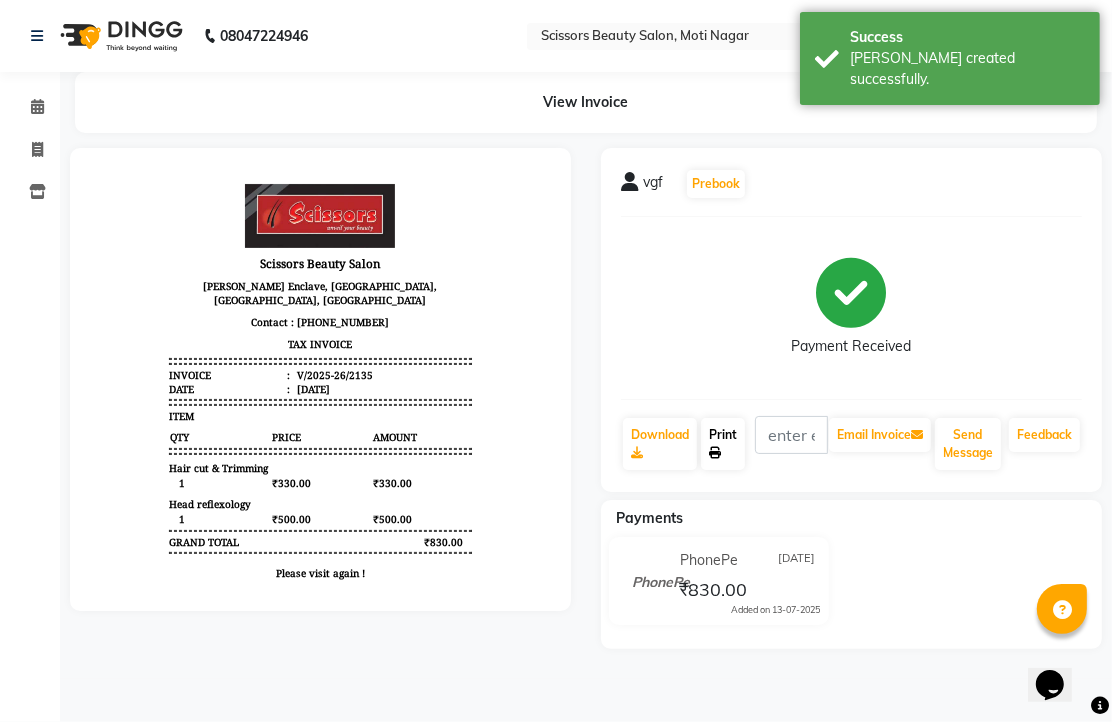 click on "Print" 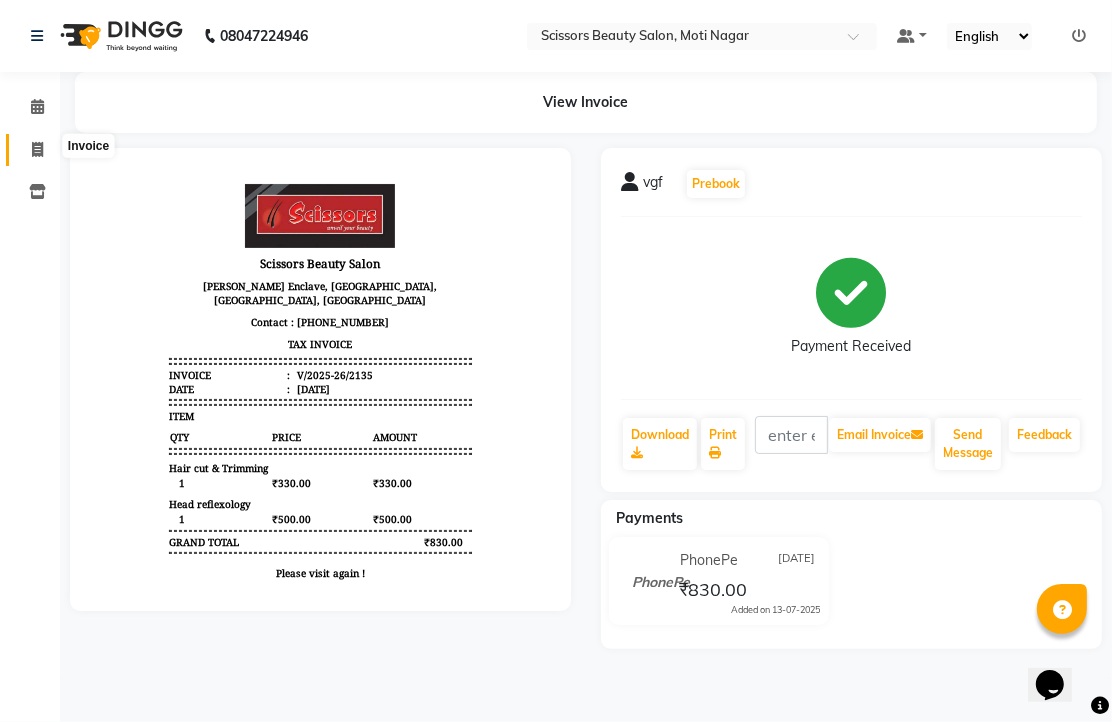 drag, startPoint x: 23, startPoint y: 151, endPoint x: 22, endPoint y: 123, distance: 28.01785 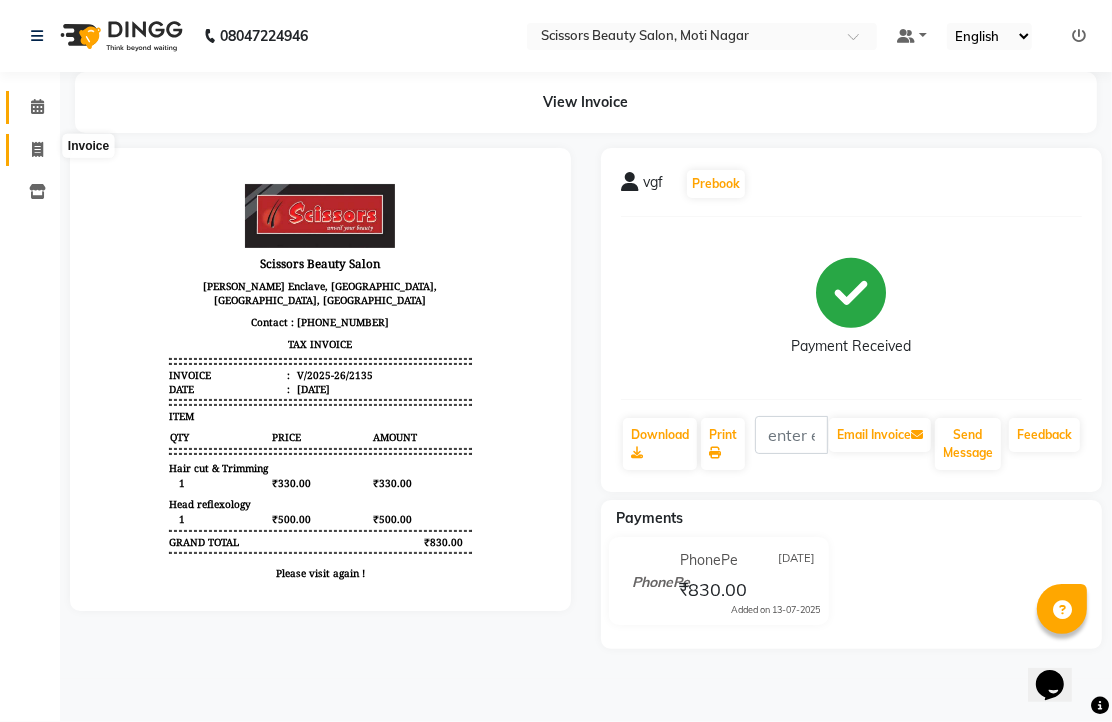 click 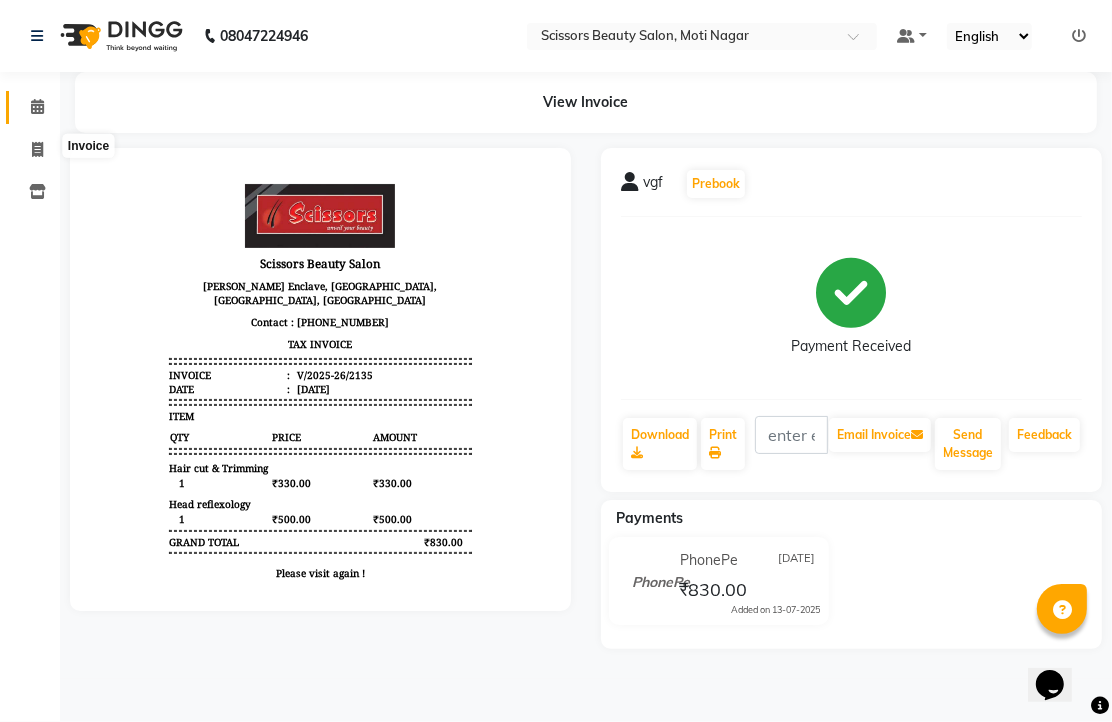 select on "service" 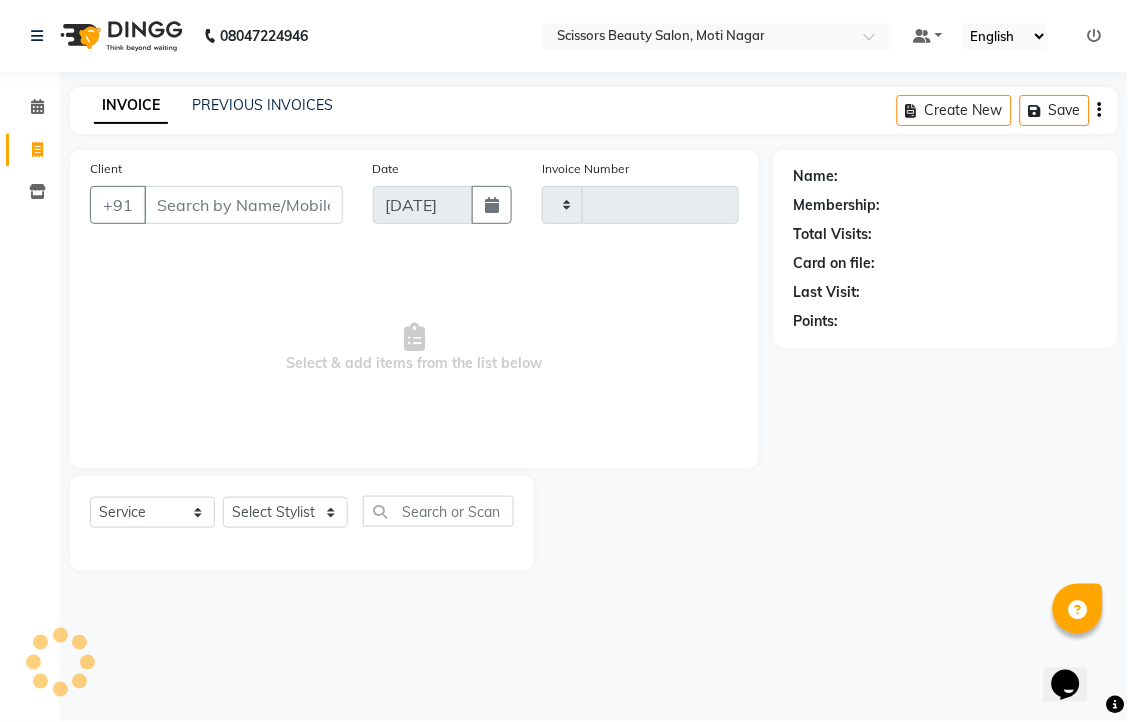 type on "2136" 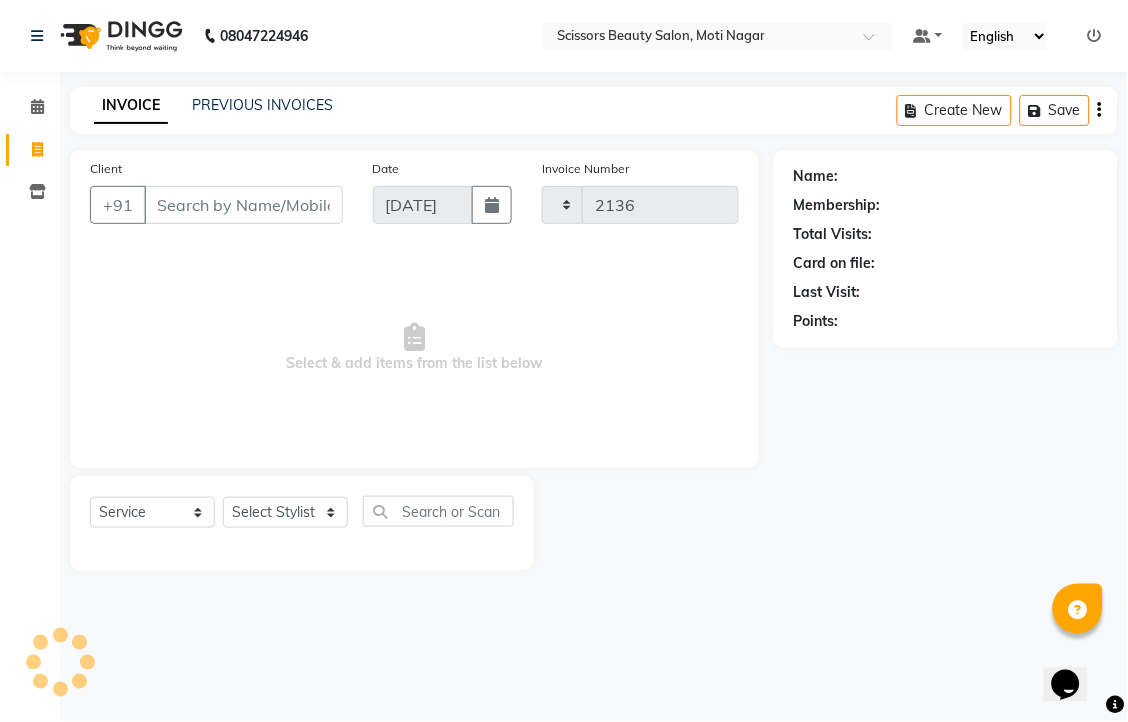 select on "7057" 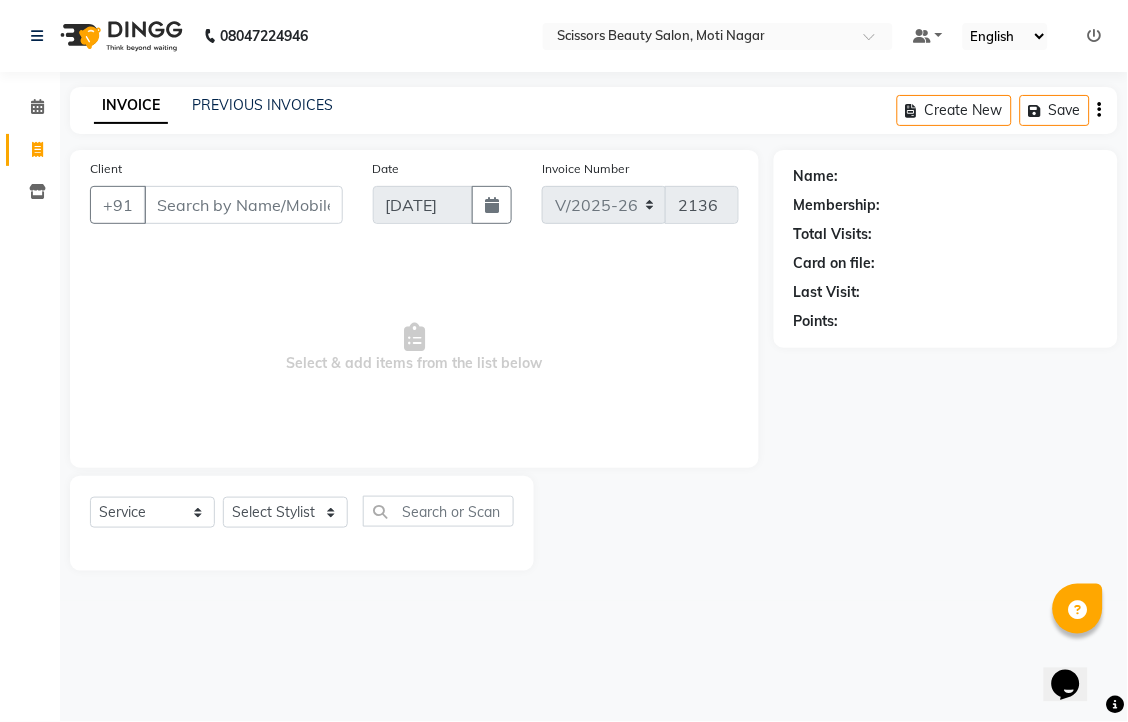 drag, startPoint x: 255, startPoint y: 245, endPoint x: 232, endPoint y: 231, distance: 26.925823 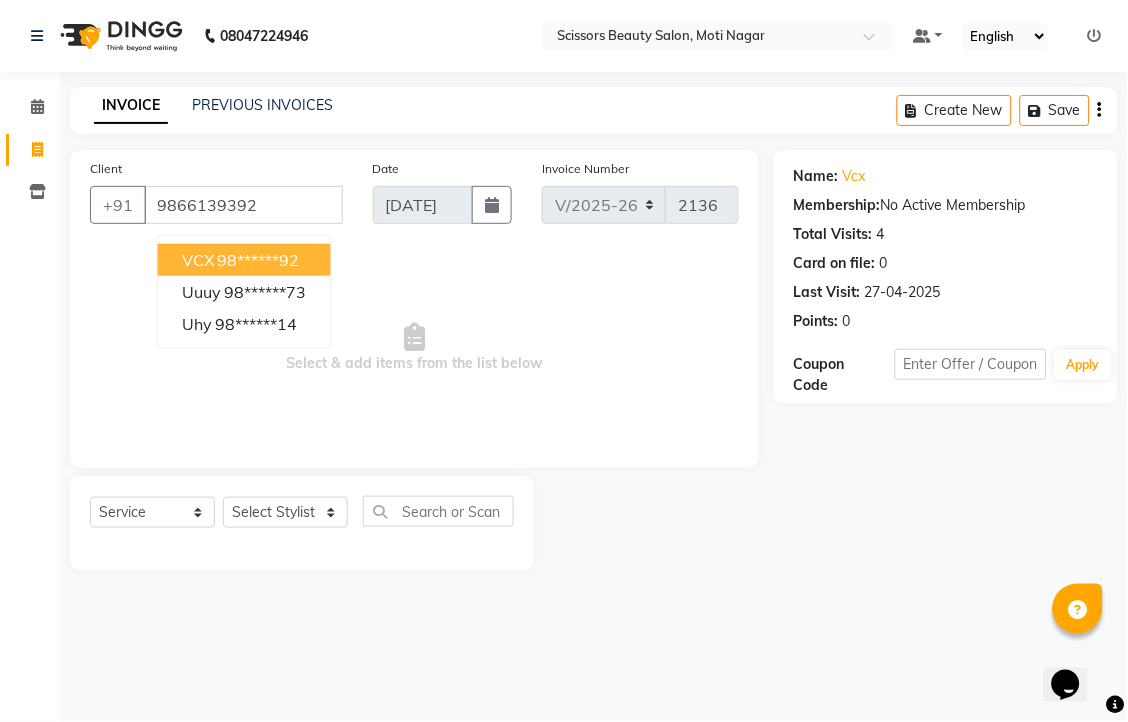 click on "VCX  98******92" at bounding box center (244, 260) 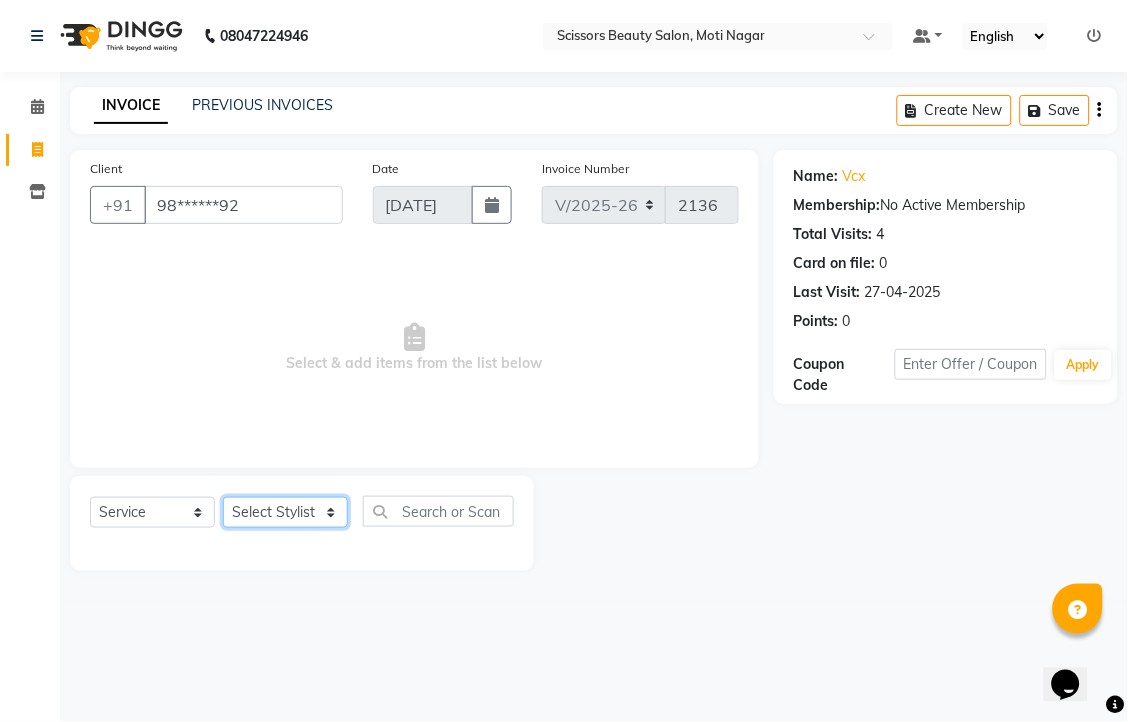 click on "Select Stylist [PERSON_NAME] [PERSON_NAME] Sir Staff" 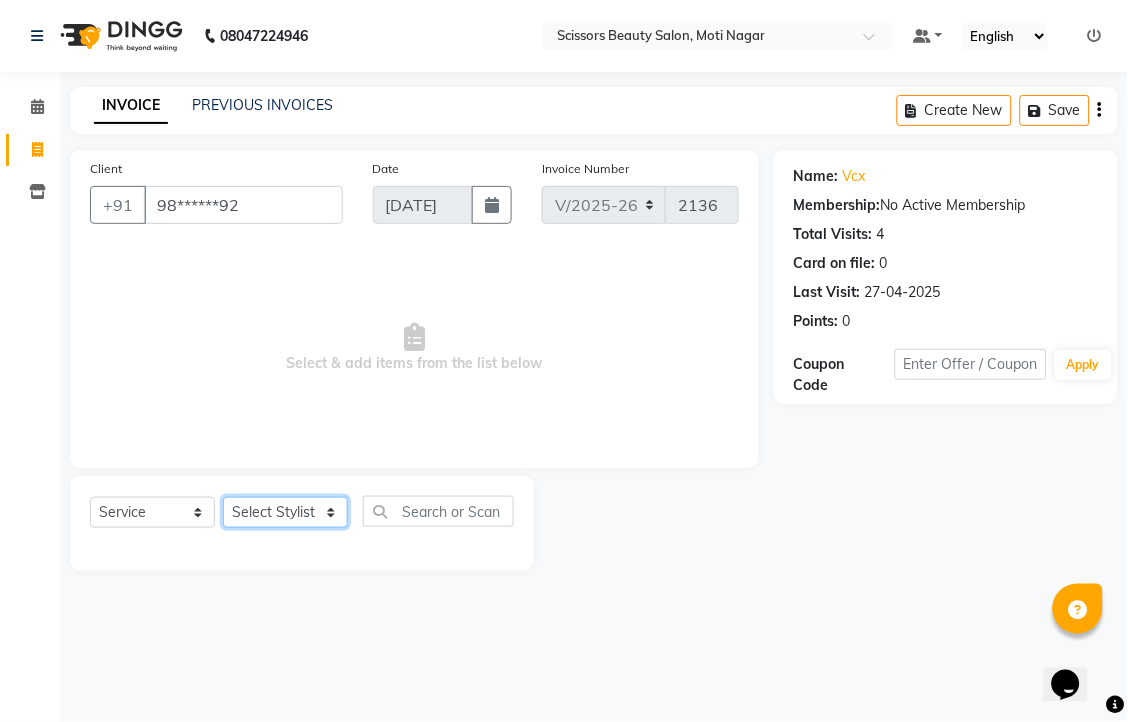 select on "81450" 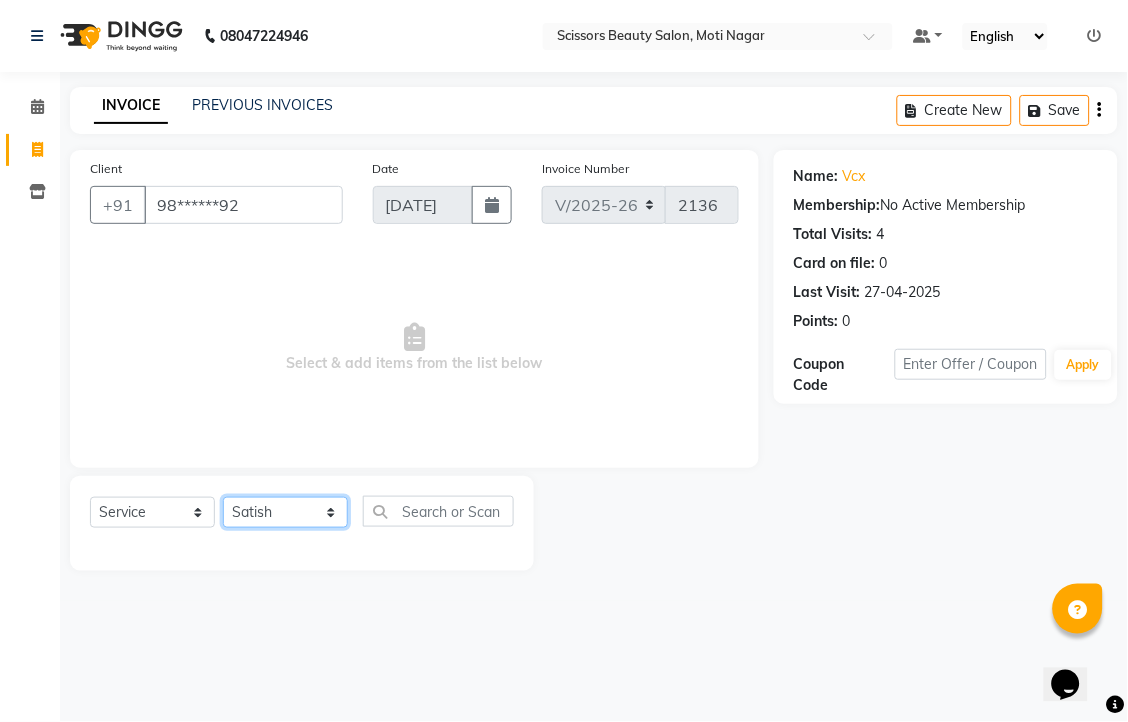 click on "Select Stylist [PERSON_NAME] [PERSON_NAME] Sir Staff" 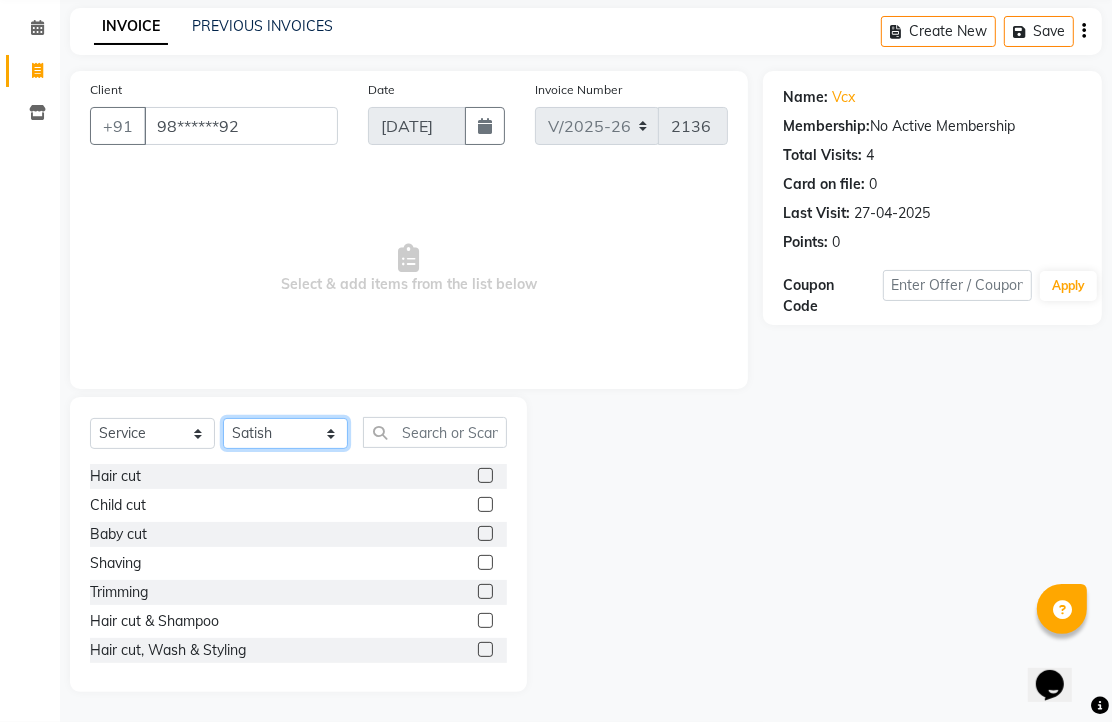 scroll, scrollTop: 147, scrollLeft: 0, axis: vertical 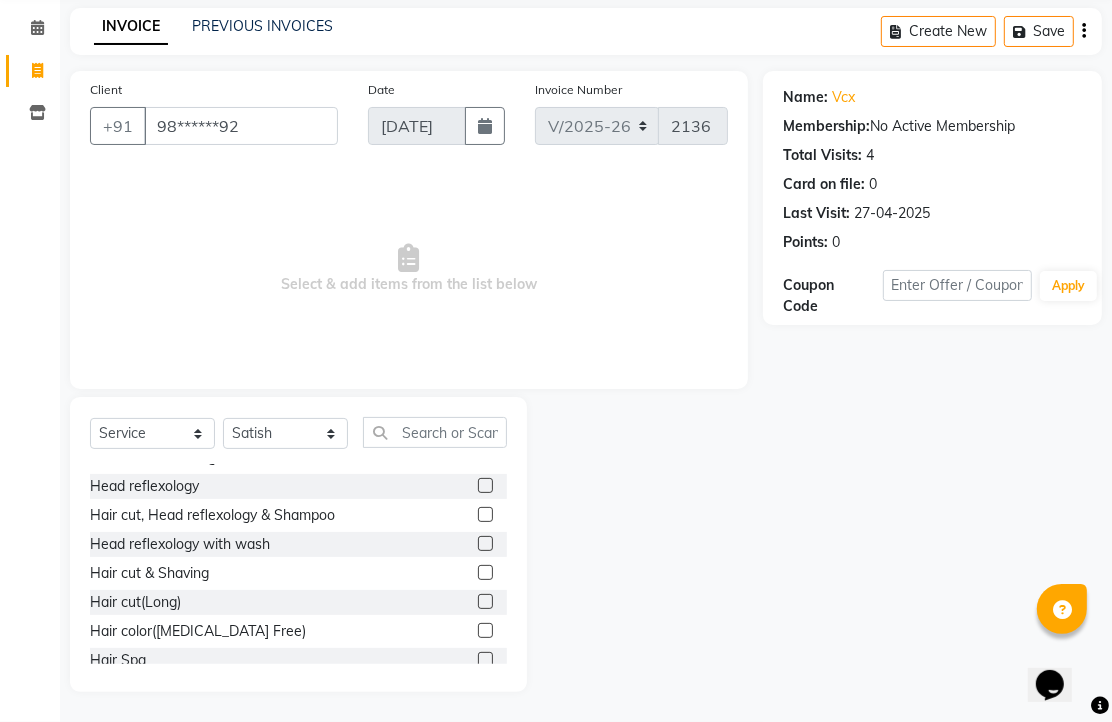 click 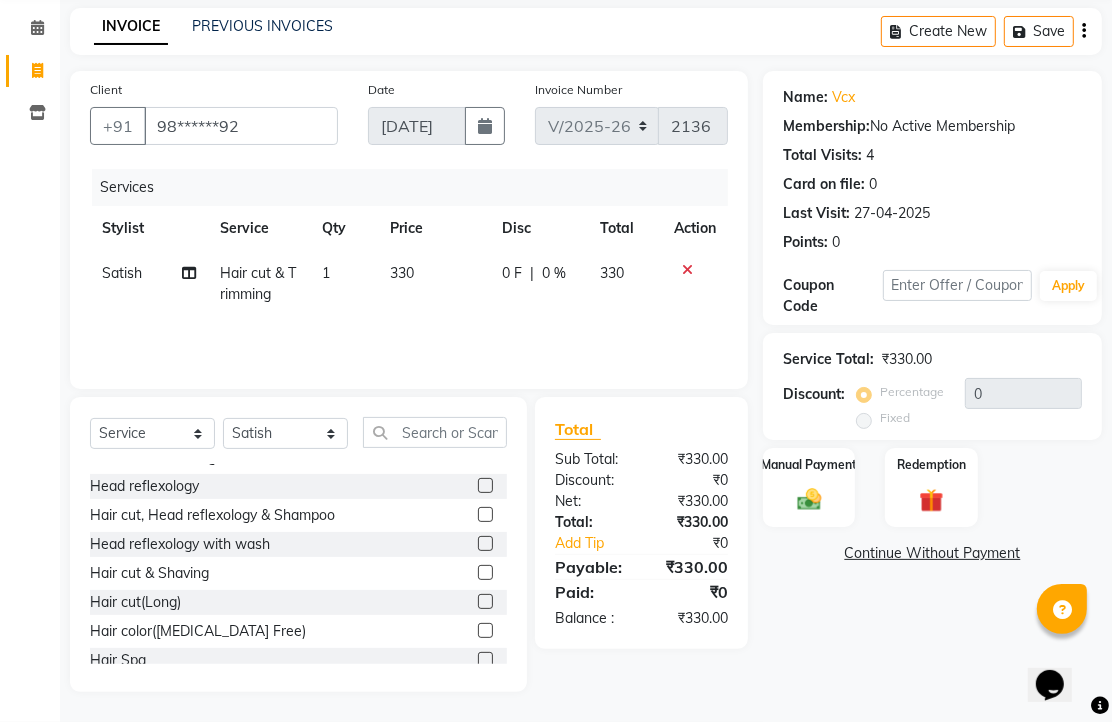 checkbox on "false" 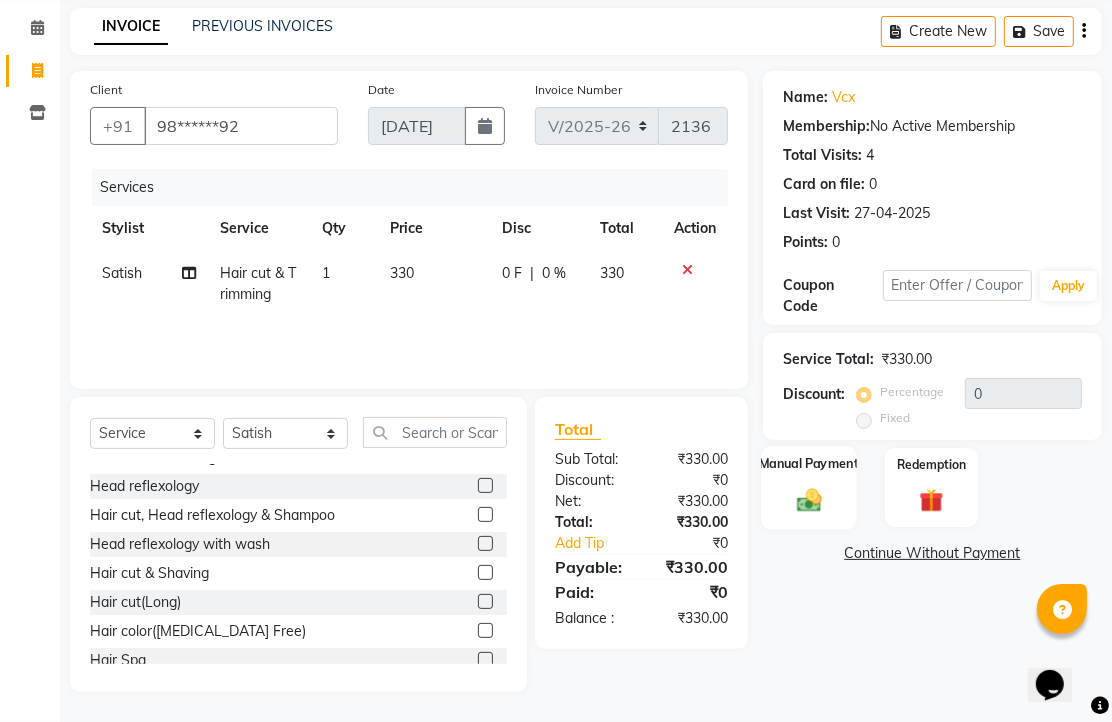 click 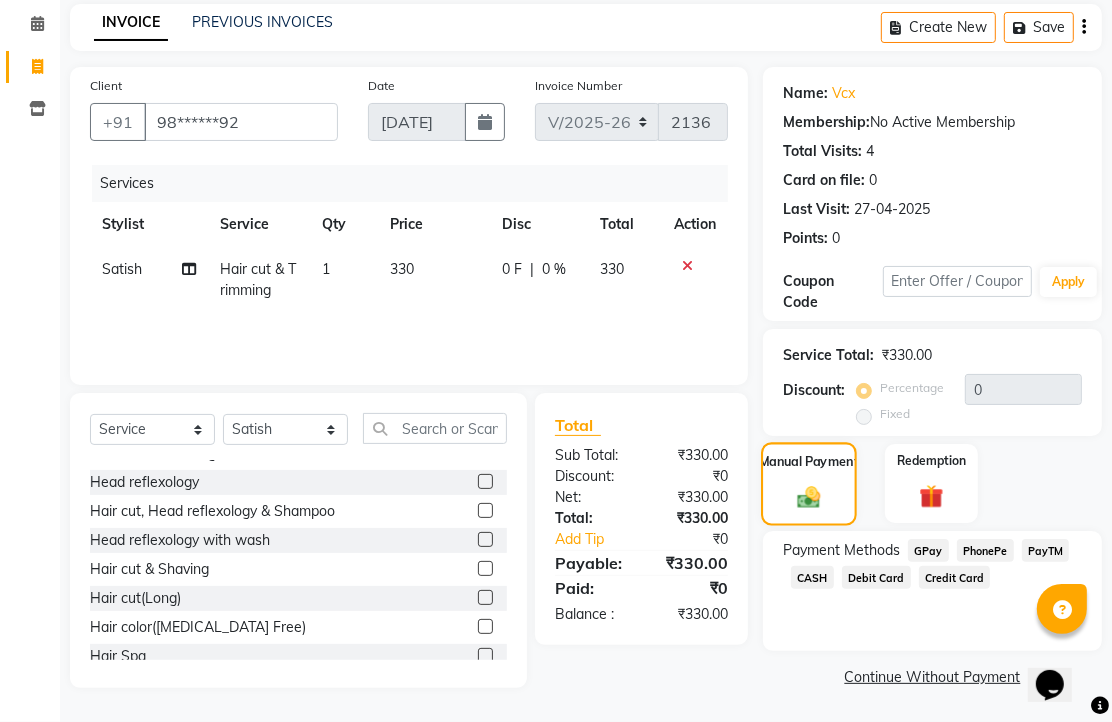 scroll, scrollTop: 163, scrollLeft: 0, axis: vertical 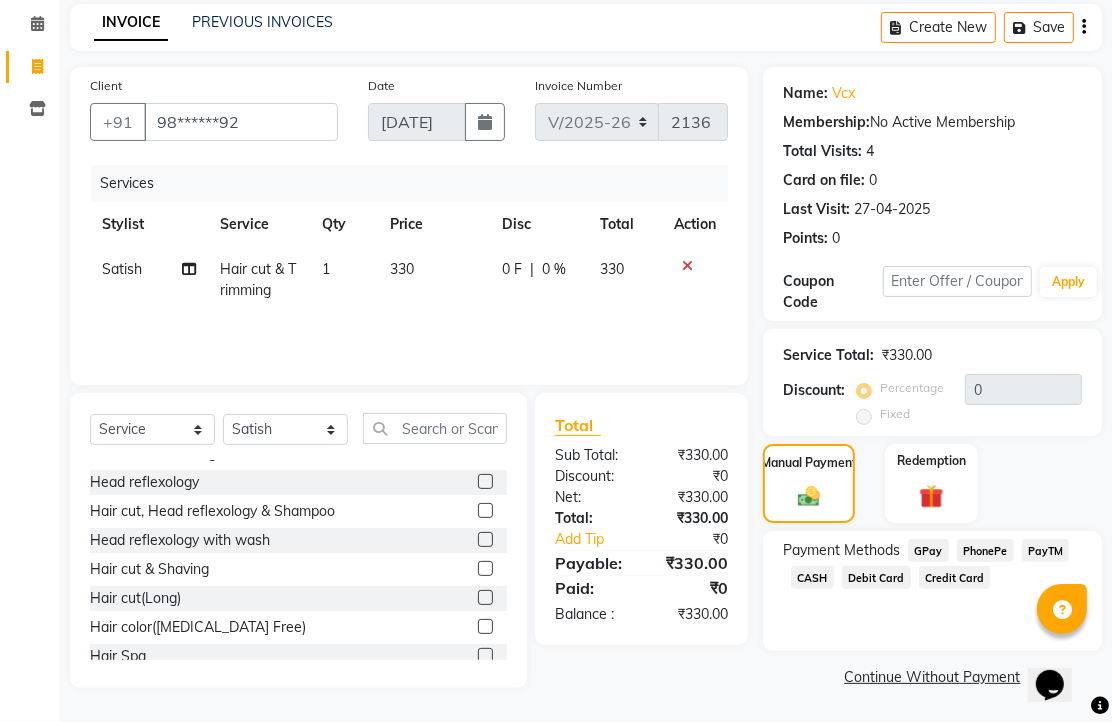 click on "PhonePe" 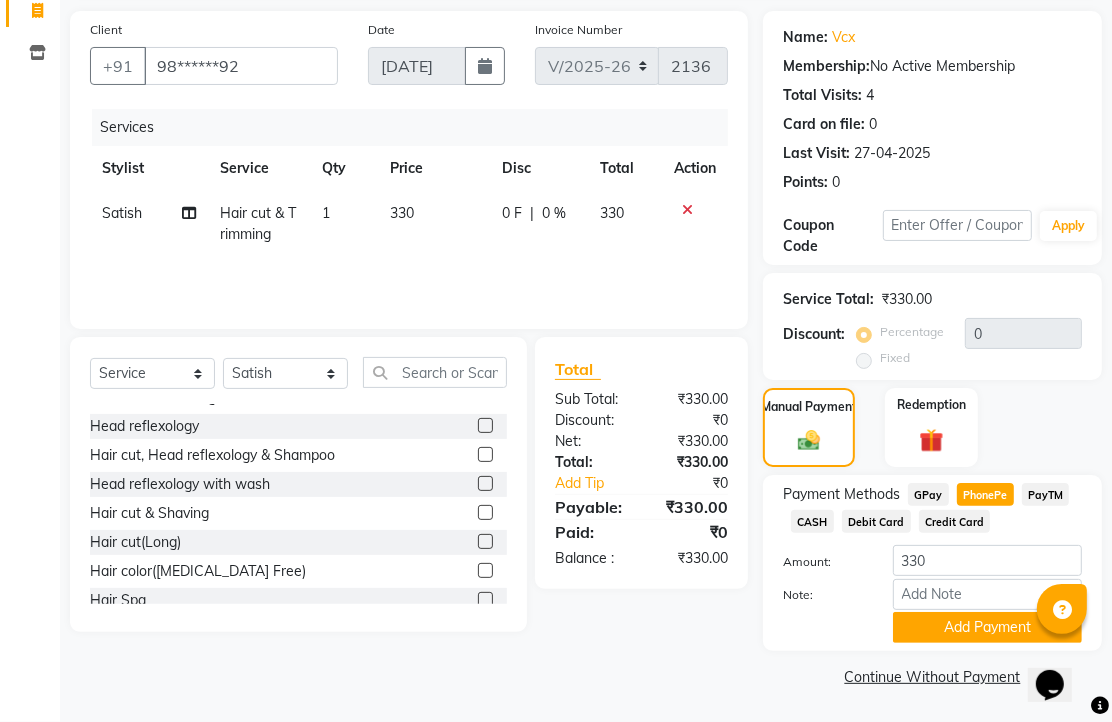 scroll, scrollTop: 248, scrollLeft: 0, axis: vertical 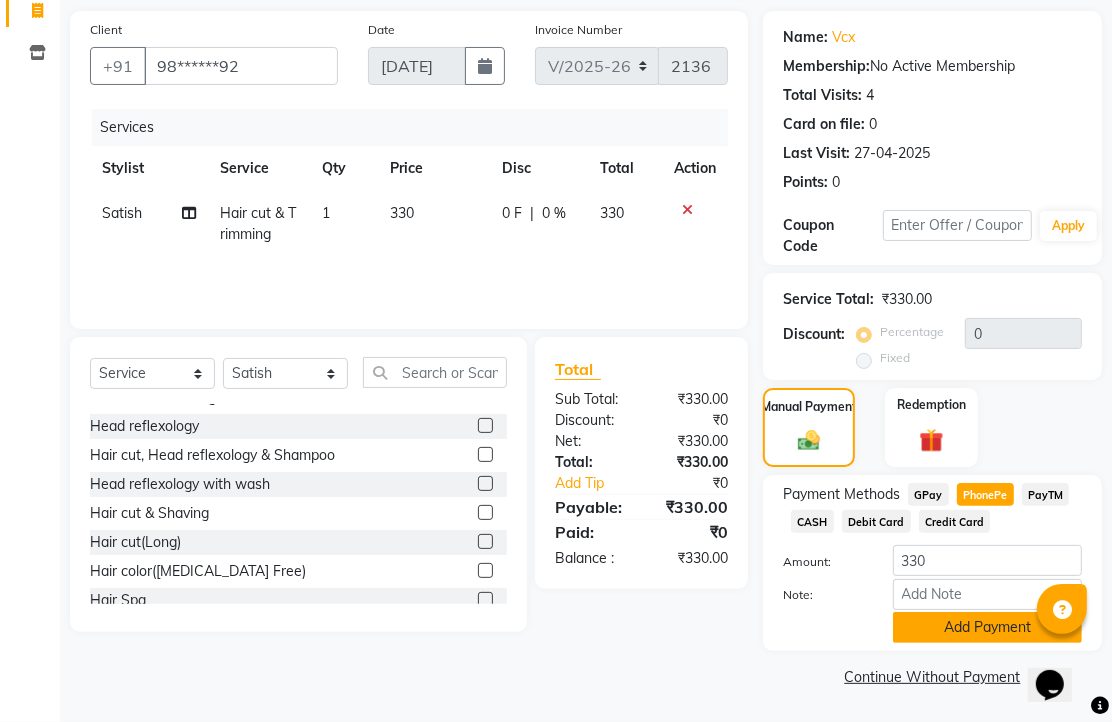 click on "Add Payment" 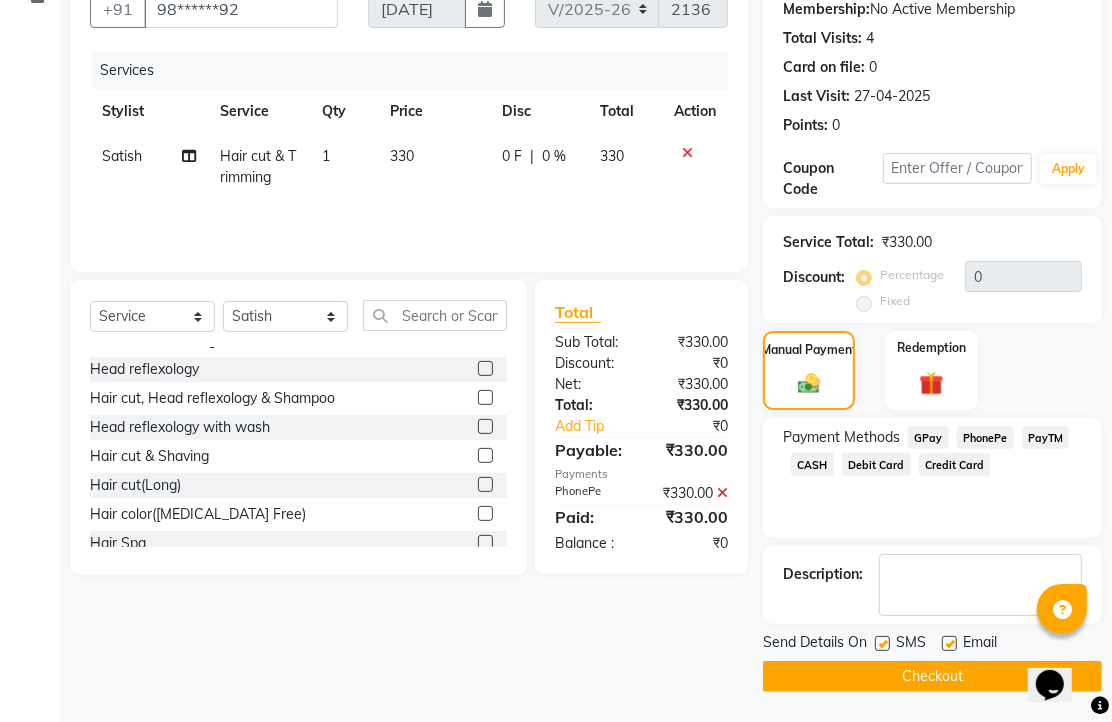 scroll, scrollTop: 304, scrollLeft: 0, axis: vertical 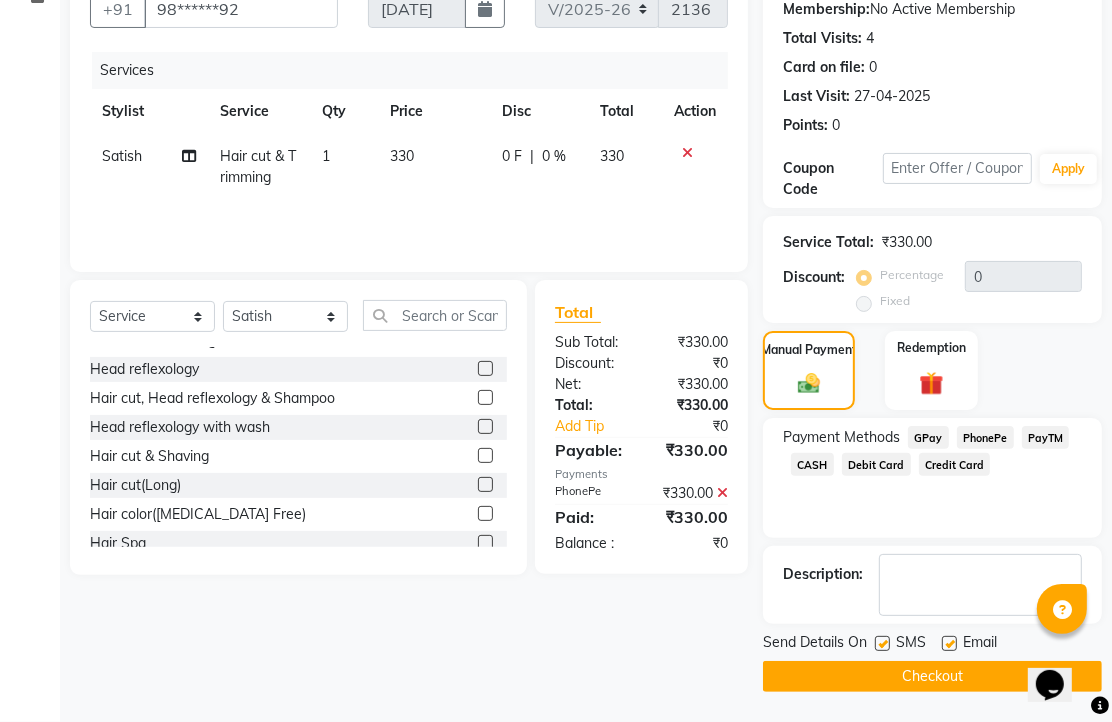 click 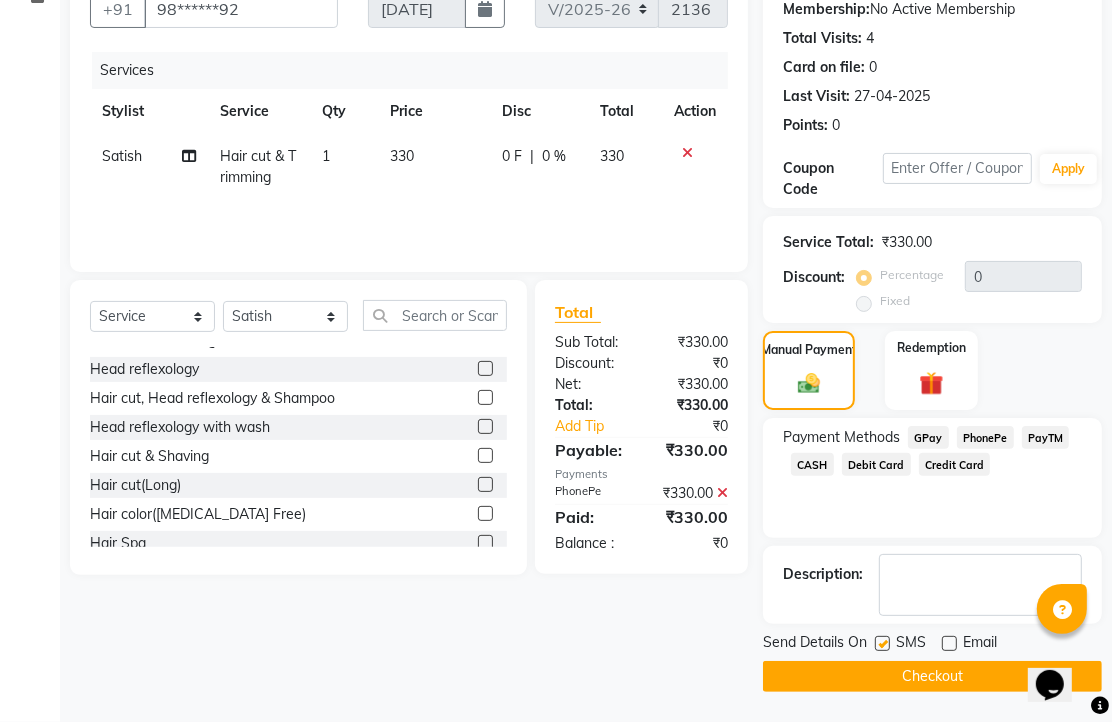 click on "Checkout" 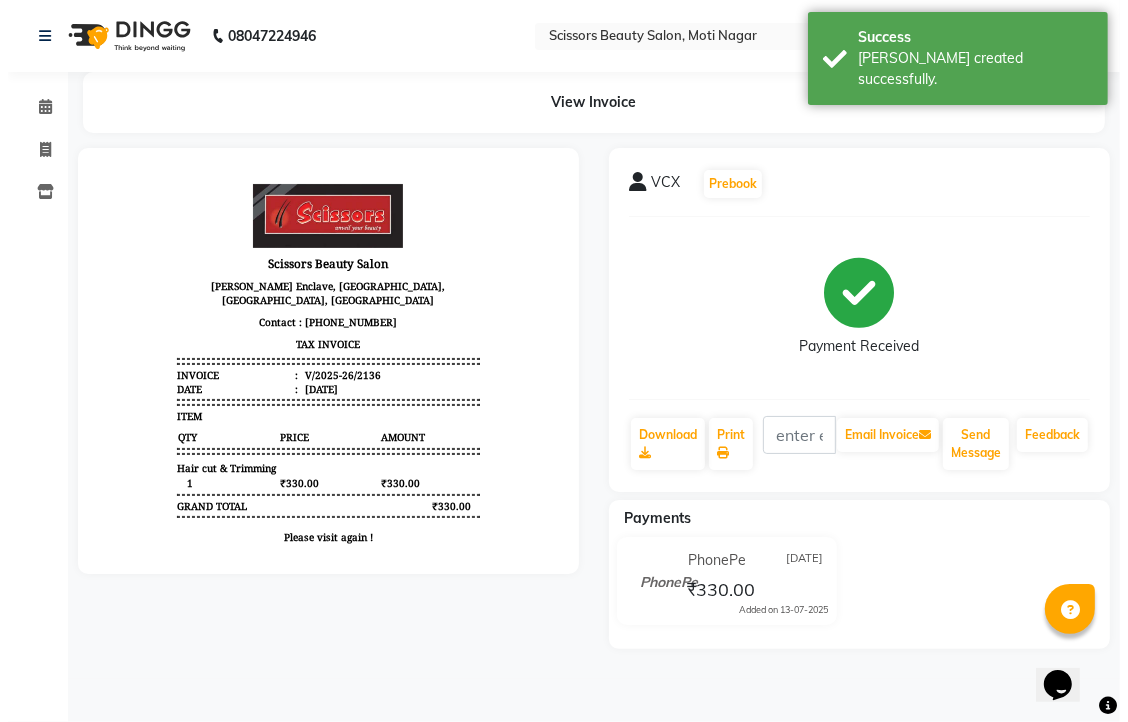 scroll, scrollTop: 0, scrollLeft: 0, axis: both 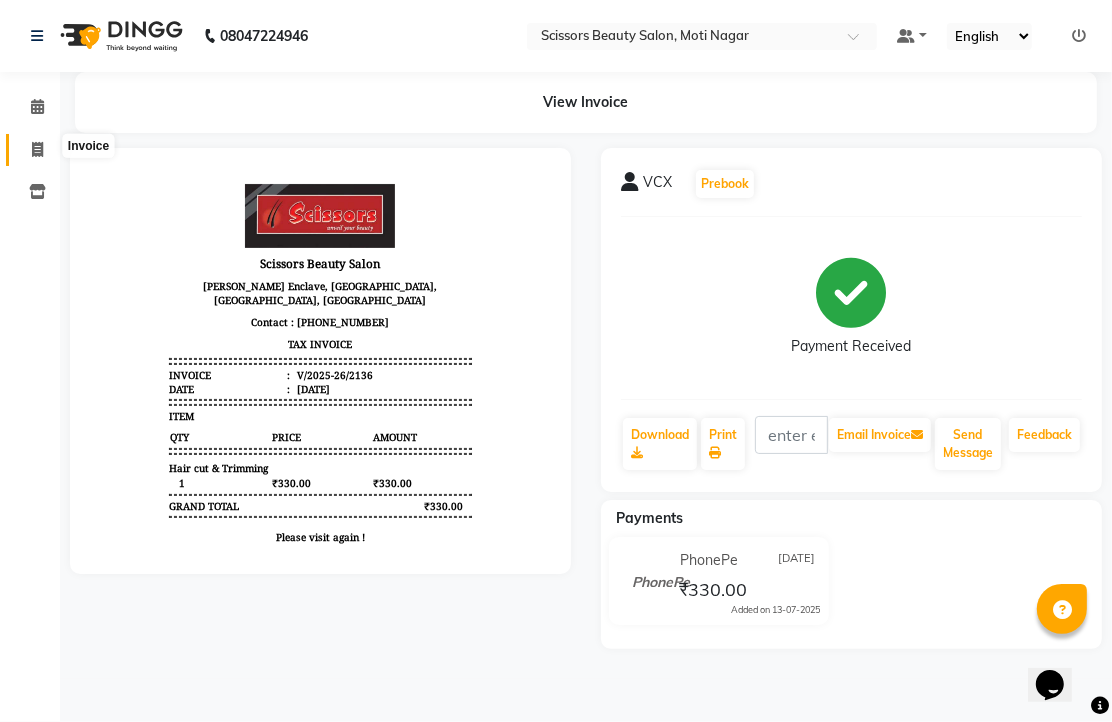 click 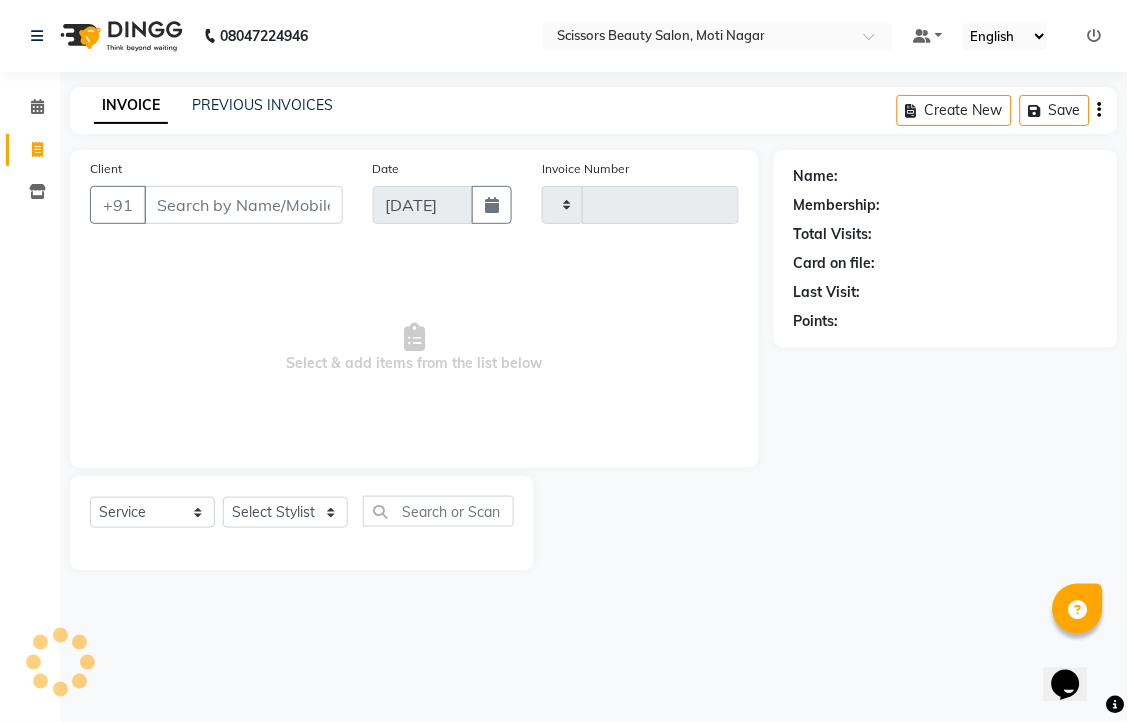 type on "2137" 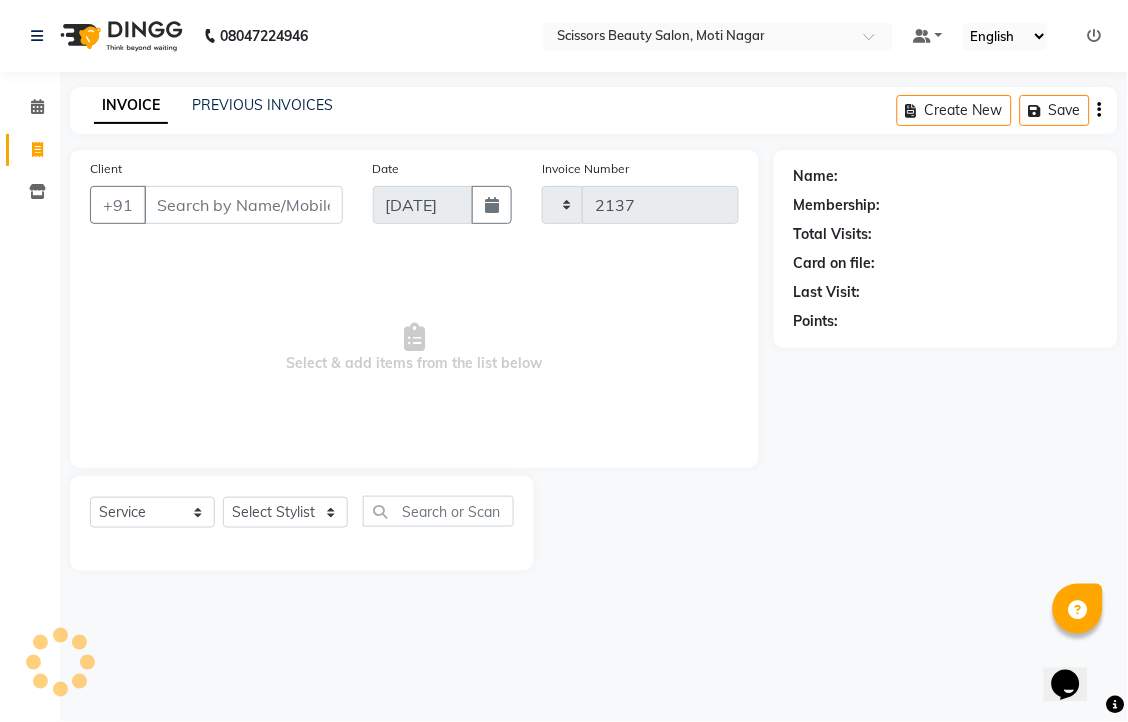 select on "7057" 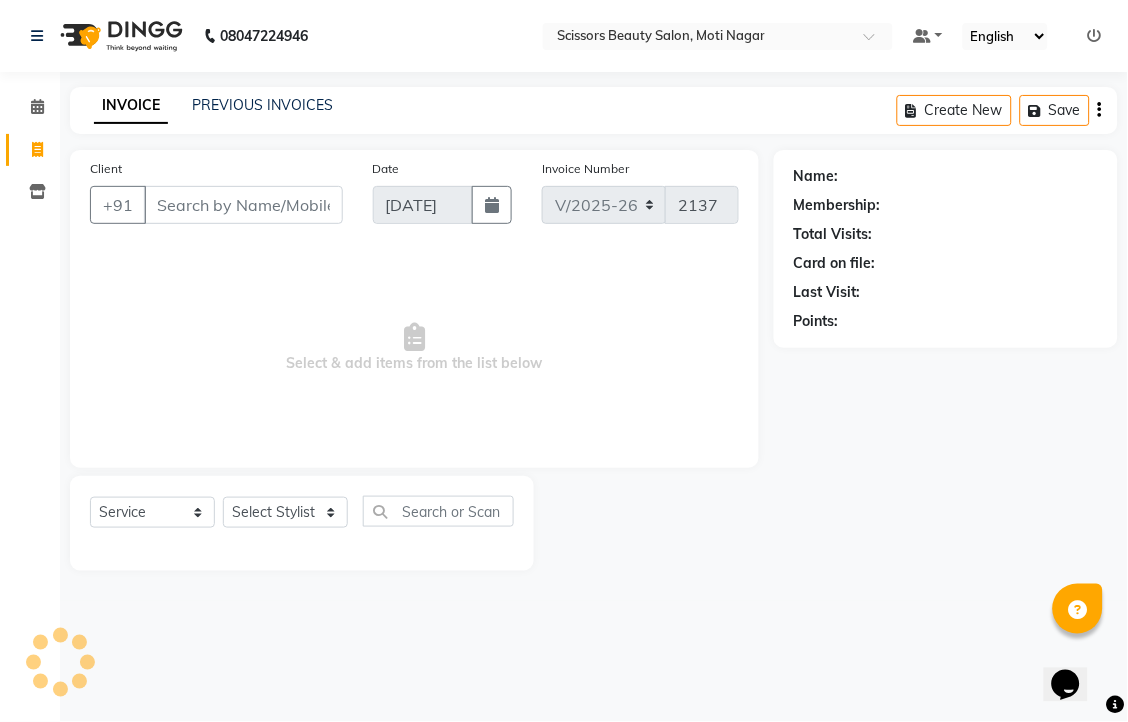 click on "Client" at bounding box center [243, 205] 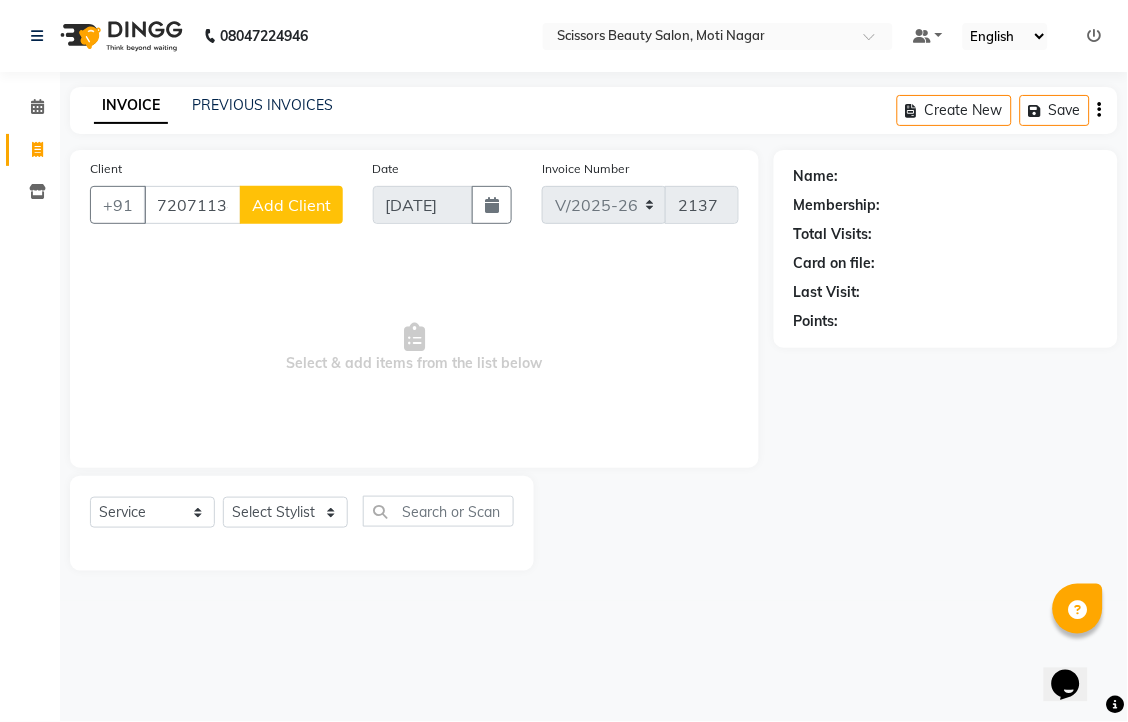 type on "7207113416" 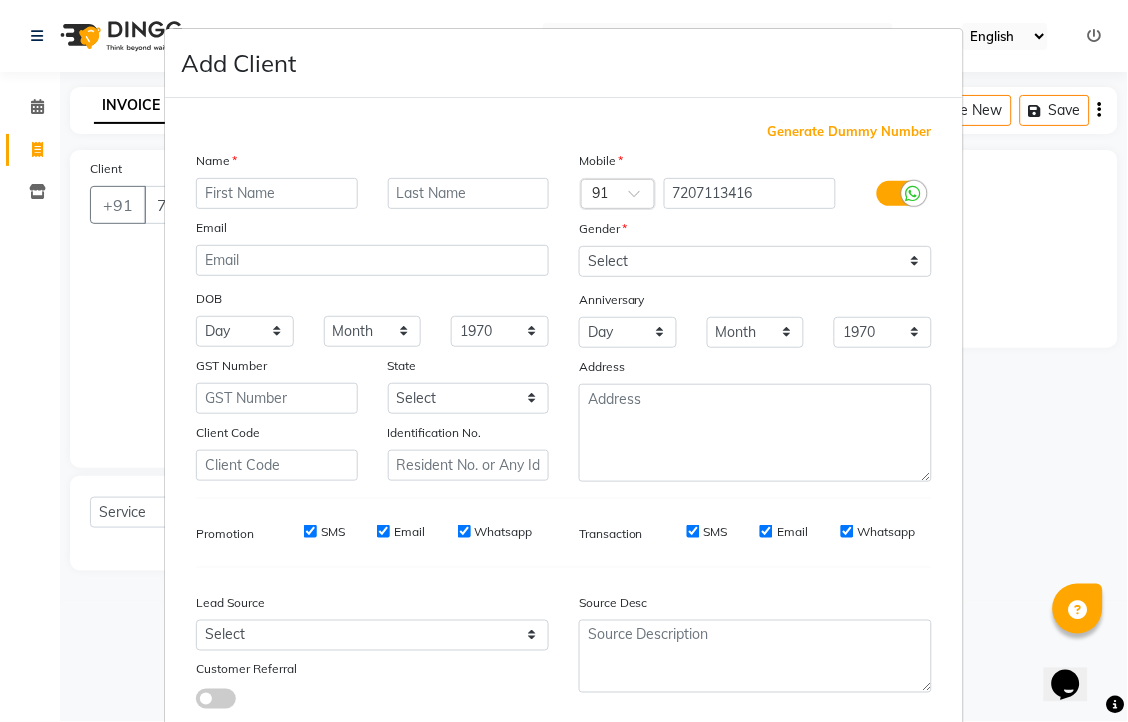 click at bounding box center [277, 193] 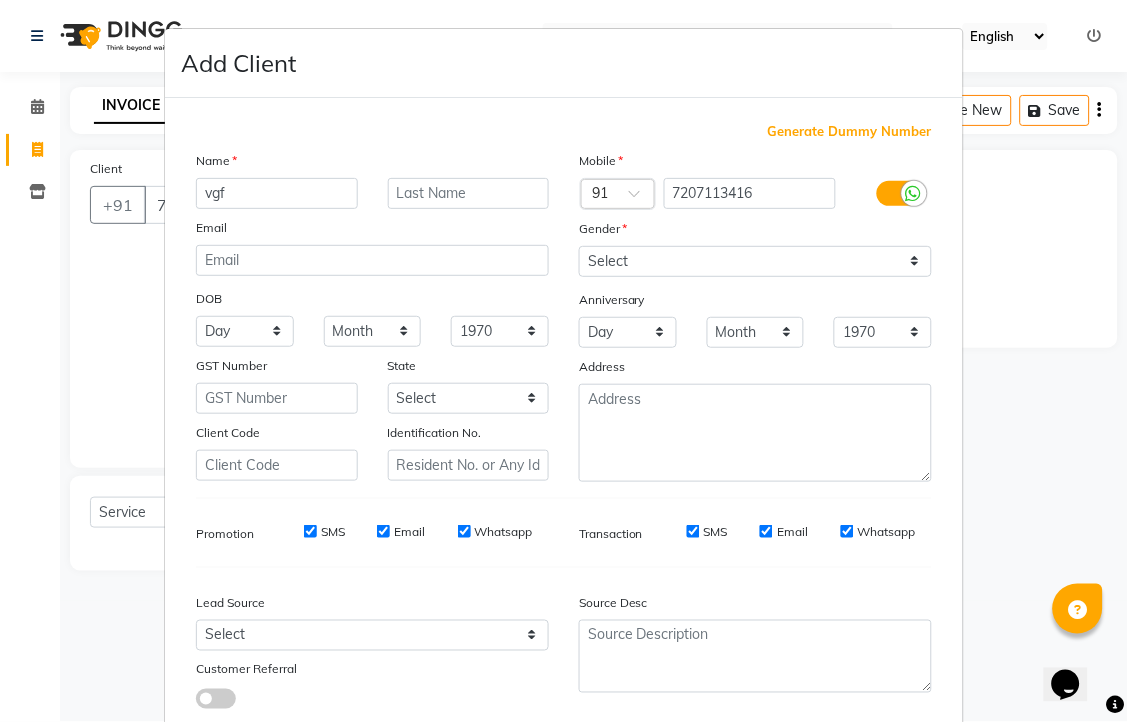 type on "vgf" 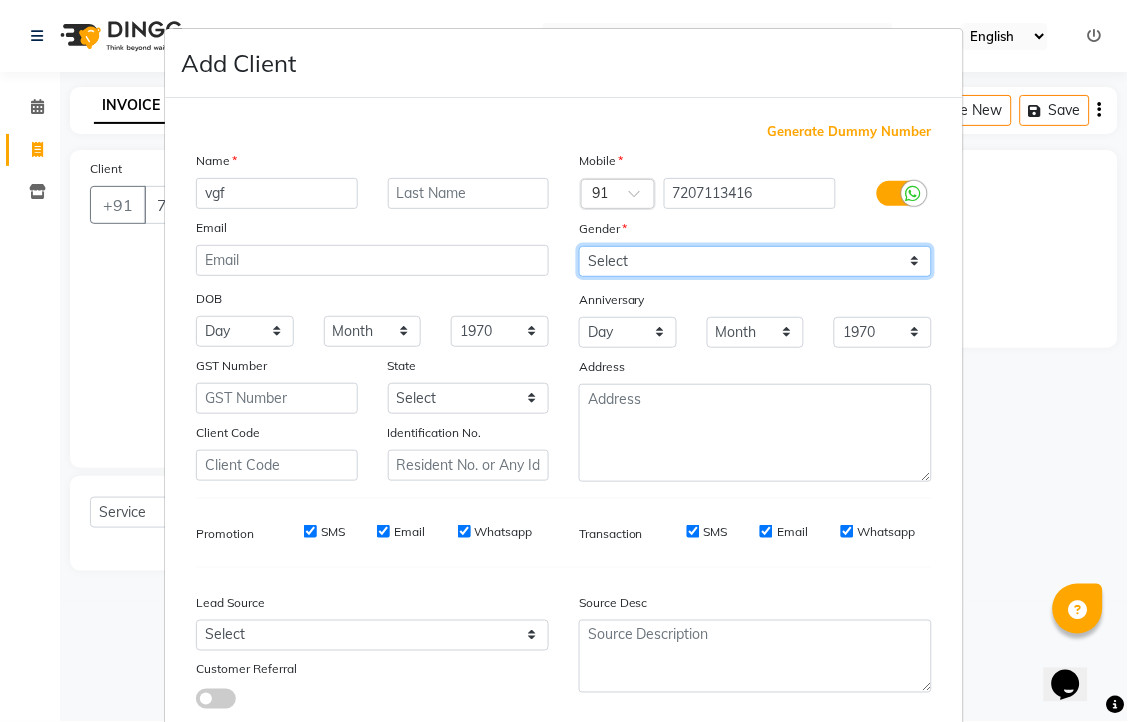 click on "Select [DEMOGRAPHIC_DATA] [DEMOGRAPHIC_DATA] Other Prefer Not To Say" at bounding box center [755, 261] 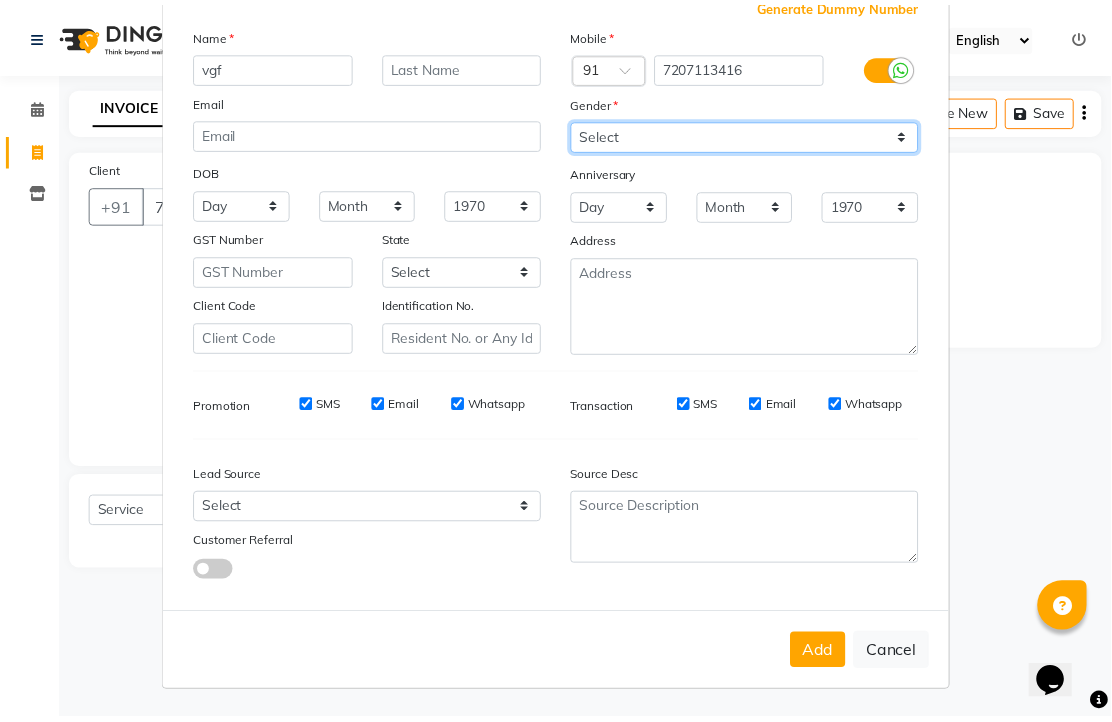 scroll, scrollTop: 292, scrollLeft: 0, axis: vertical 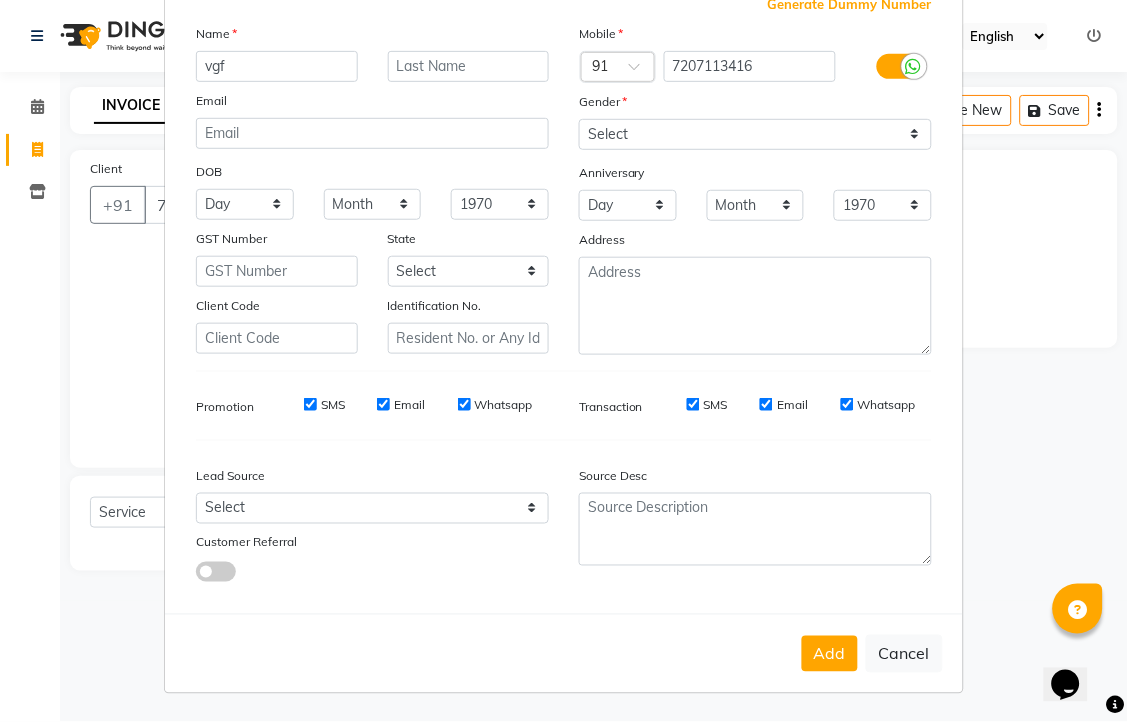 click on "Add" at bounding box center [830, 654] 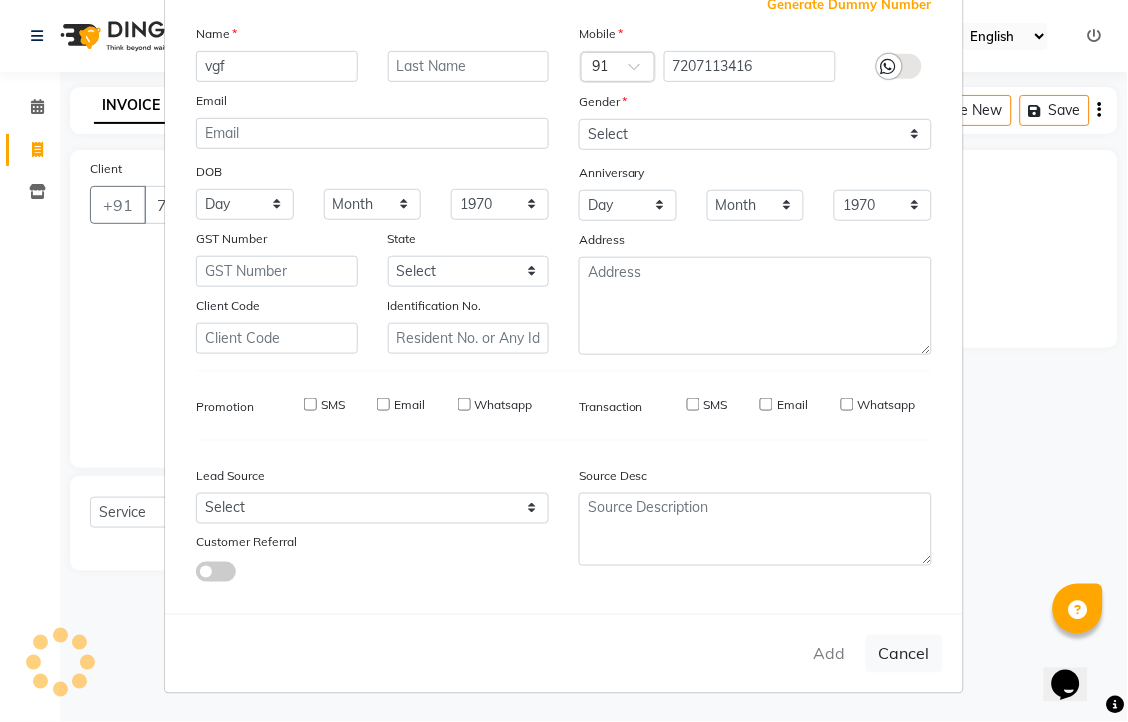 type on "72******16" 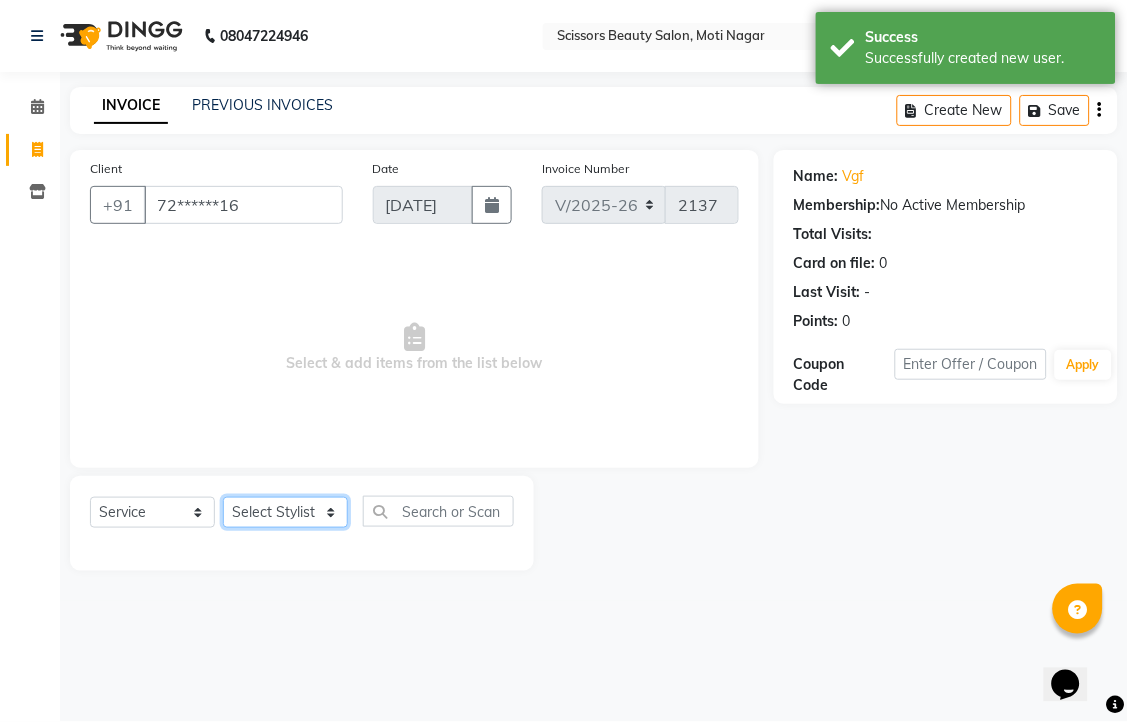 click on "Select Stylist [PERSON_NAME] [PERSON_NAME] Sir Staff" 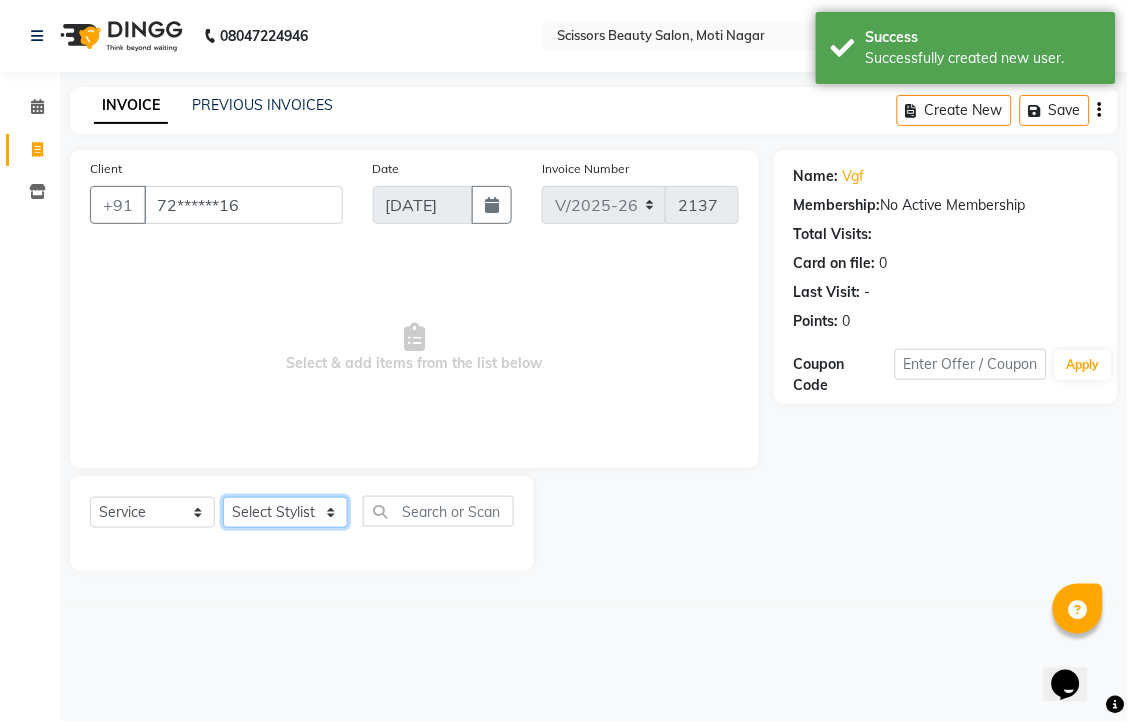 select on "58456" 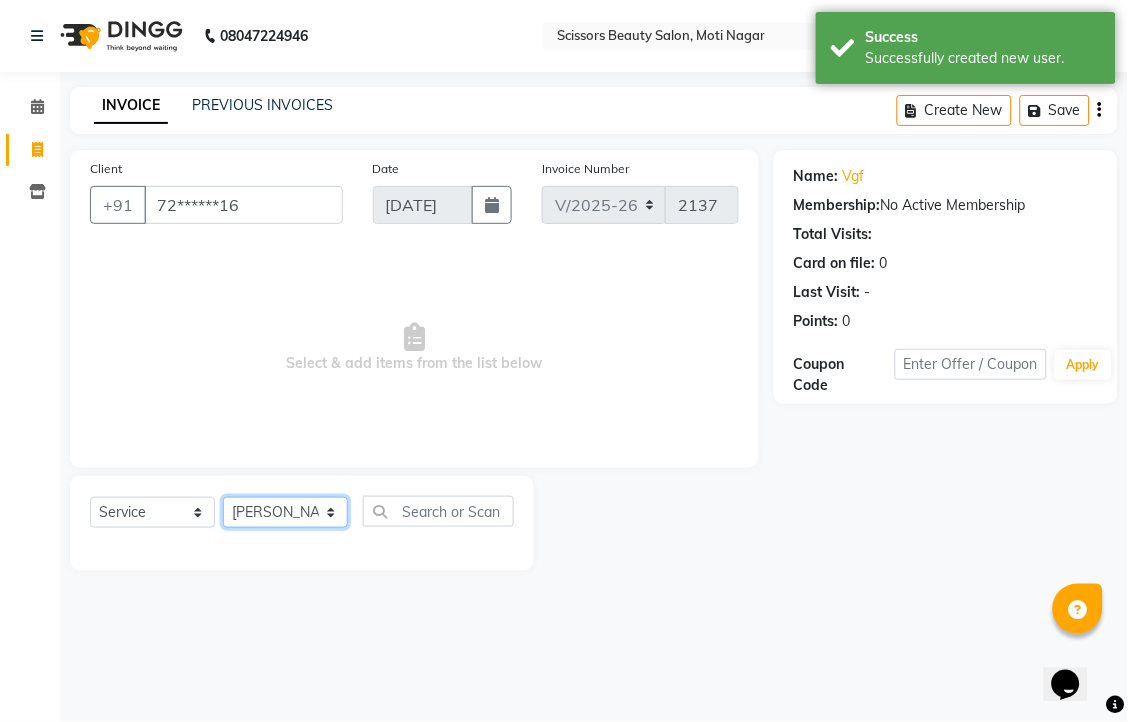 click on "Select Stylist [PERSON_NAME] [PERSON_NAME] Sir Staff" 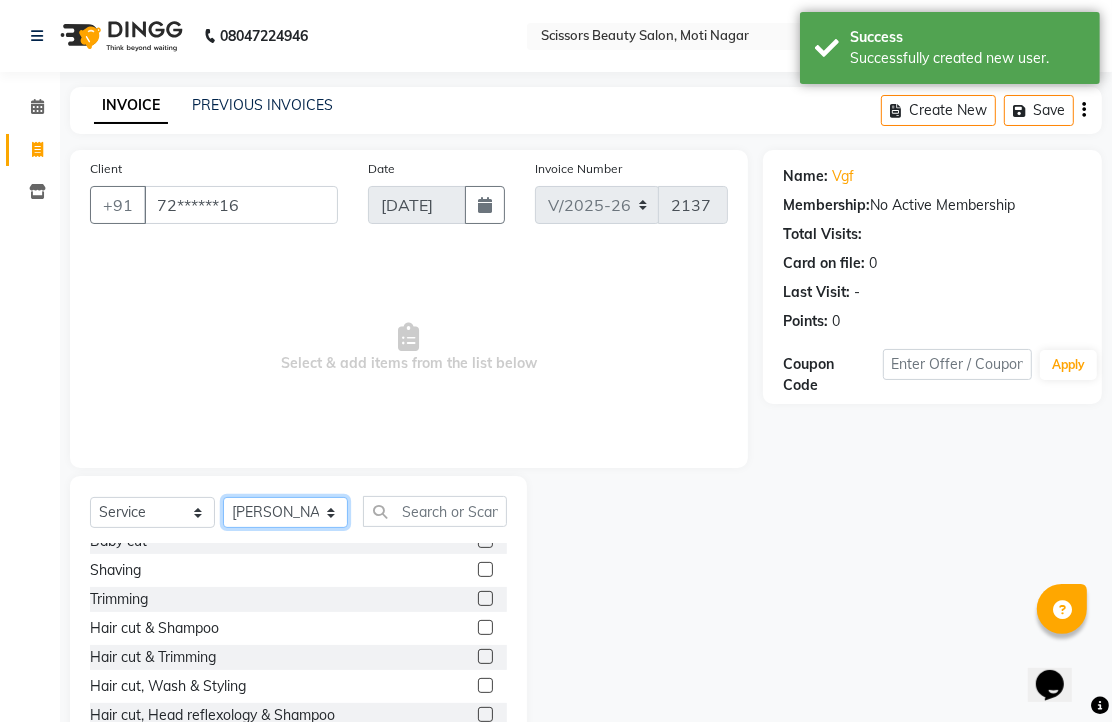 scroll, scrollTop: 111, scrollLeft: 0, axis: vertical 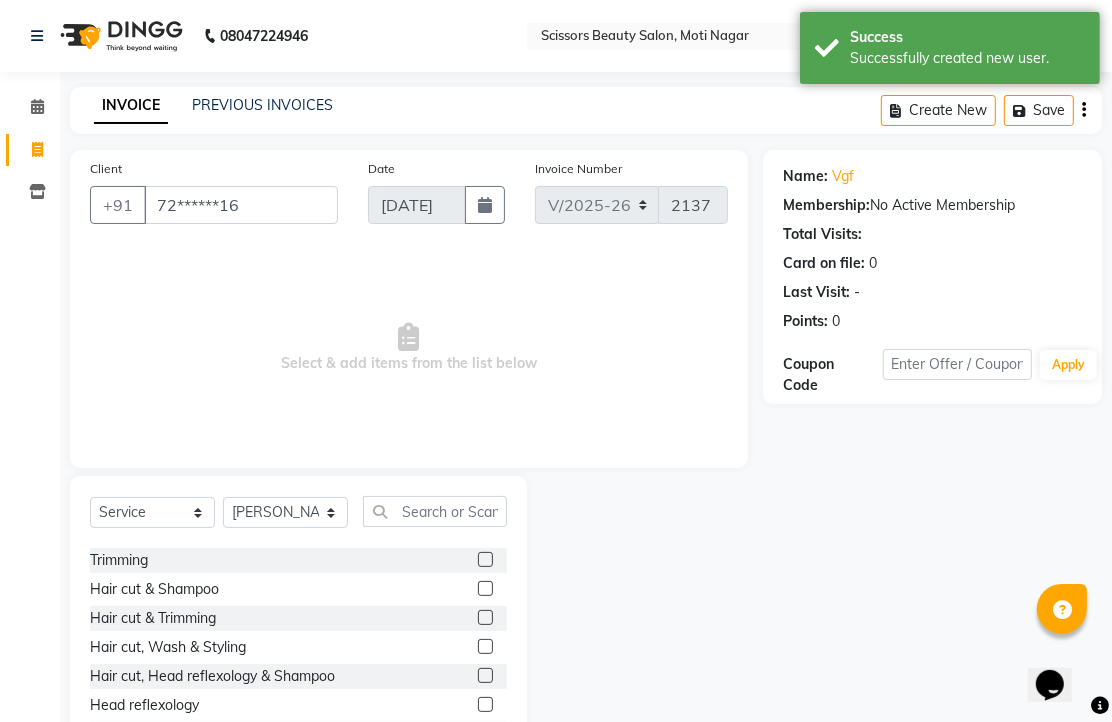 click 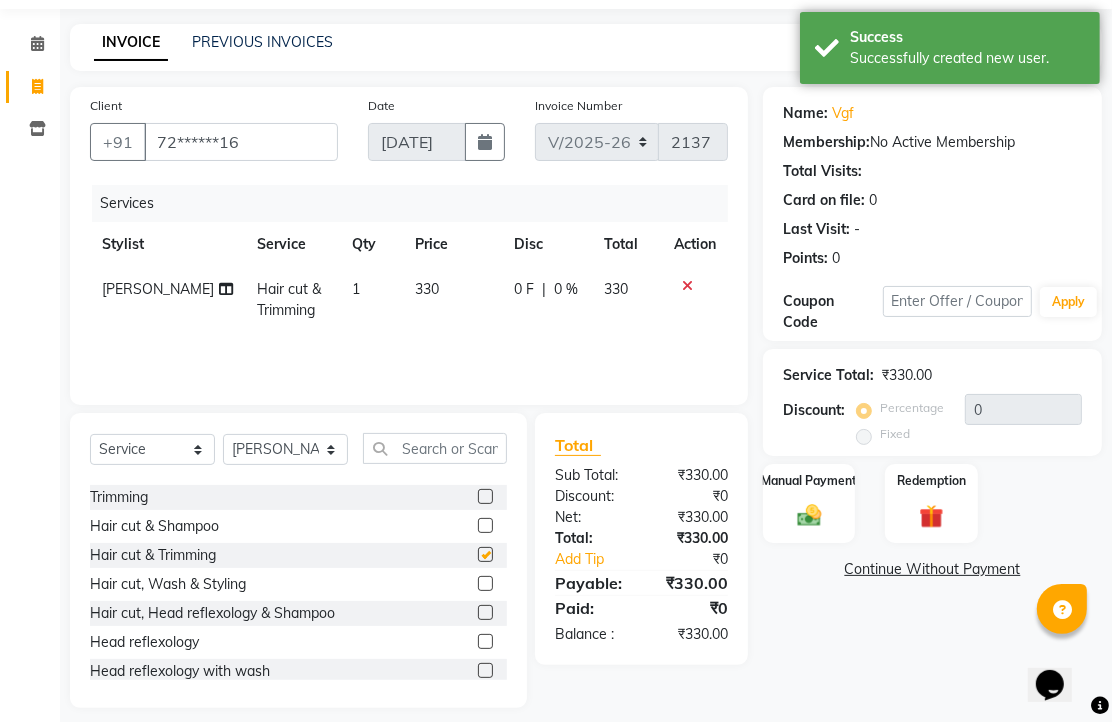 checkbox on "false" 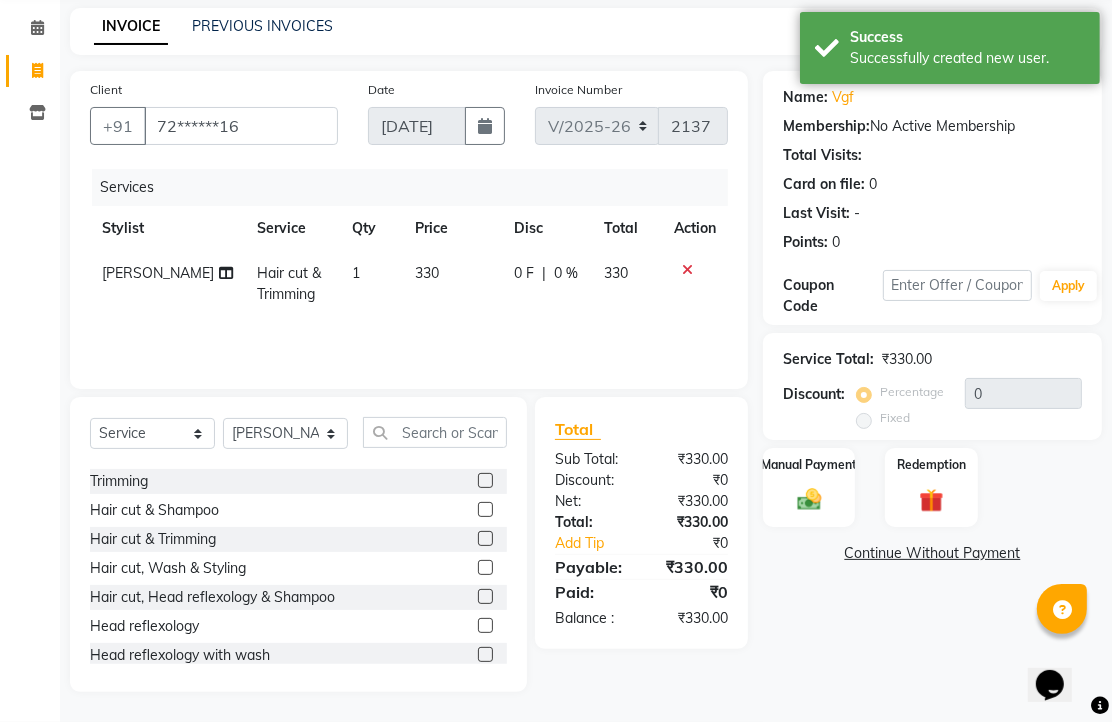 scroll, scrollTop: 157, scrollLeft: 0, axis: vertical 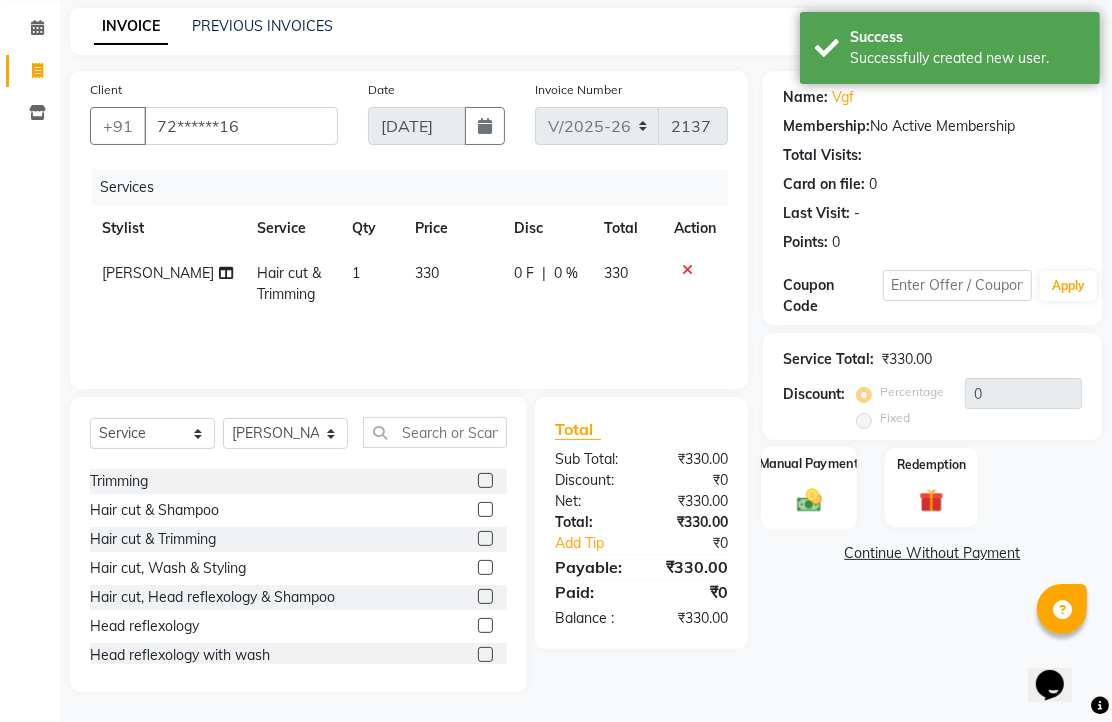 click 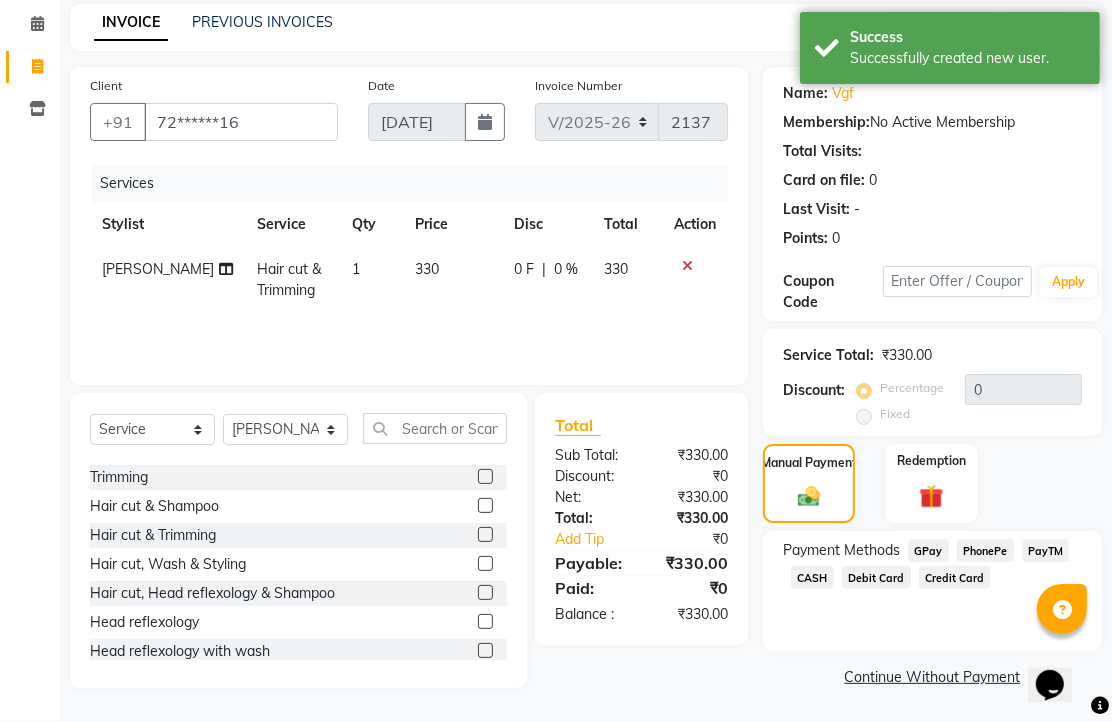 click on "PhonePe" 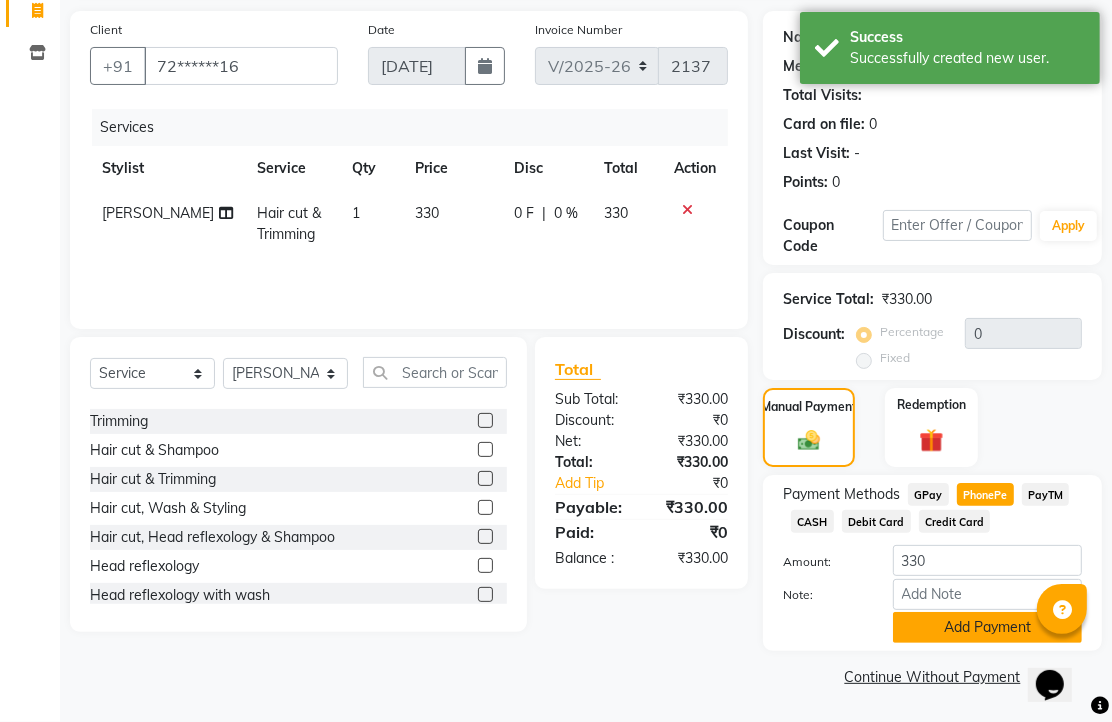 click on "Add Payment" 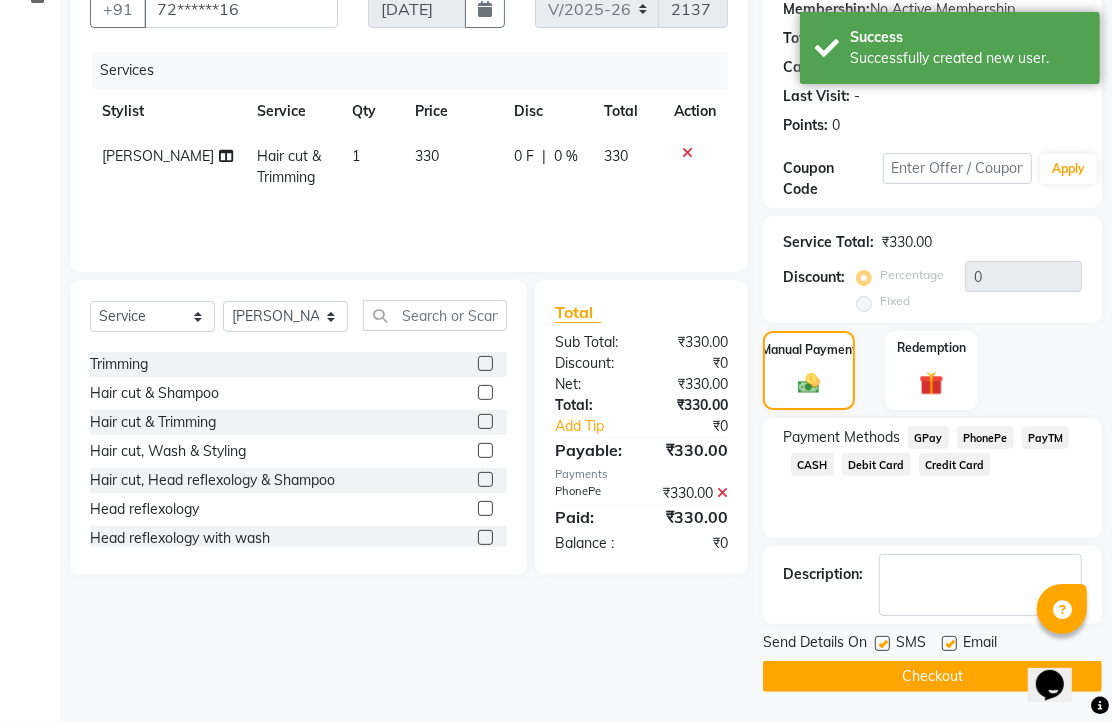 scroll, scrollTop: 304, scrollLeft: 0, axis: vertical 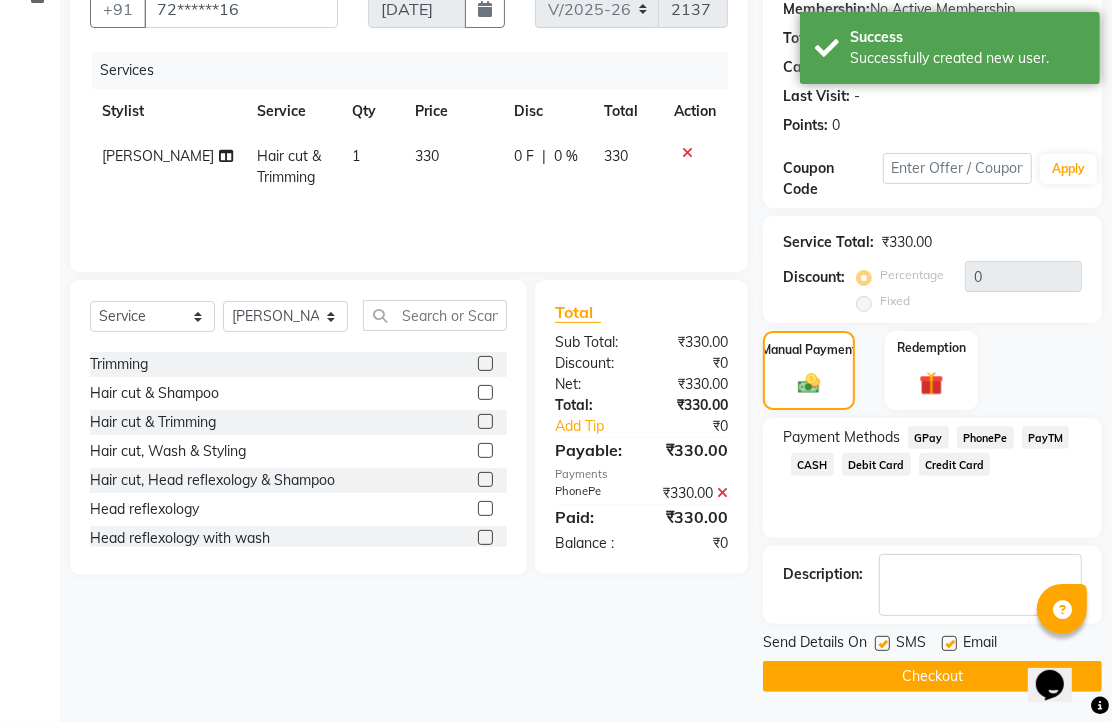 click 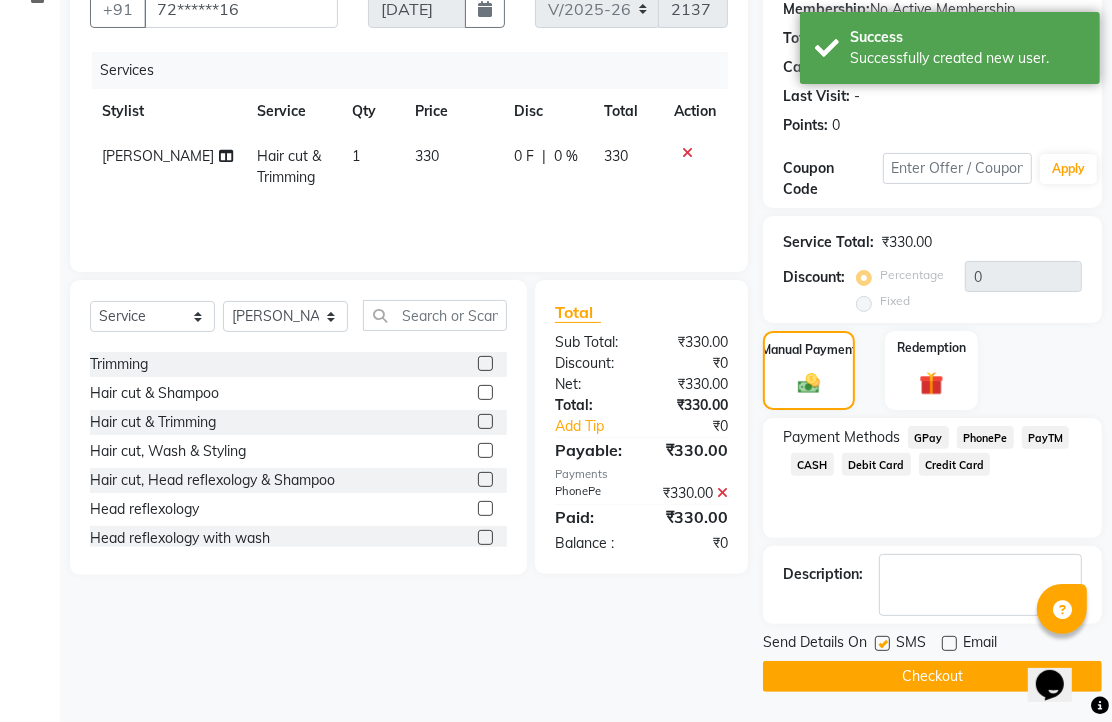 click on "Checkout" 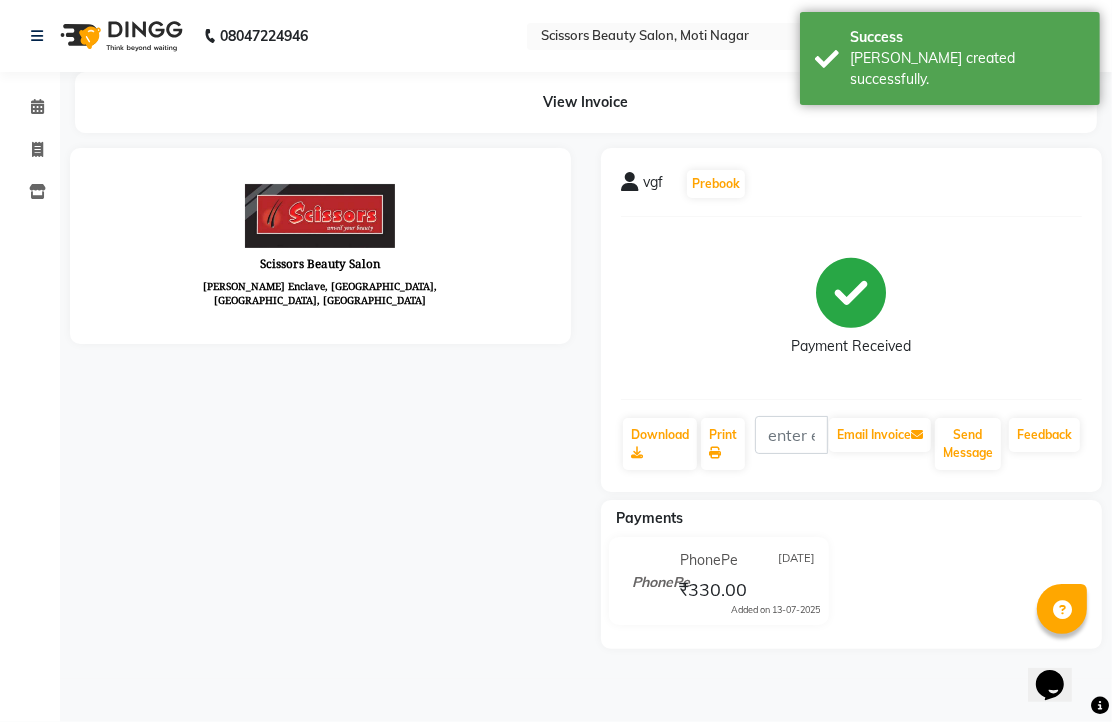 scroll, scrollTop: 0, scrollLeft: 0, axis: both 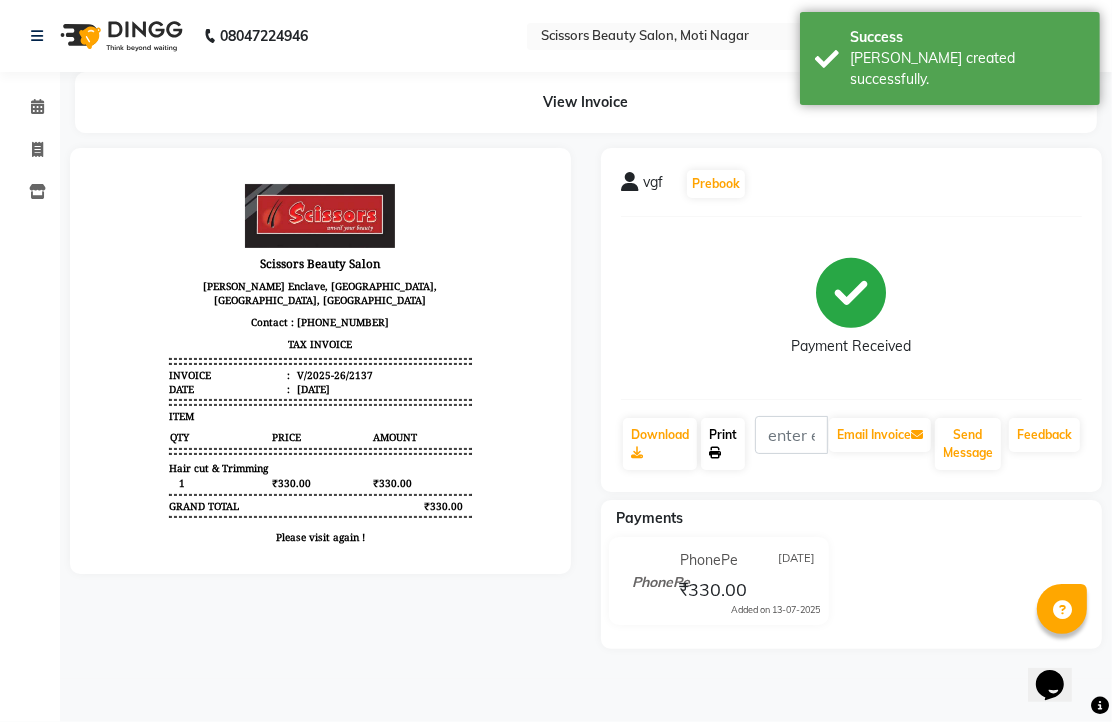 click 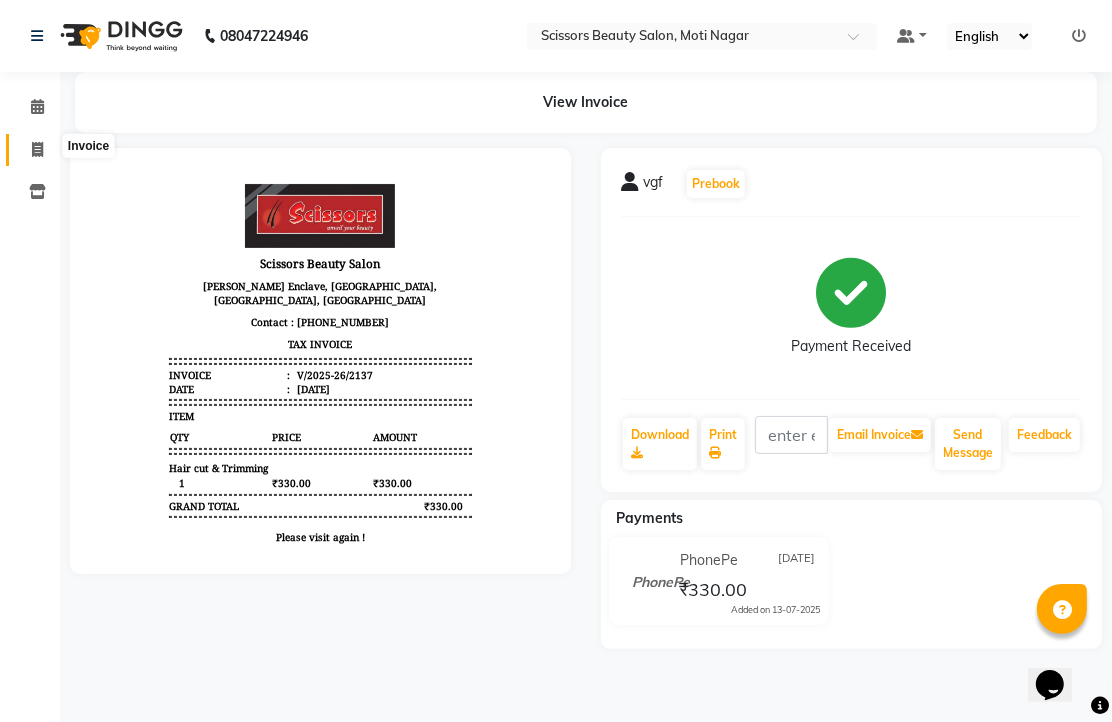 click 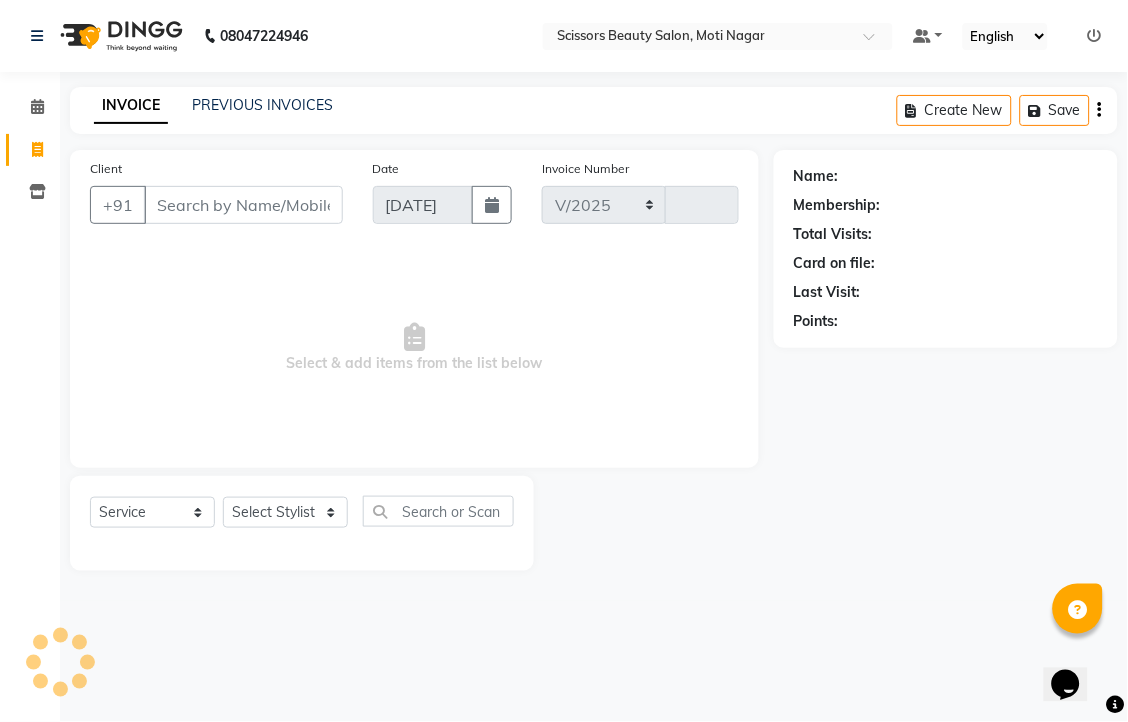 select on "7057" 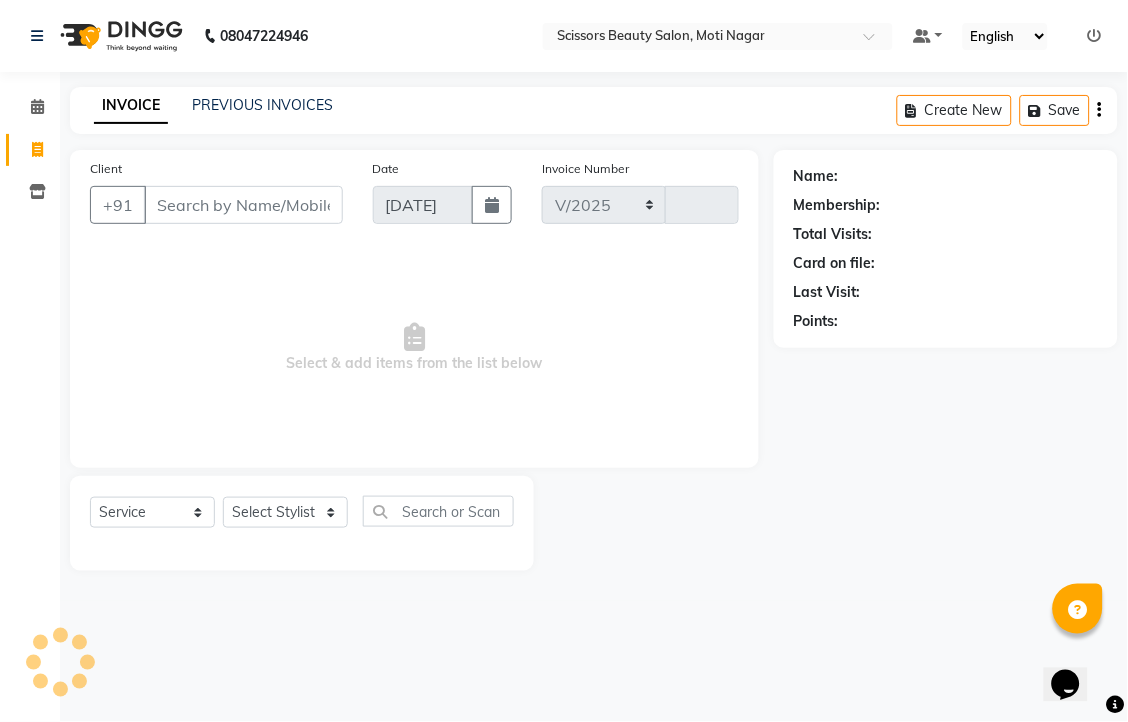 type on "2138" 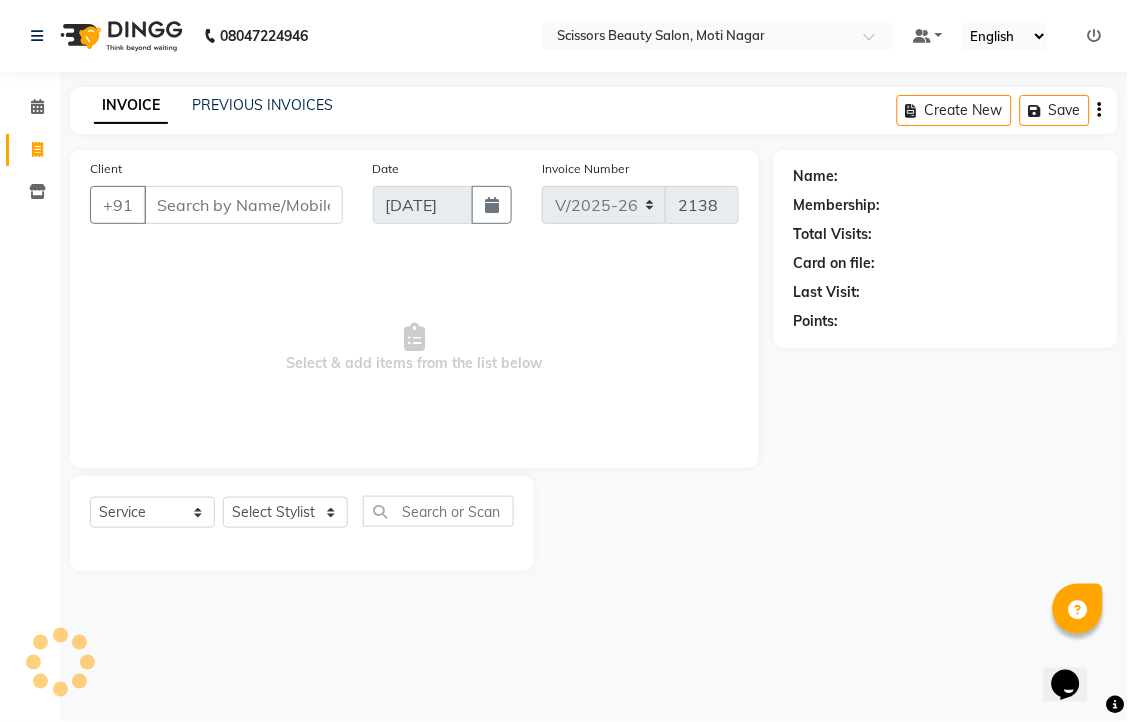 click on "Client" at bounding box center (243, 205) 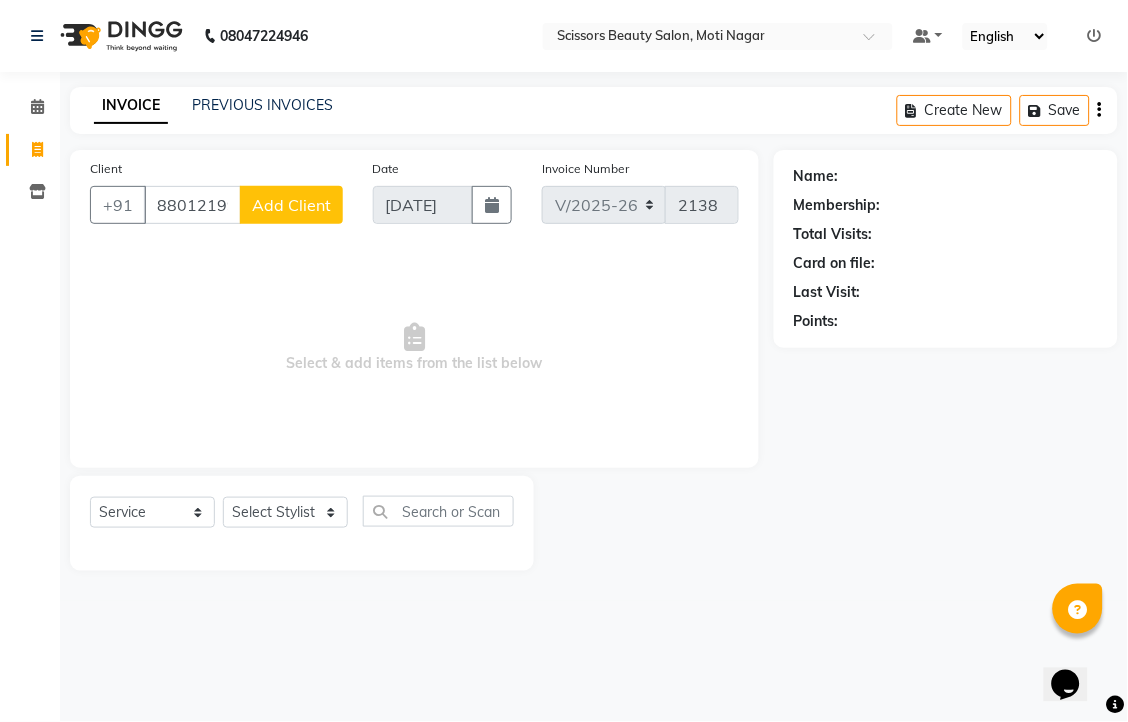 type on "88012199" 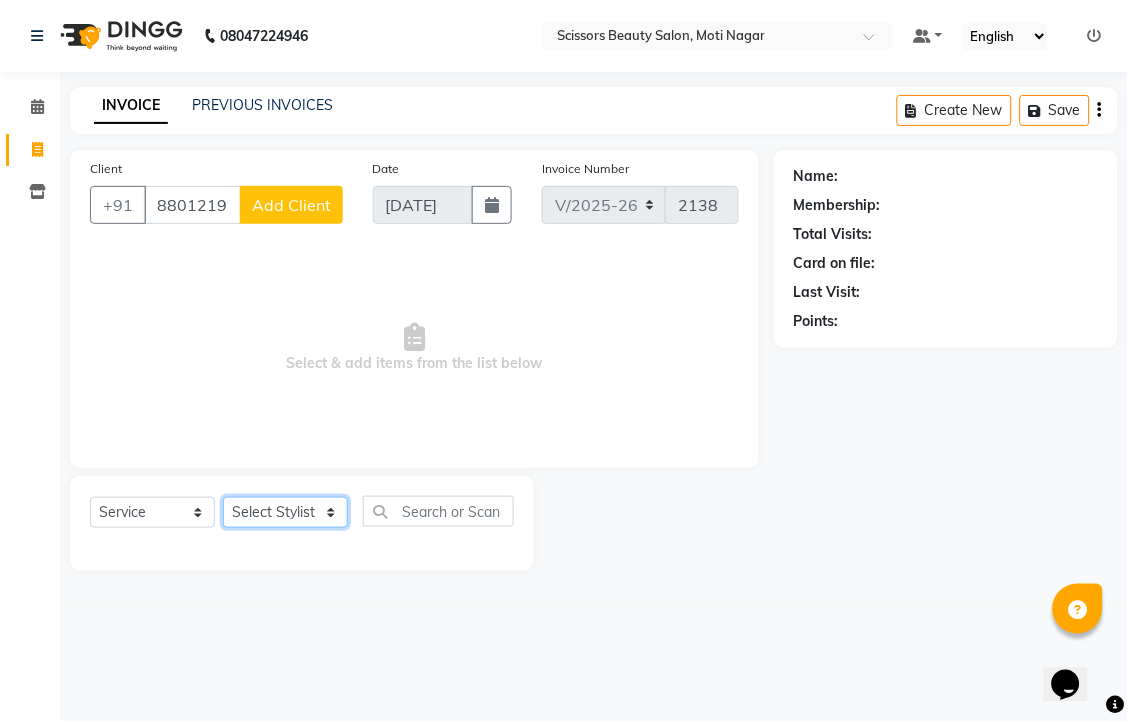 click on "Select Stylist [PERSON_NAME] [PERSON_NAME] Sir Staff" 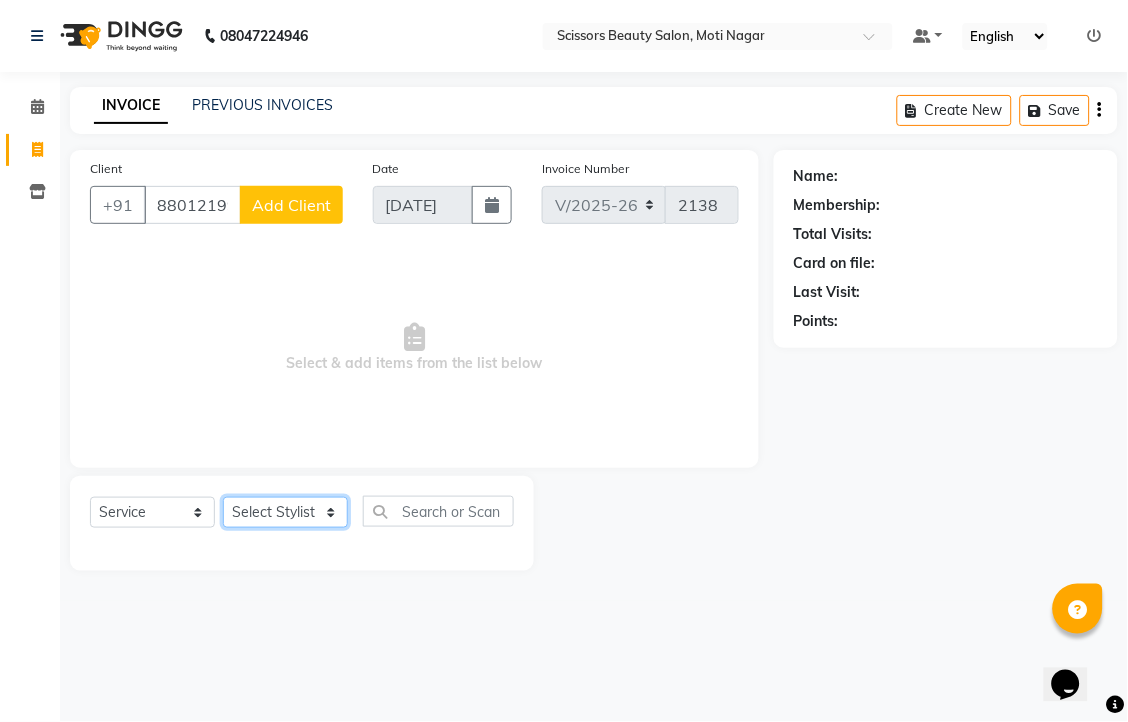select on "81450" 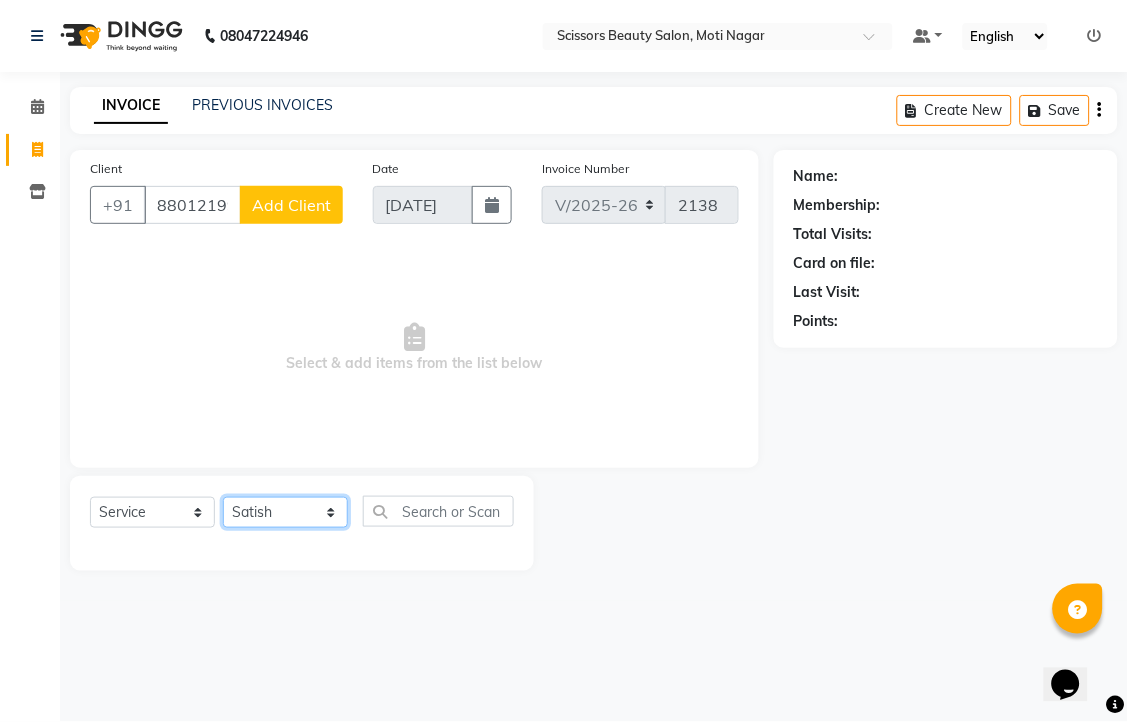 click on "Select Stylist [PERSON_NAME] [PERSON_NAME] Sir Staff" 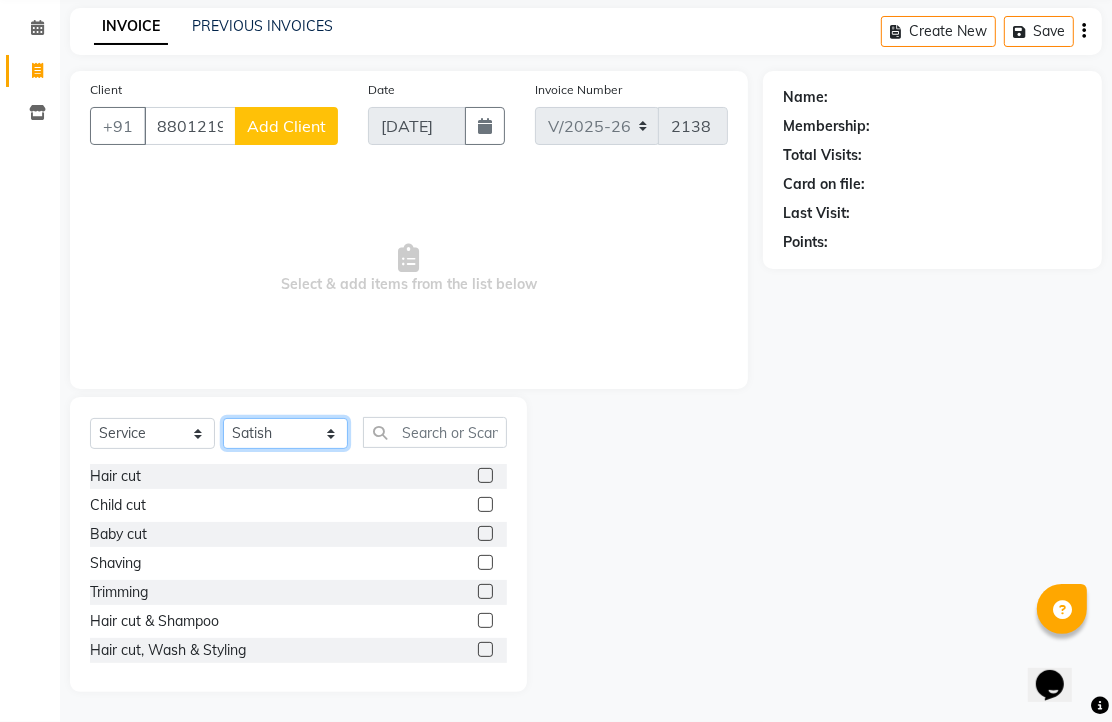 scroll, scrollTop: 147, scrollLeft: 0, axis: vertical 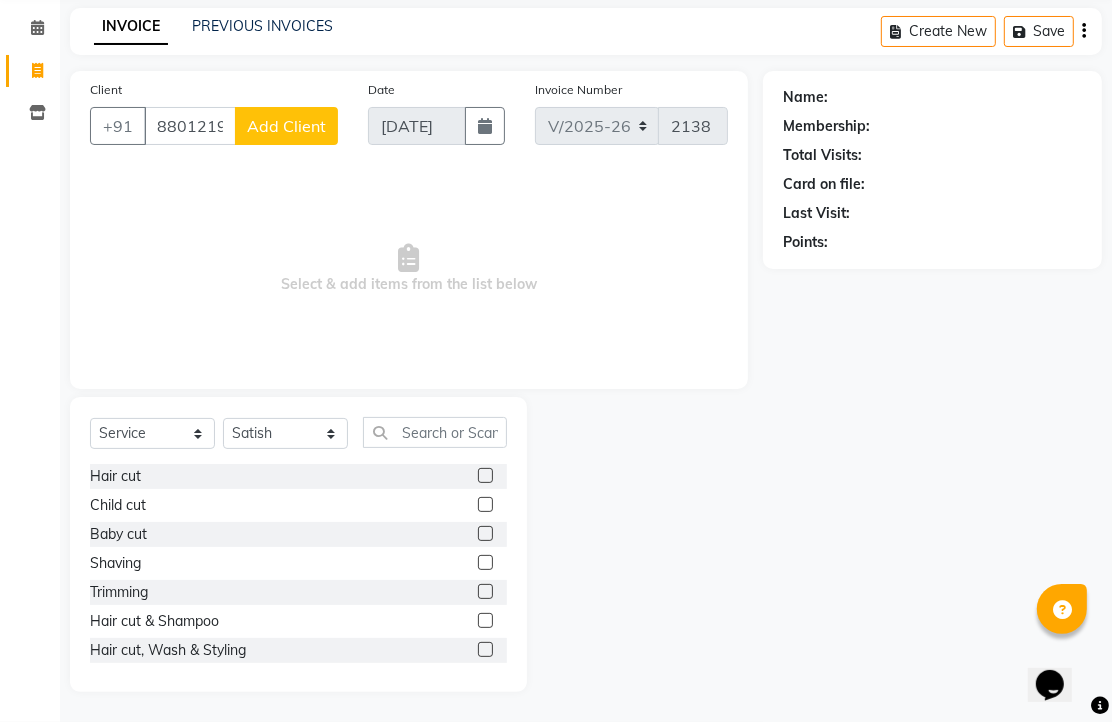 click 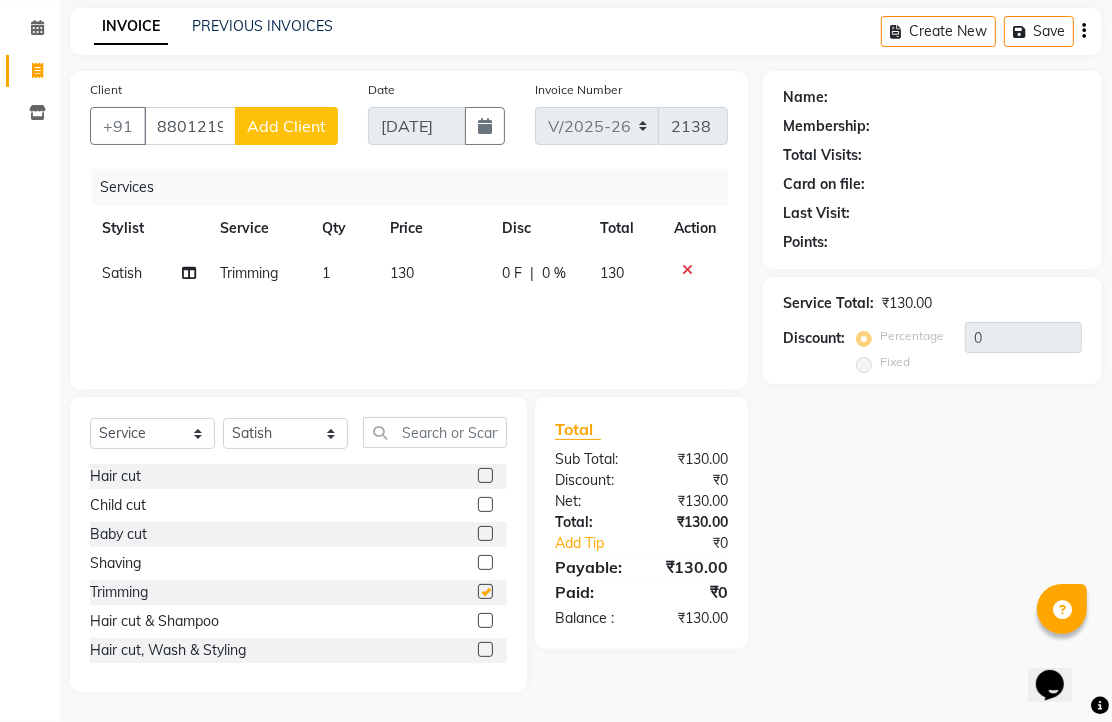 checkbox on "false" 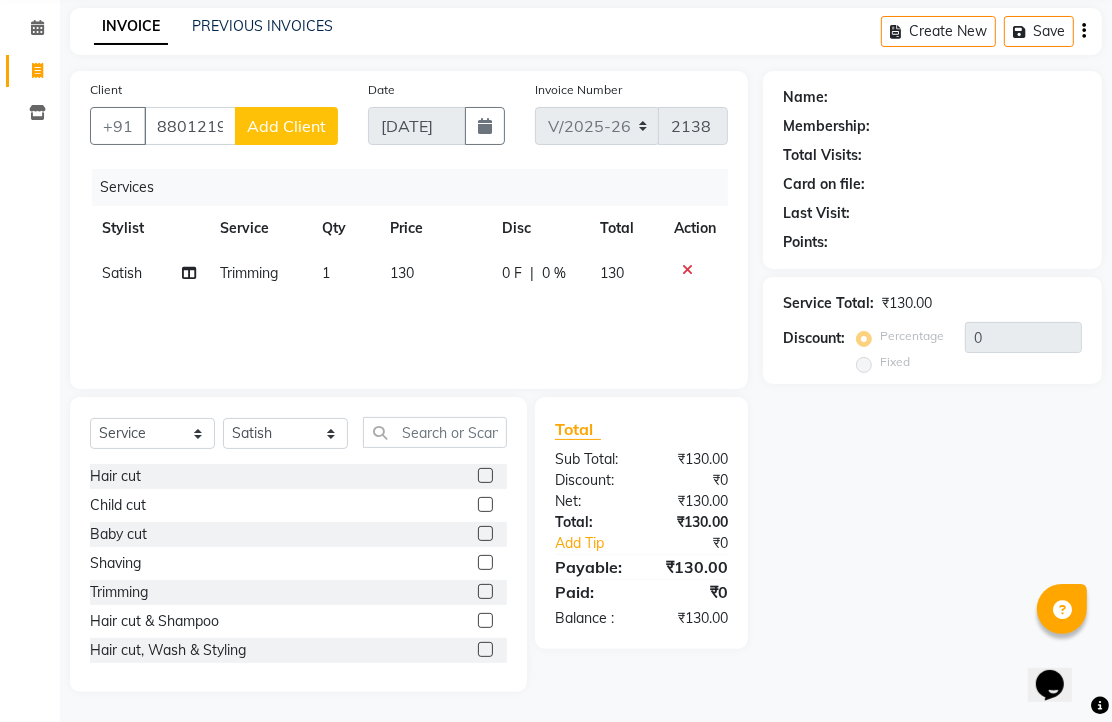 click on "Add Client" 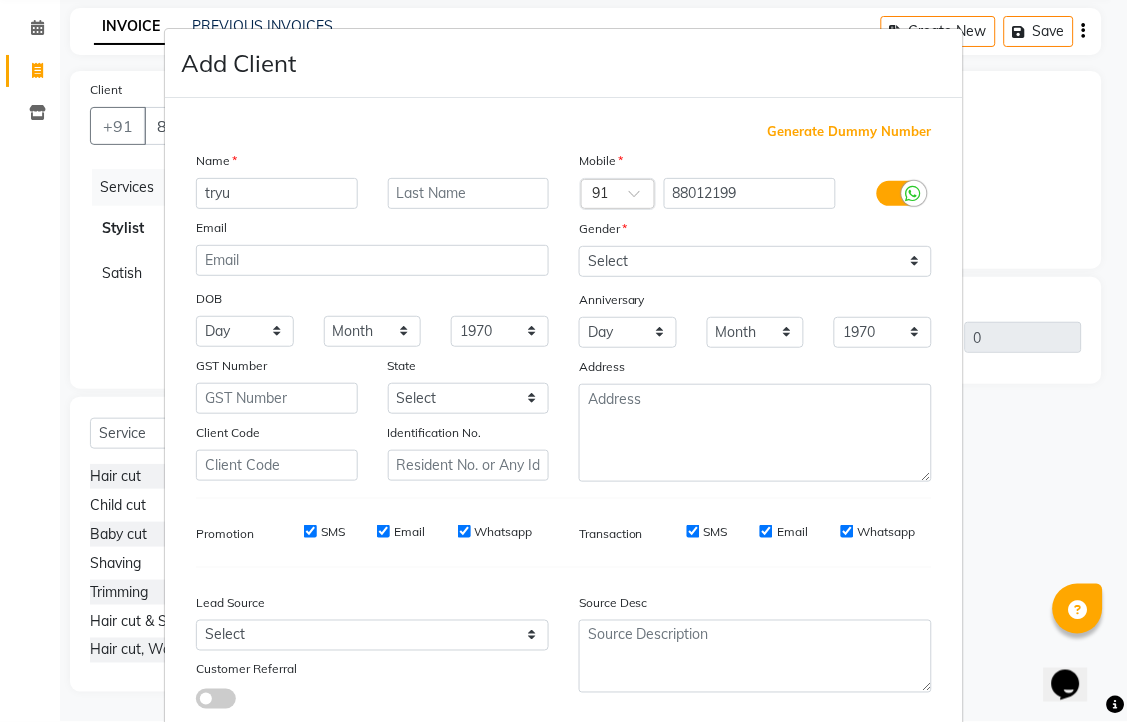 type on "tryu" 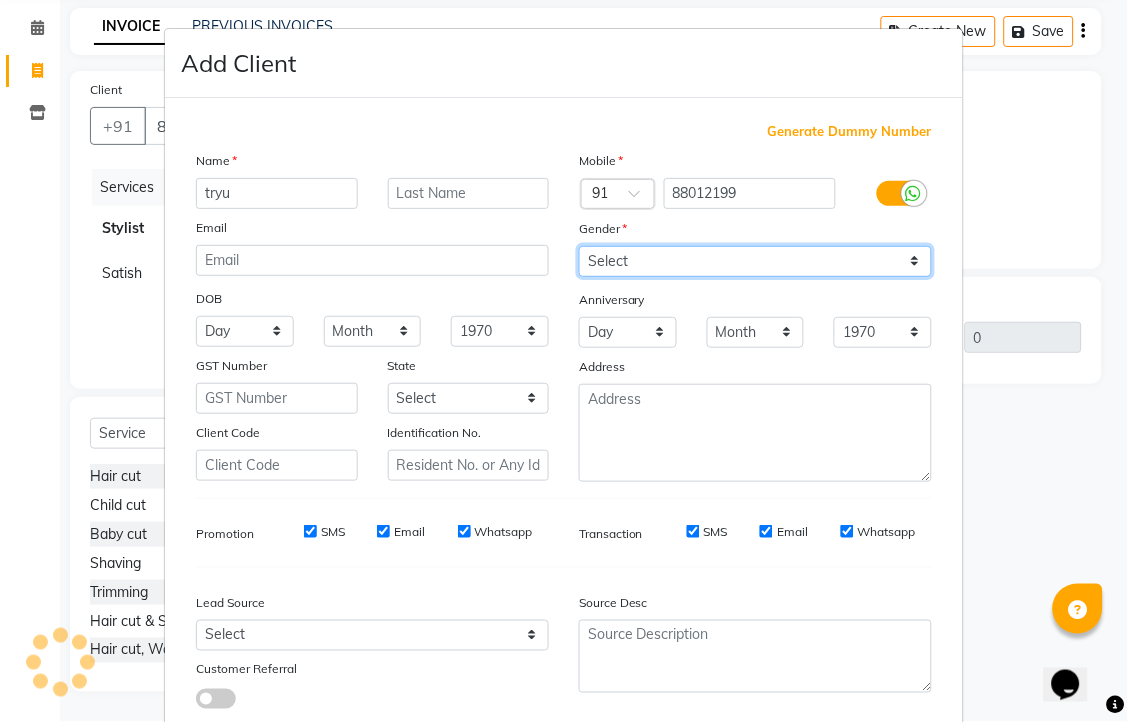 click on "Select [DEMOGRAPHIC_DATA] [DEMOGRAPHIC_DATA] Other Prefer Not To Say" at bounding box center [755, 261] 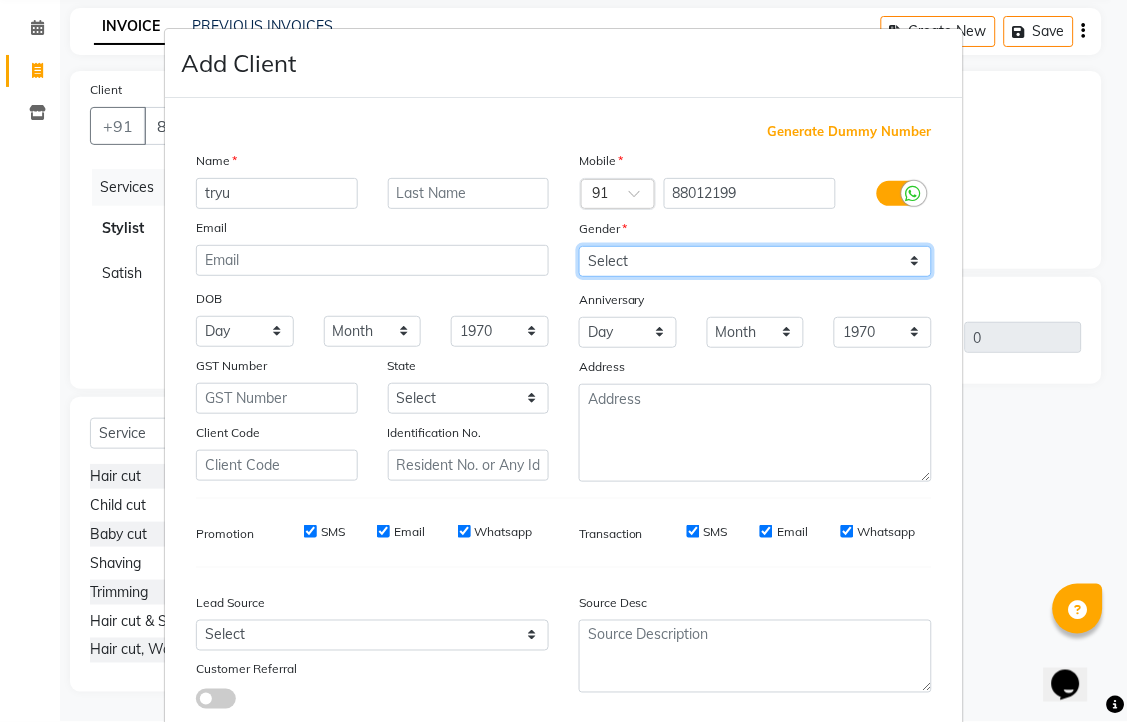 select on "[DEMOGRAPHIC_DATA]" 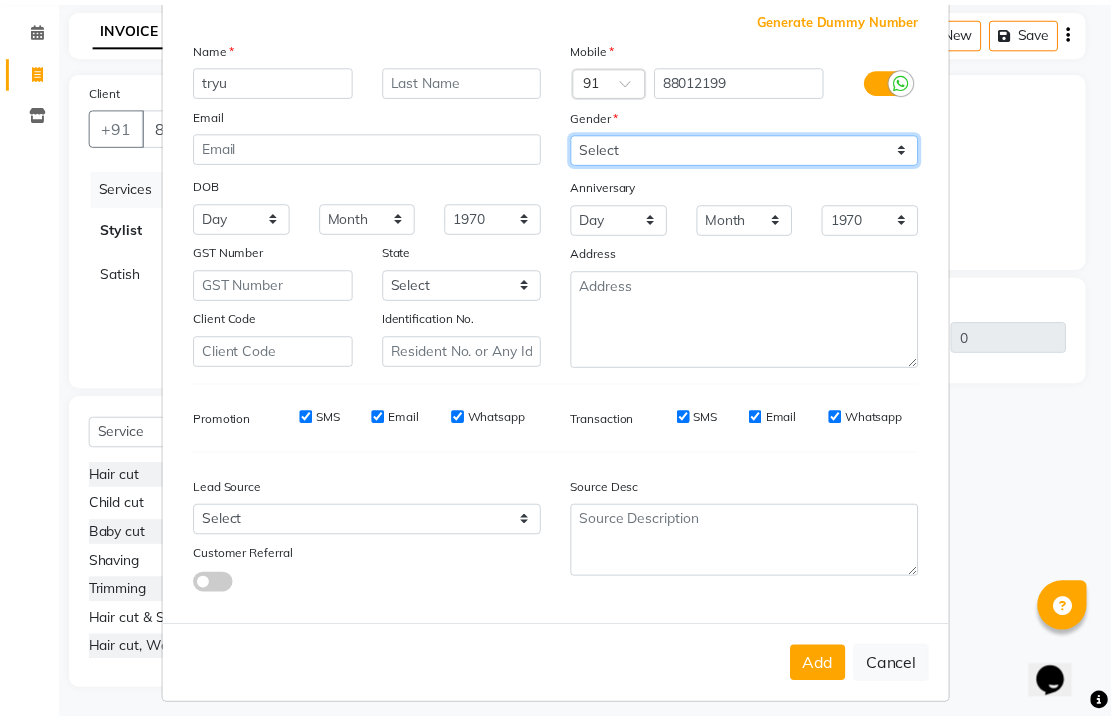 scroll, scrollTop: 292, scrollLeft: 0, axis: vertical 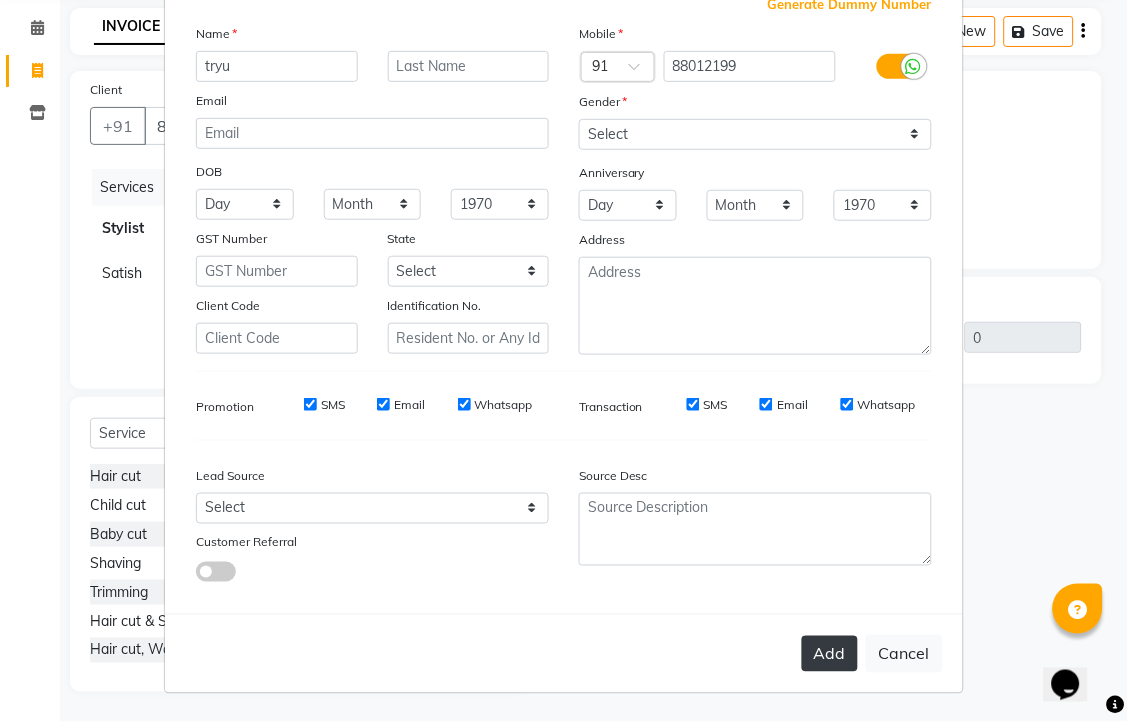 click on "Add" at bounding box center (830, 654) 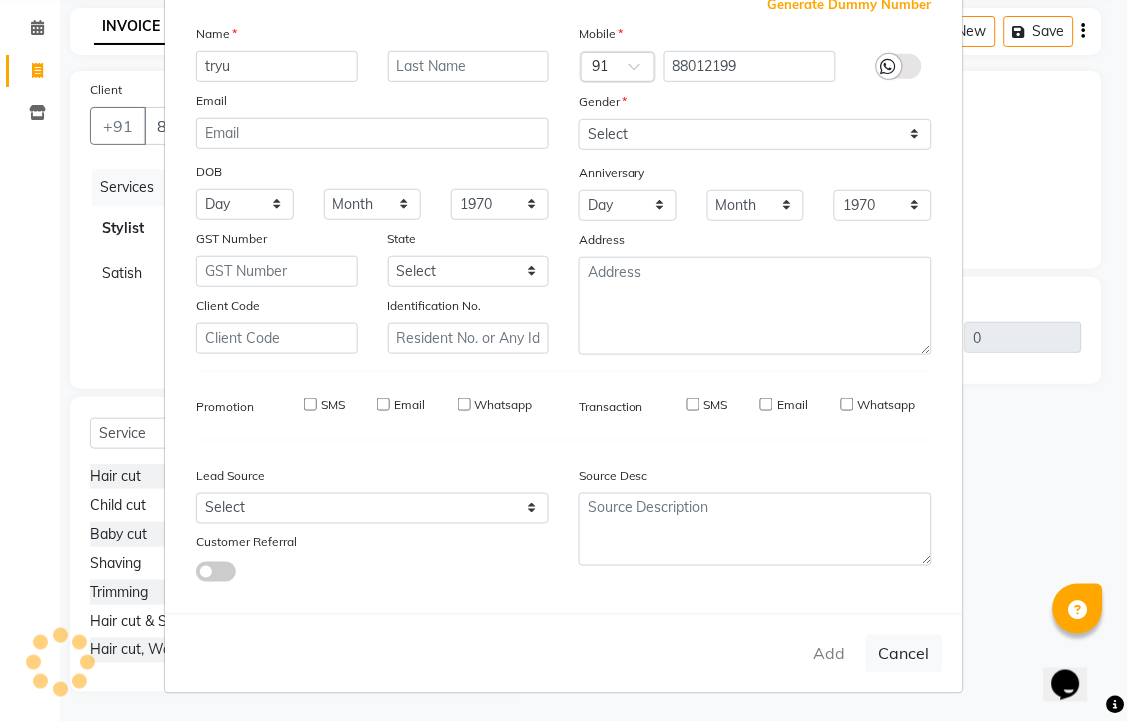 type on "88****99" 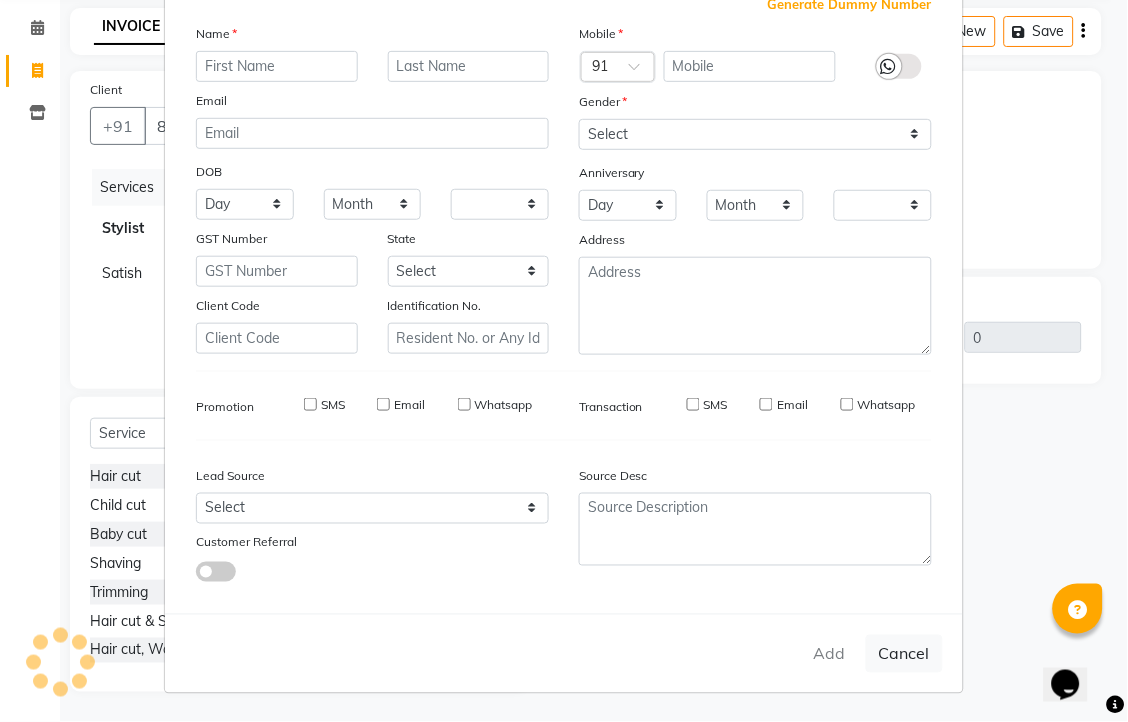 checkbox on "false" 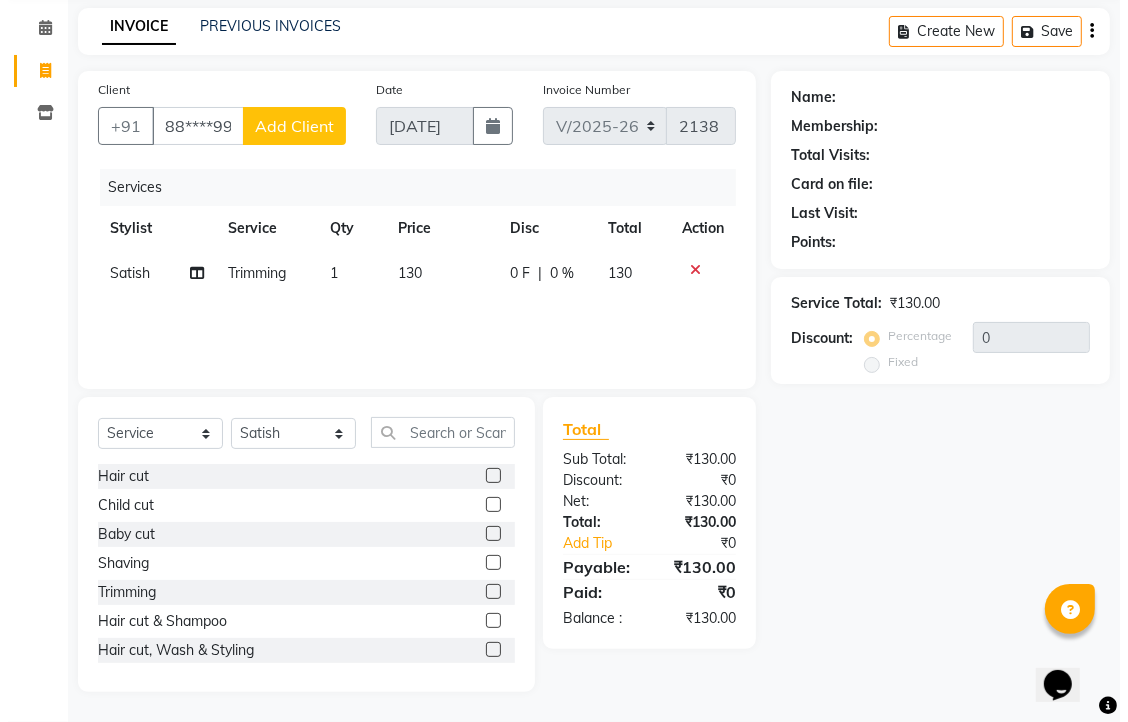 scroll, scrollTop: 0, scrollLeft: 0, axis: both 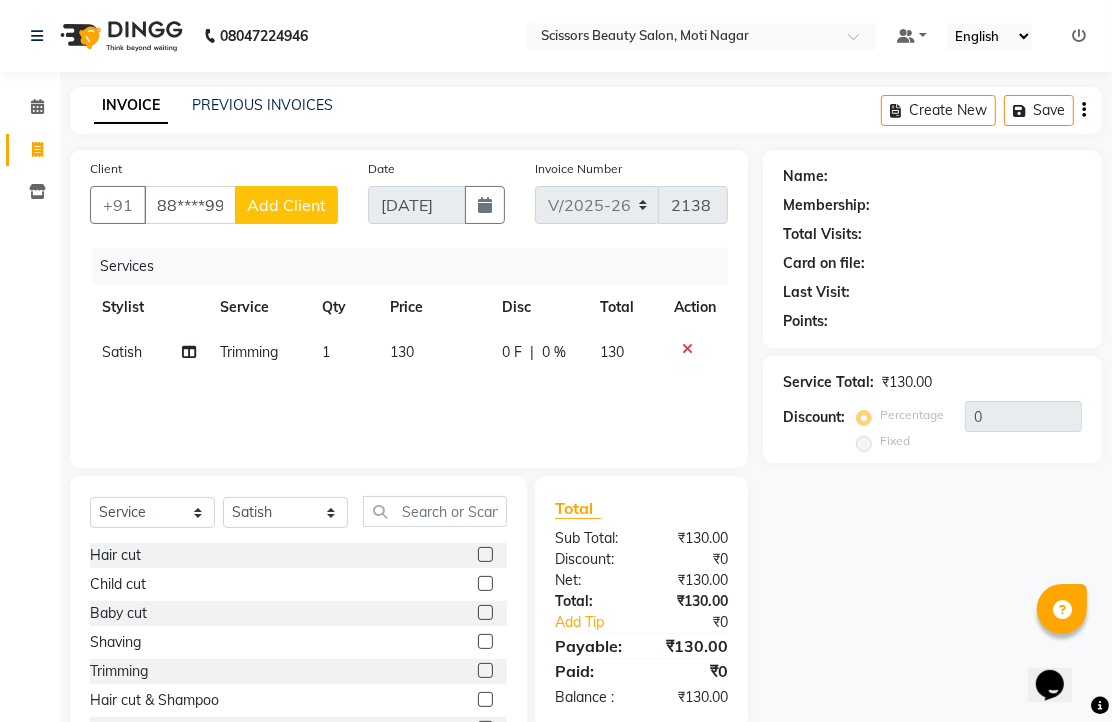click on "Add Client" 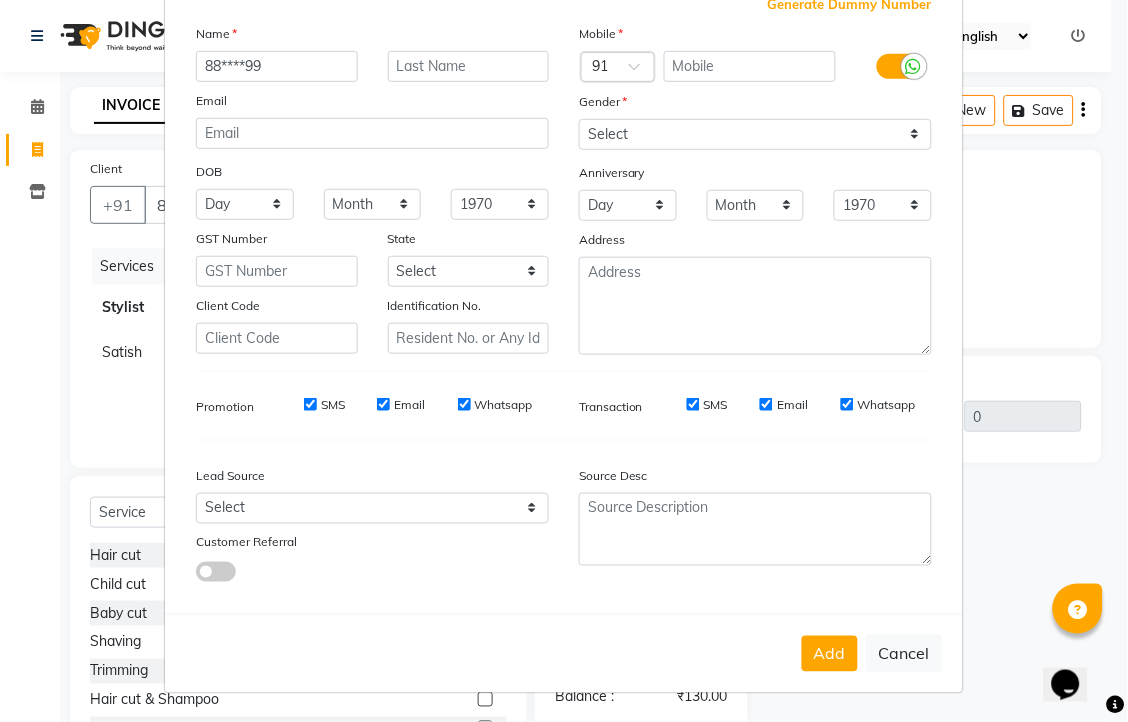 scroll, scrollTop: 292, scrollLeft: 0, axis: vertical 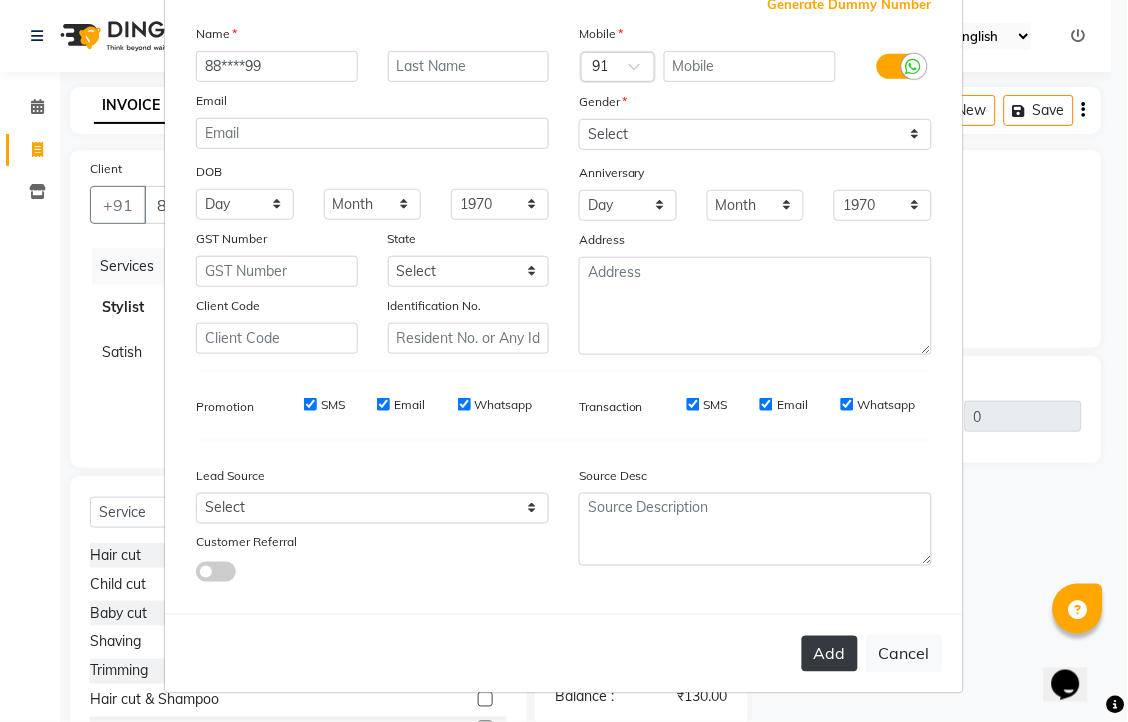 click on "Add" at bounding box center (830, 654) 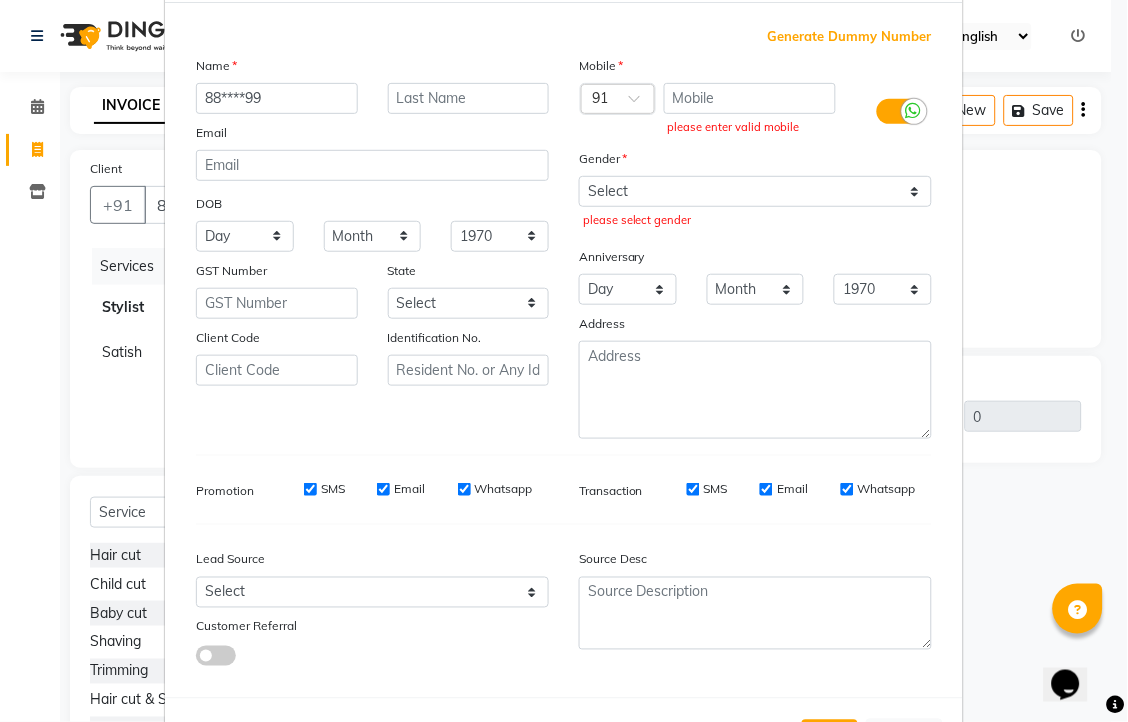 scroll, scrollTop: 70, scrollLeft: 0, axis: vertical 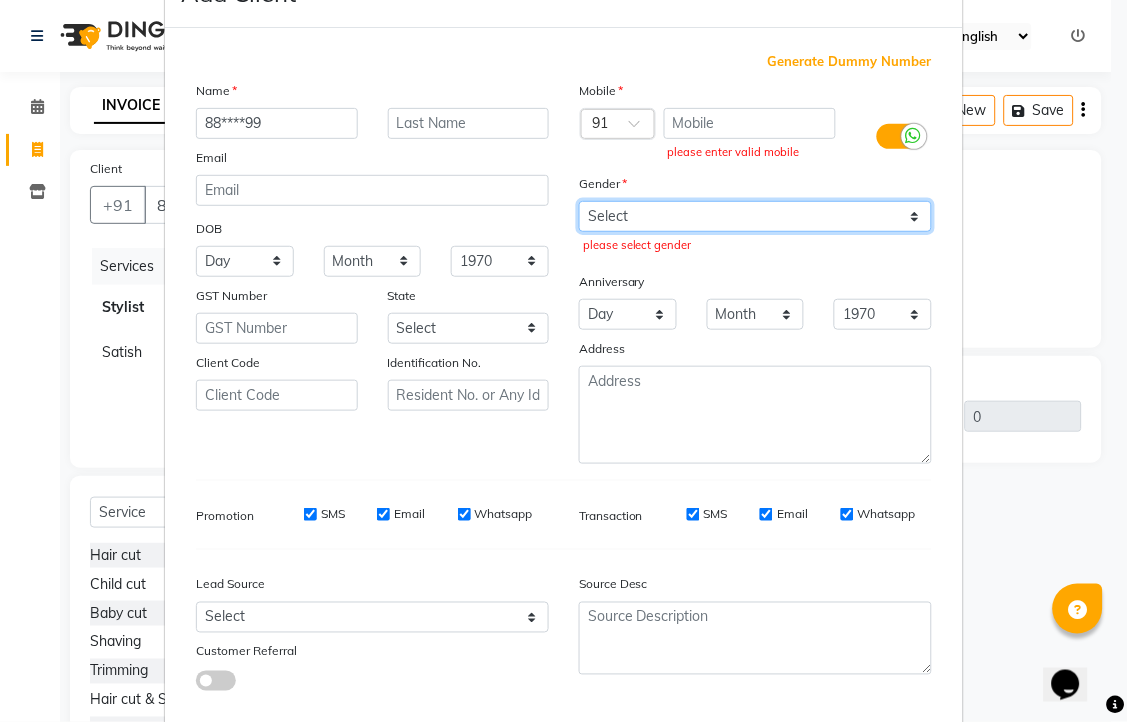 click on "Select [DEMOGRAPHIC_DATA] [DEMOGRAPHIC_DATA] Other Prefer Not To Say" at bounding box center (755, 216) 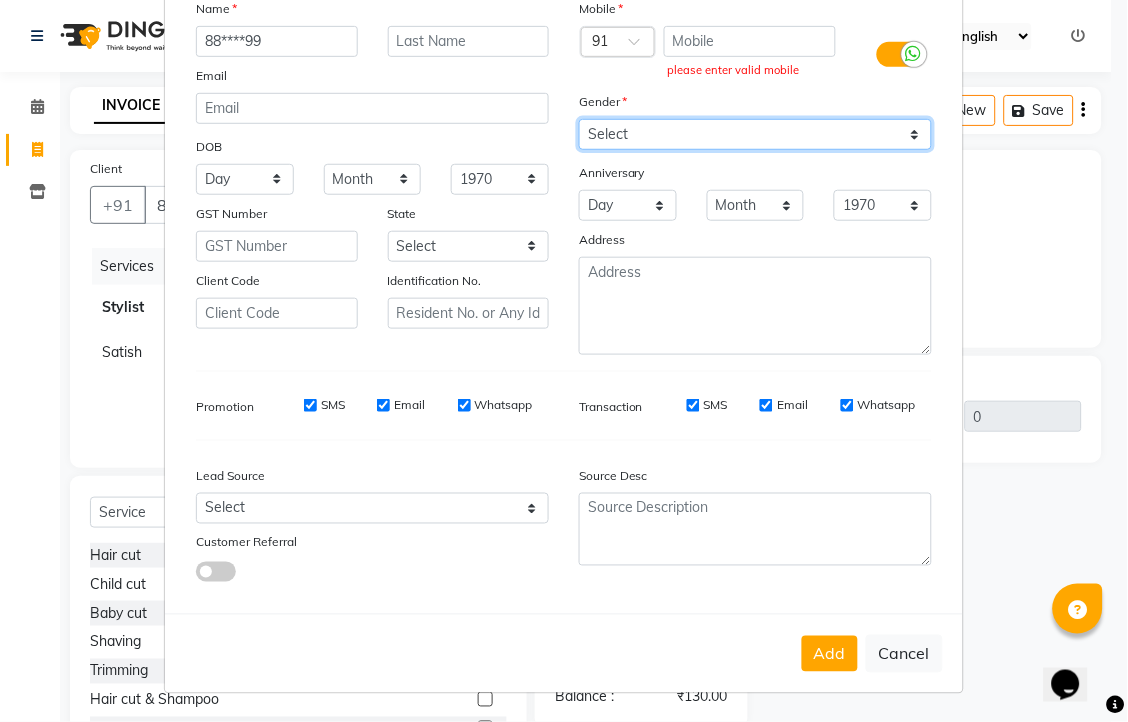 scroll, scrollTop: 300, scrollLeft: 0, axis: vertical 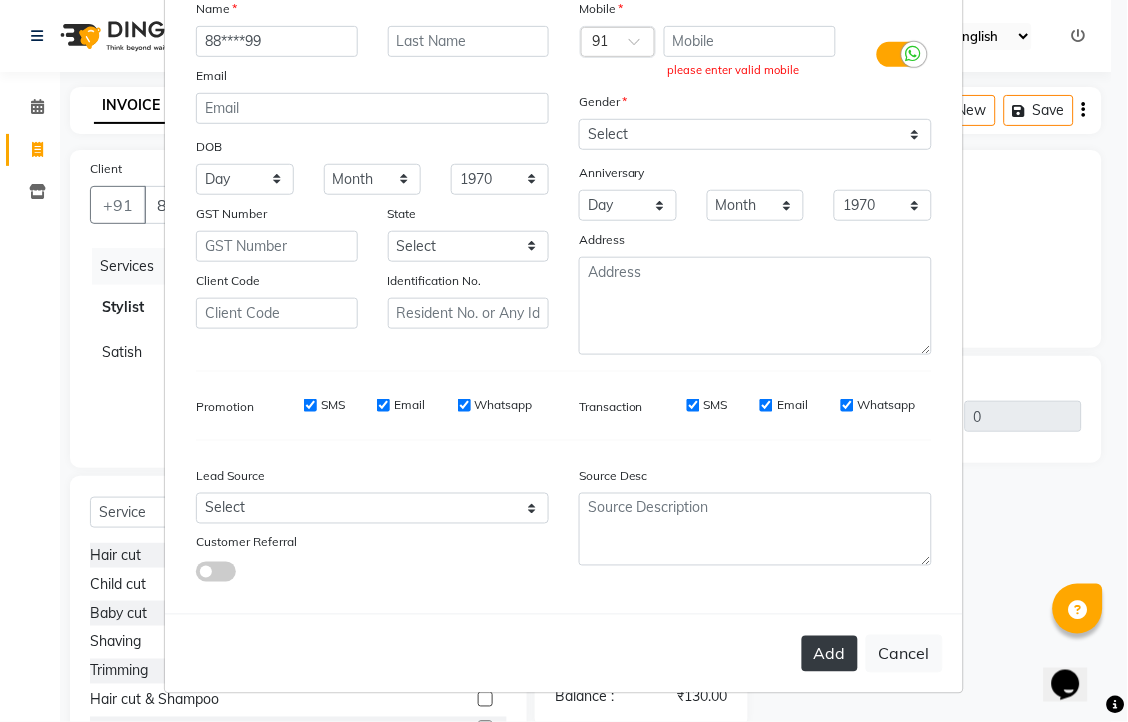 click on "Add" at bounding box center [830, 654] 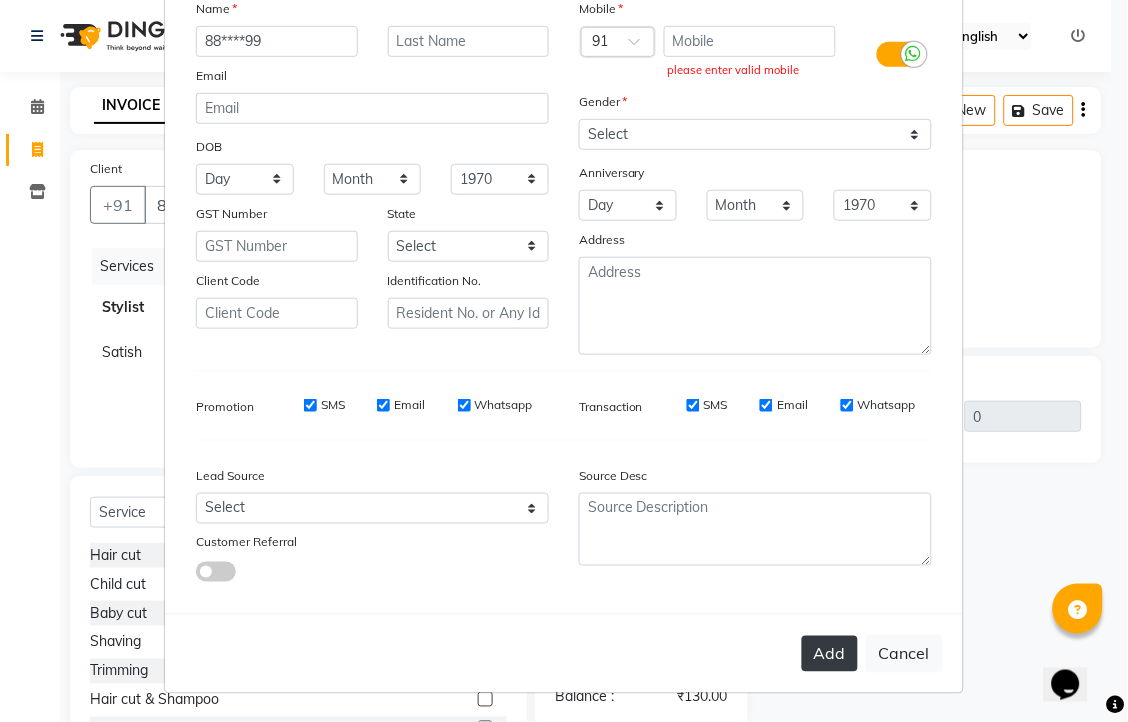 click on "Add" at bounding box center [830, 654] 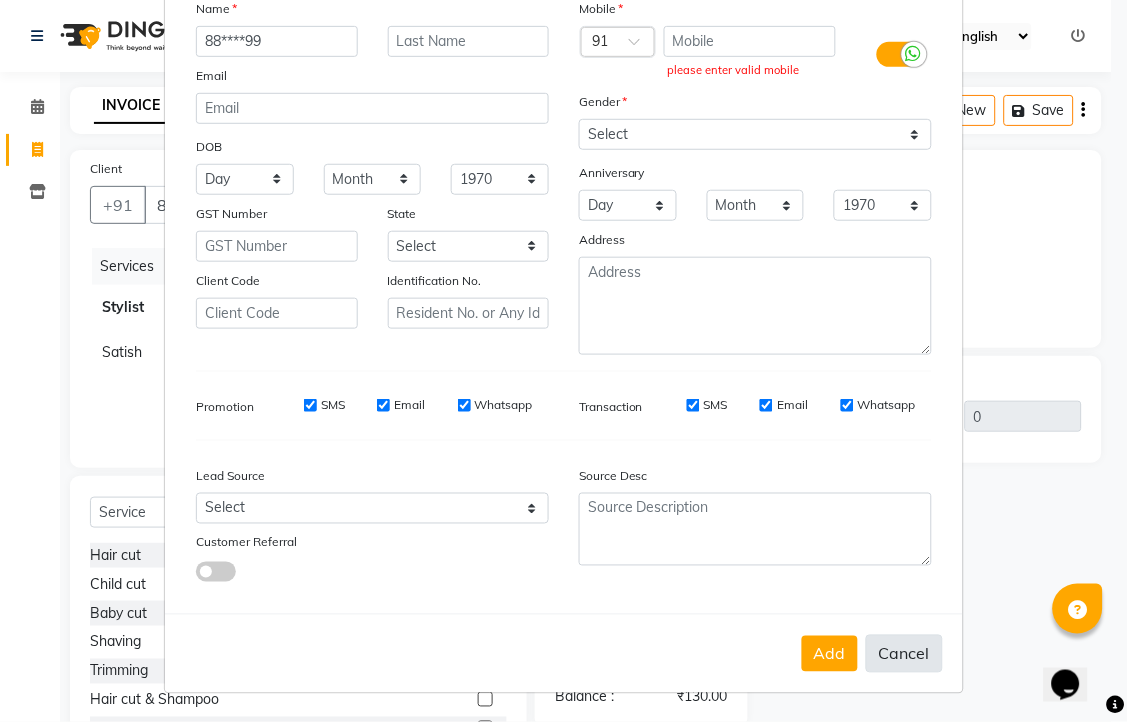 click on "Cancel" at bounding box center [904, 654] 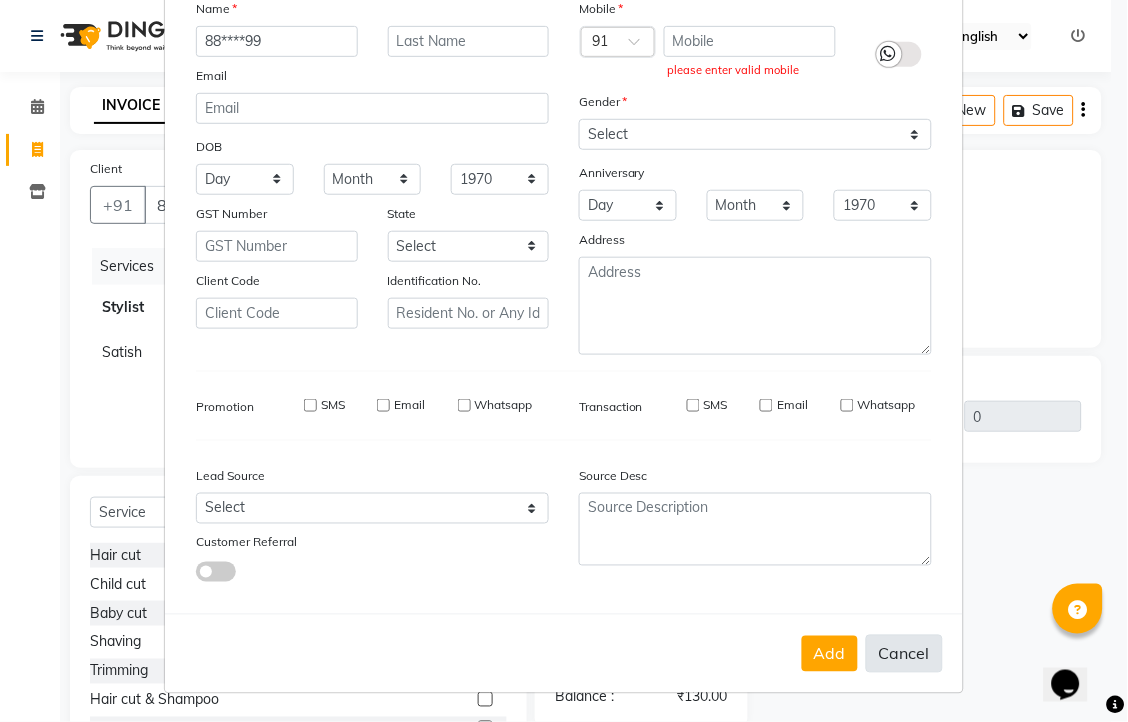 type 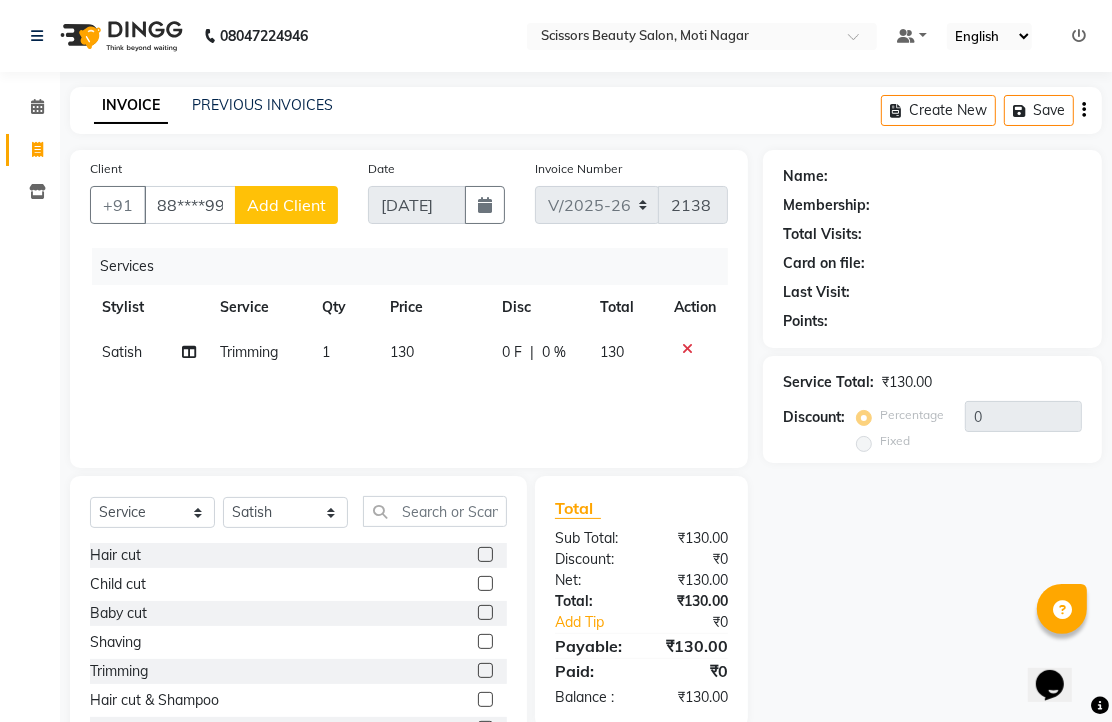 click on "Add Client" 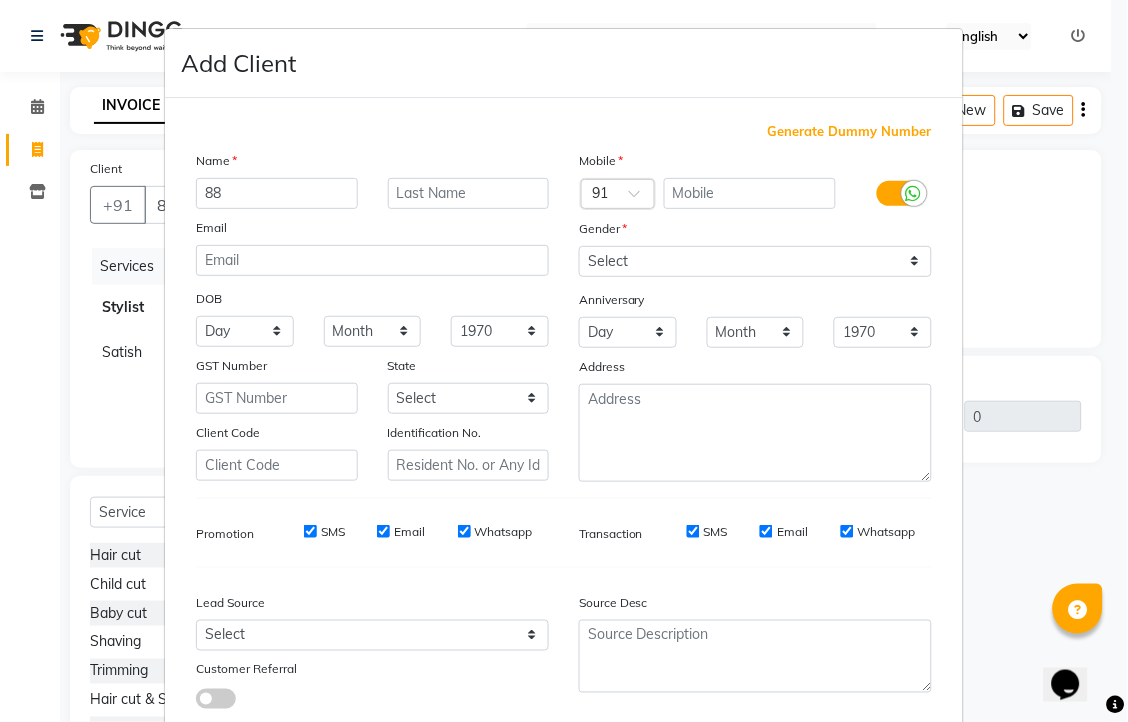 type on "8" 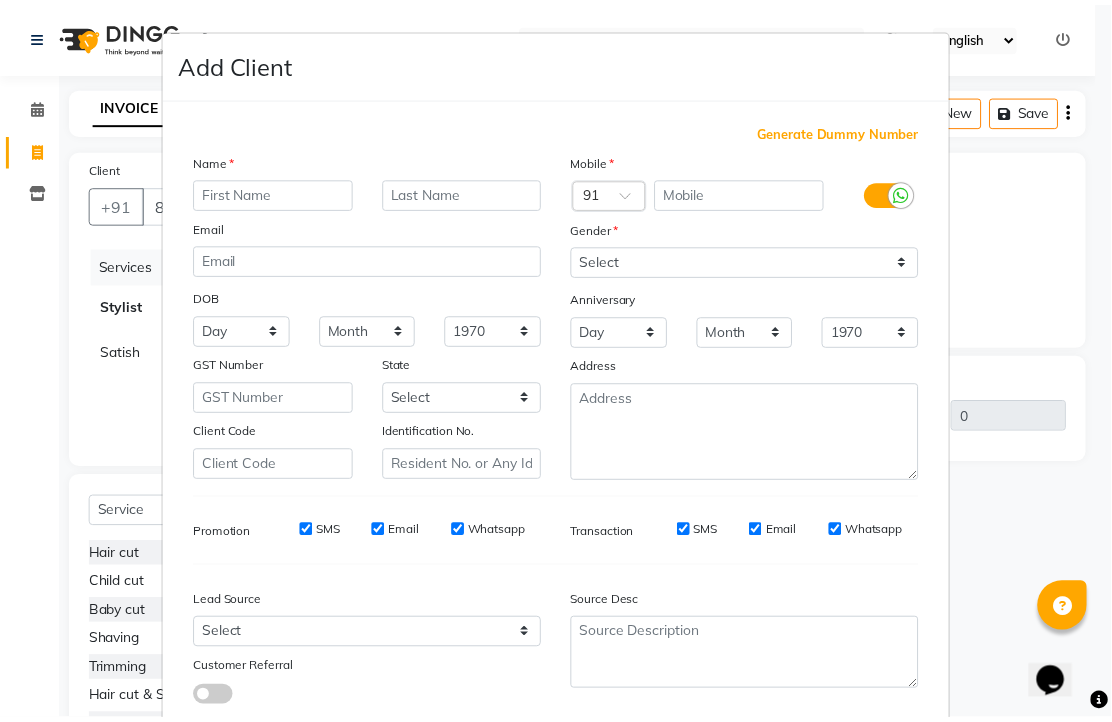 scroll, scrollTop: 292, scrollLeft: 0, axis: vertical 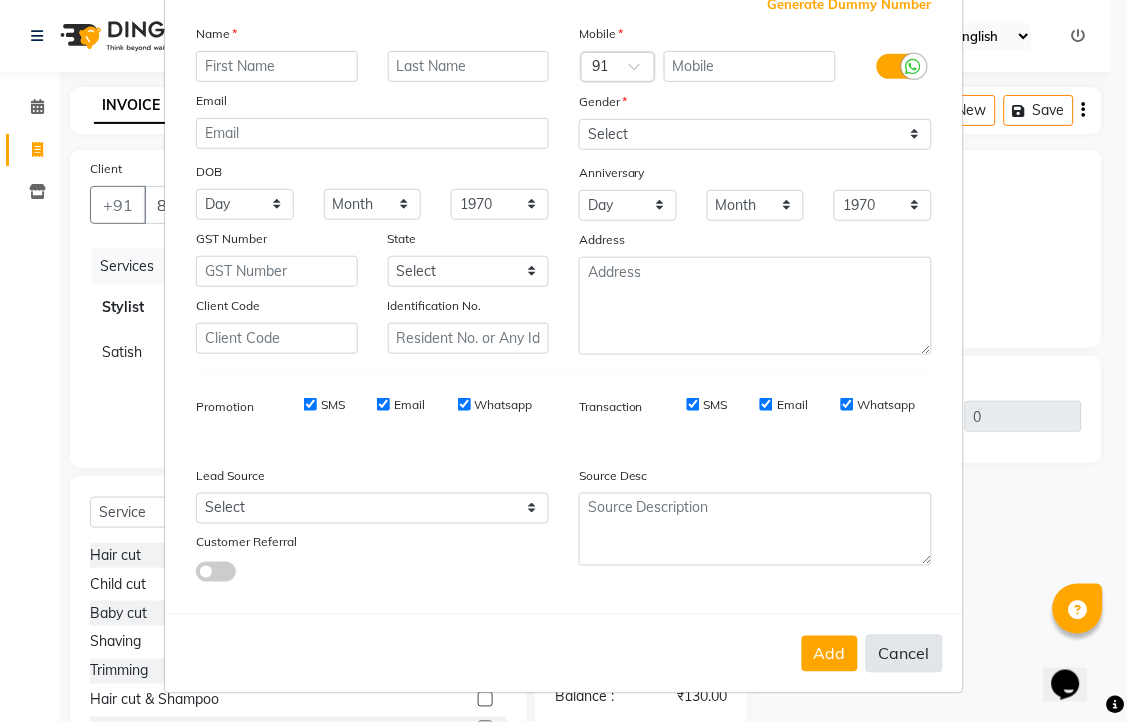 type 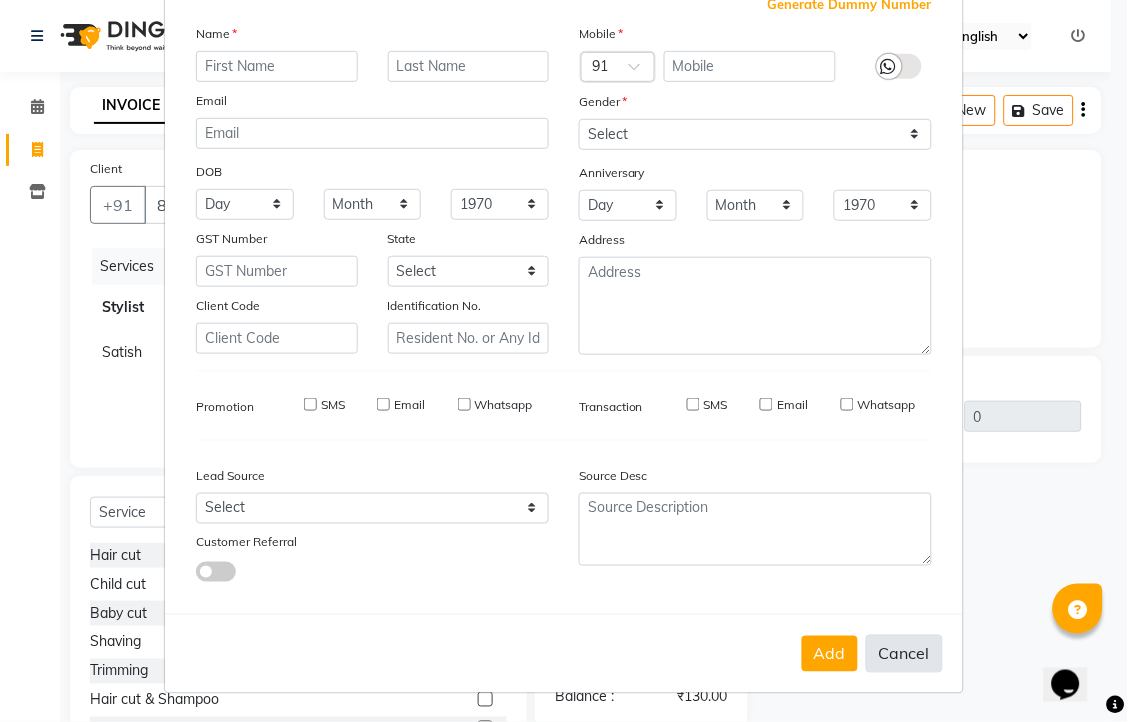 select 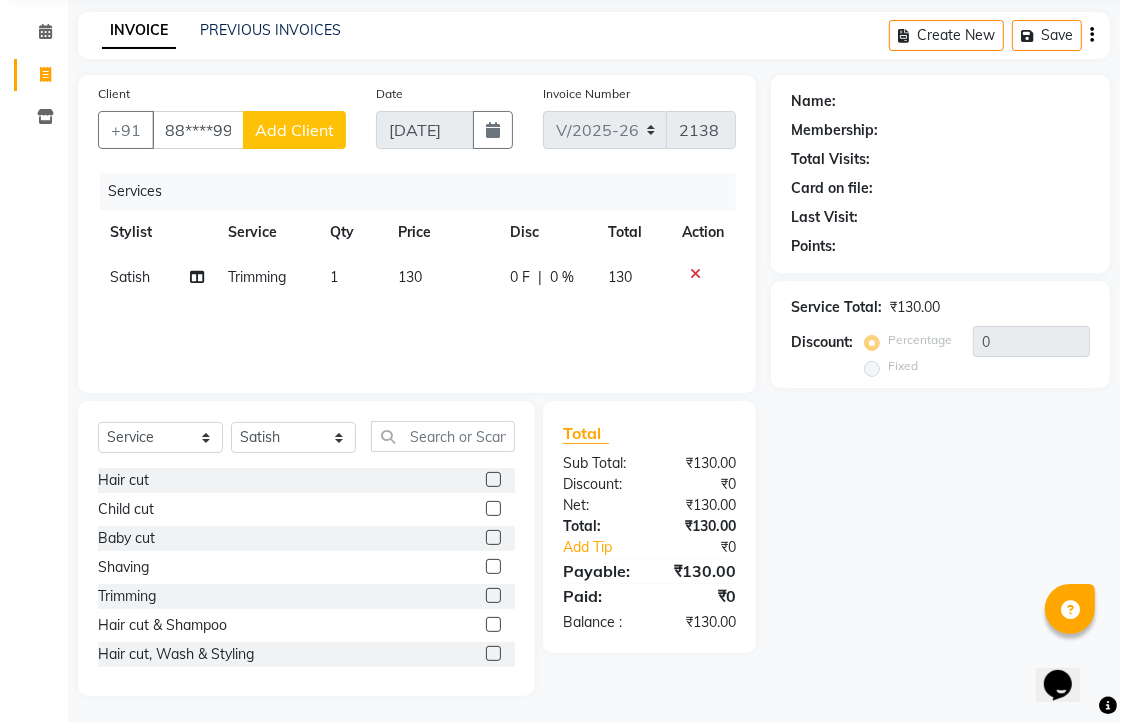 scroll, scrollTop: 157, scrollLeft: 0, axis: vertical 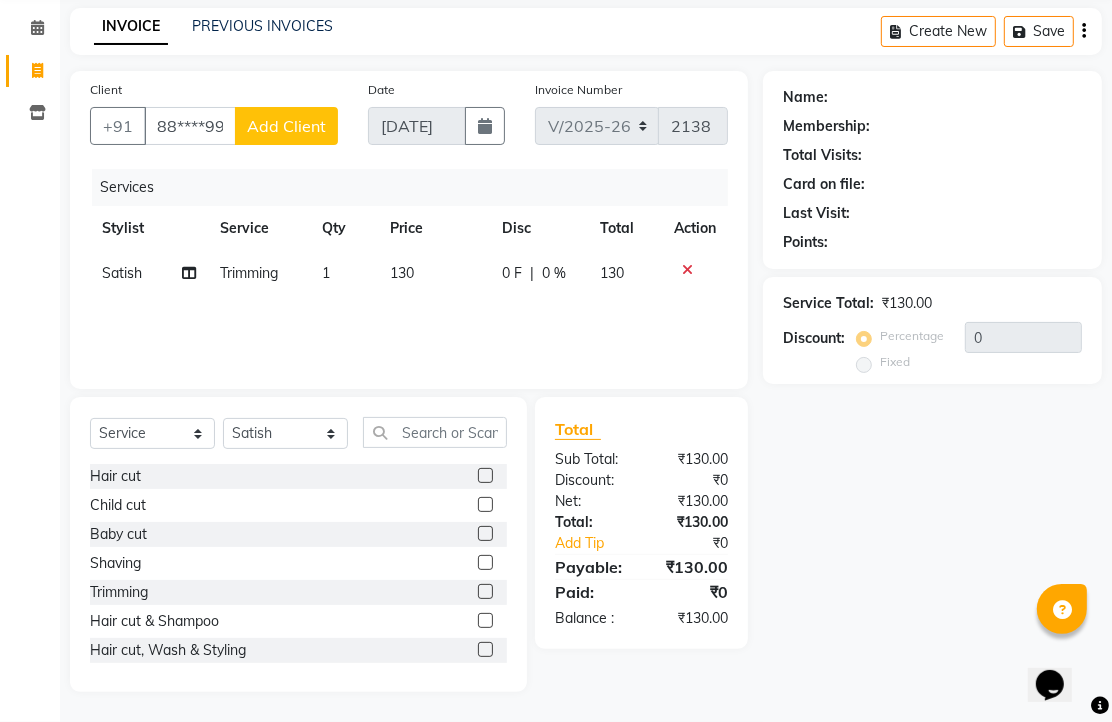 click on "Add Client" 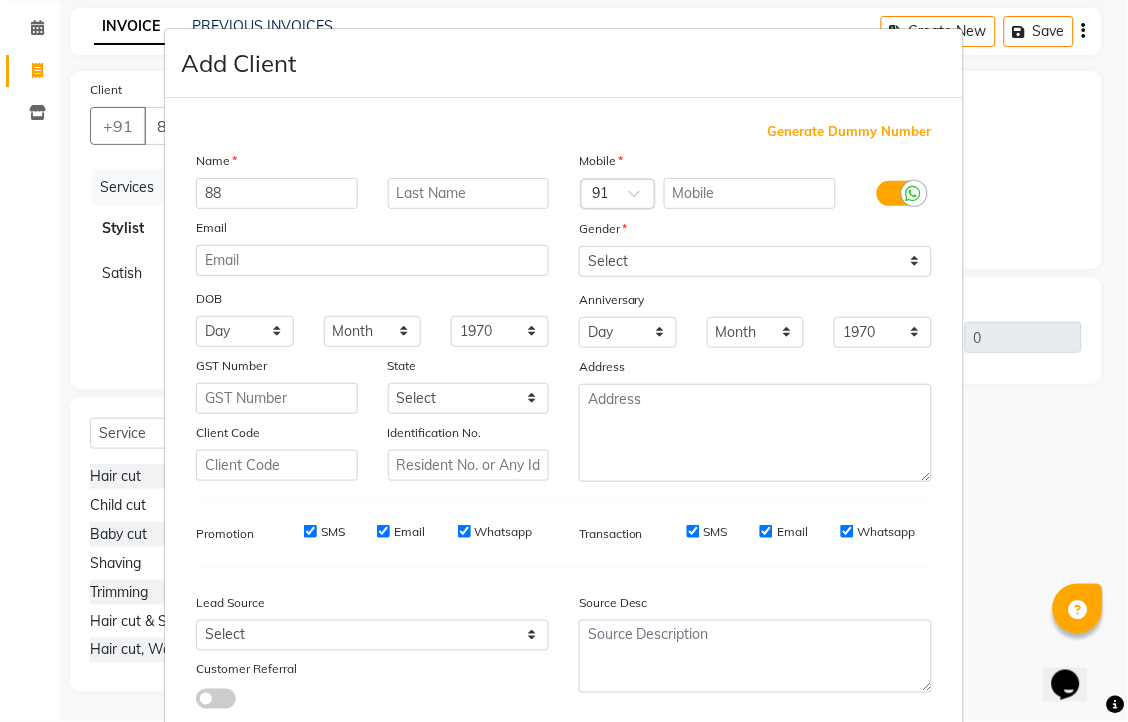 type on "8" 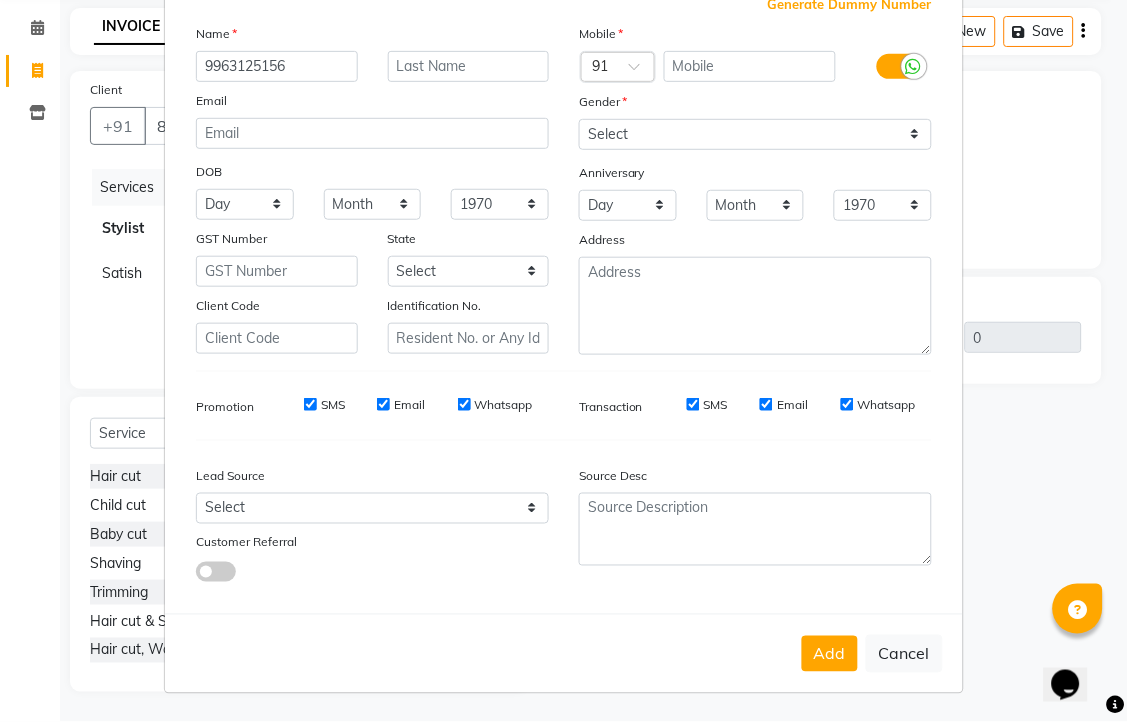 scroll, scrollTop: 292, scrollLeft: 0, axis: vertical 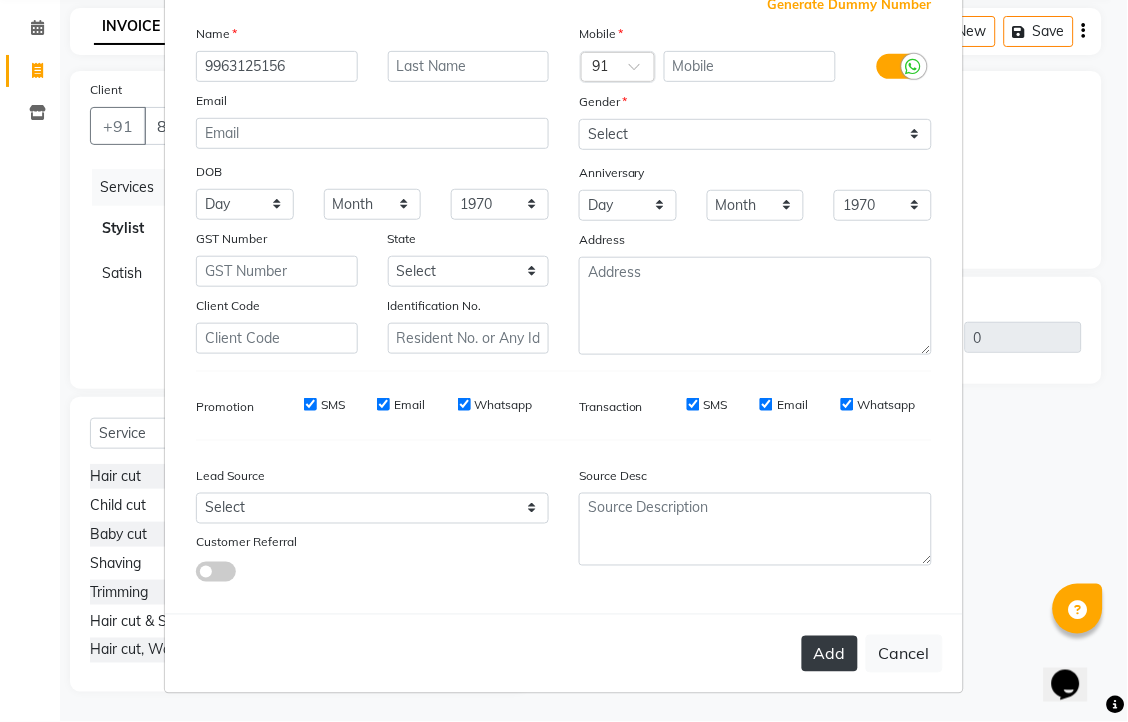 type on "9963125156" 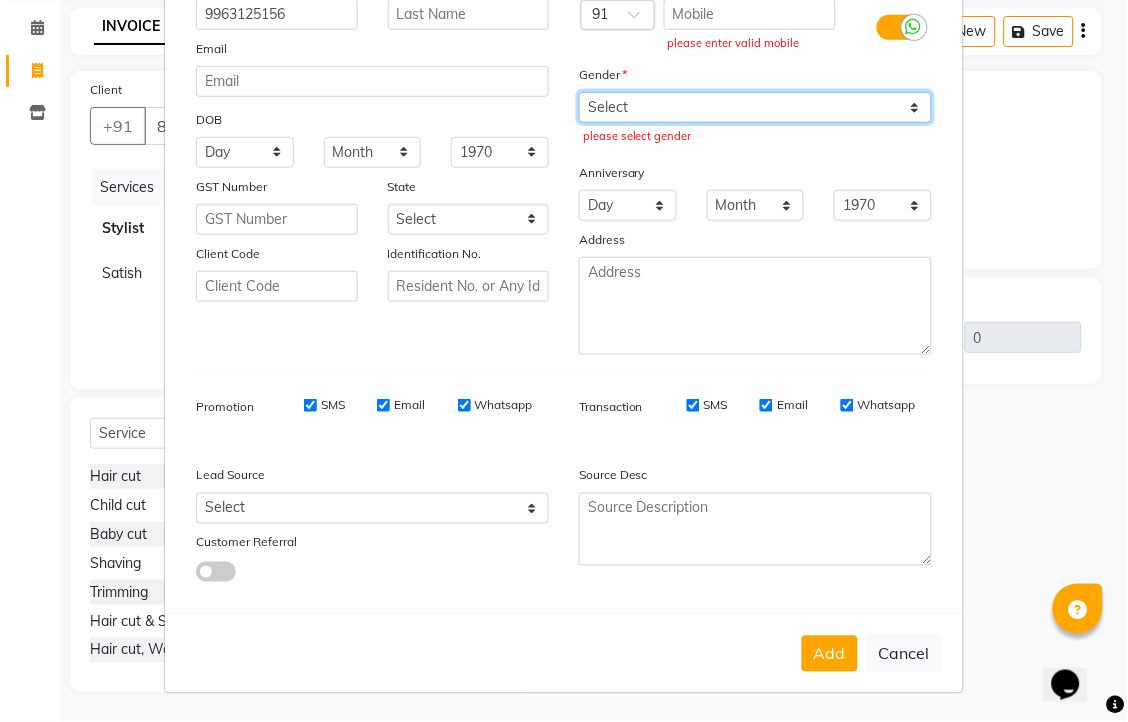 click on "Select [DEMOGRAPHIC_DATA] [DEMOGRAPHIC_DATA] Other Prefer Not To Say" at bounding box center (755, 107) 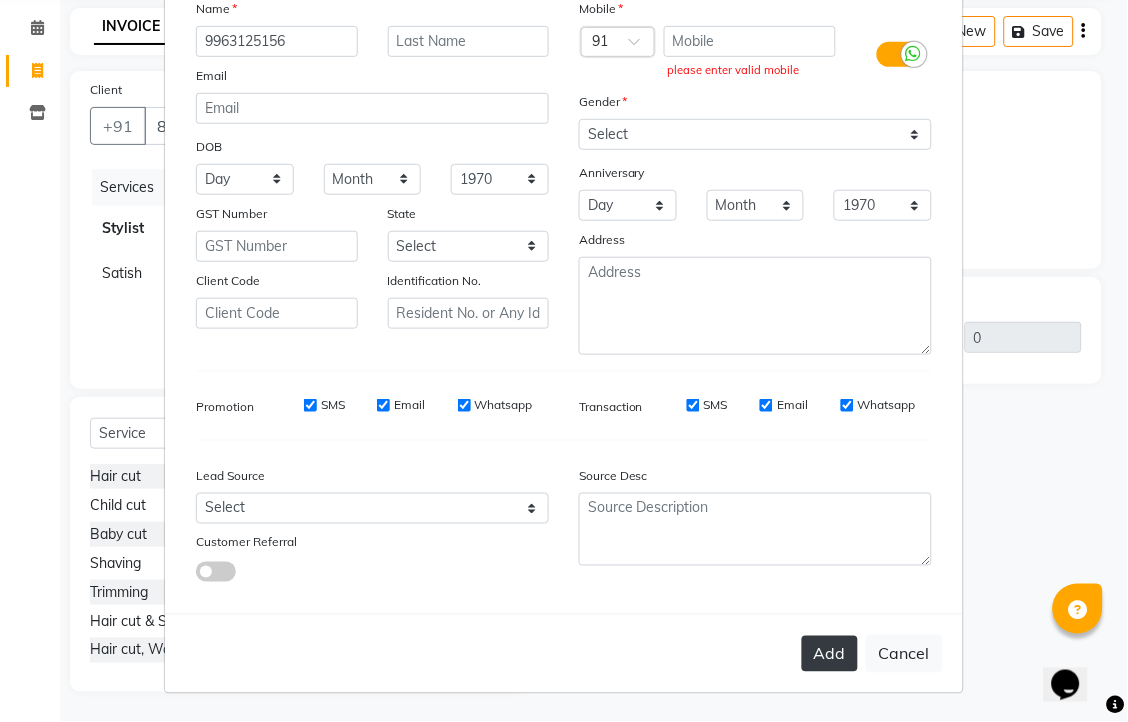 click on "Add" at bounding box center [830, 654] 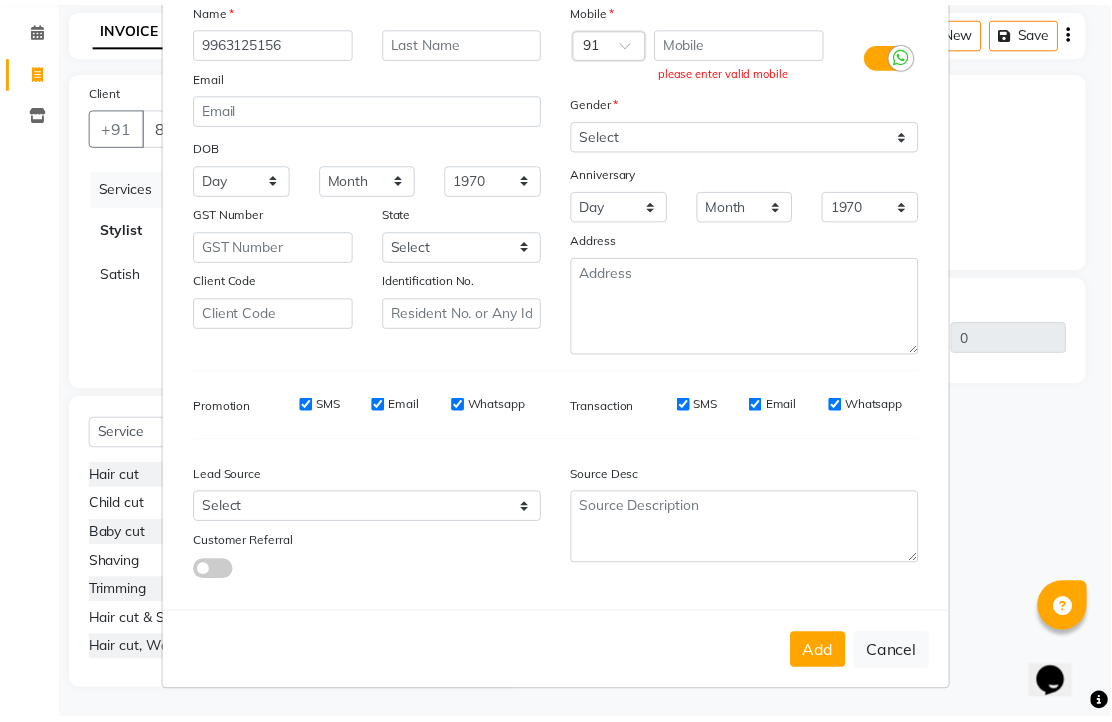 scroll, scrollTop: 300, scrollLeft: 0, axis: vertical 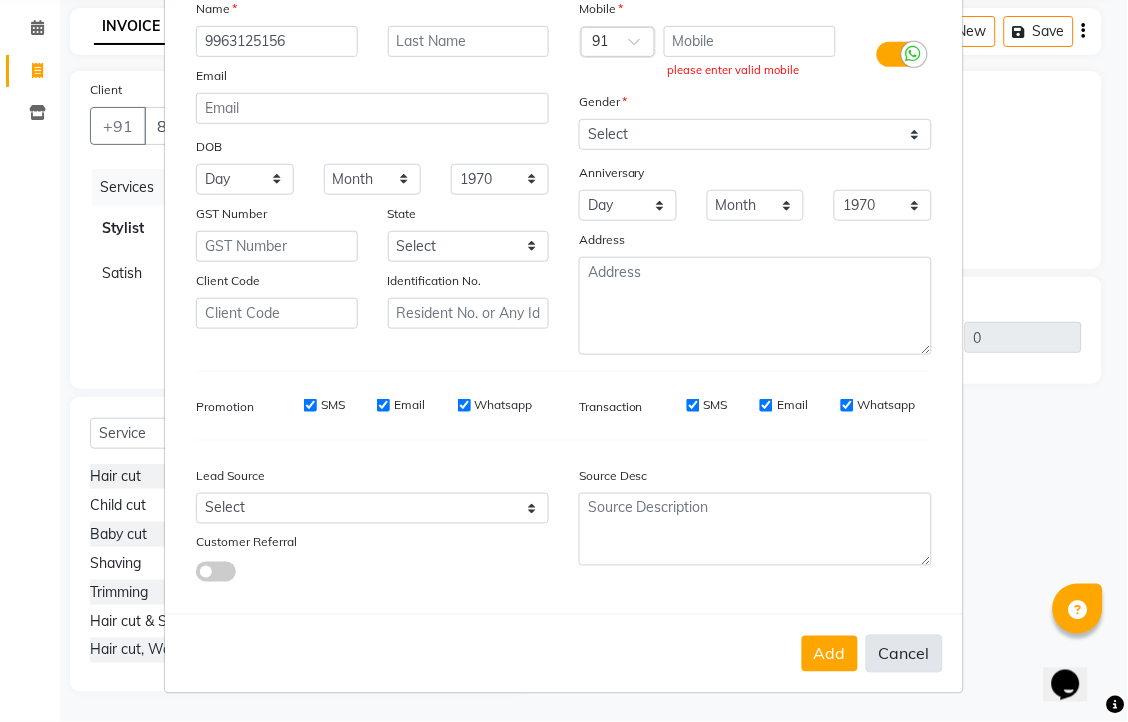 click on "Cancel" at bounding box center (904, 654) 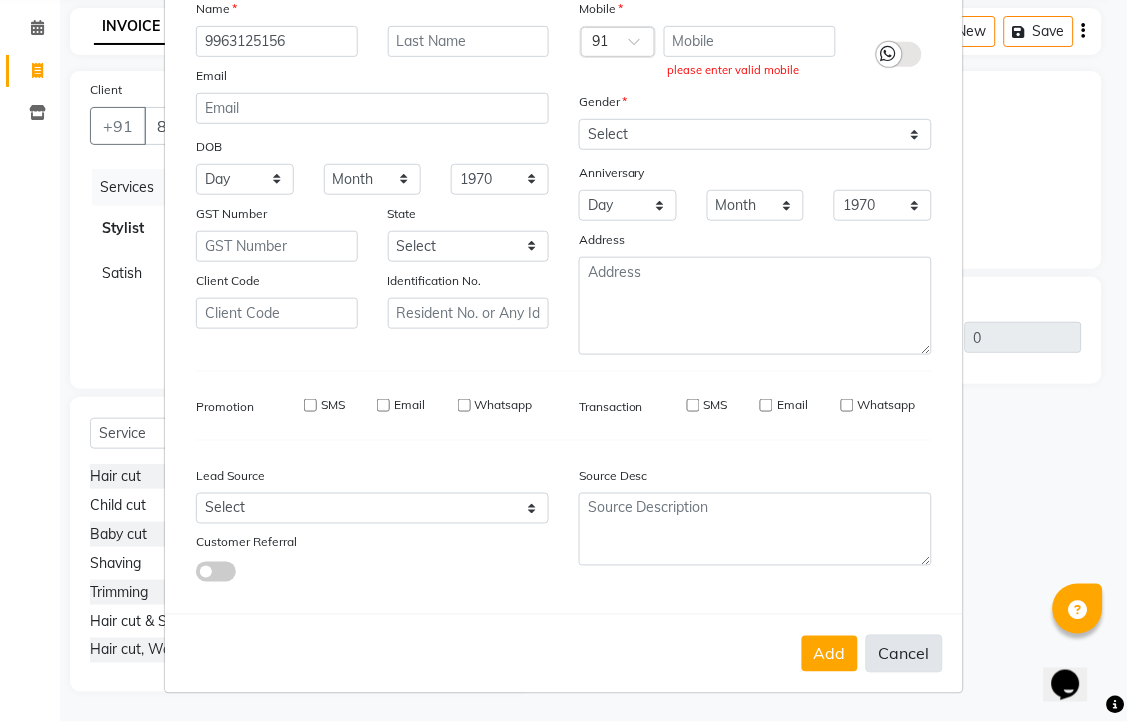 type 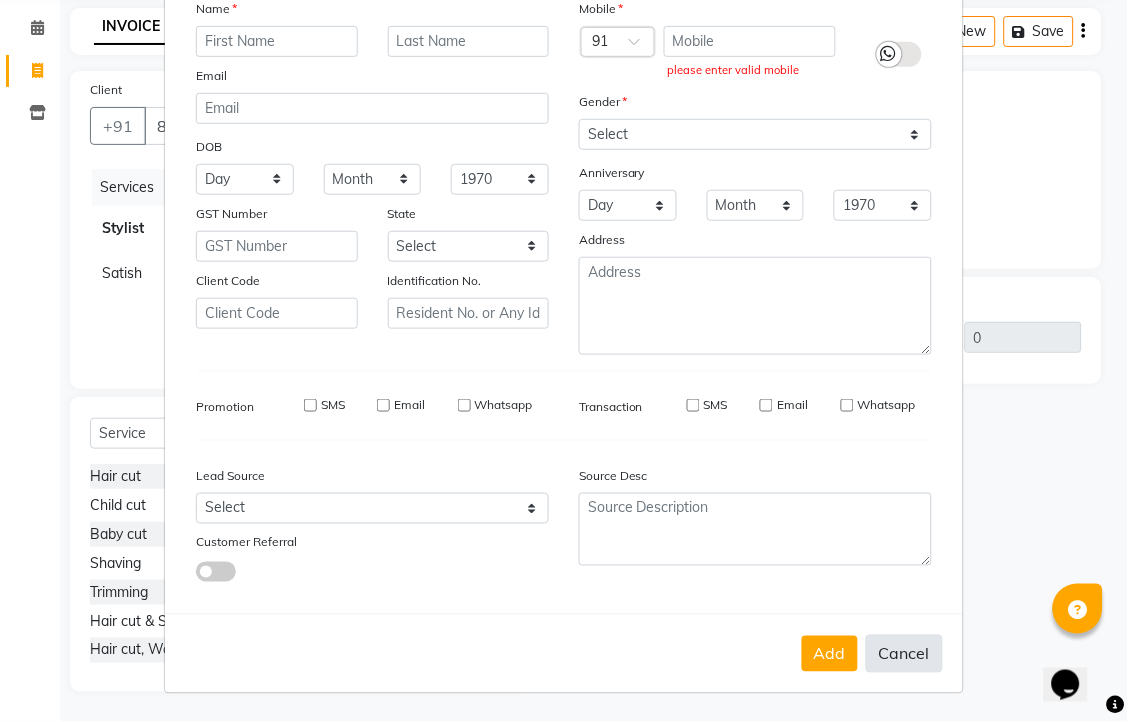 select 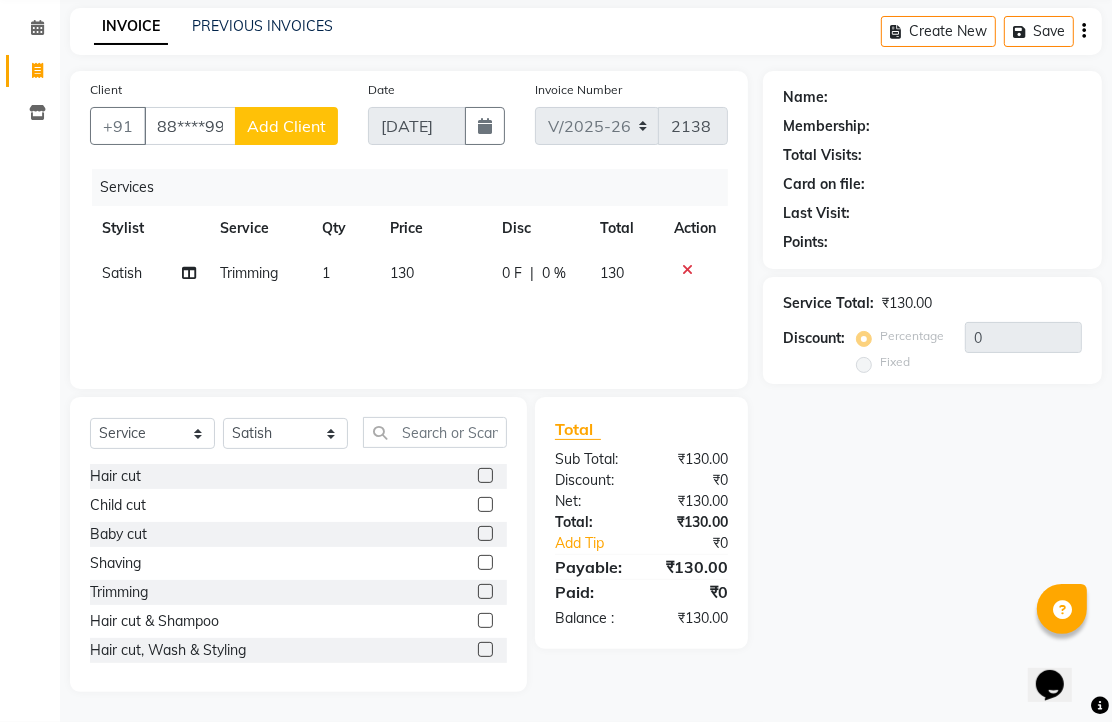 click on "Name: Membership: Total Visits: Card on file: Last Visit:  Points:  Service Total:  ₹130.00  Discount:  Percentage   Fixed  0" 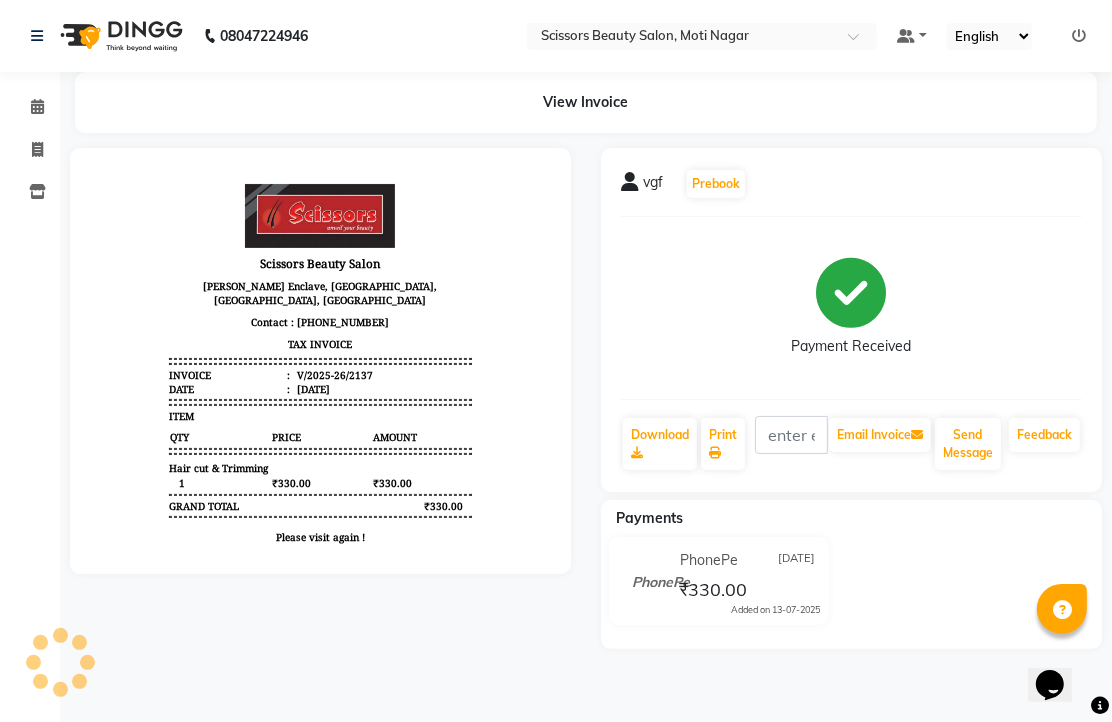 scroll, scrollTop: 0, scrollLeft: 0, axis: both 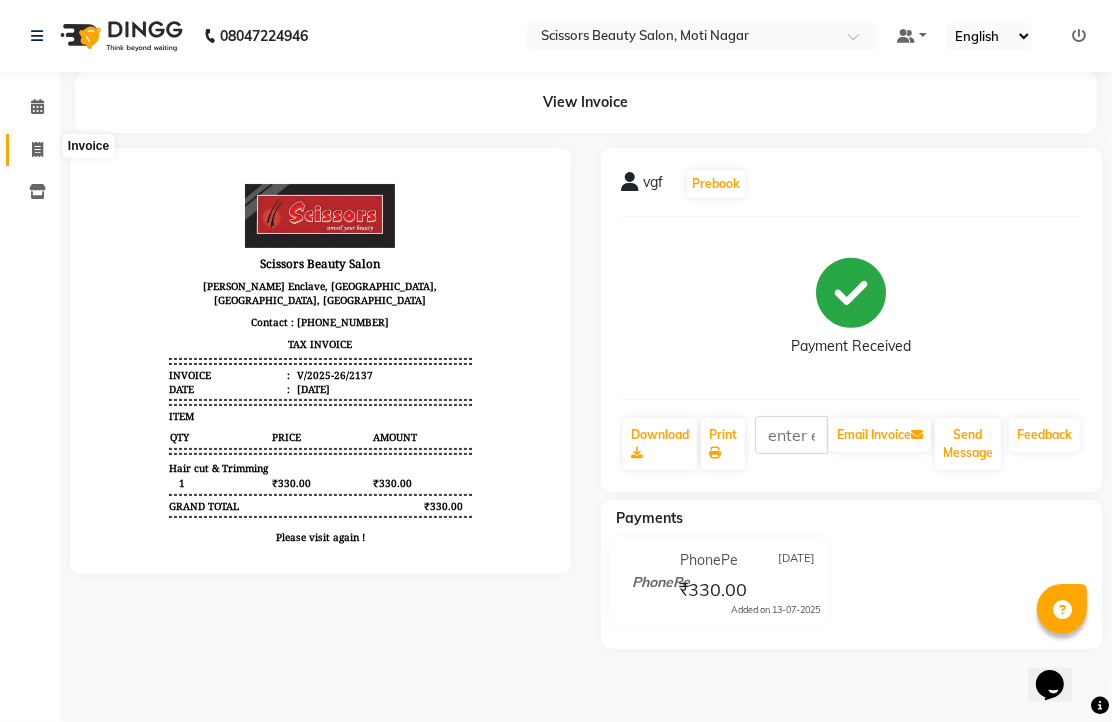 click 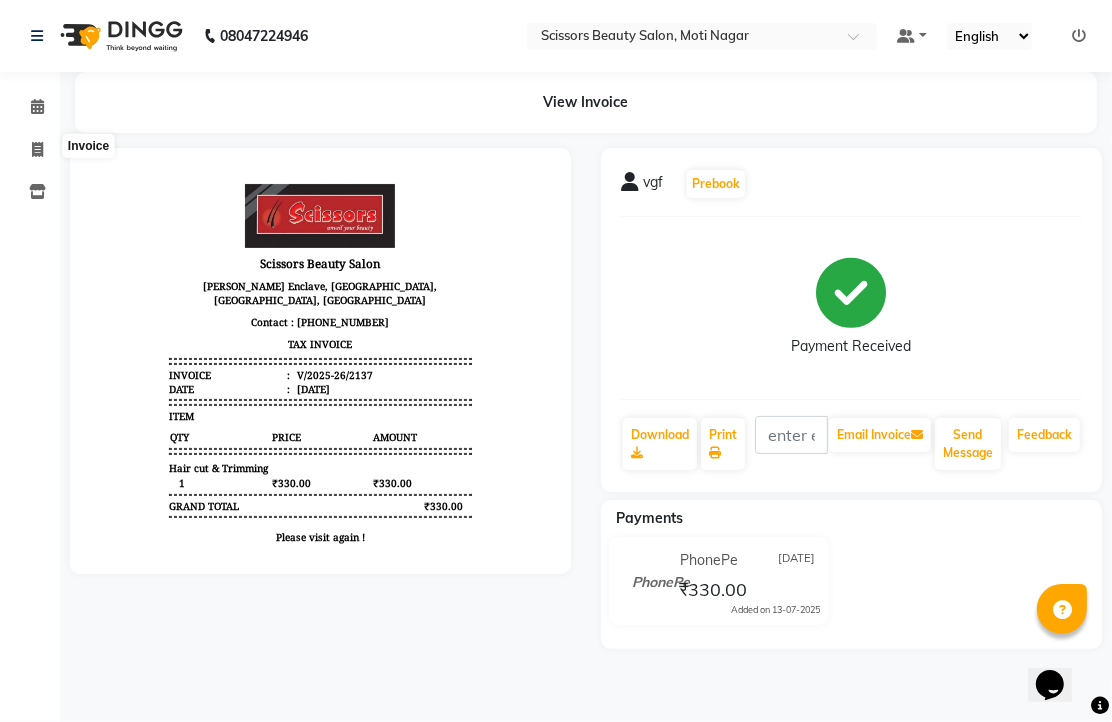select on "7057" 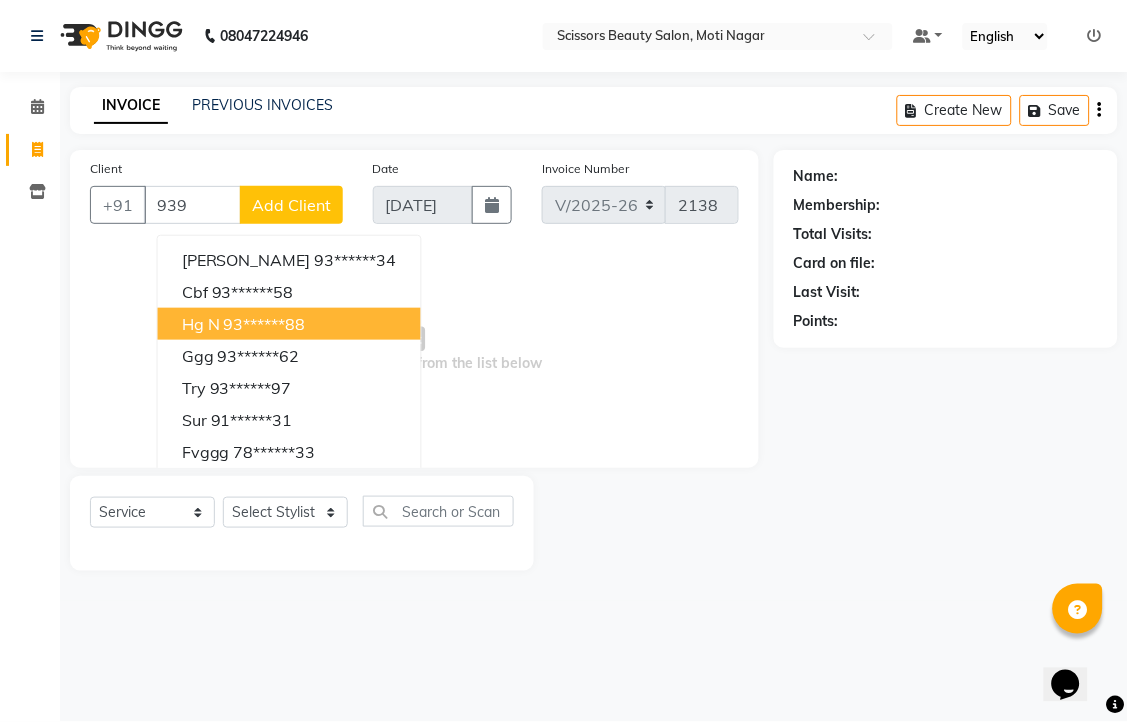 click on "93******88" at bounding box center [265, 324] 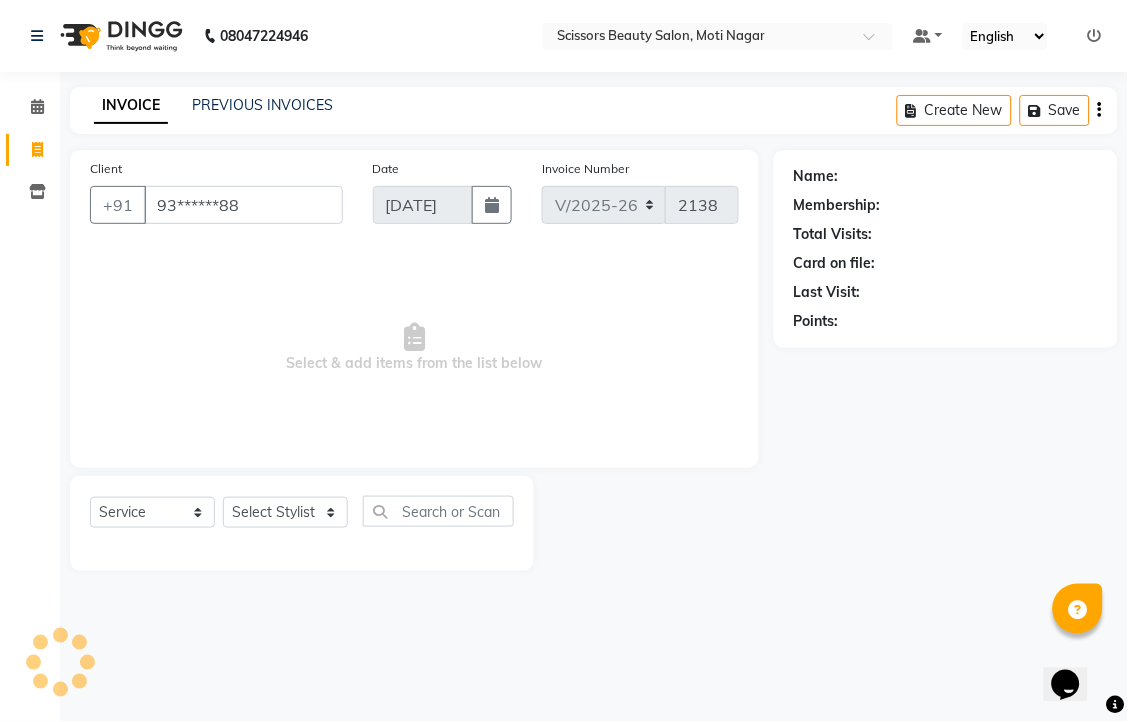 type on "93******88" 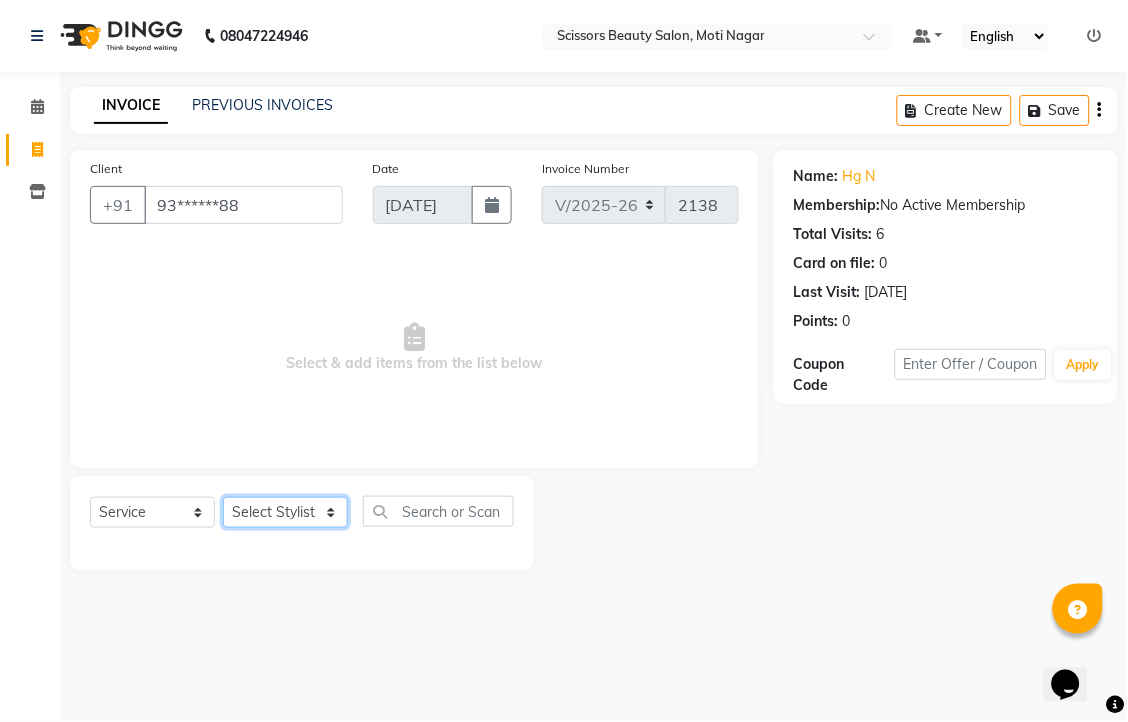 click on "Select Stylist [PERSON_NAME] [PERSON_NAME] Sir Staff" 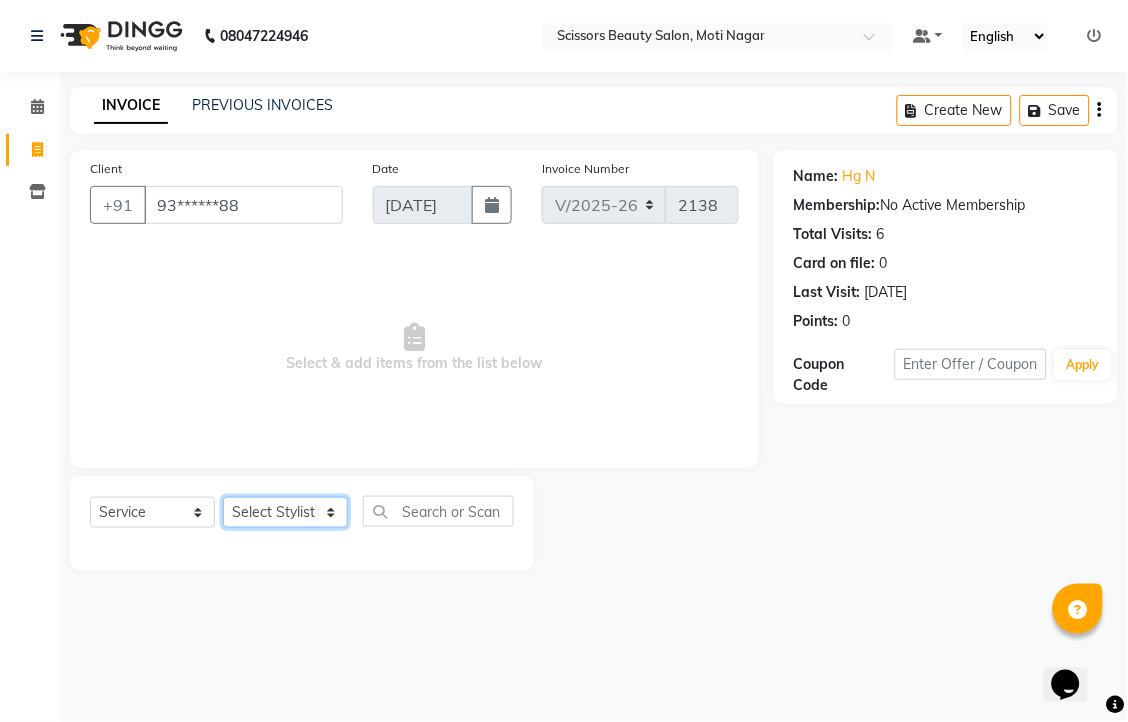 select on "81450" 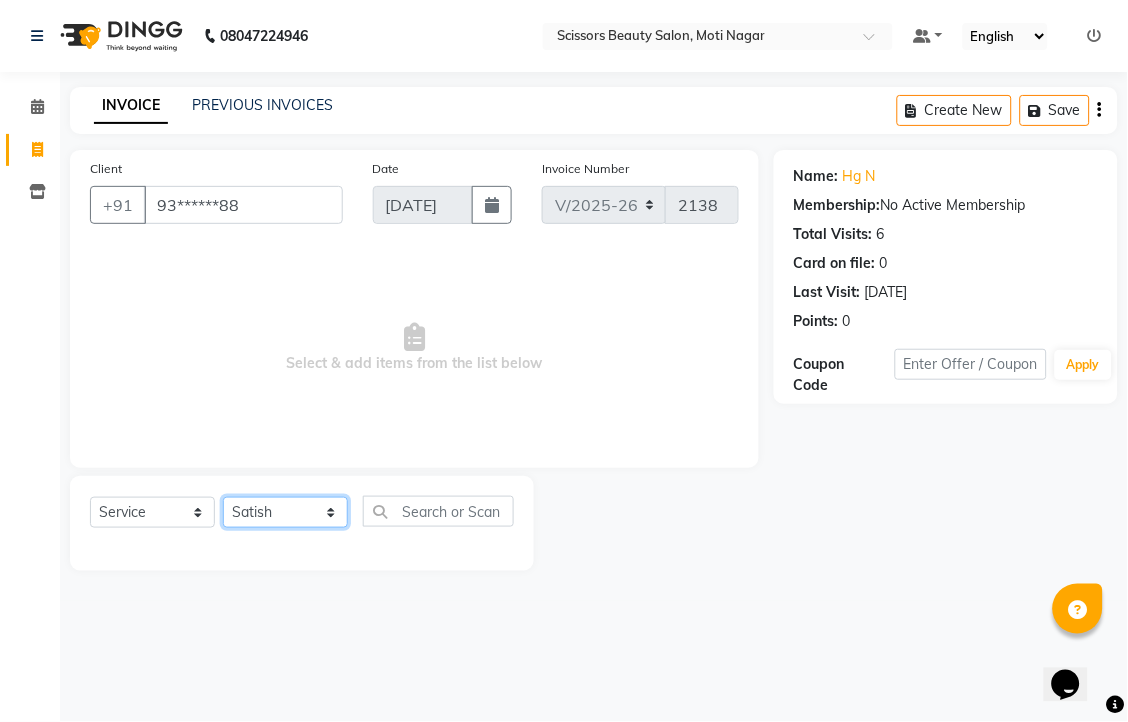 click on "Select Stylist [PERSON_NAME] [PERSON_NAME] Sir Staff" 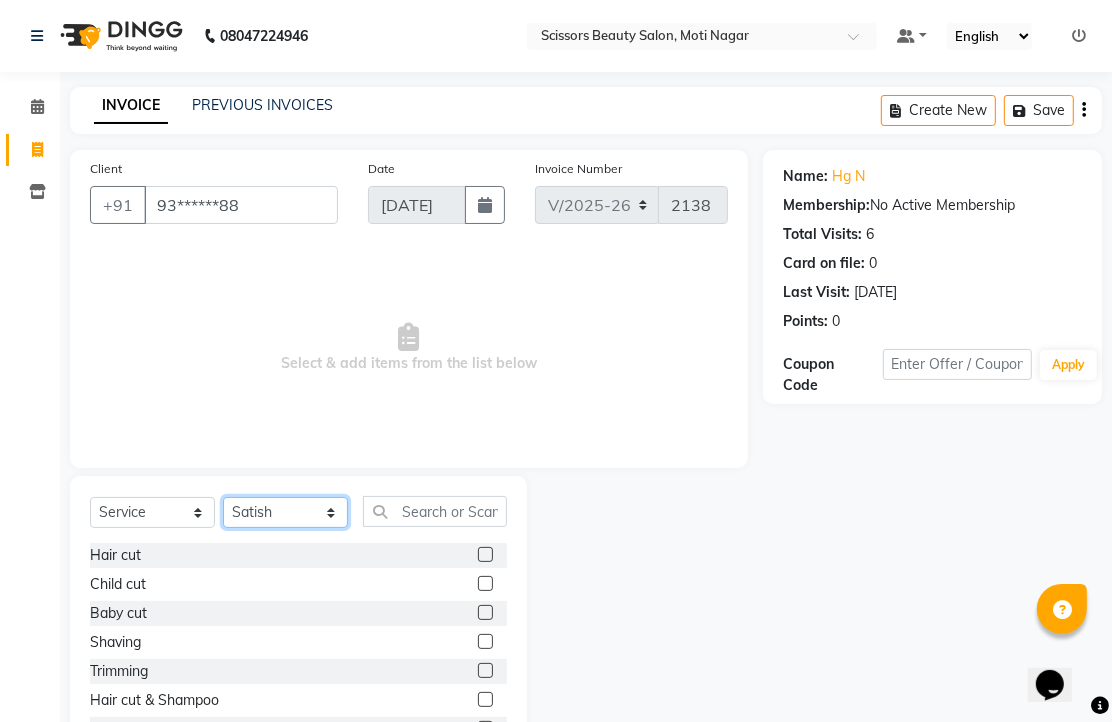 scroll, scrollTop: 111, scrollLeft: 0, axis: vertical 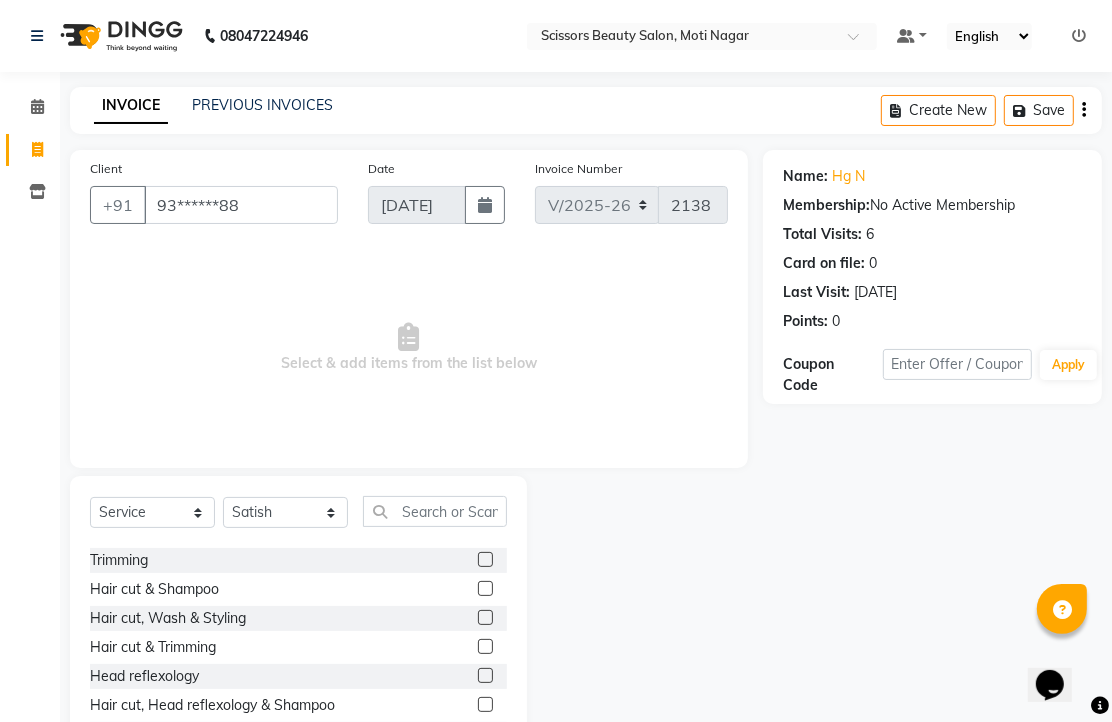 click 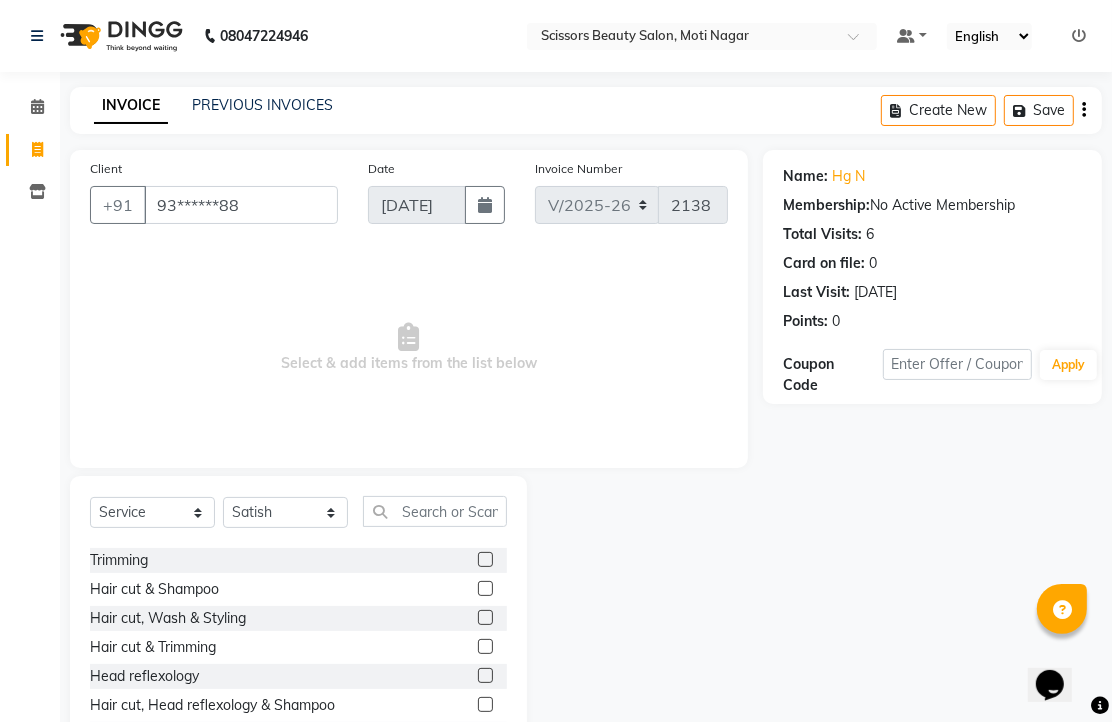click at bounding box center [484, 560] 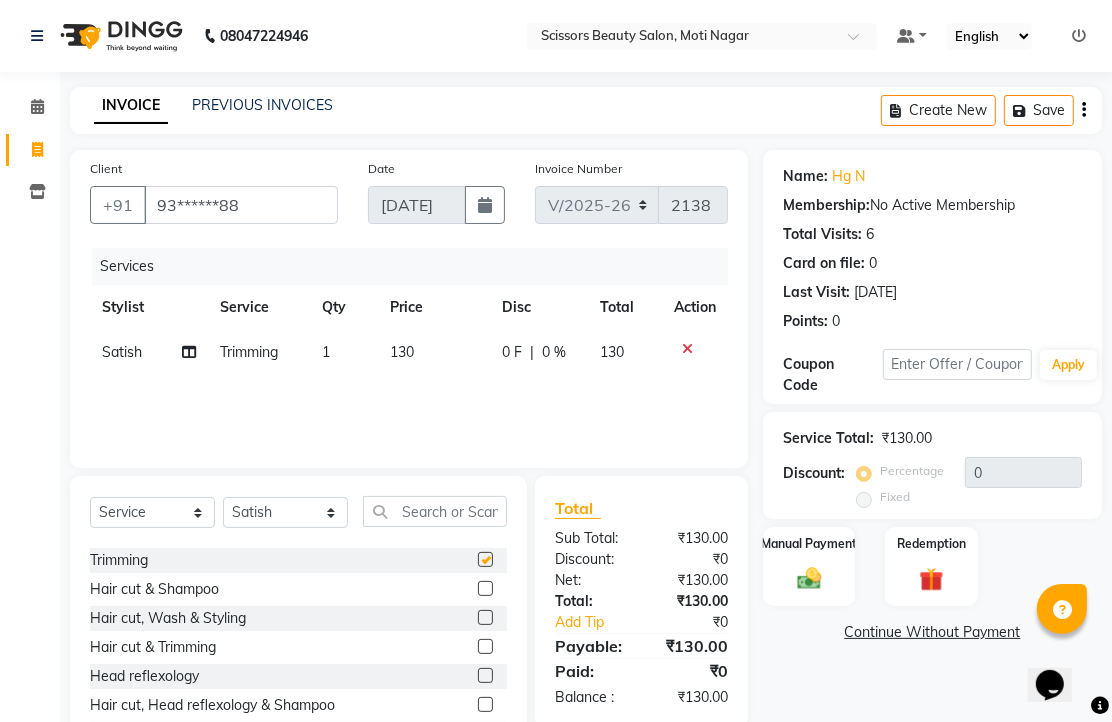 checkbox on "false" 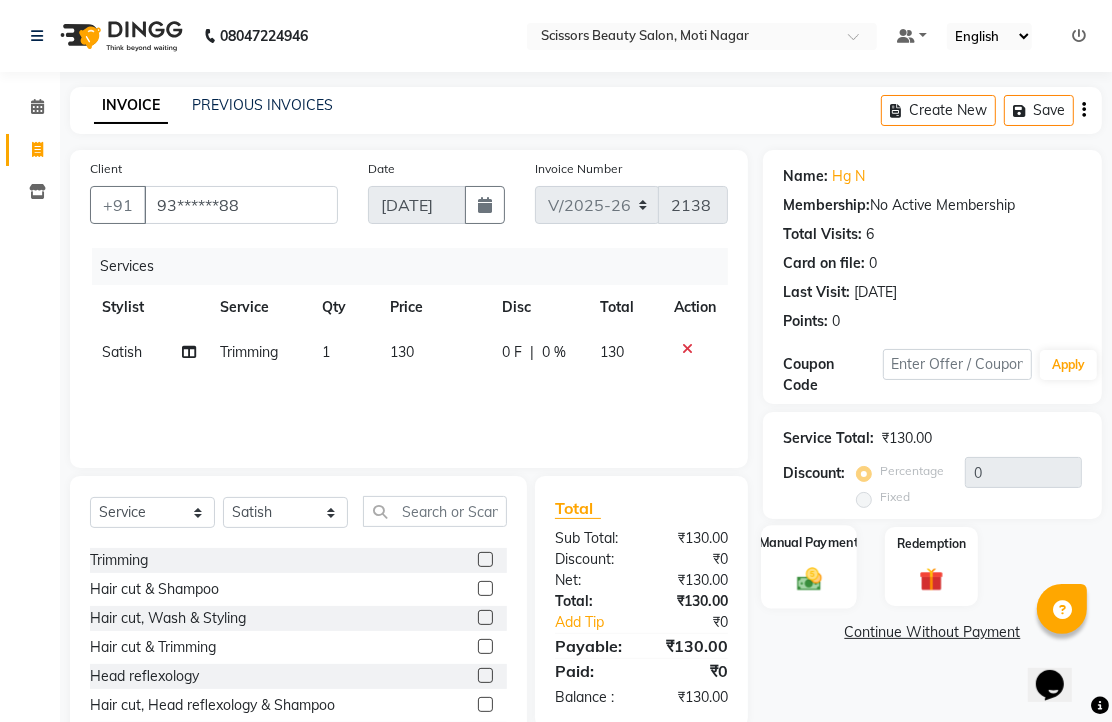 click 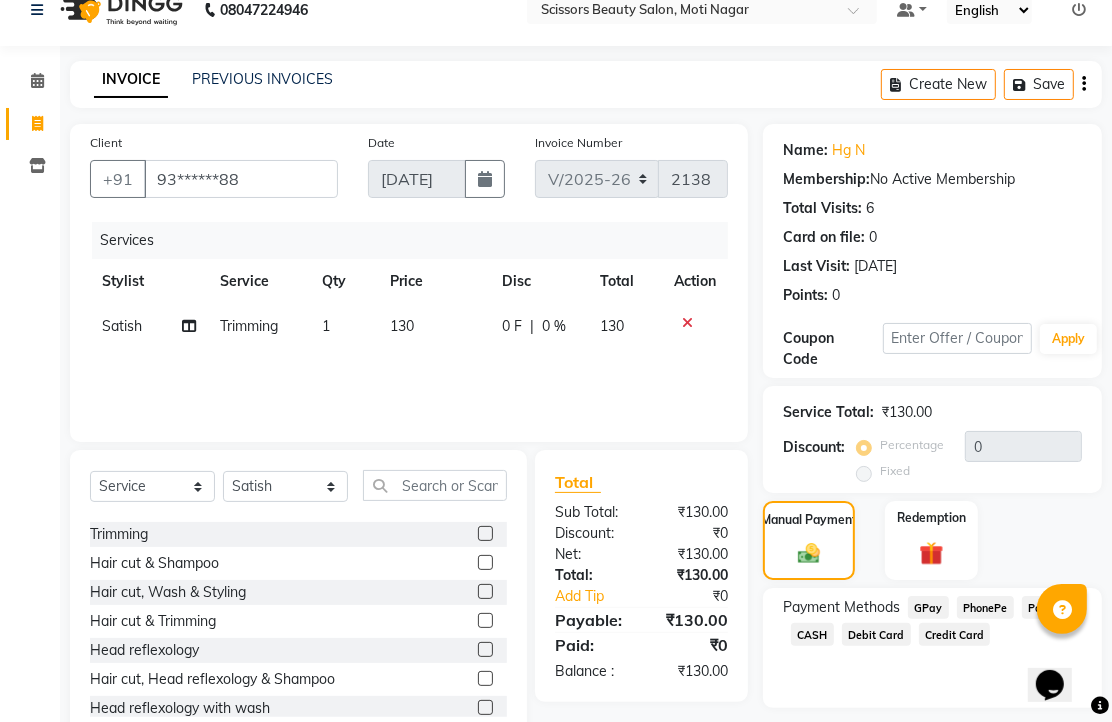 scroll, scrollTop: 163, scrollLeft: 0, axis: vertical 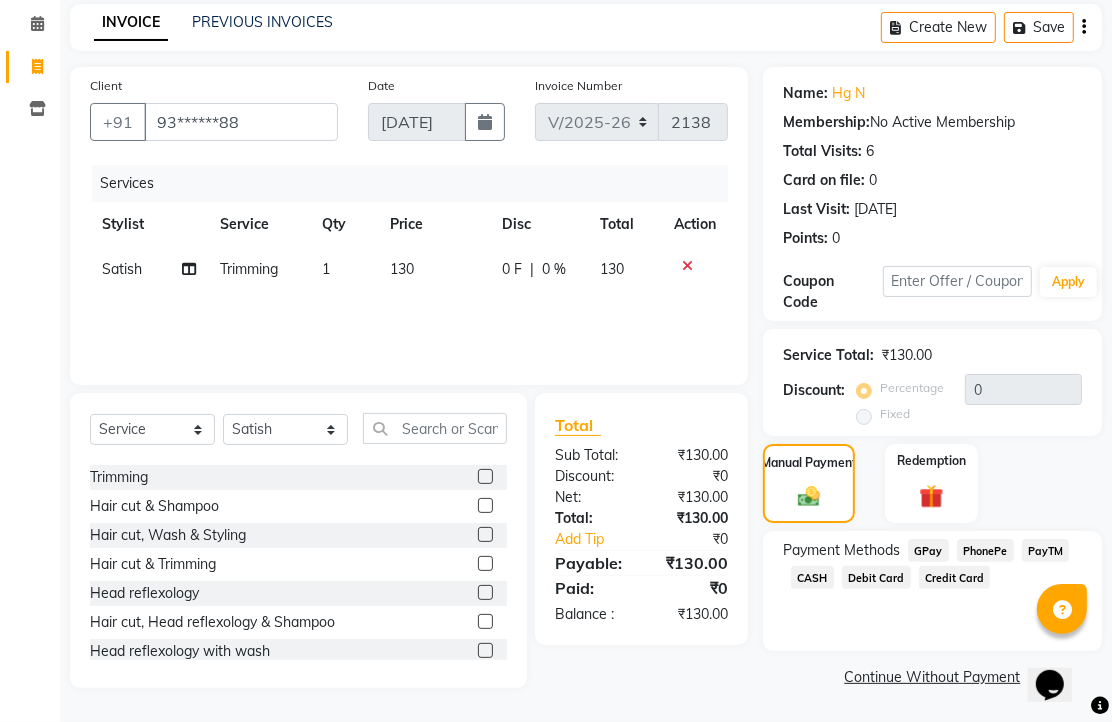 click on "PhonePe" 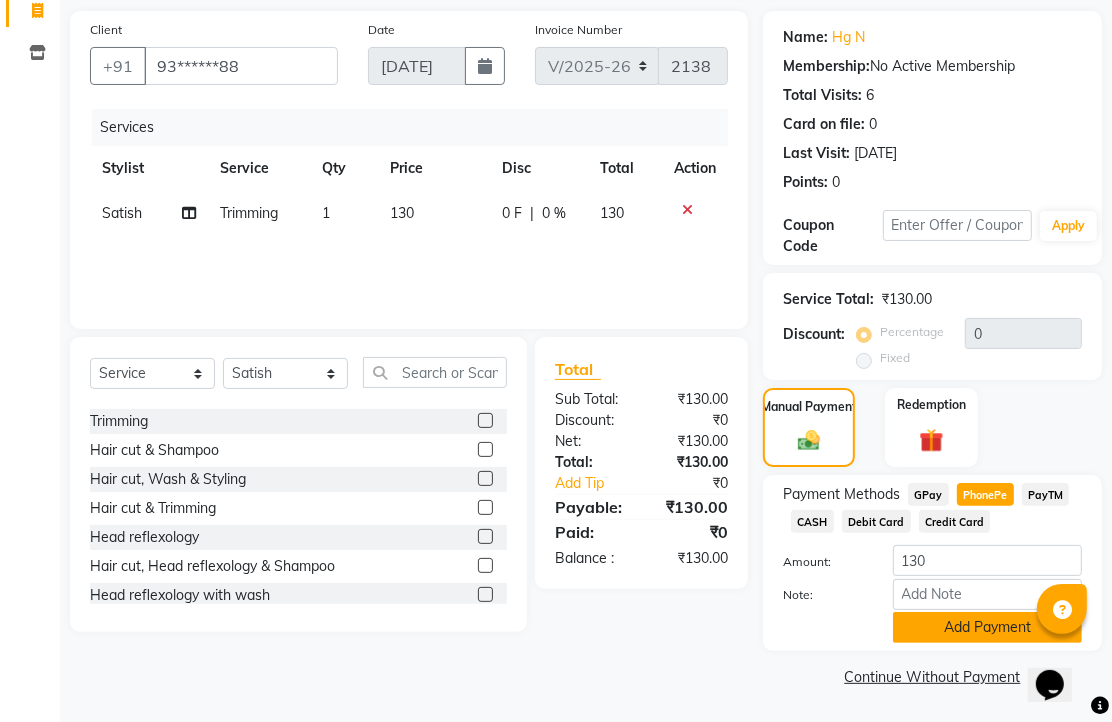 click on "Add Payment" 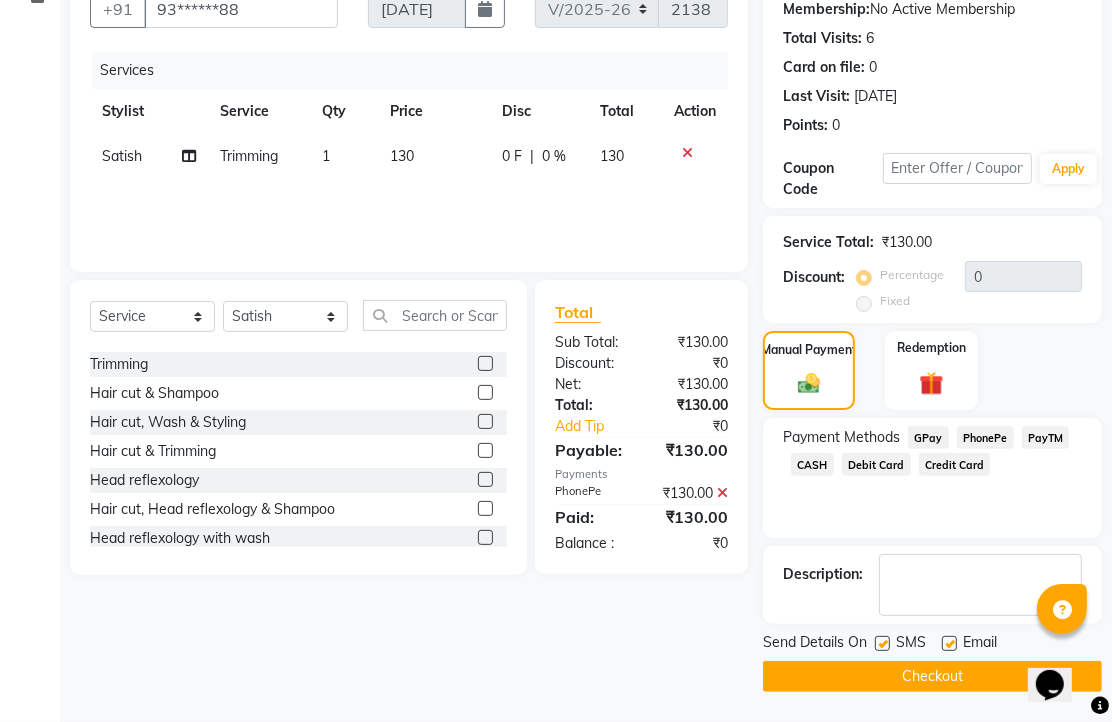 scroll, scrollTop: 304, scrollLeft: 0, axis: vertical 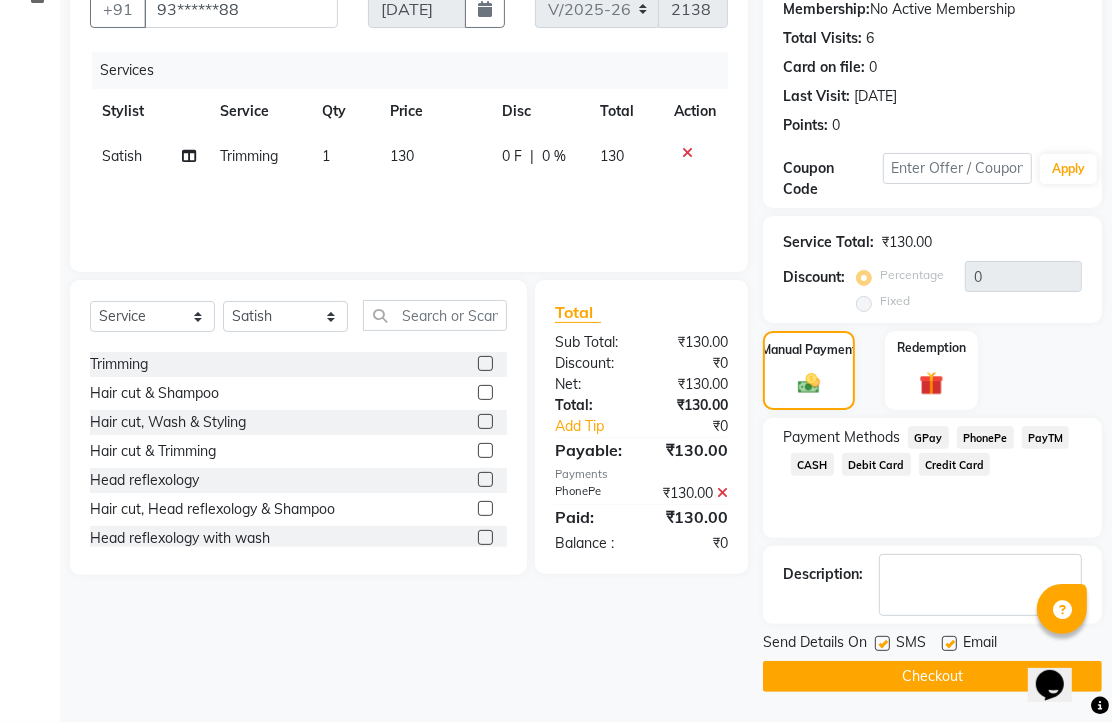 click 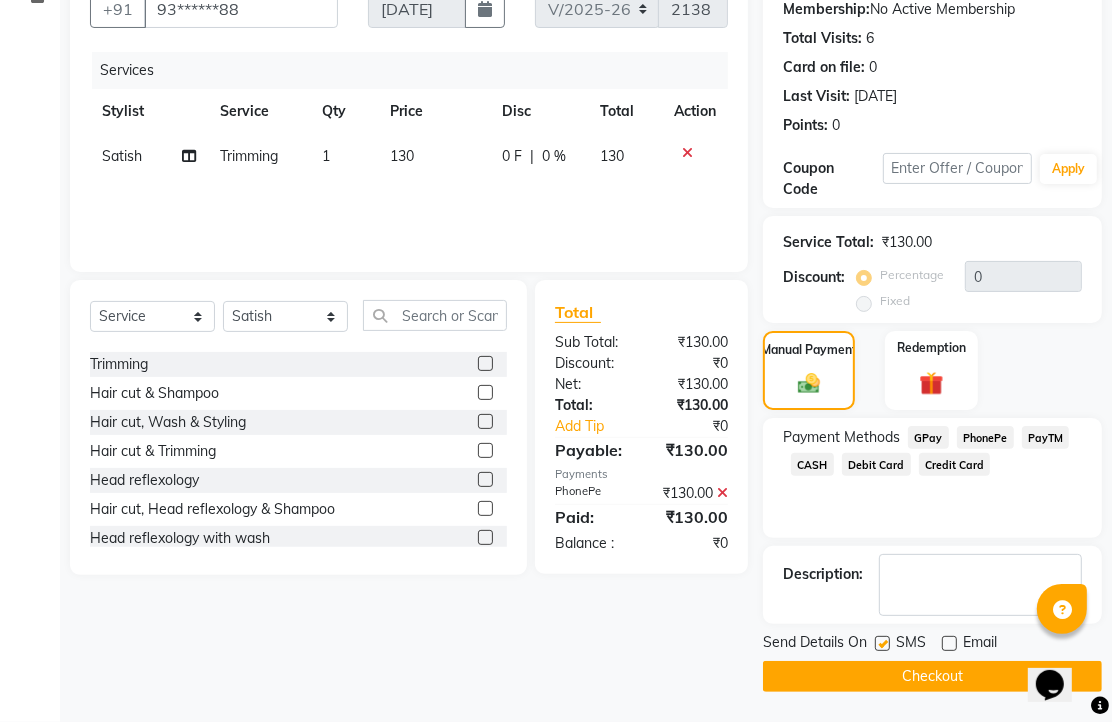 click on "Checkout" 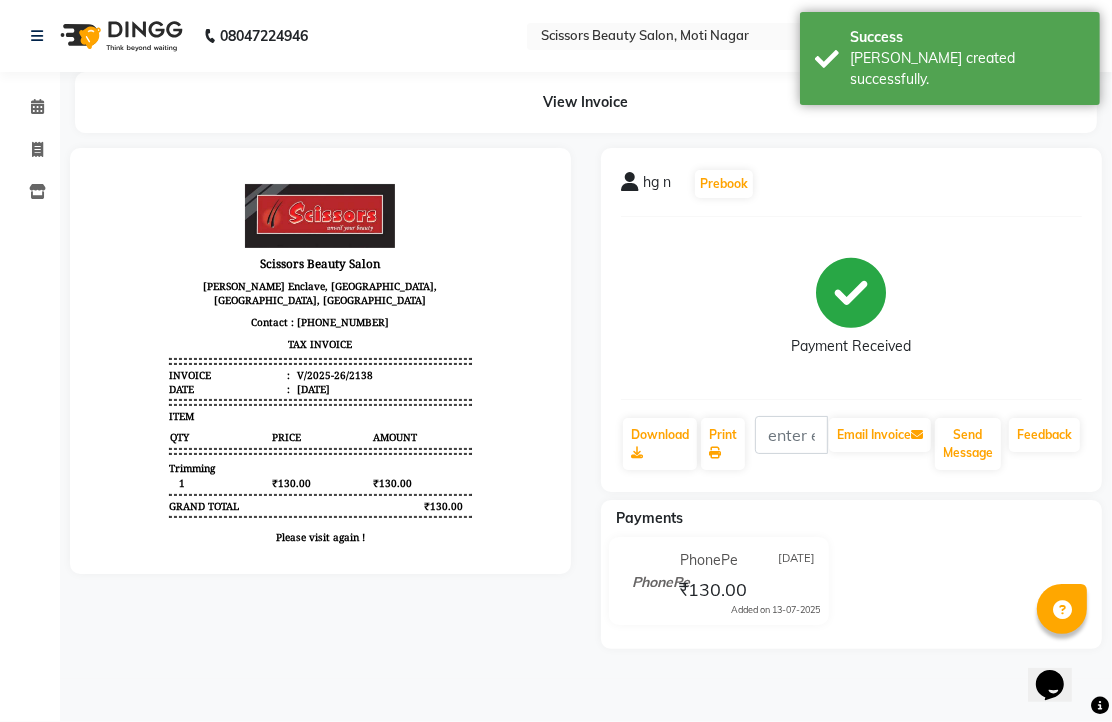 scroll, scrollTop: 0, scrollLeft: 0, axis: both 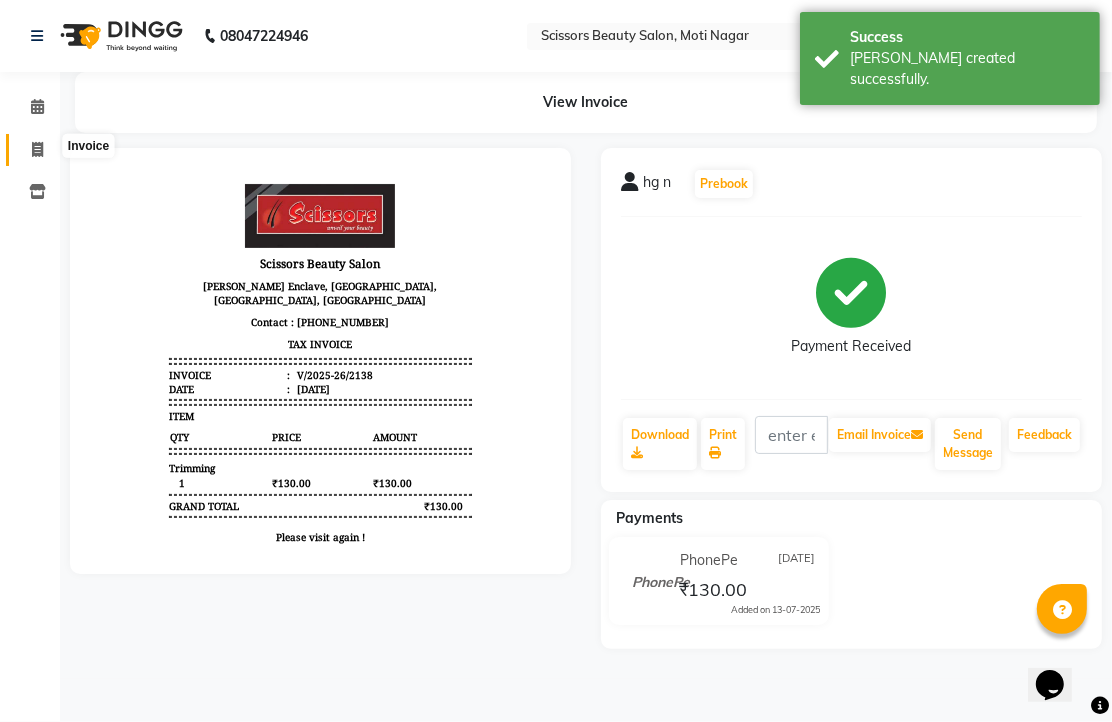 click 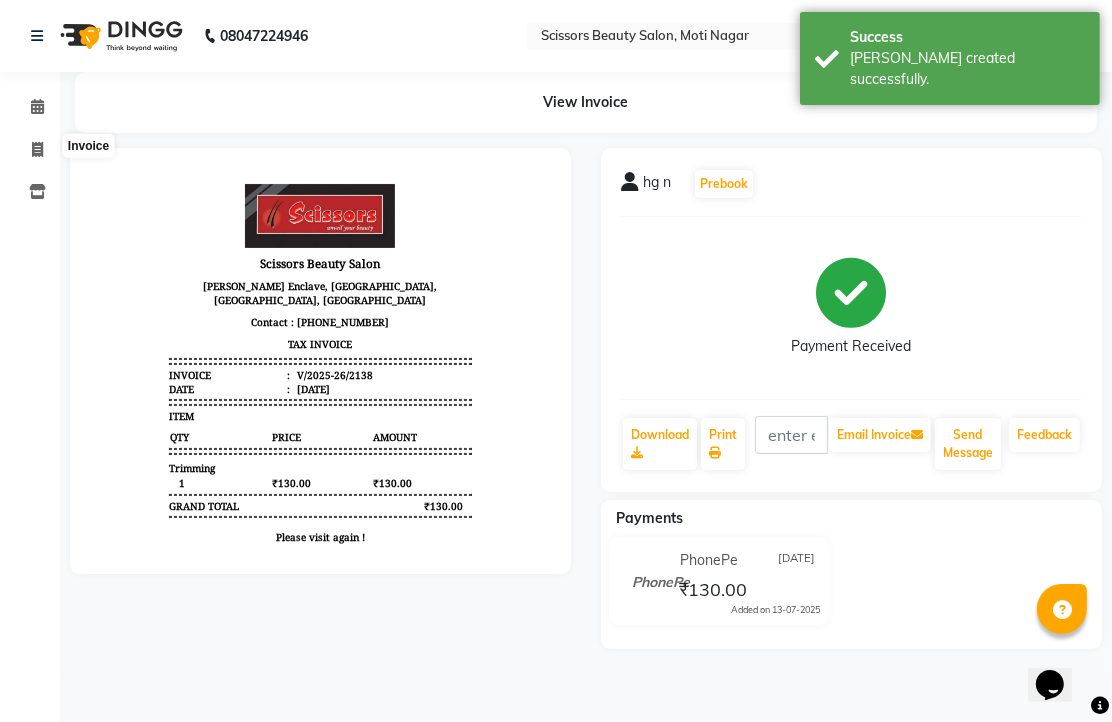select on "service" 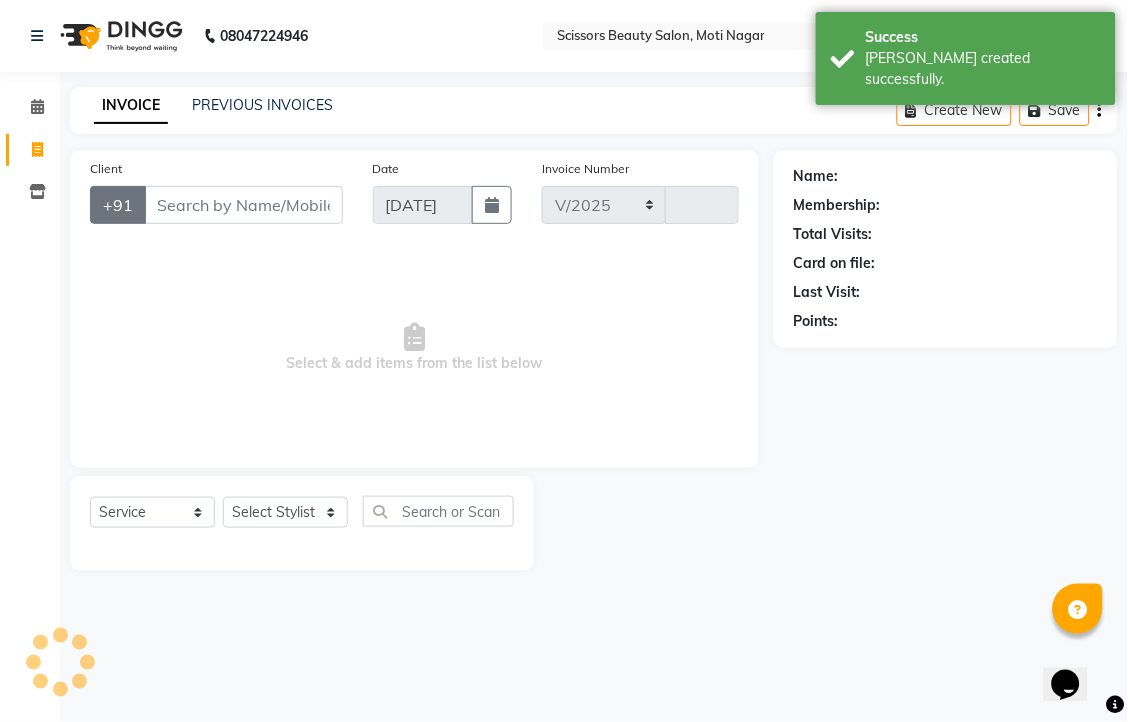 select on "7057" 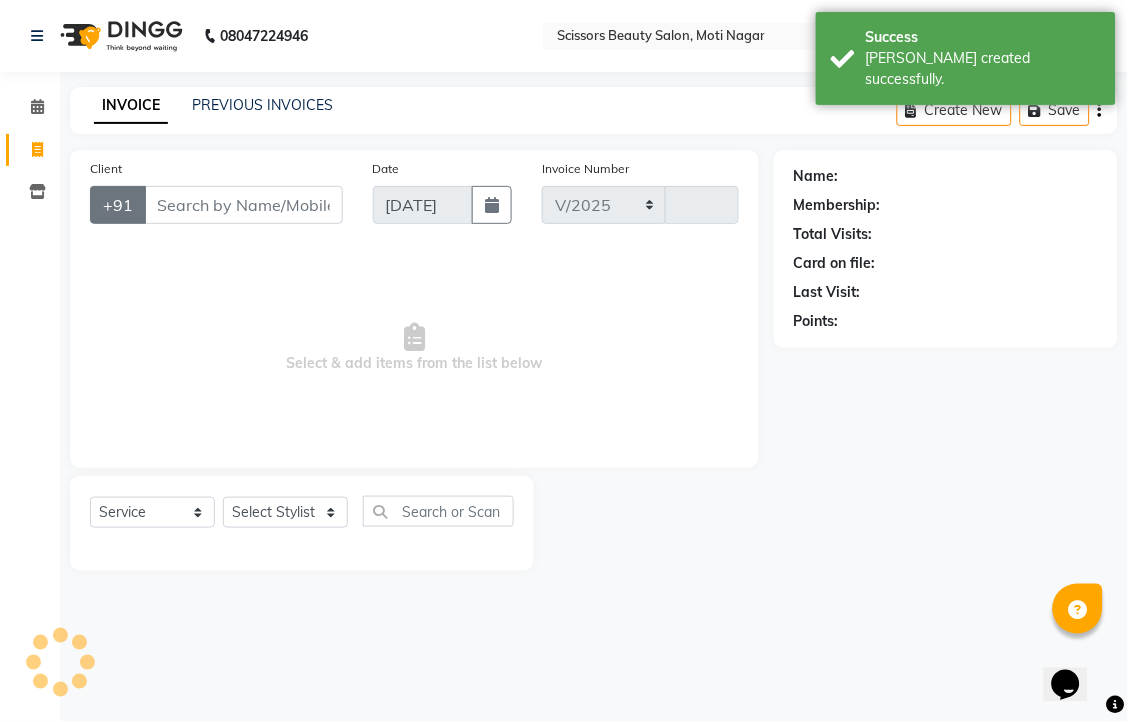 type on "2139" 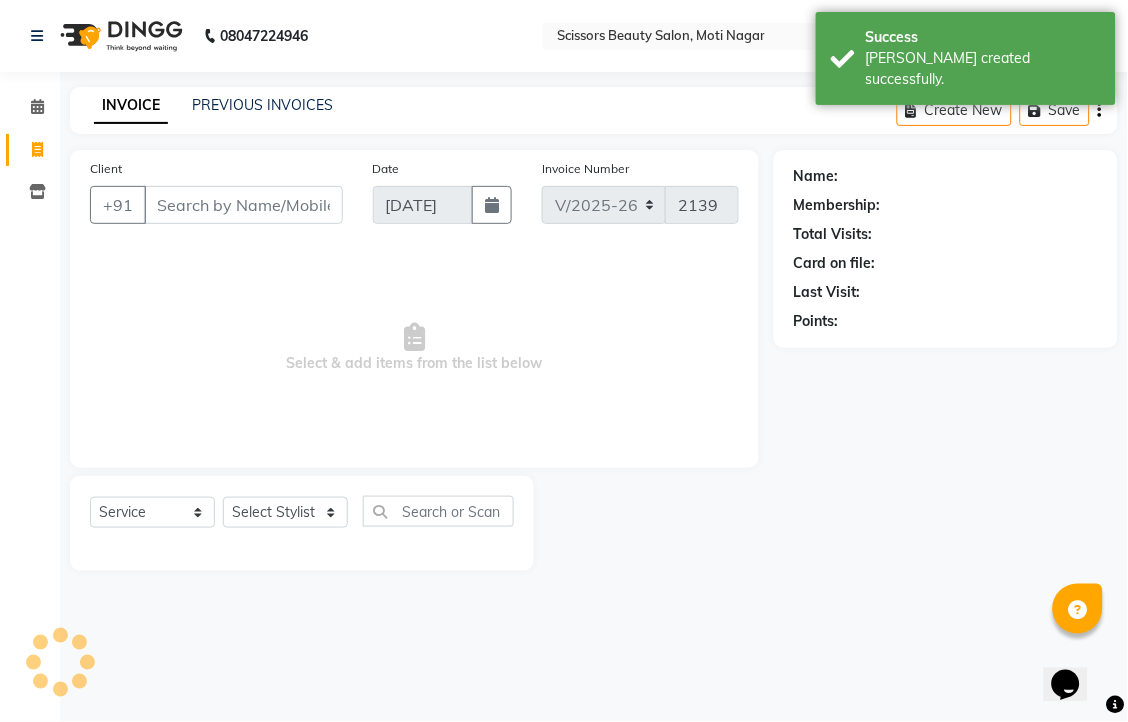 click on "Client" at bounding box center (243, 205) 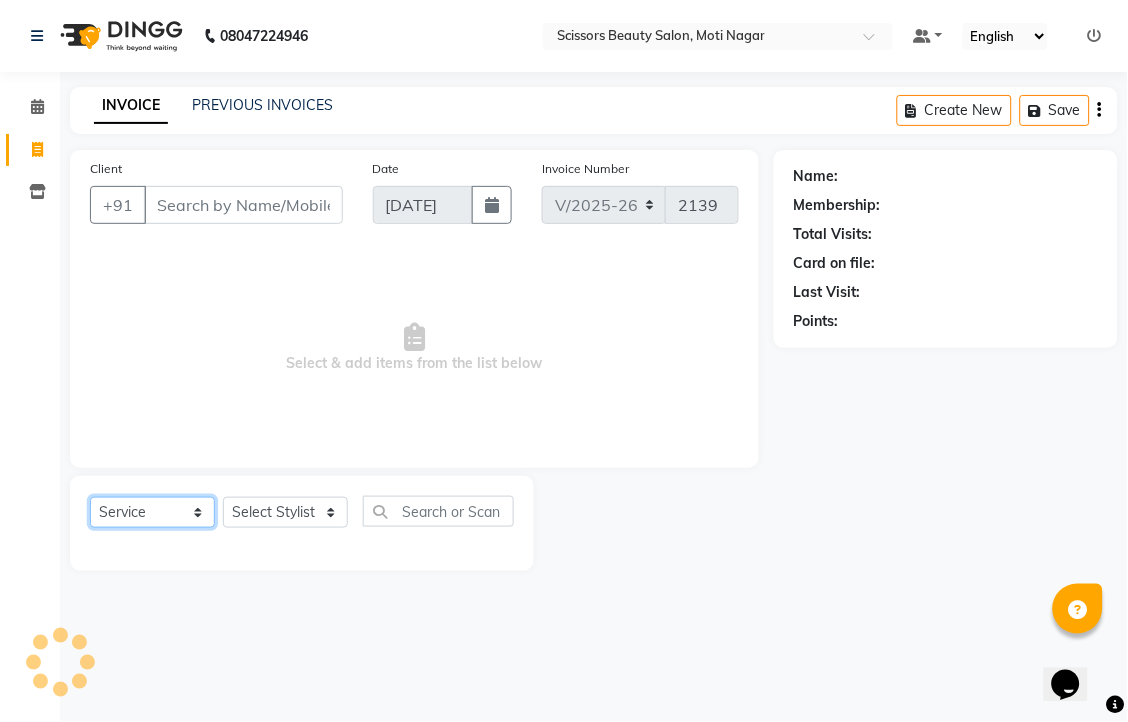 click on "08047224946 Select Location × Scissors Beauty Salon, Moti Nagar Default Panel My Panel English ENGLISH Español العربية मराठी हिंदी ગુજરાતી தமிழ் 中文 Notifications nothing to show ☀ Scissors Beauty Salon, Moti Nagar  Calendar  Invoice  Inventory Completed InProgress Upcoming Dropped Tentative Check-In Confirm Bookings Segments Page Builder INVOICE PREVIOUS INVOICES Create New   Save  Client +91 Date [DATE] Invoice Number V/2025 V/[PHONE_NUMBER]  Select & add items from the list below  Select  Service  Product  Membership  Package Voucher Prepaid Gift Card  Select Stylist [PERSON_NAME] [PERSON_NAME] Sir Staff Name: Membership: Total Visits: Card on file: Last Visit:  Points:" at bounding box center (564, 361) 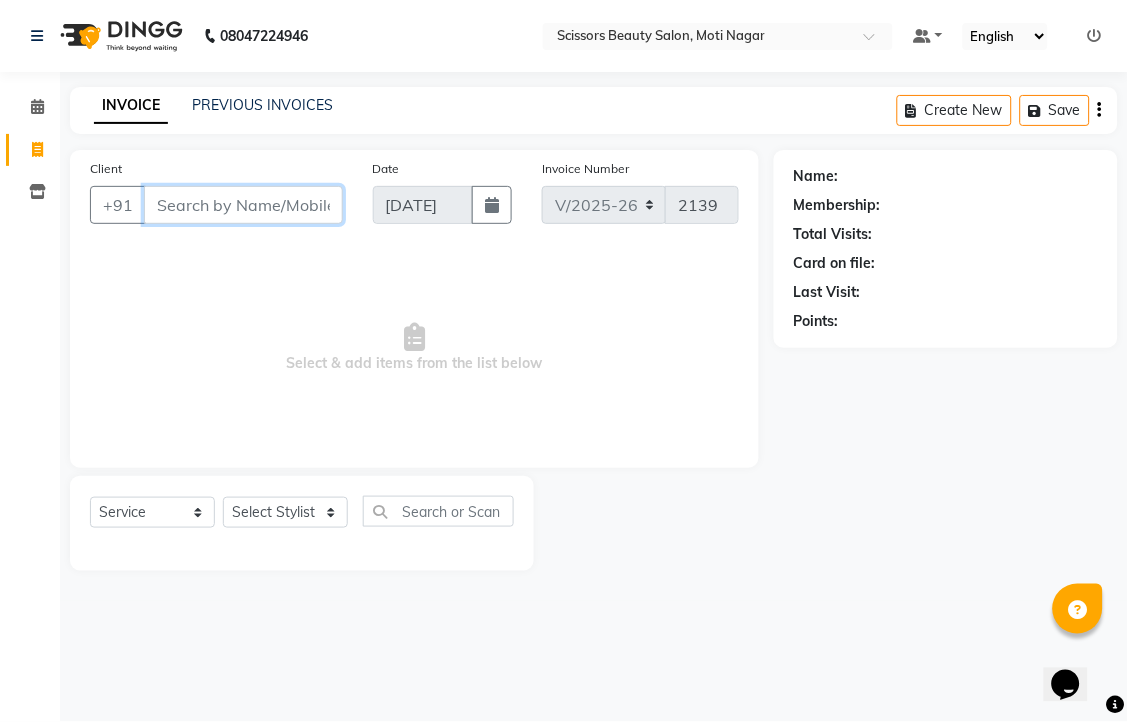 click on "Client" at bounding box center (243, 205) 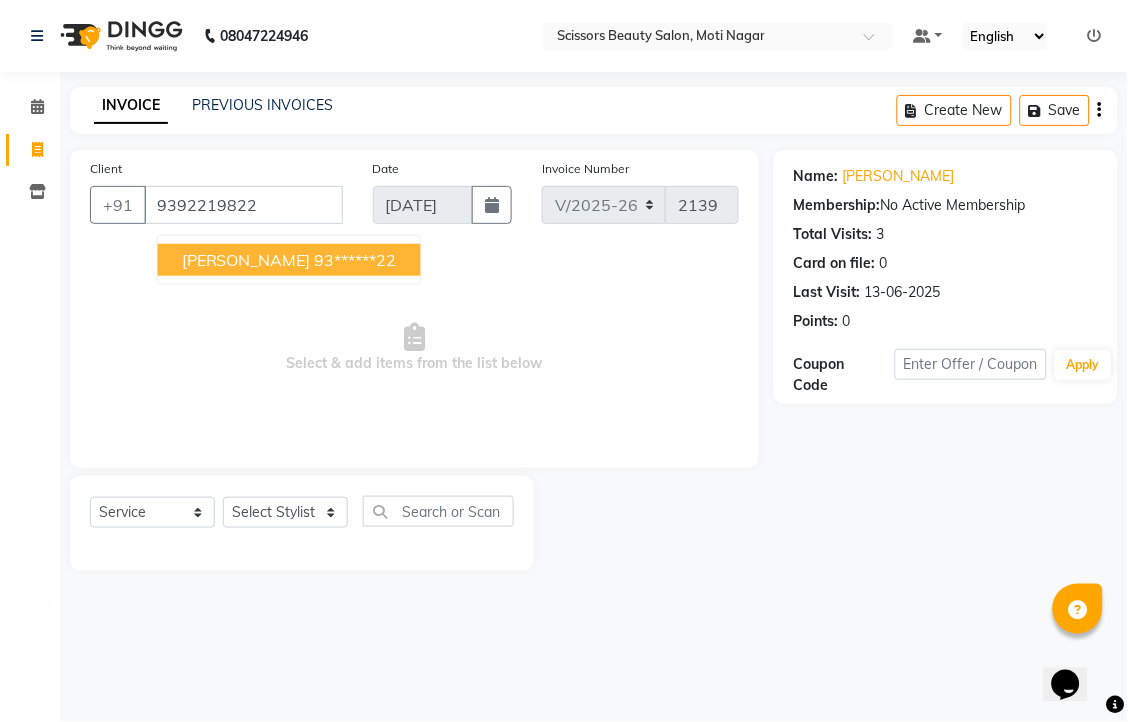 click on "93******22" at bounding box center (356, 260) 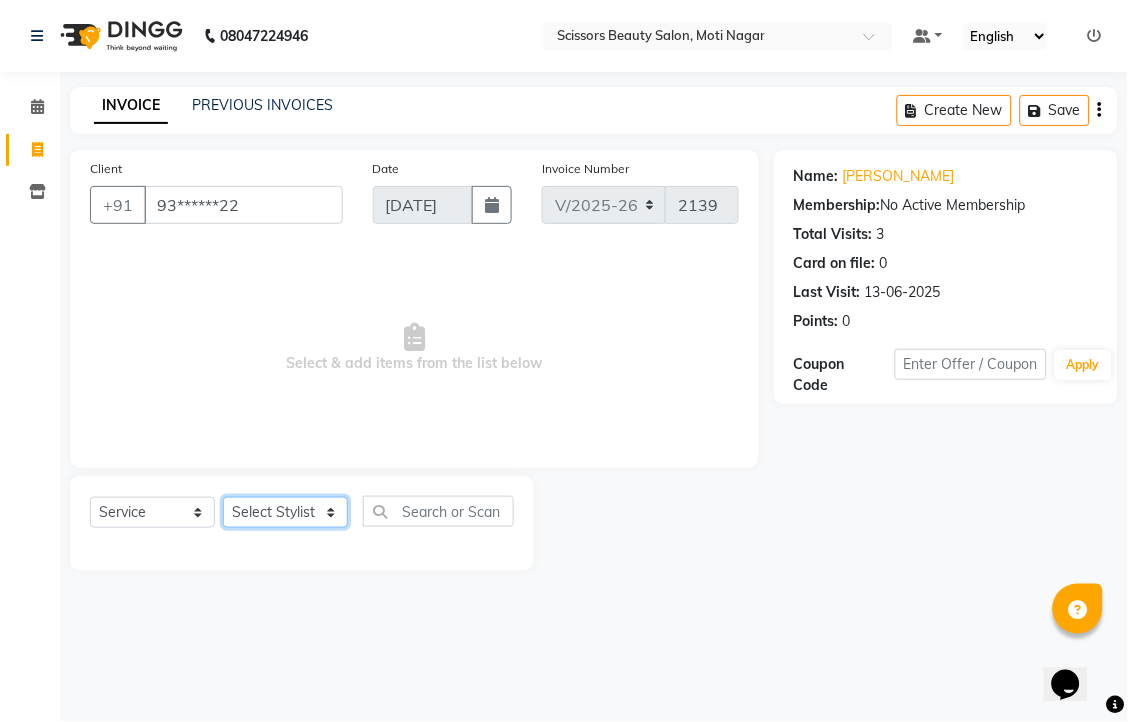 click on "Select Stylist [PERSON_NAME] [PERSON_NAME] Sir Staff" 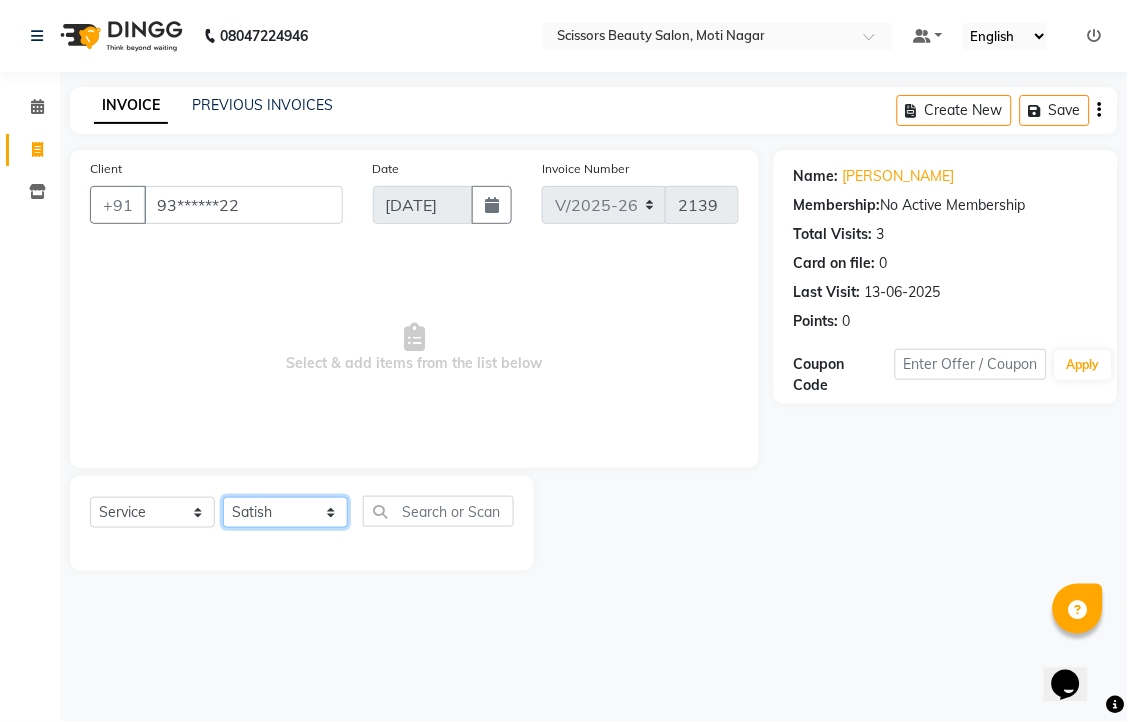 click on "Select Stylist [PERSON_NAME] [PERSON_NAME] Sir Staff" 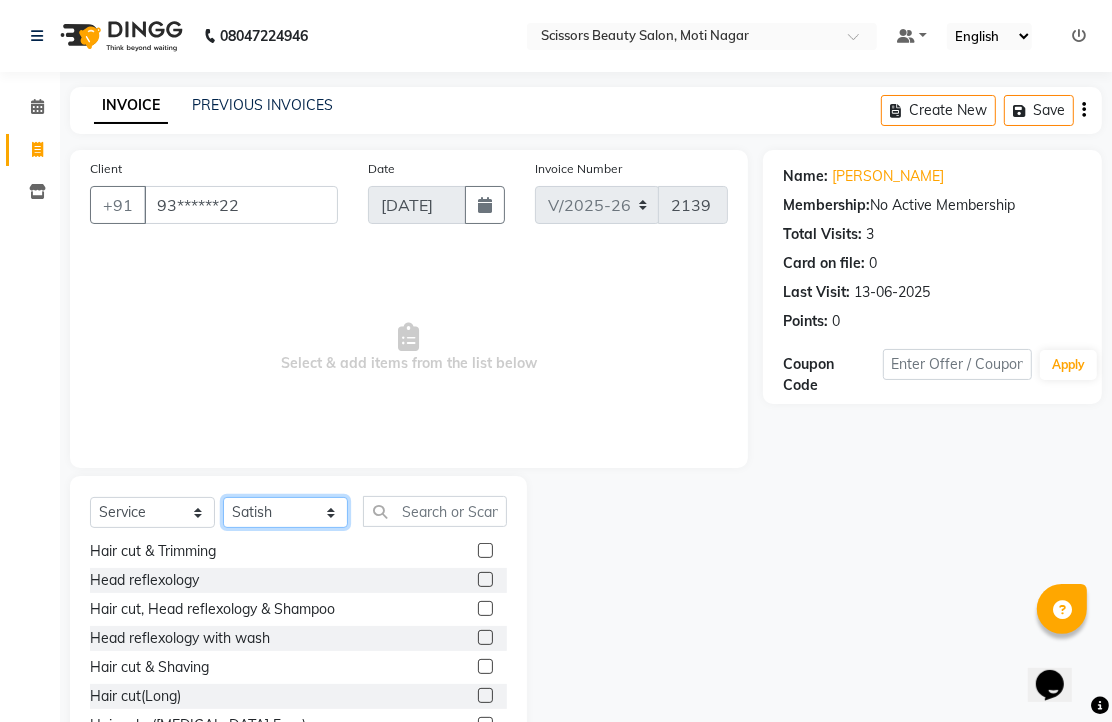 scroll, scrollTop: 0, scrollLeft: 0, axis: both 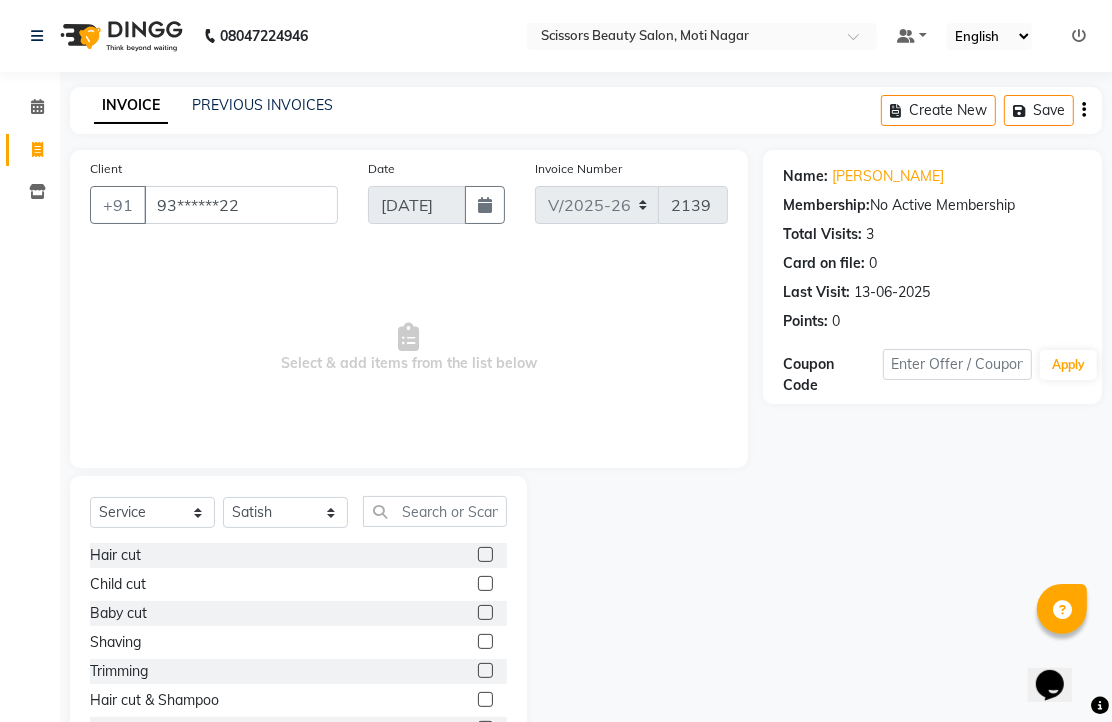 click on "Select  Service  Product  Membership  Package Voucher Prepaid Gift Card  Select Stylist [PERSON_NAME] [PERSON_NAME] Sir Staff" 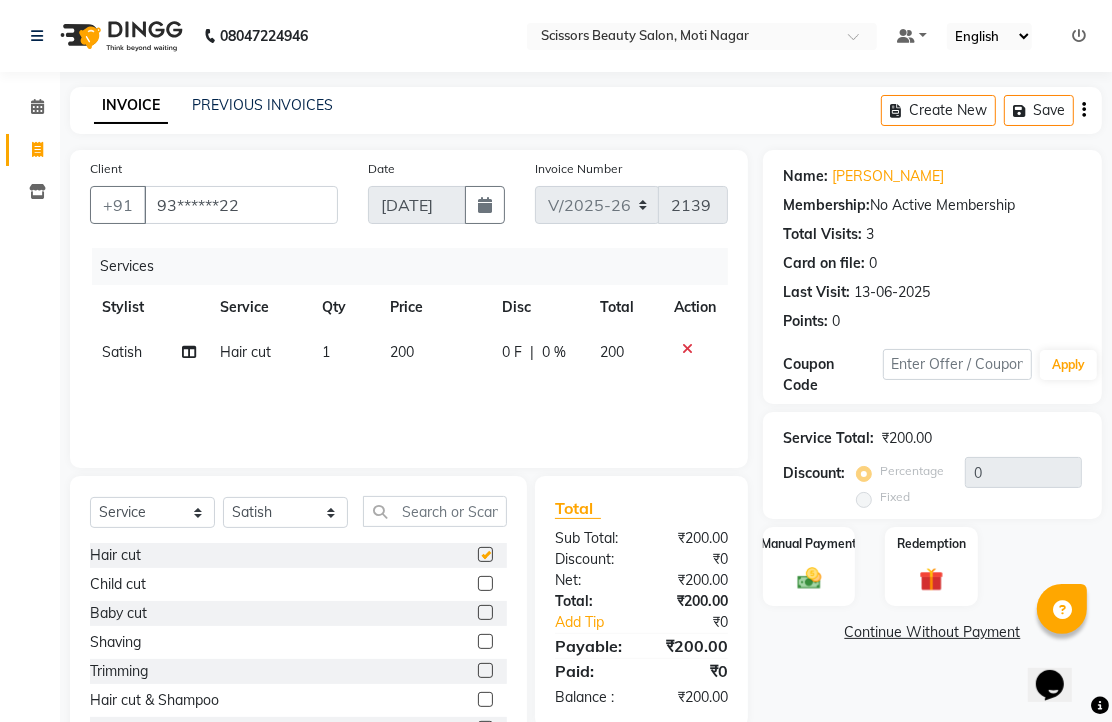 checkbox on "false" 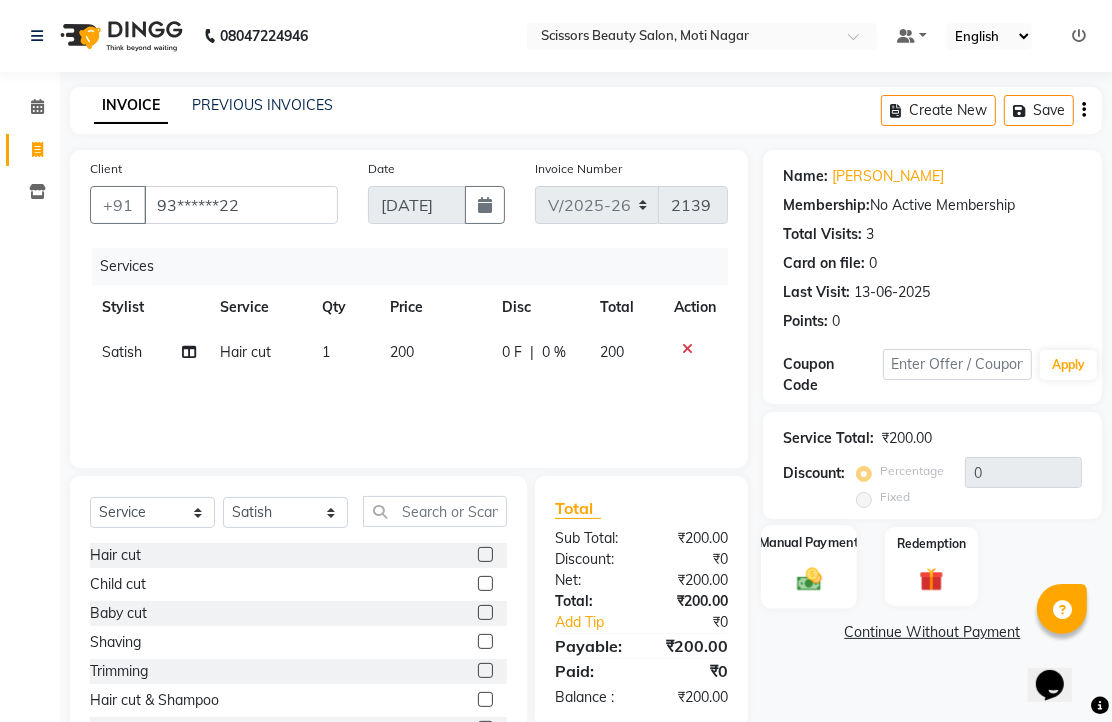 click 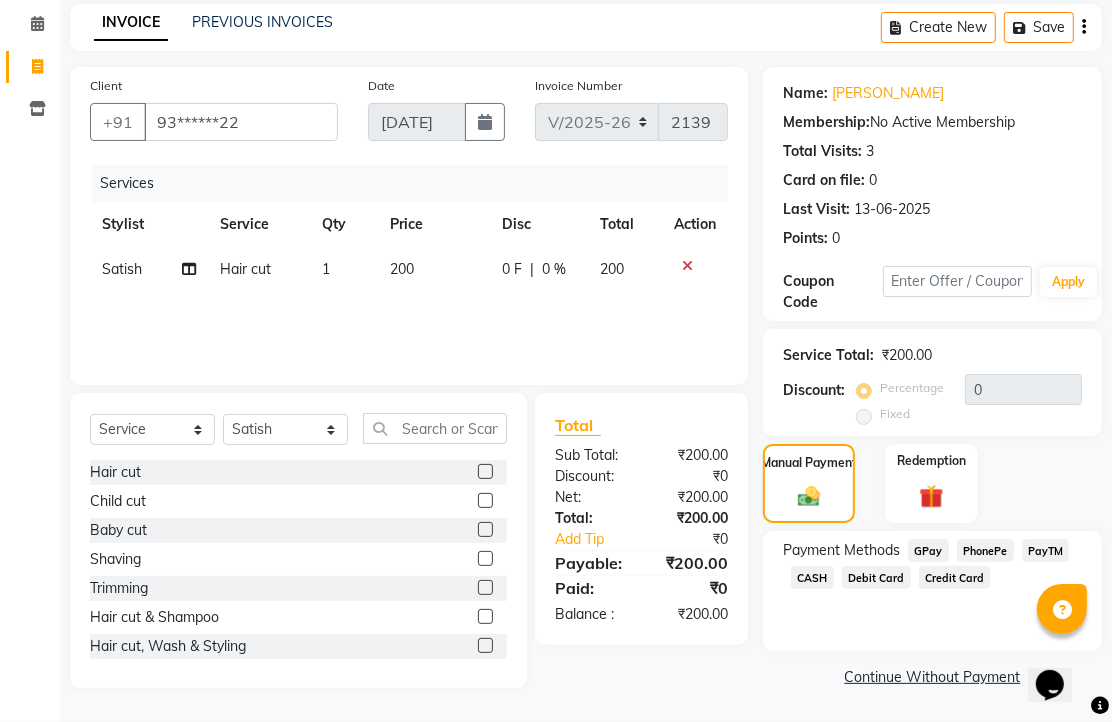 scroll, scrollTop: 163, scrollLeft: 0, axis: vertical 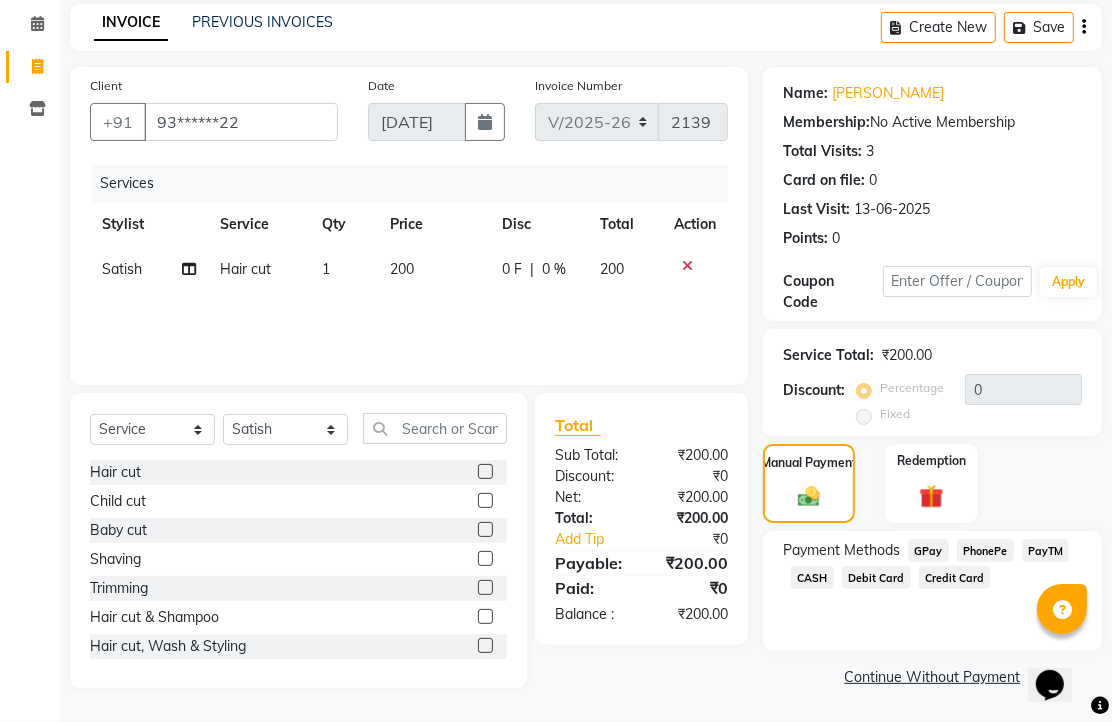 click on "CASH" 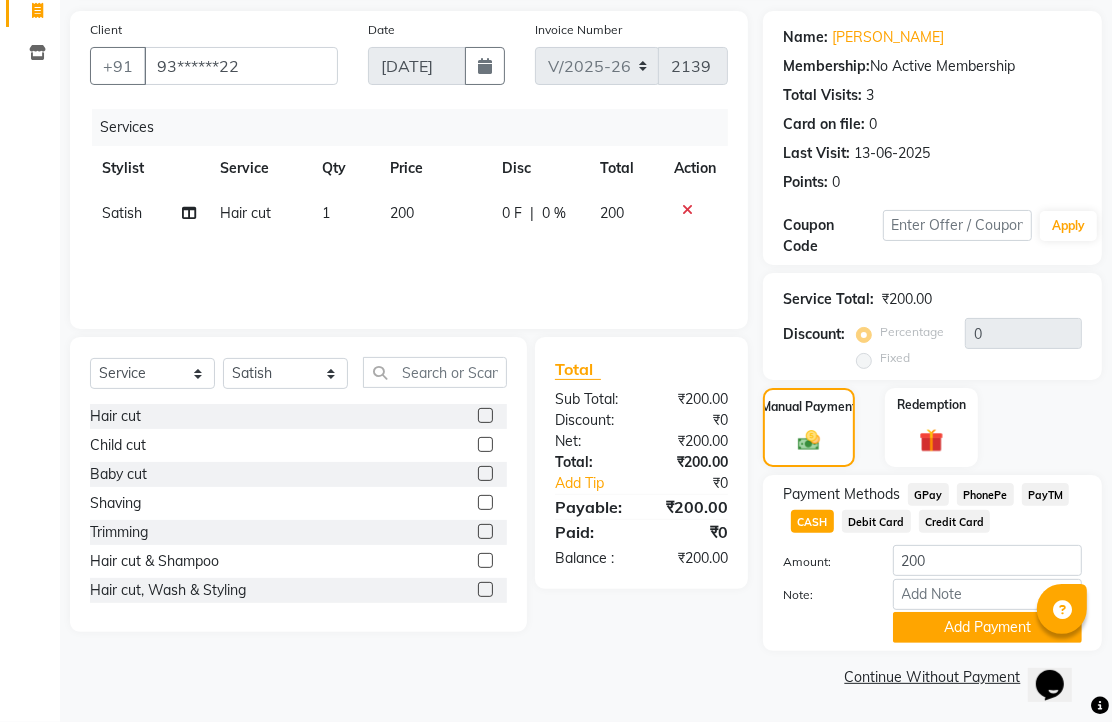 scroll, scrollTop: 248, scrollLeft: 0, axis: vertical 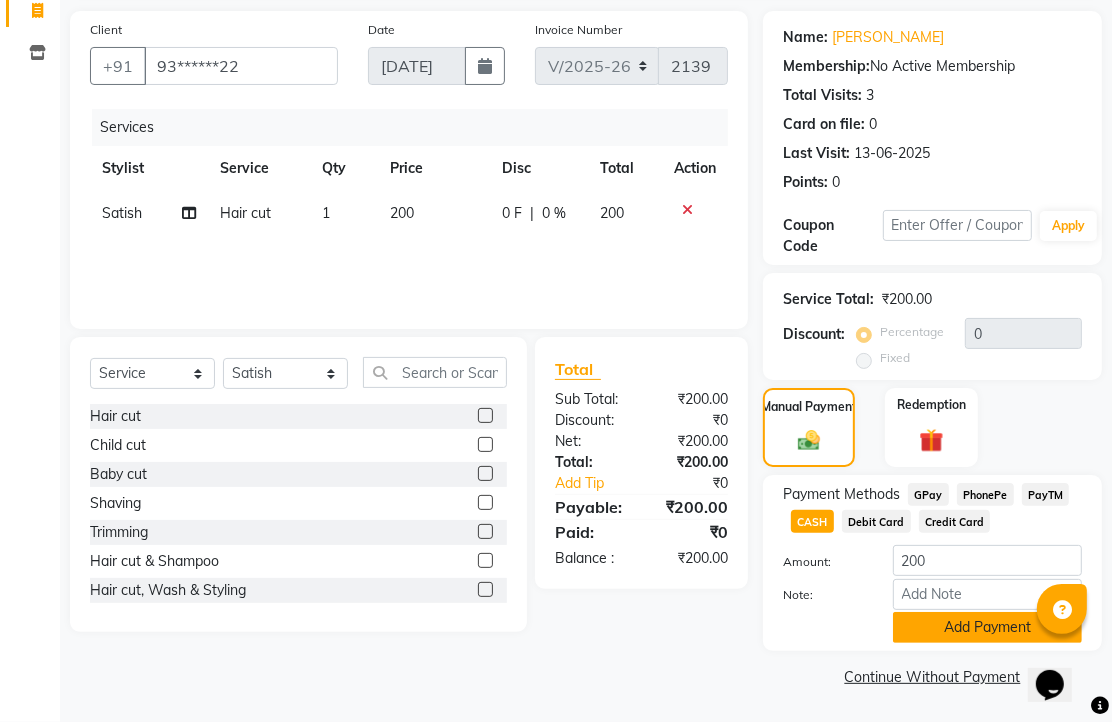 click on "Add Payment" 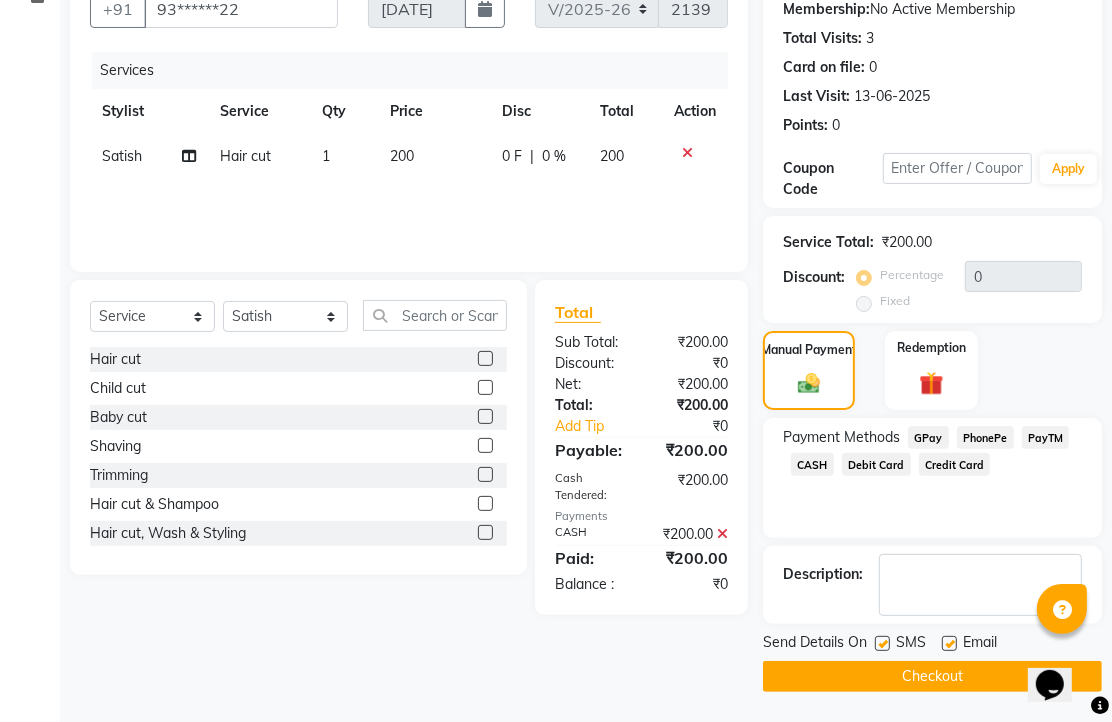 scroll, scrollTop: 304, scrollLeft: 0, axis: vertical 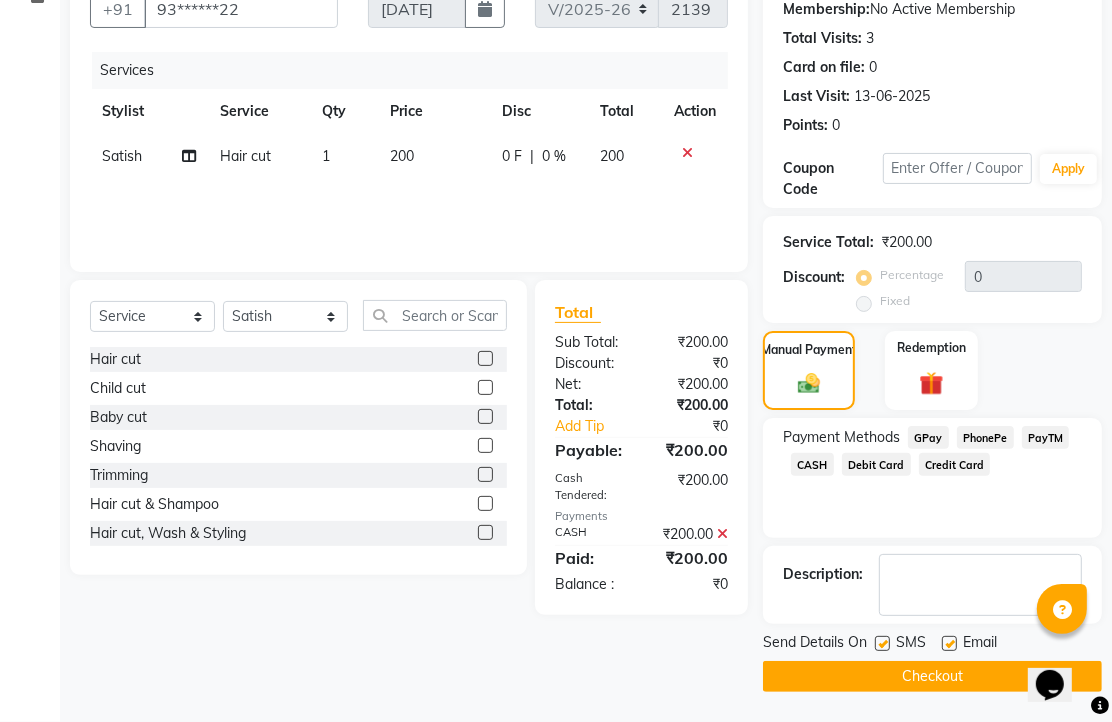 click 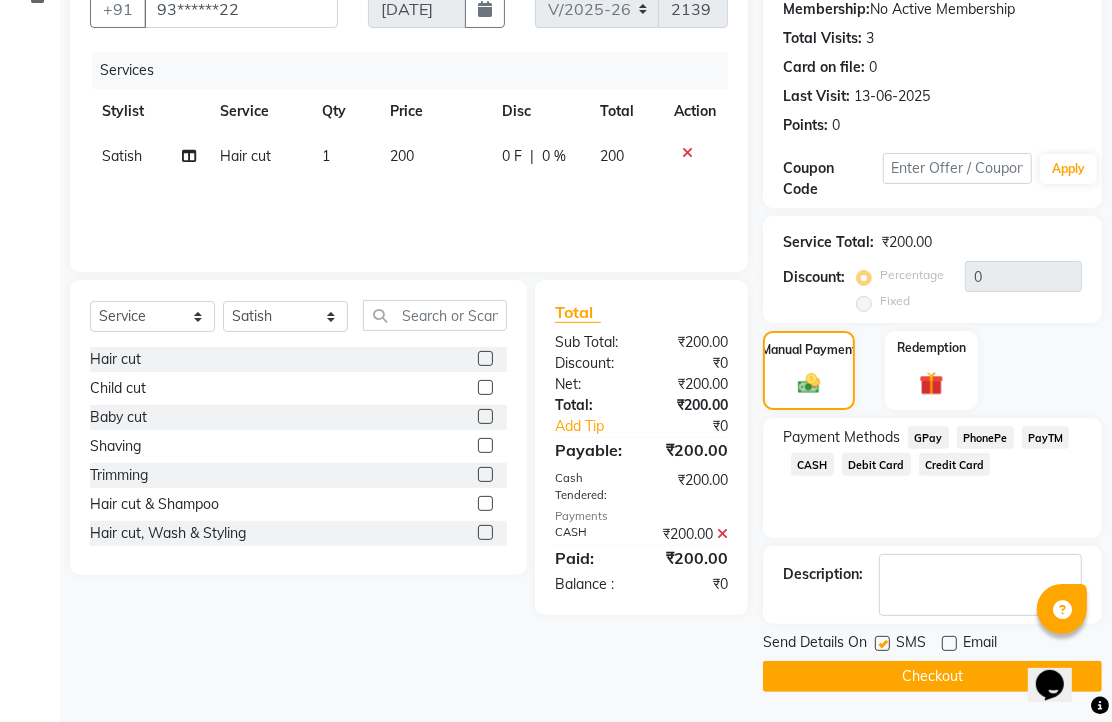 click on "Checkout" 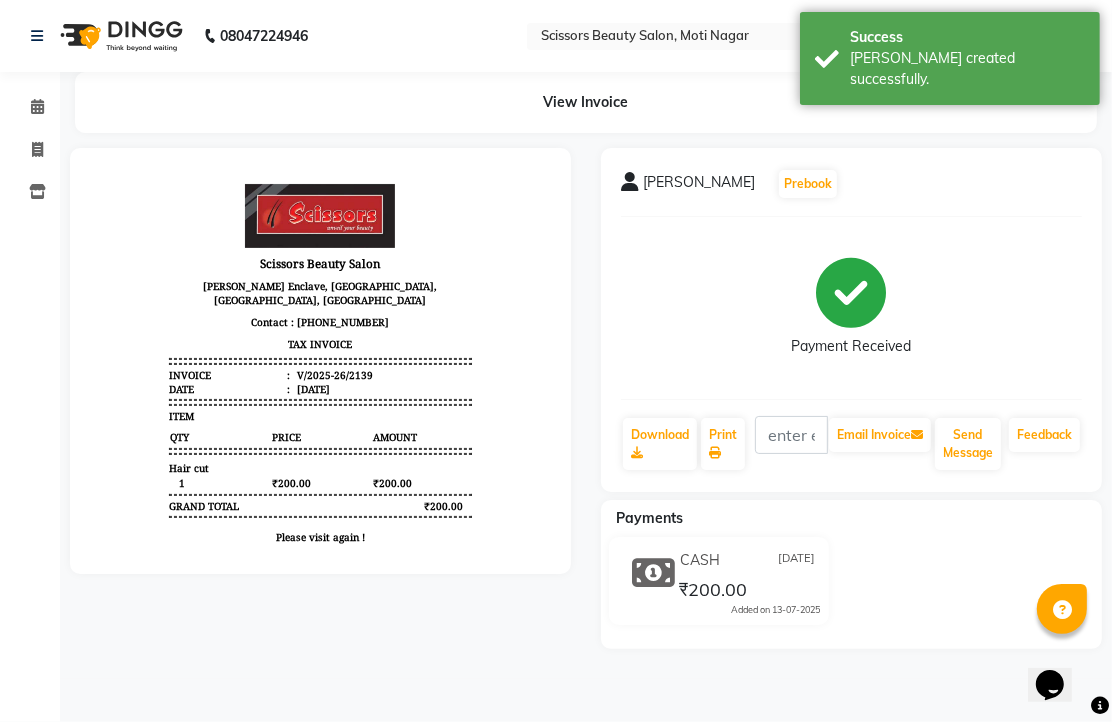 scroll, scrollTop: 0, scrollLeft: 0, axis: both 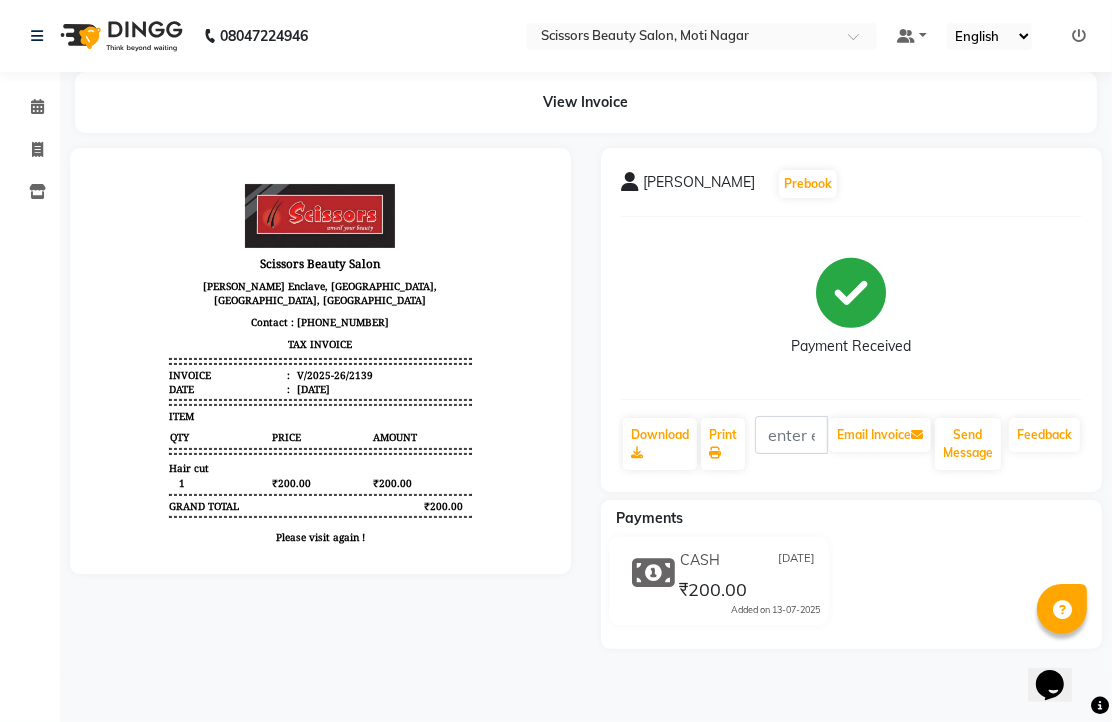 drag, startPoint x: 379, startPoint y: 428, endPoint x: 379, endPoint y: 458, distance: 30 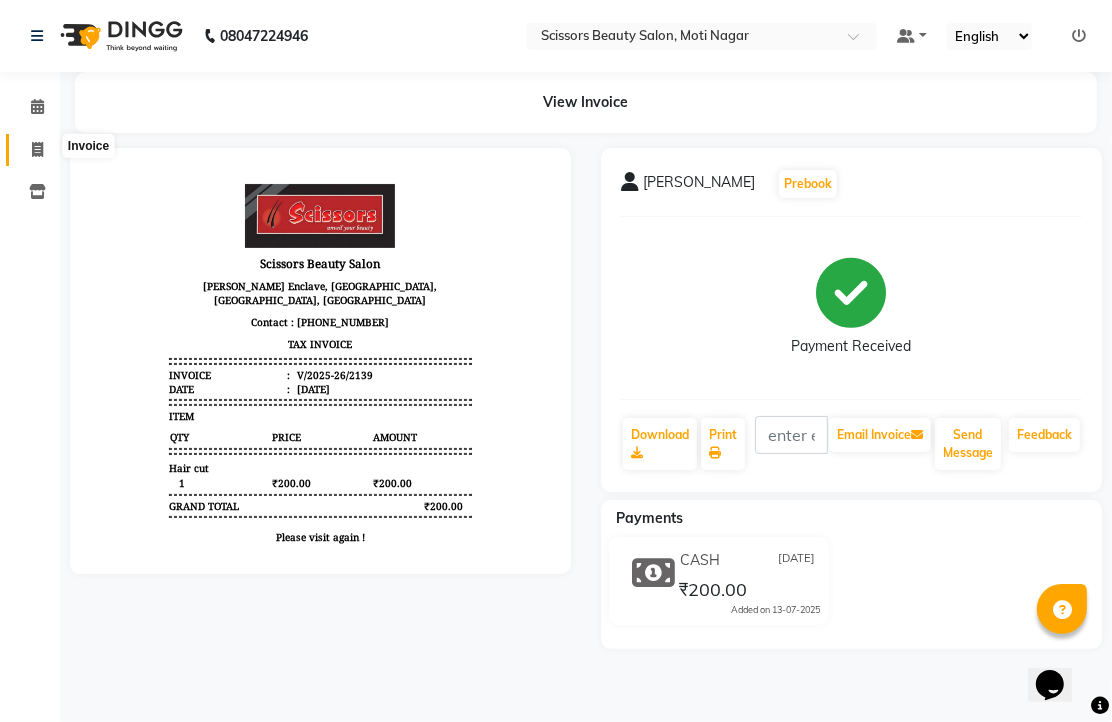 click 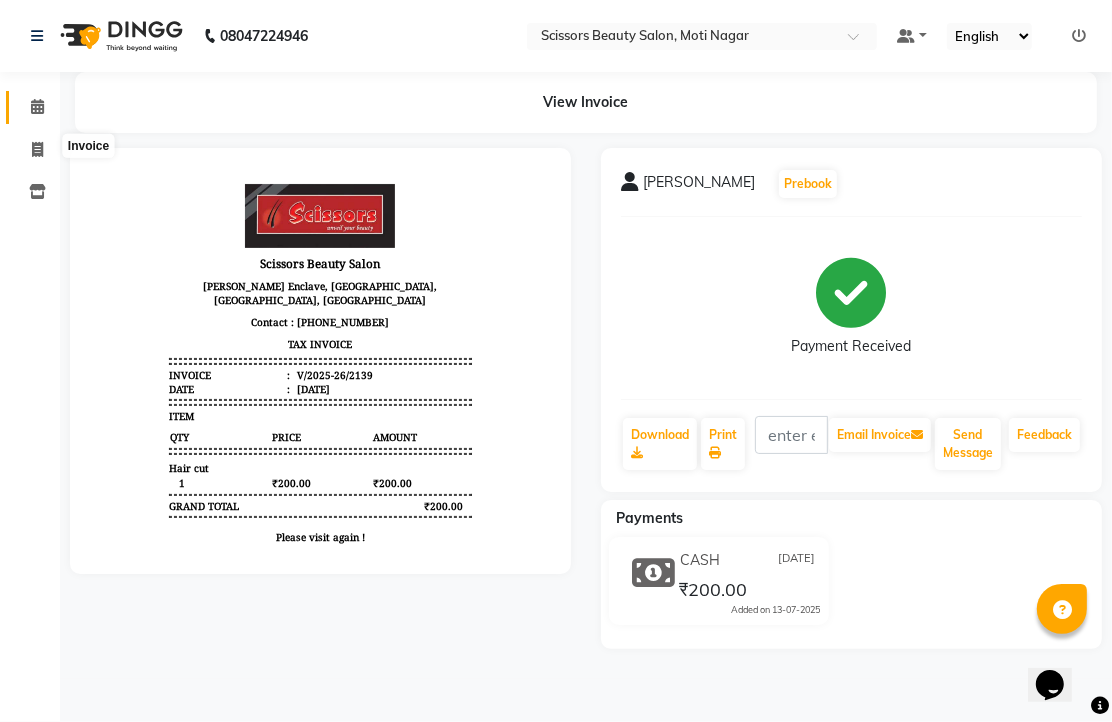 select on "service" 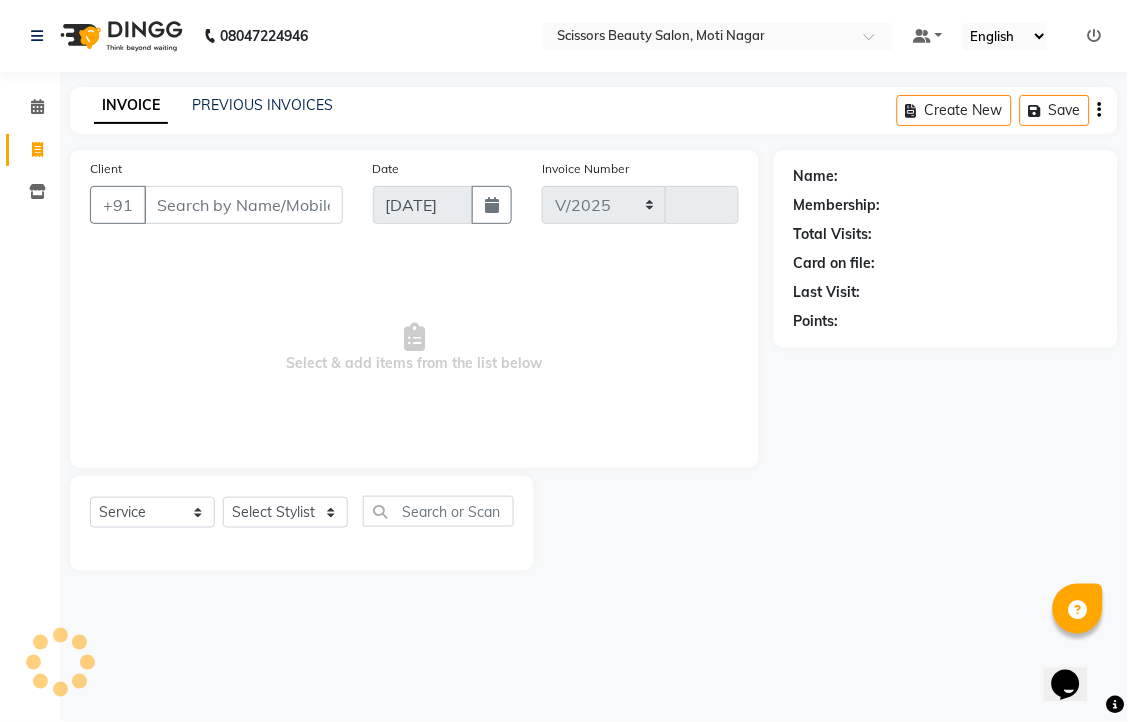 select on "7057" 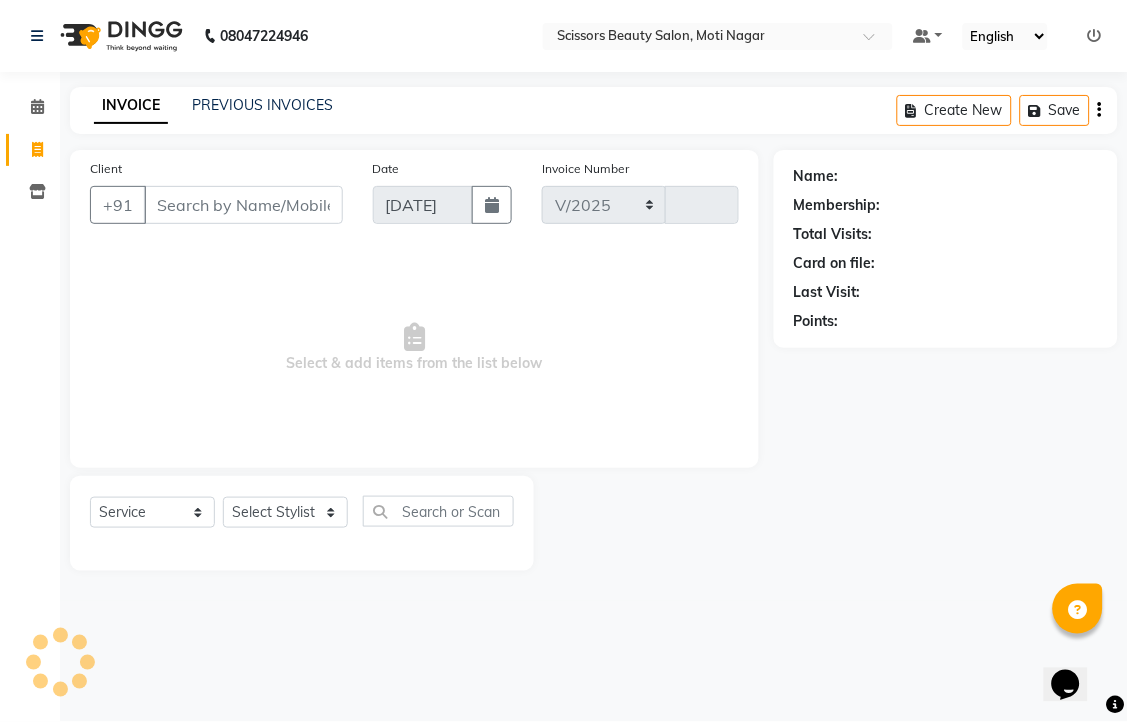 type on "2140" 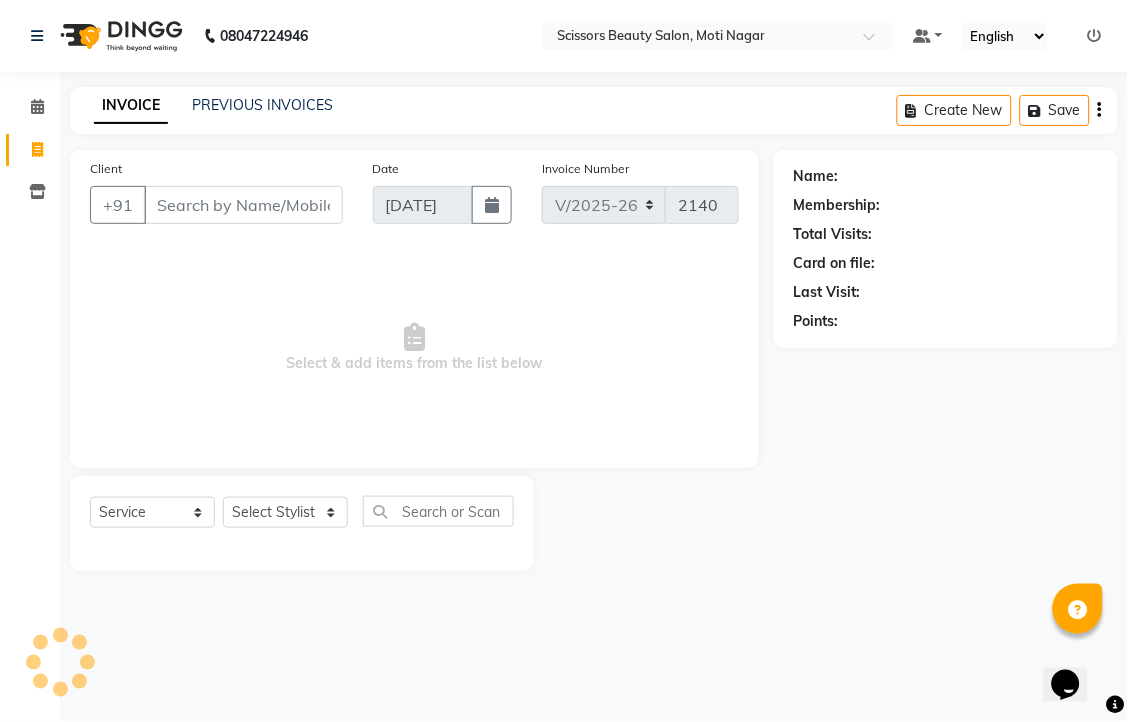 click on "Client" at bounding box center [243, 205] 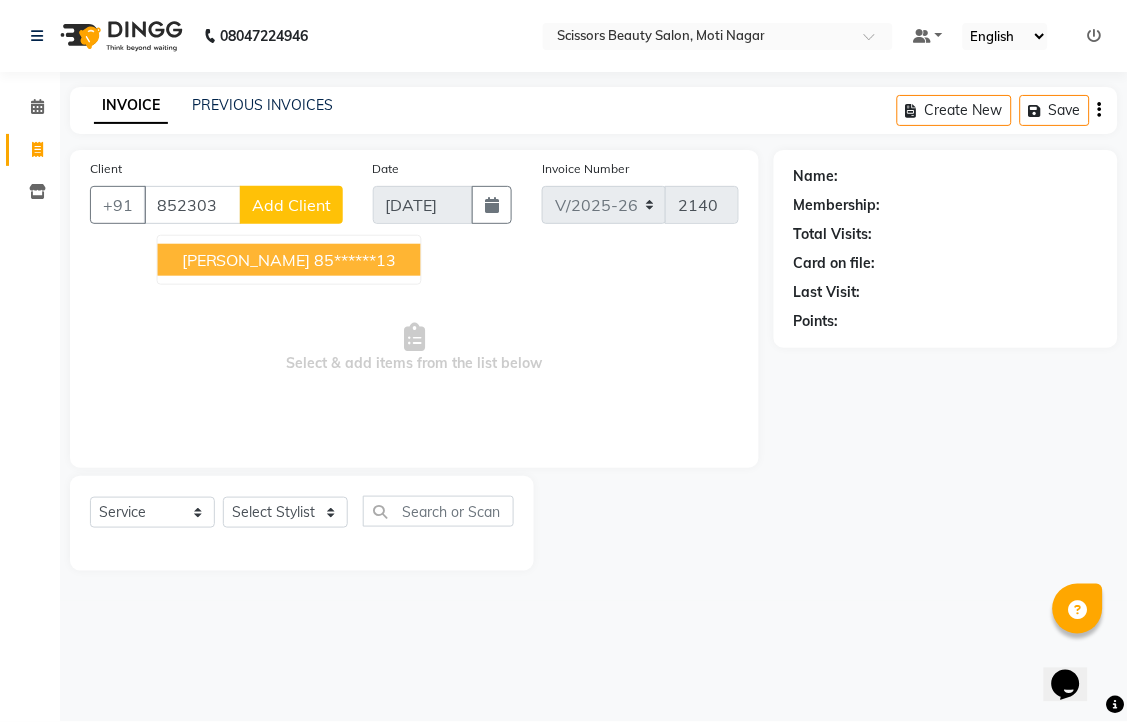 click on "85******13" at bounding box center (356, 260) 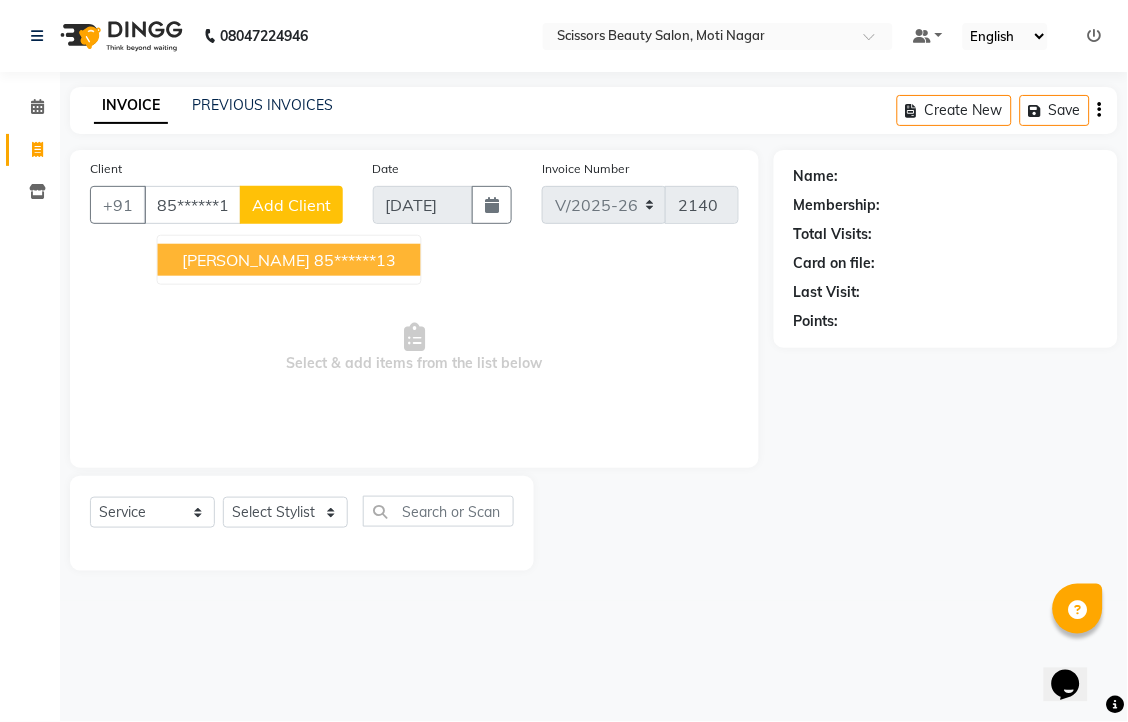 type on "85******13" 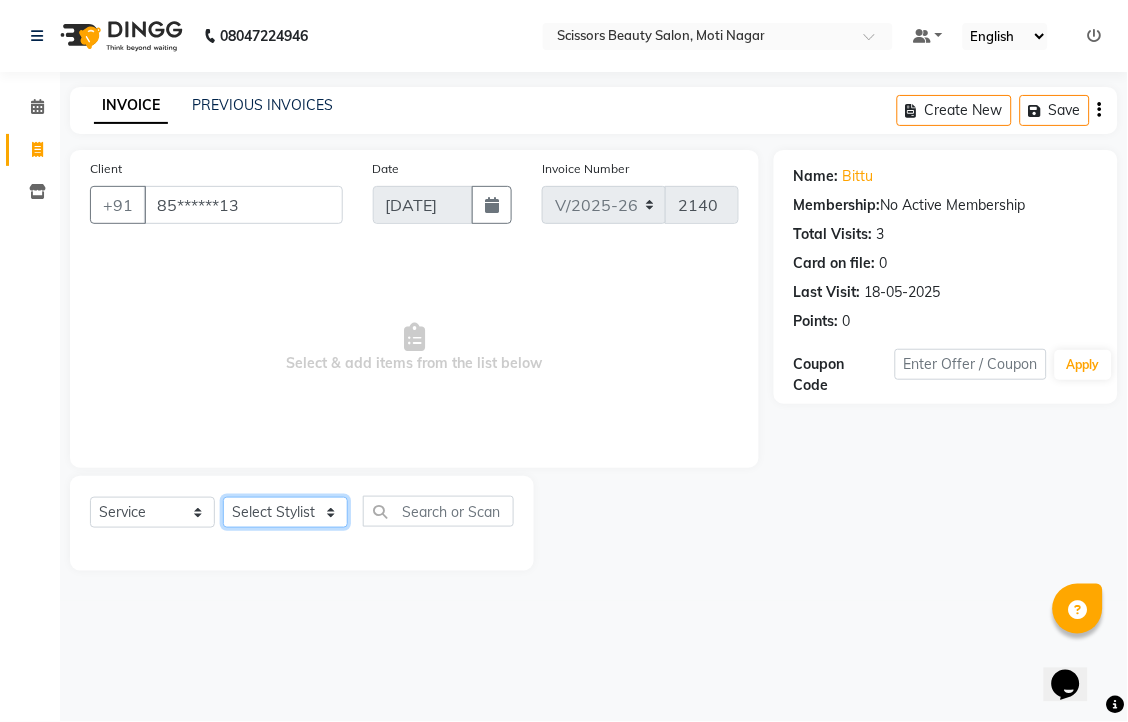 click on "Select Stylist [PERSON_NAME] [PERSON_NAME] Sir Staff" 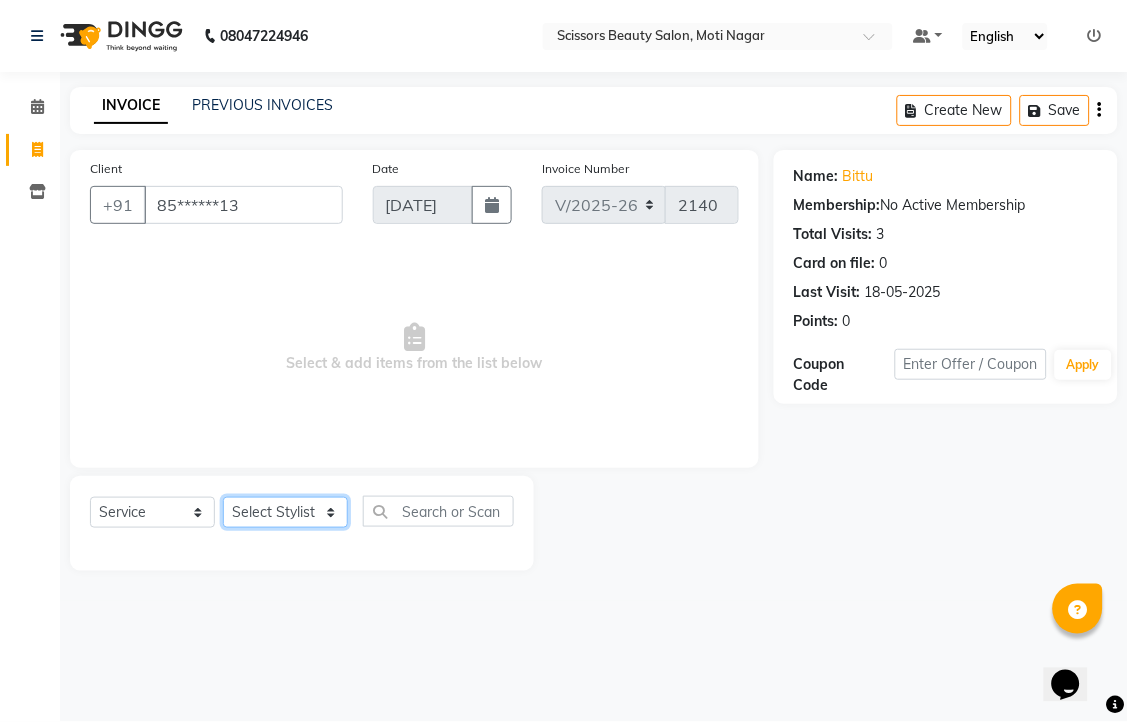 select on "81450" 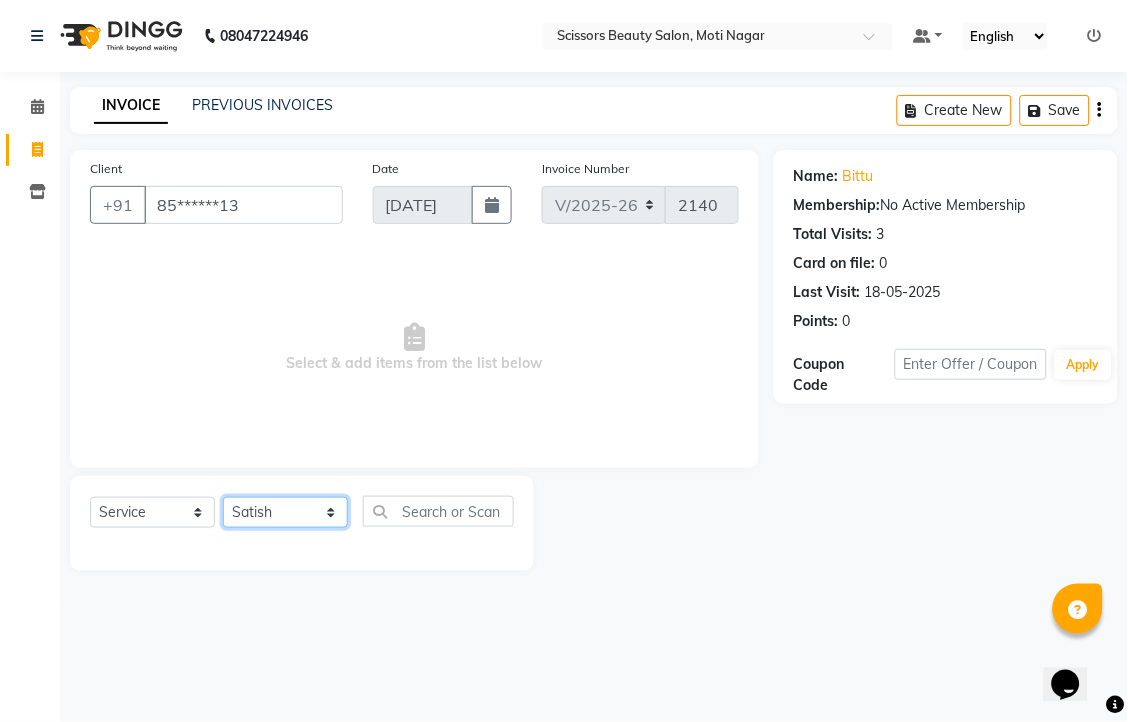 click on "Select Stylist [PERSON_NAME] [PERSON_NAME] Sir Staff" 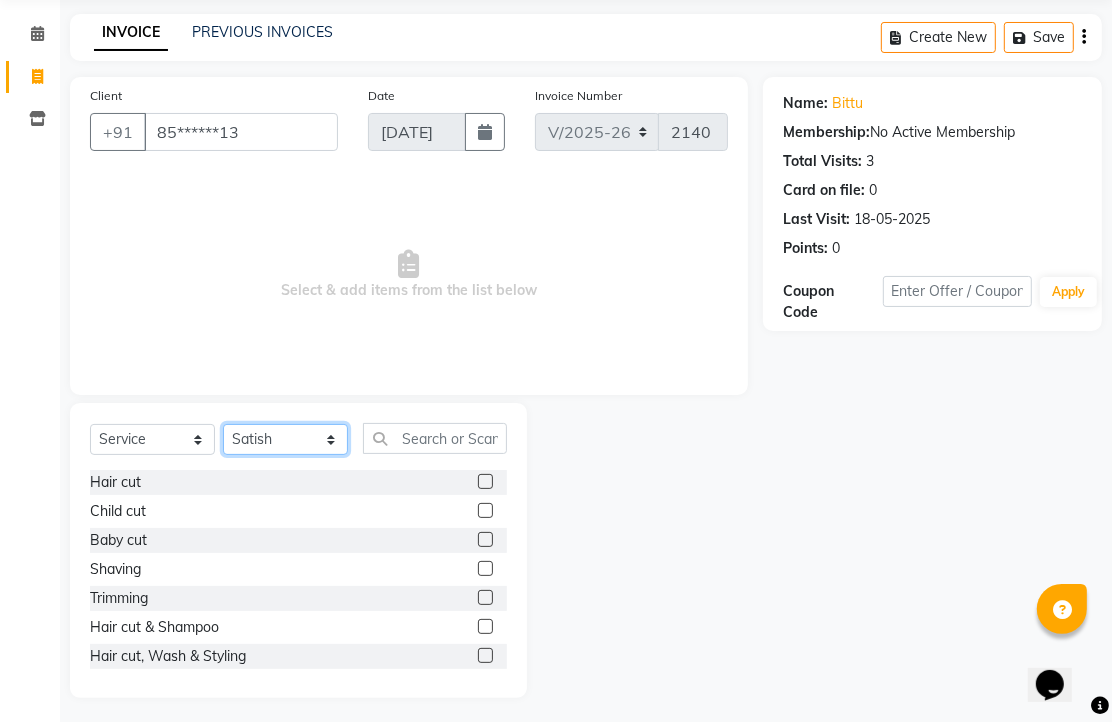 scroll, scrollTop: 147, scrollLeft: 0, axis: vertical 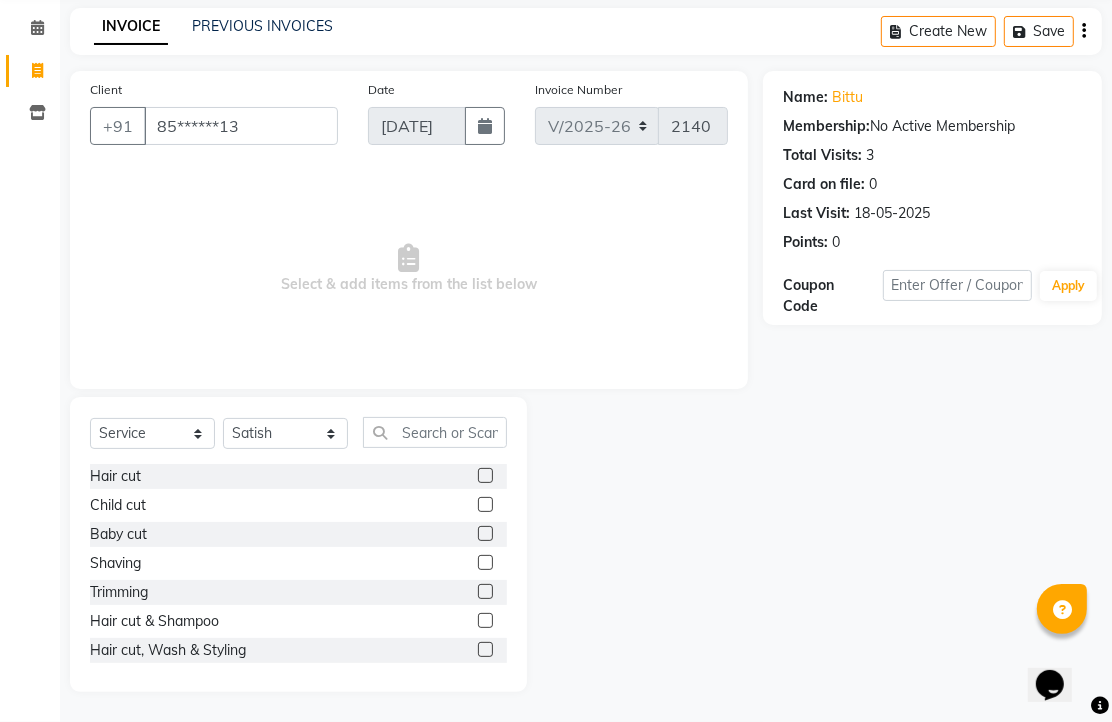 click 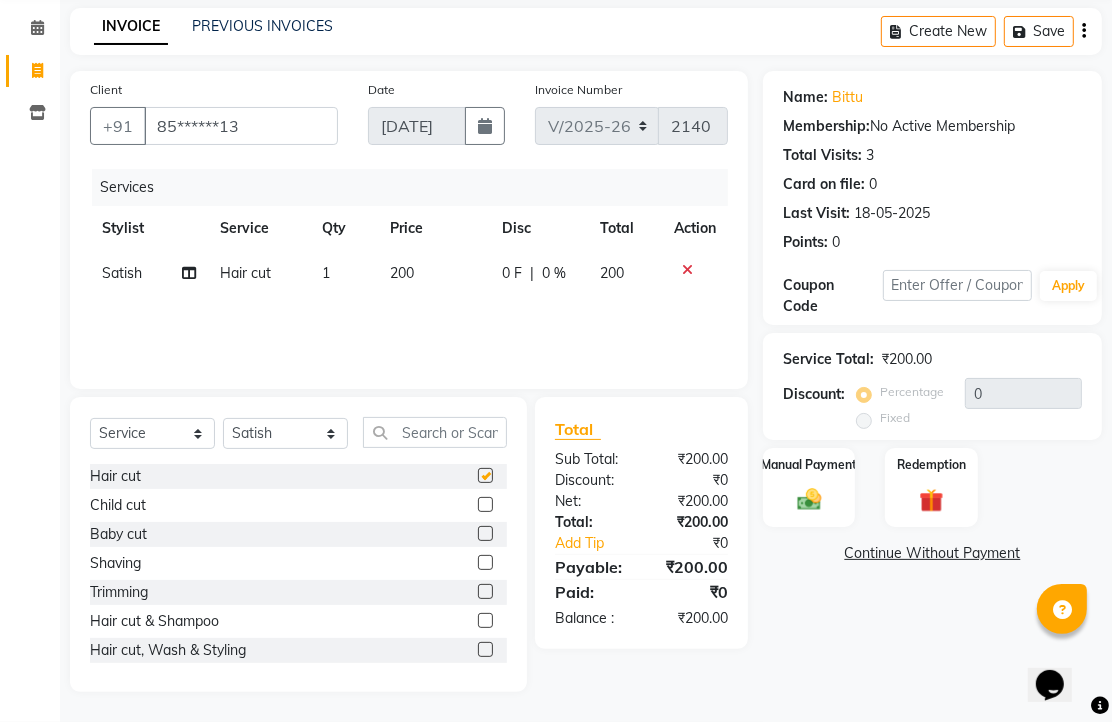 checkbox on "false" 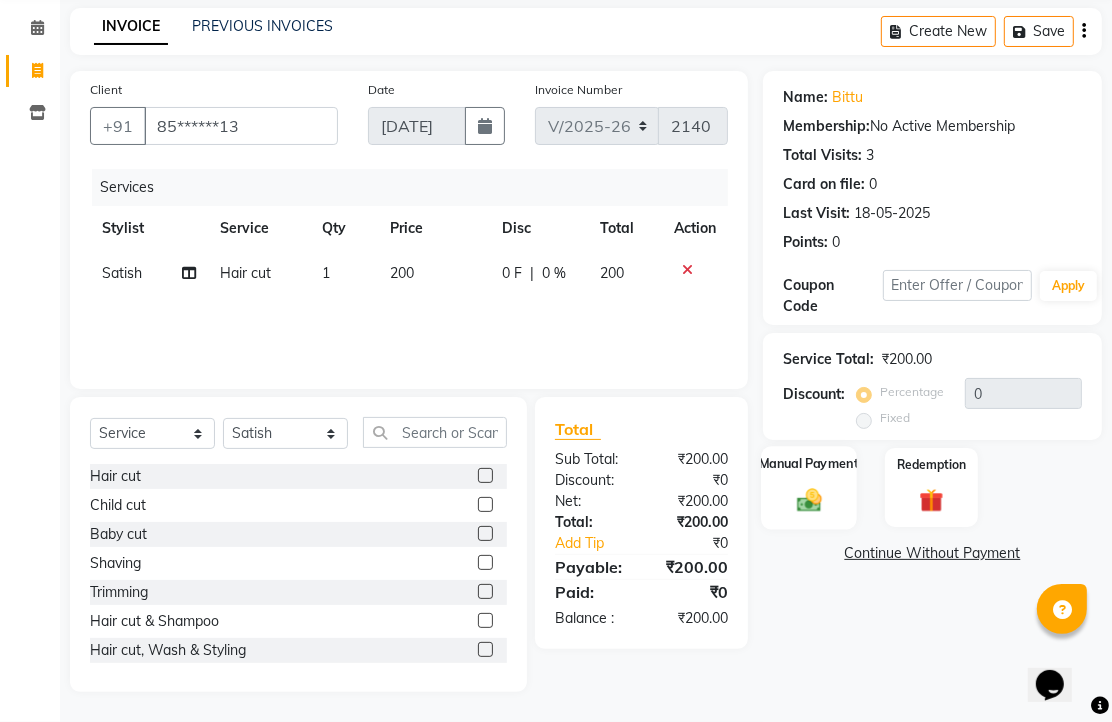 click 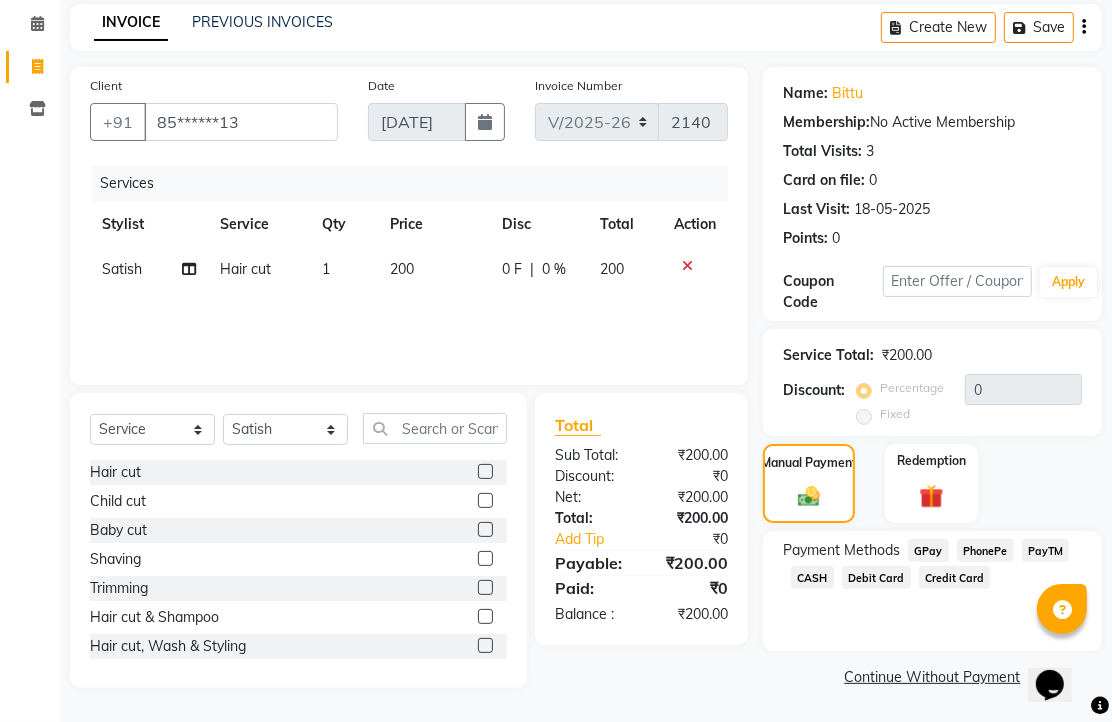 click on "PhonePe" 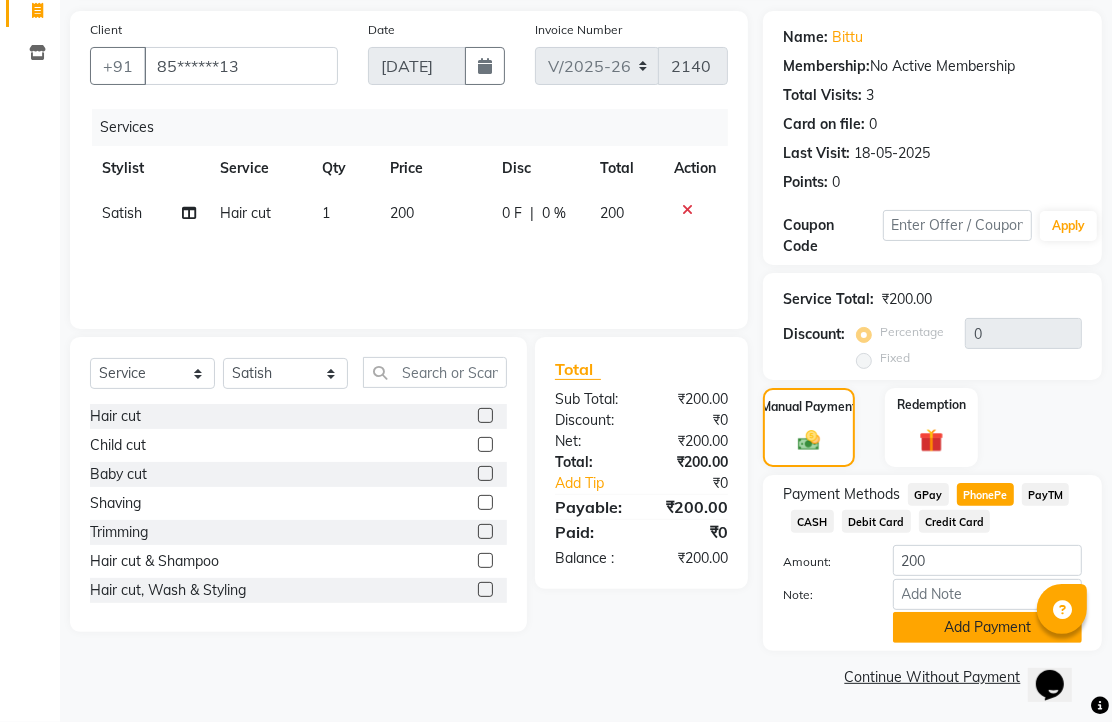scroll, scrollTop: 248, scrollLeft: 0, axis: vertical 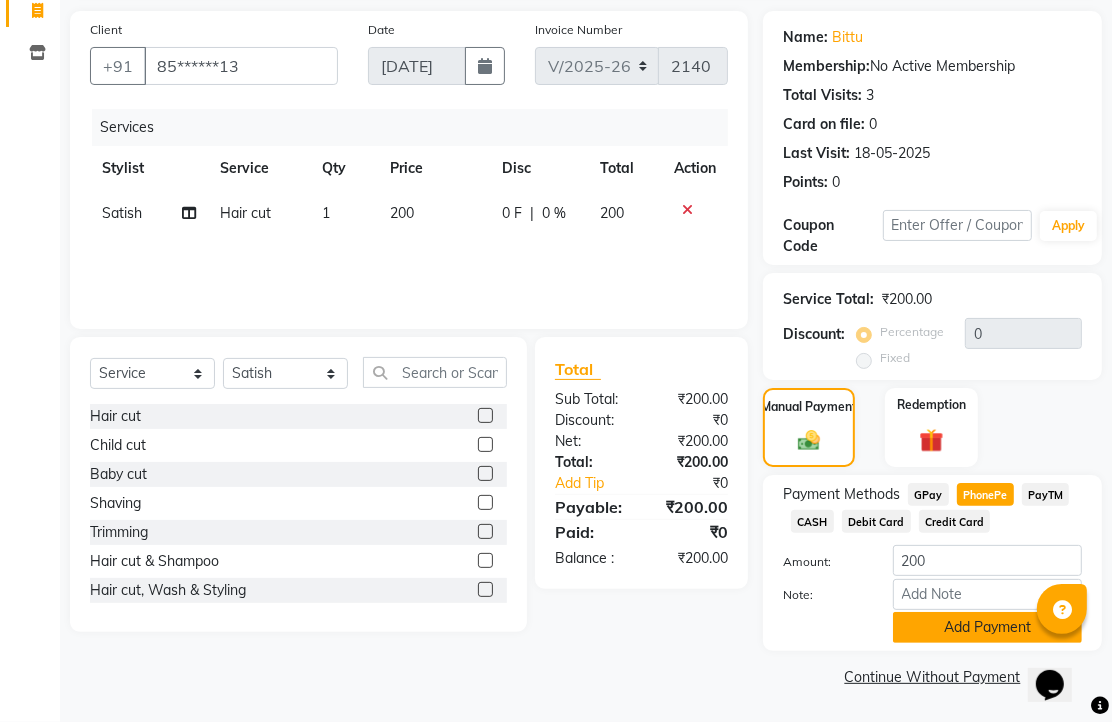 click on "Add Payment" 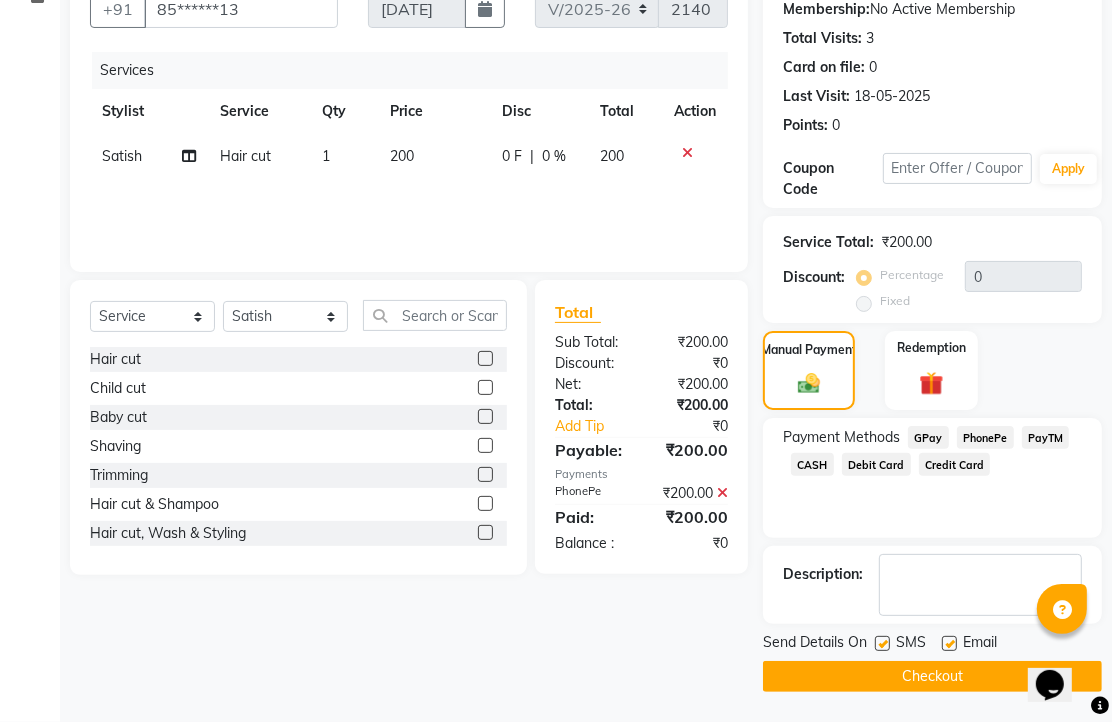 scroll, scrollTop: 304, scrollLeft: 0, axis: vertical 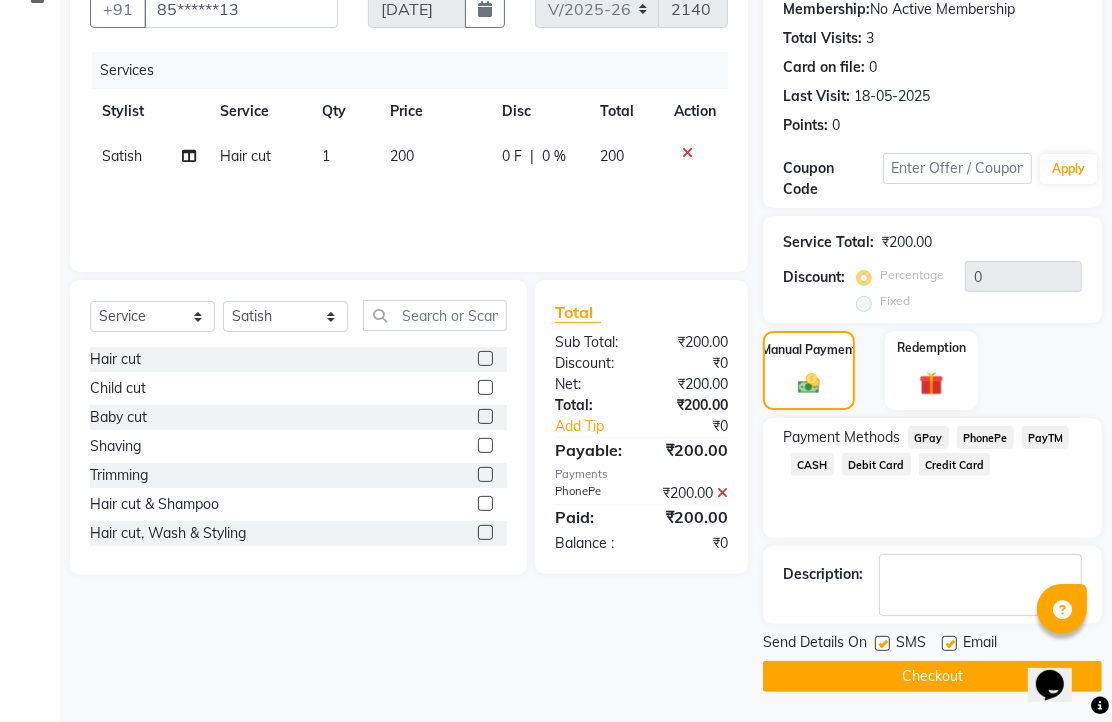click 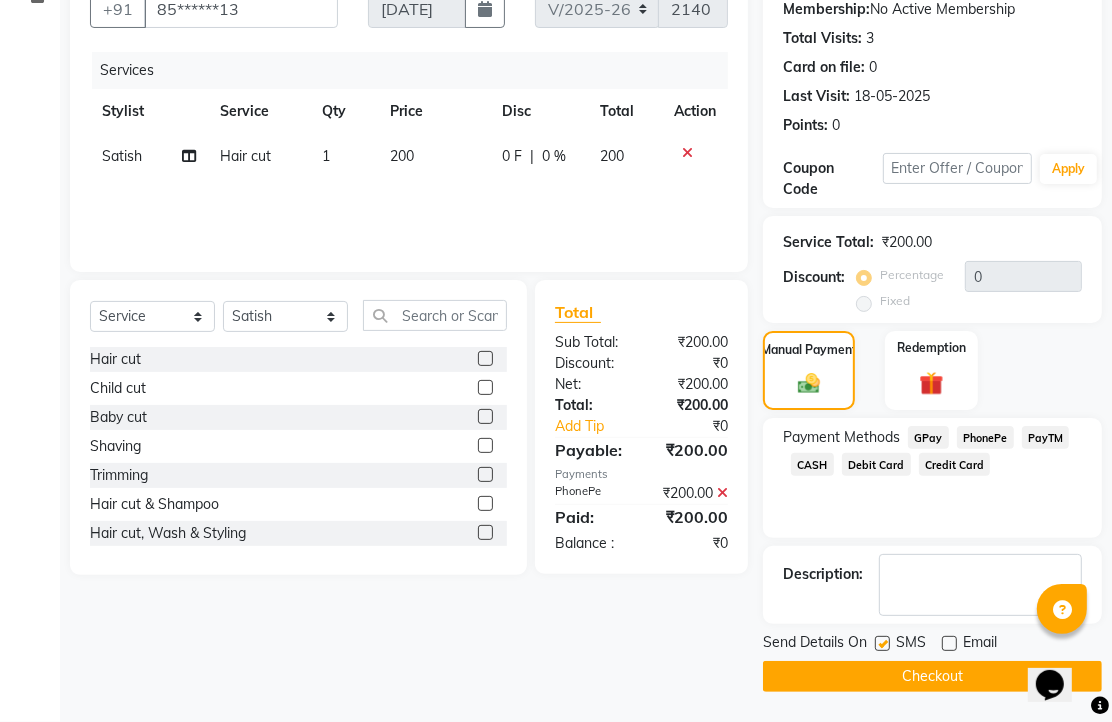 click on "Checkout" 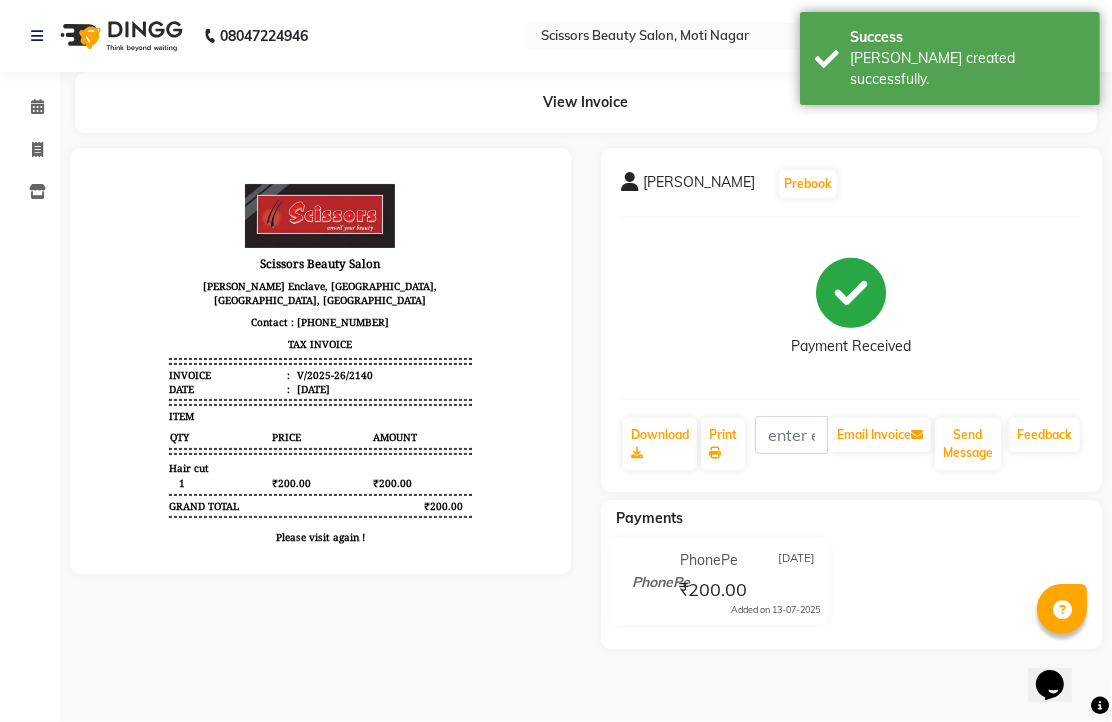 scroll, scrollTop: 0, scrollLeft: 0, axis: both 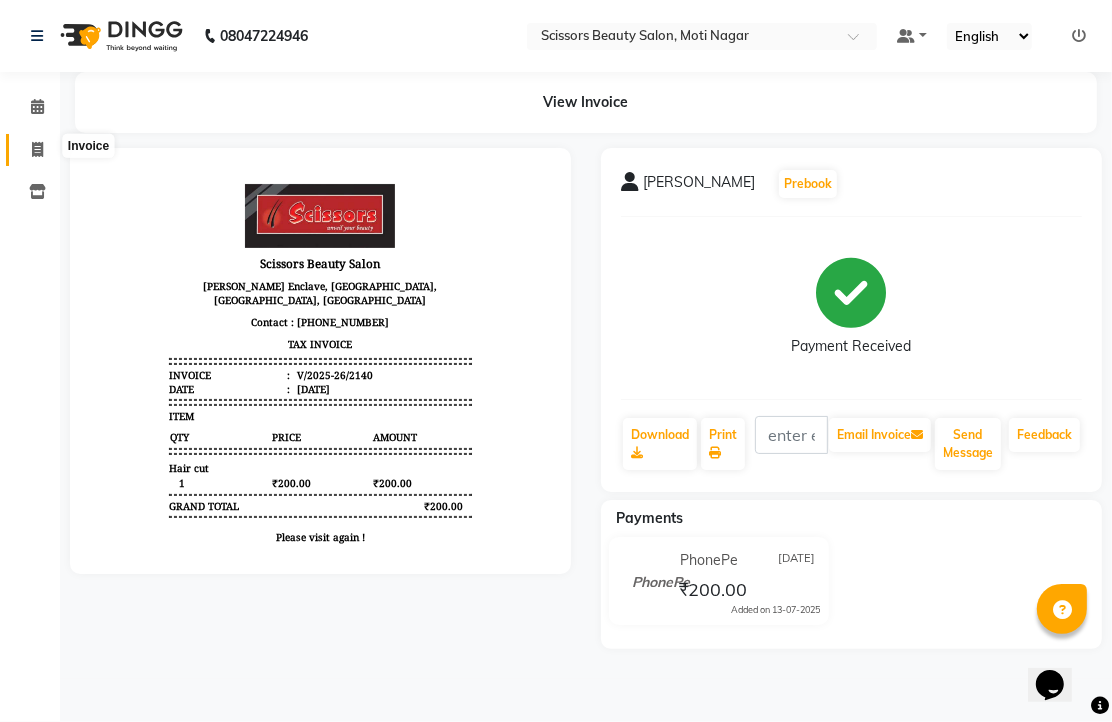 click 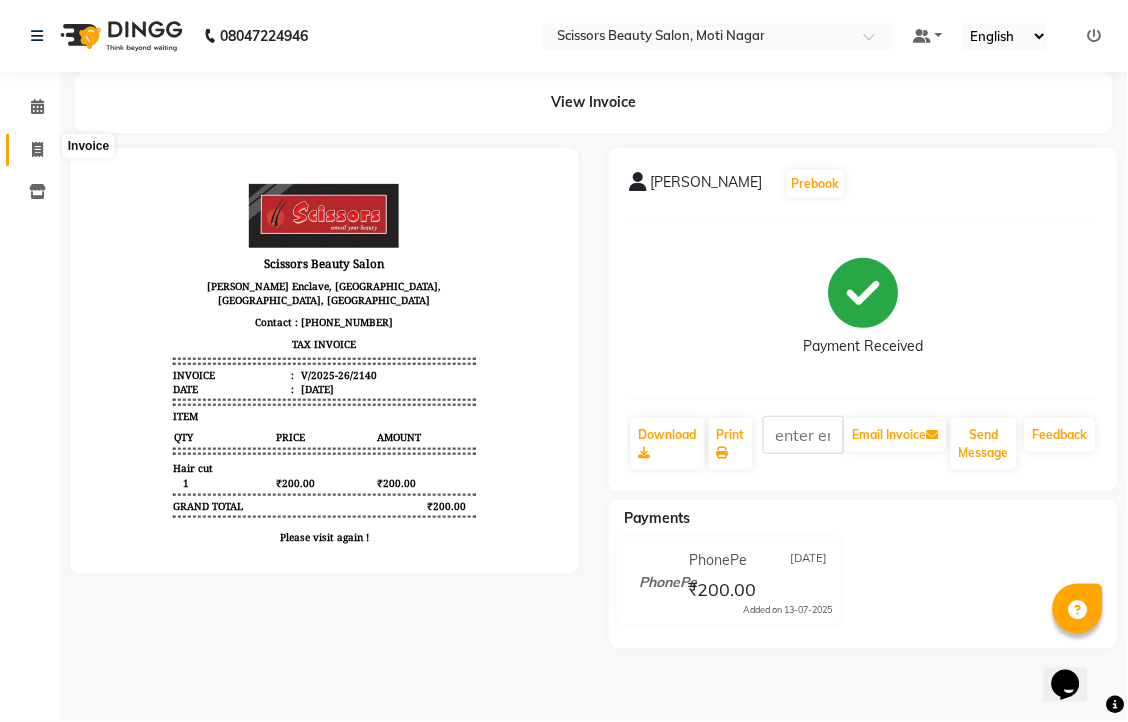 select on "service" 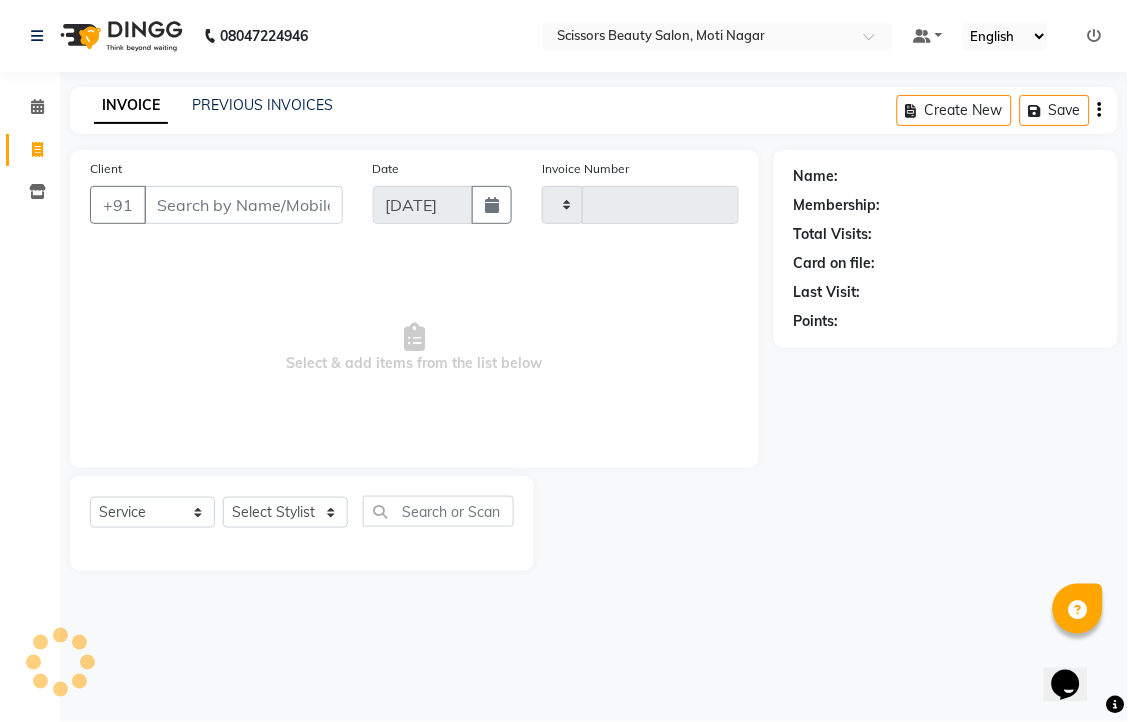 type on "2141" 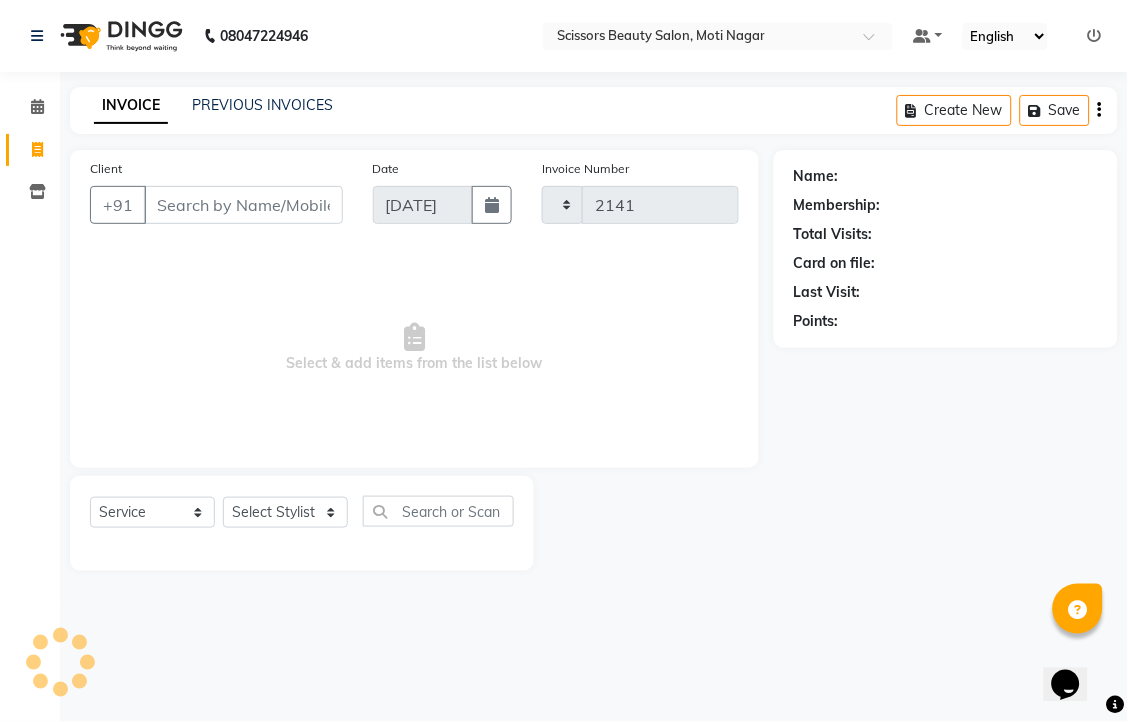select on "7057" 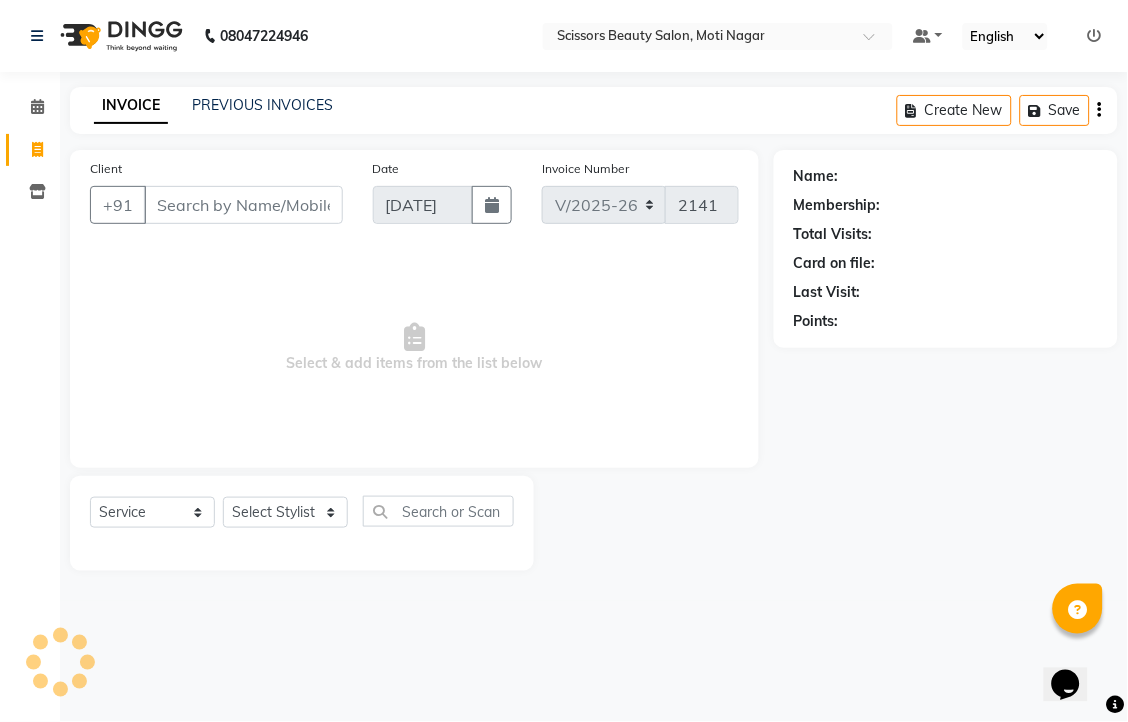 click on "Client" at bounding box center [243, 205] 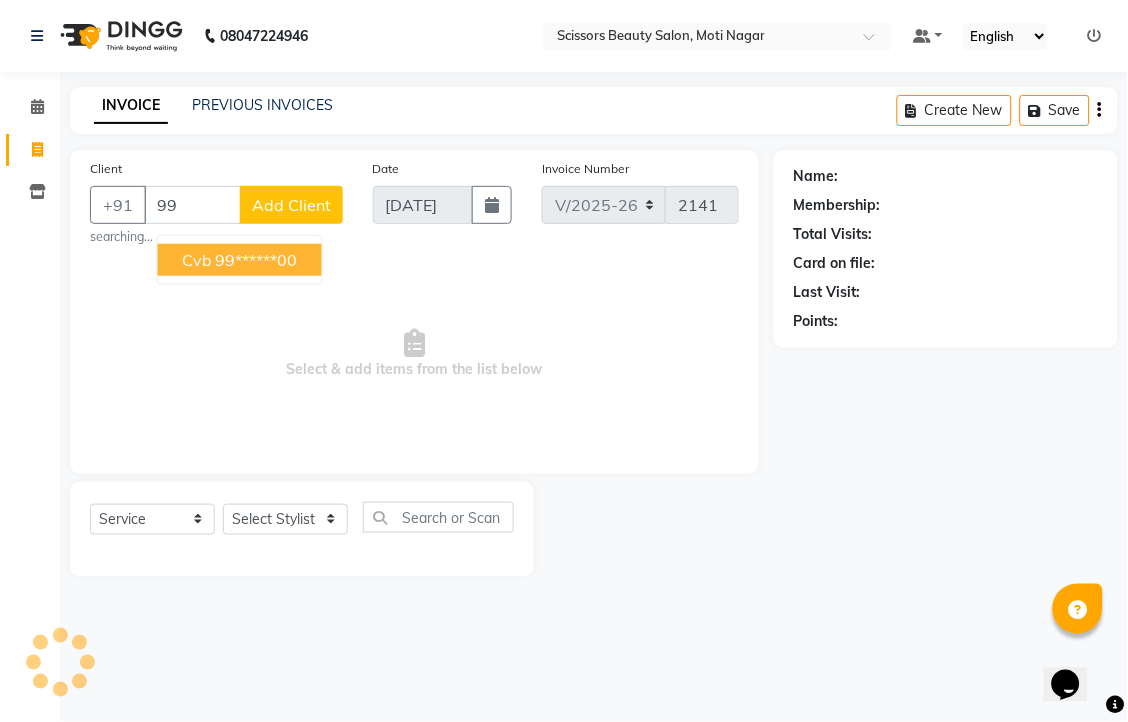 type on "9" 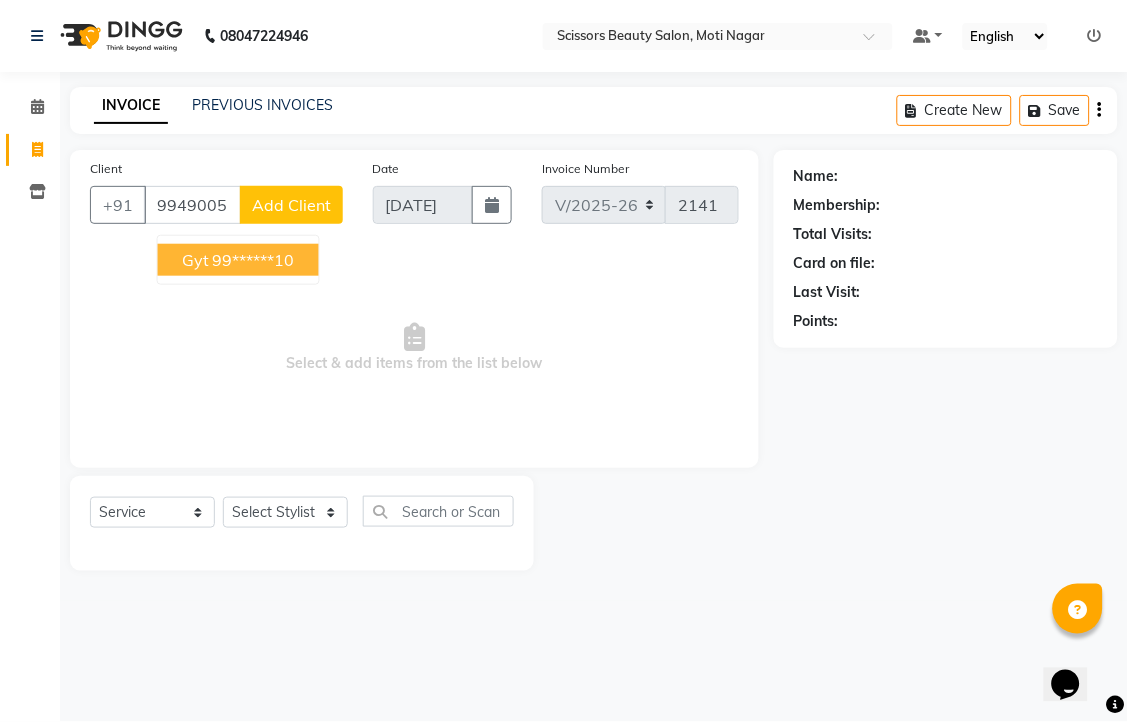 drag, startPoint x: 202, startPoint y: 268, endPoint x: 197, endPoint y: 284, distance: 16.763054 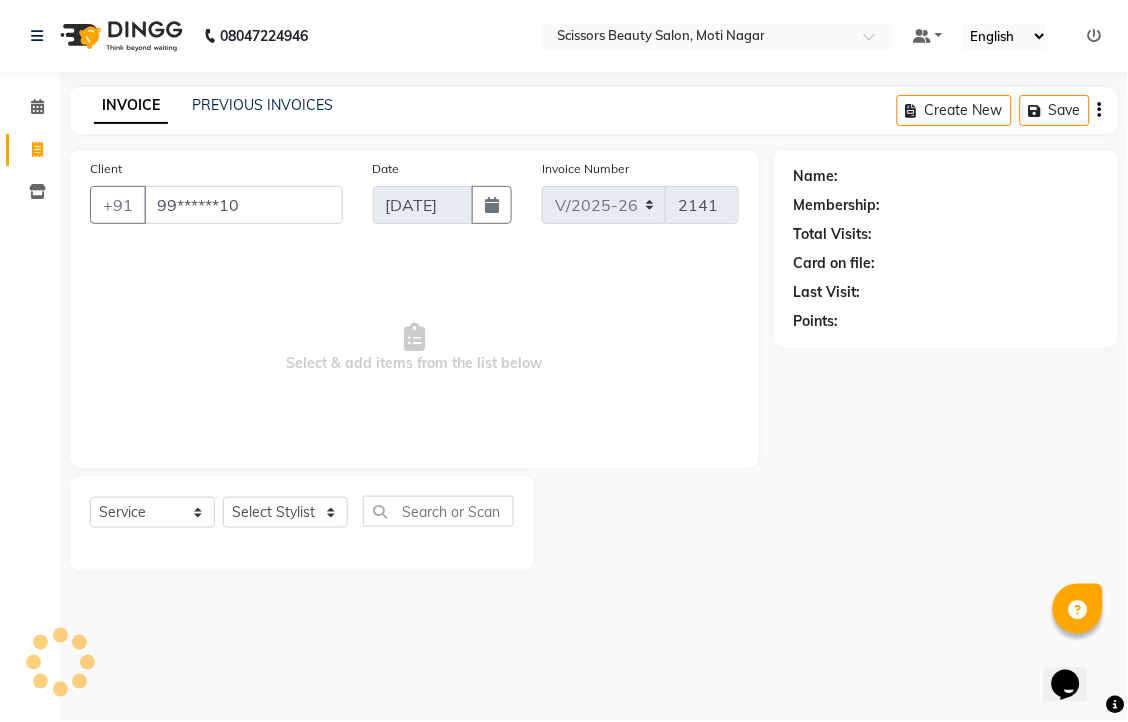 type on "99******10" 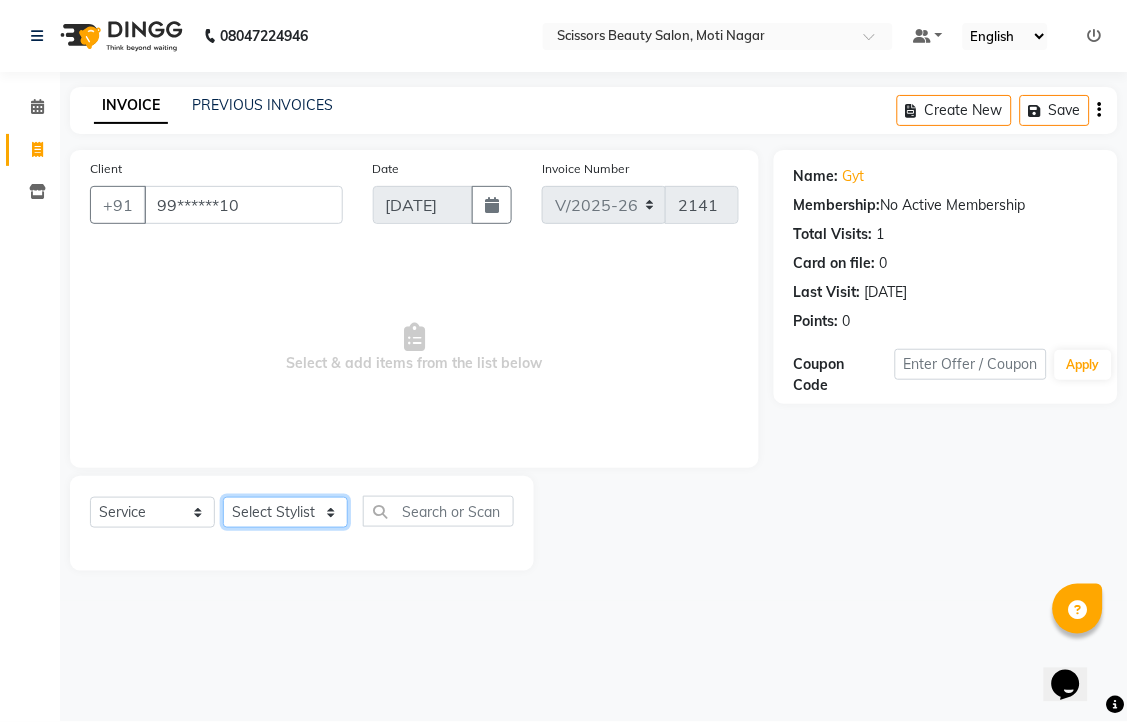 click on "Select Stylist [PERSON_NAME] [PERSON_NAME] Sir Staff" 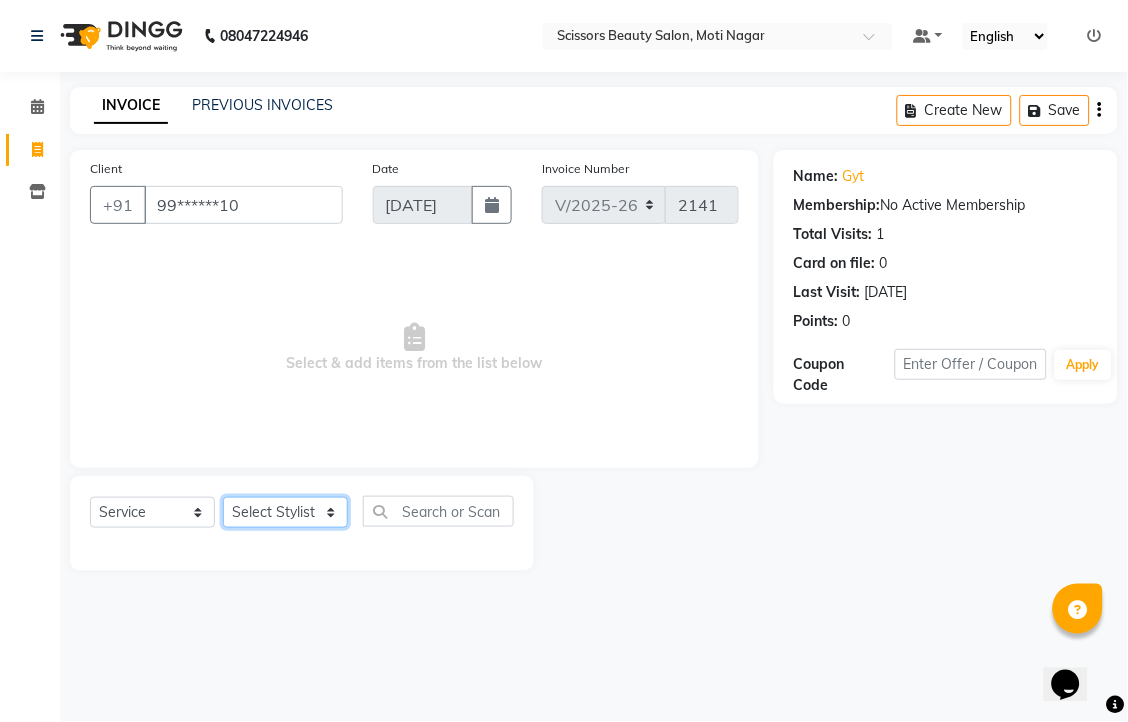 select on "58456" 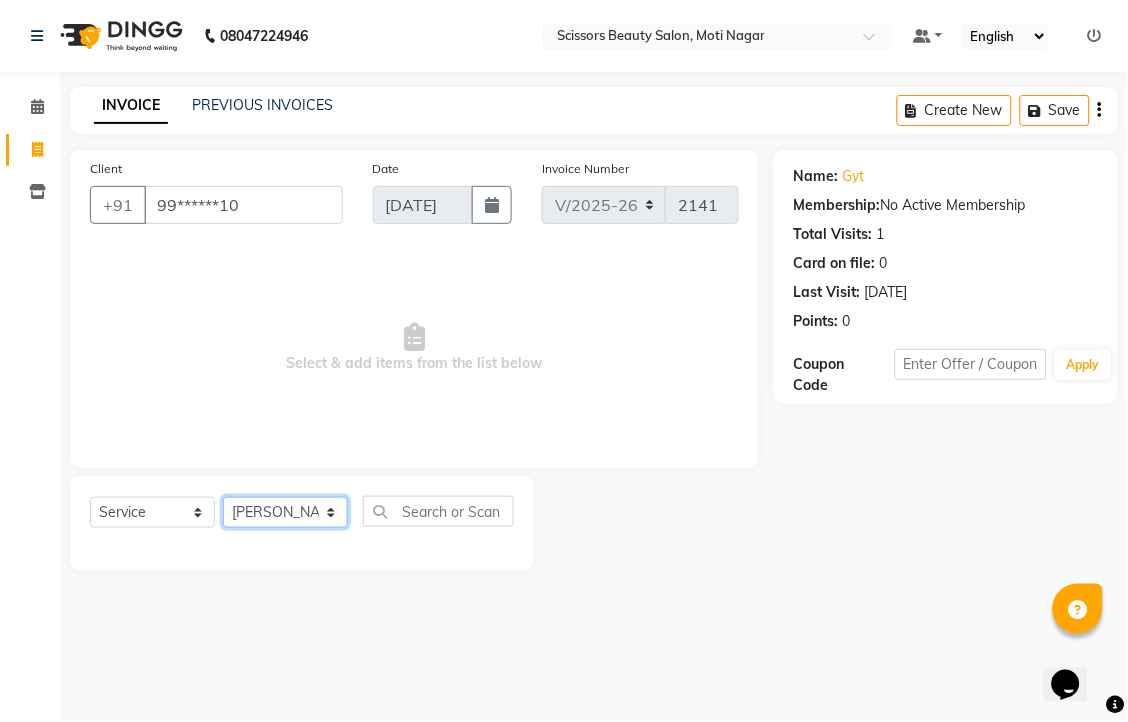 click on "Select Stylist [PERSON_NAME] [PERSON_NAME] Sir Staff" 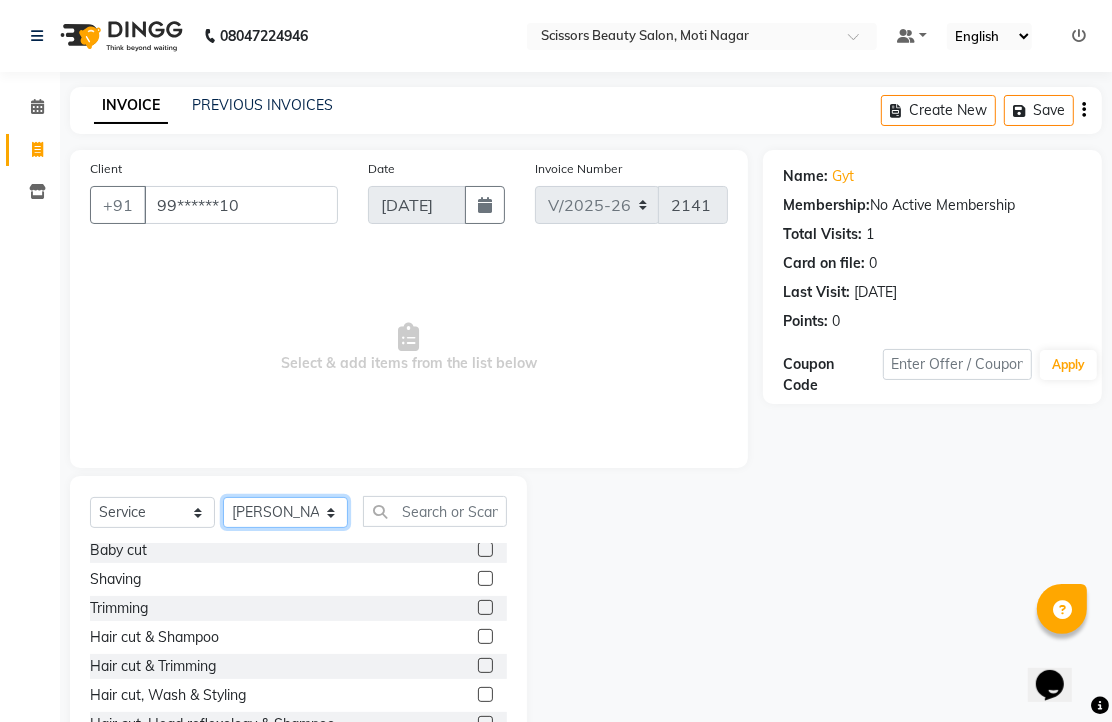 scroll, scrollTop: 111, scrollLeft: 0, axis: vertical 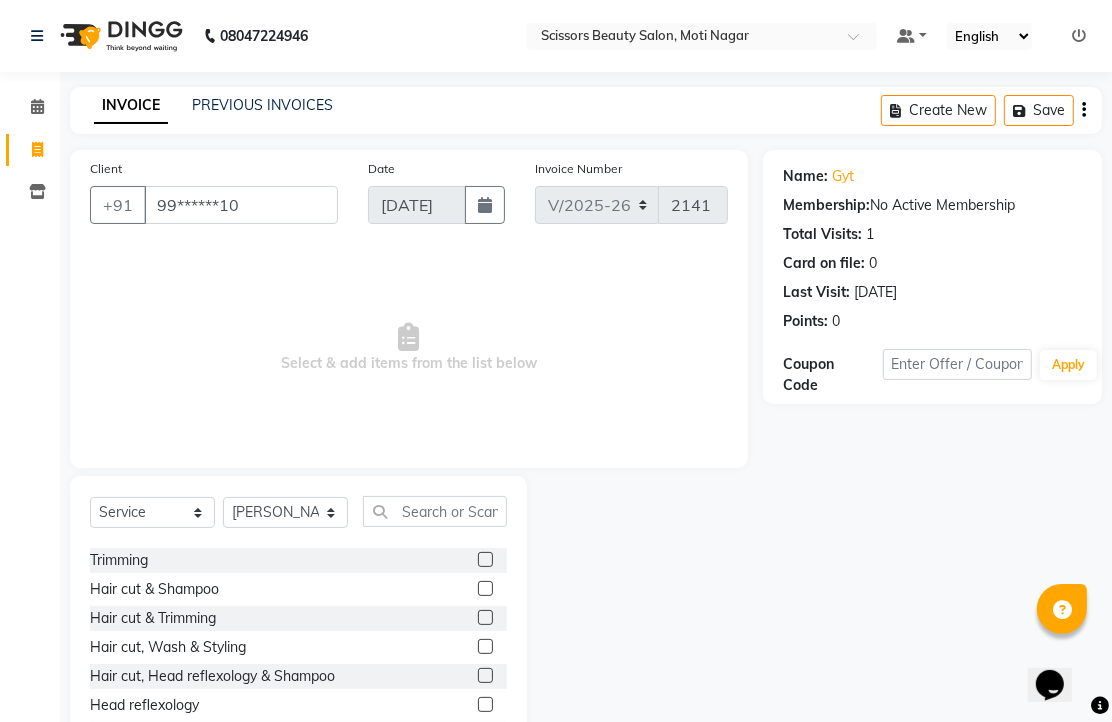click 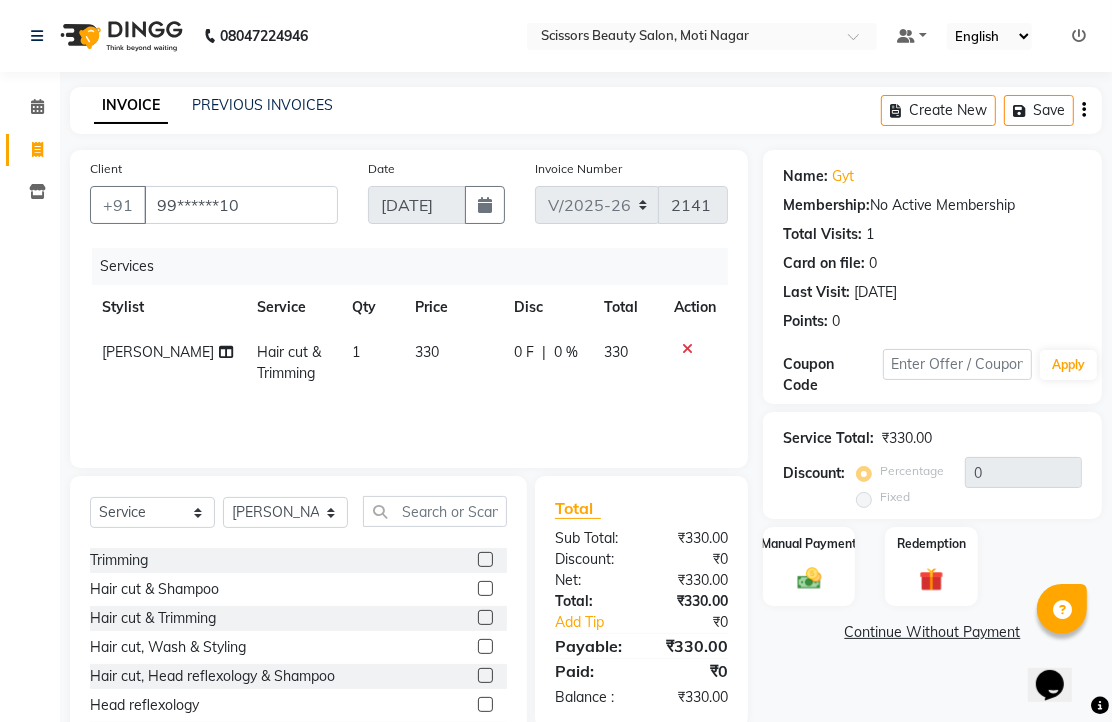 click 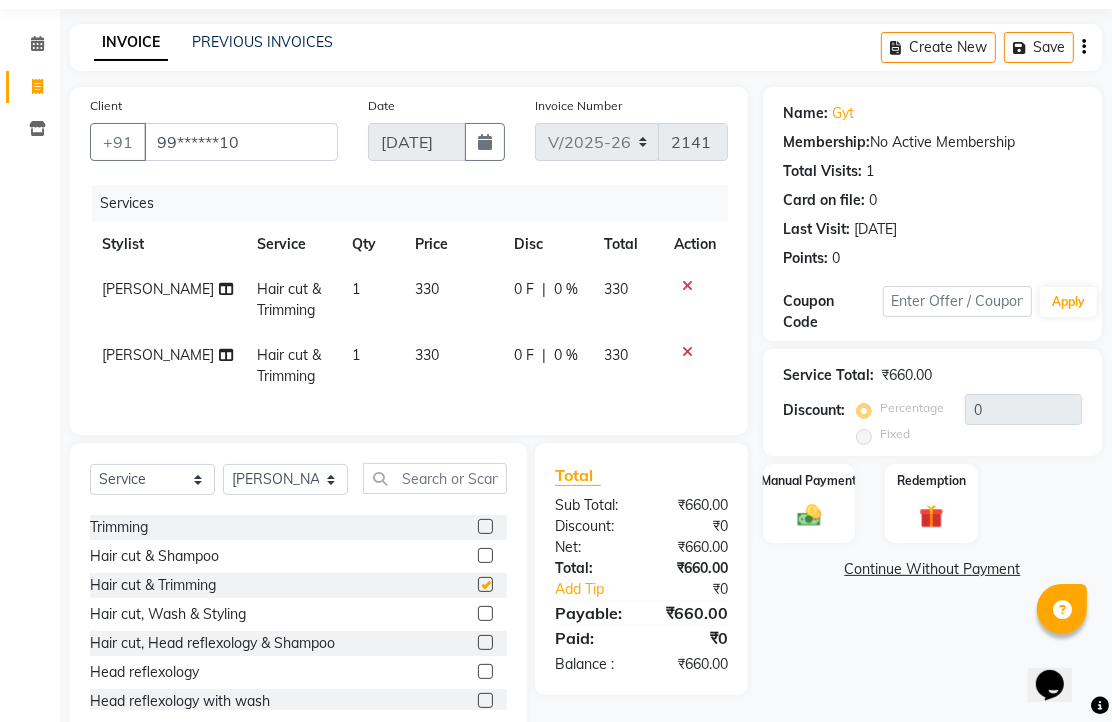 checkbox on "false" 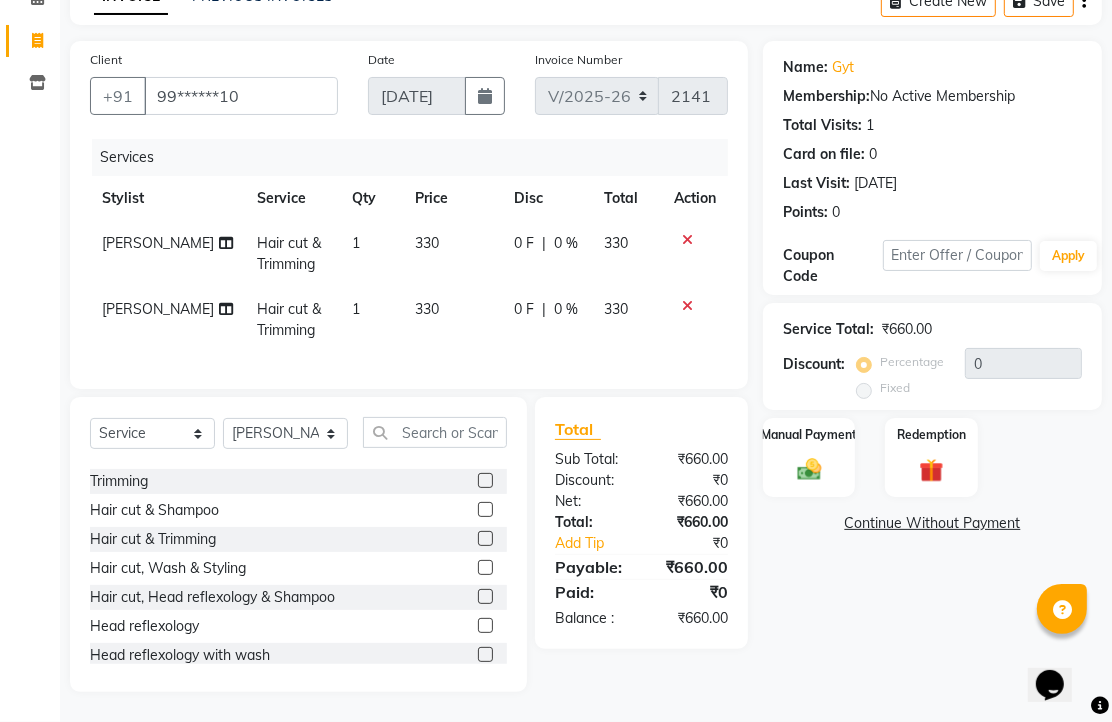 scroll, scrollTop: 222, scrollLeft: 0, axis: vertical 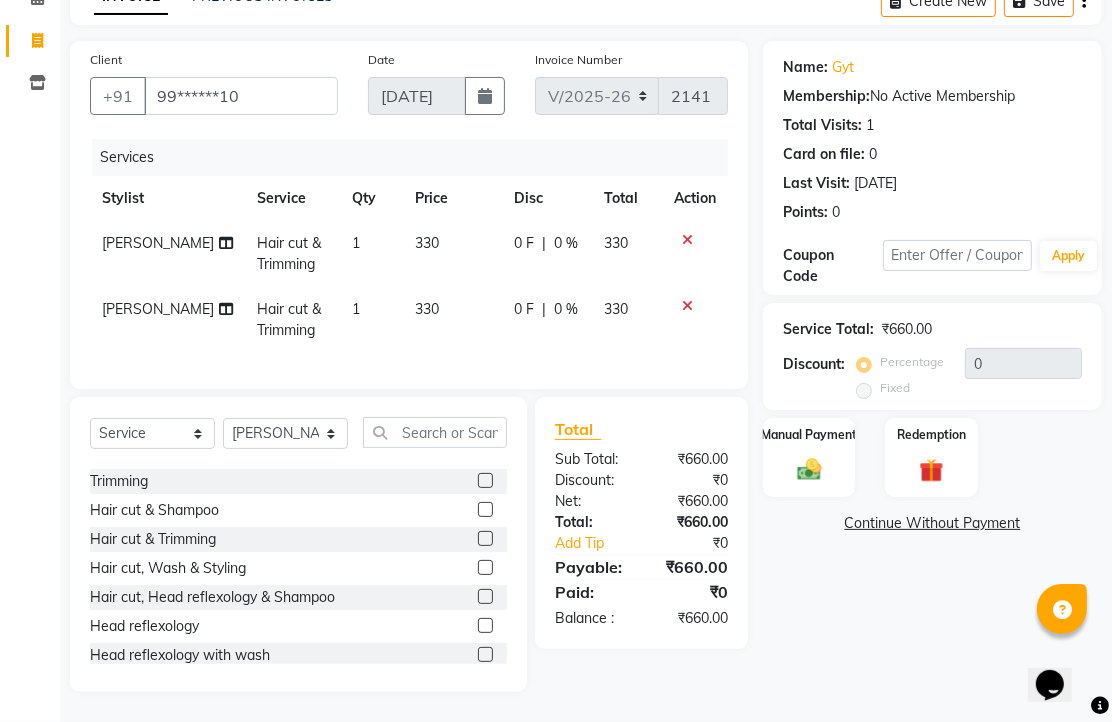 click 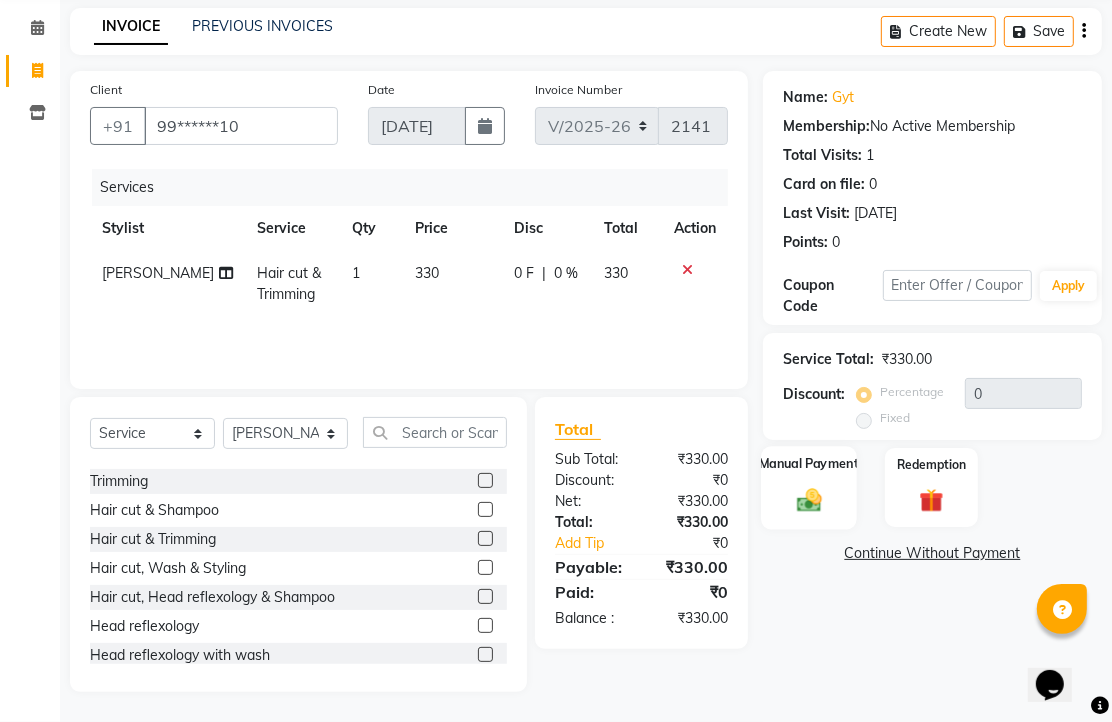 click 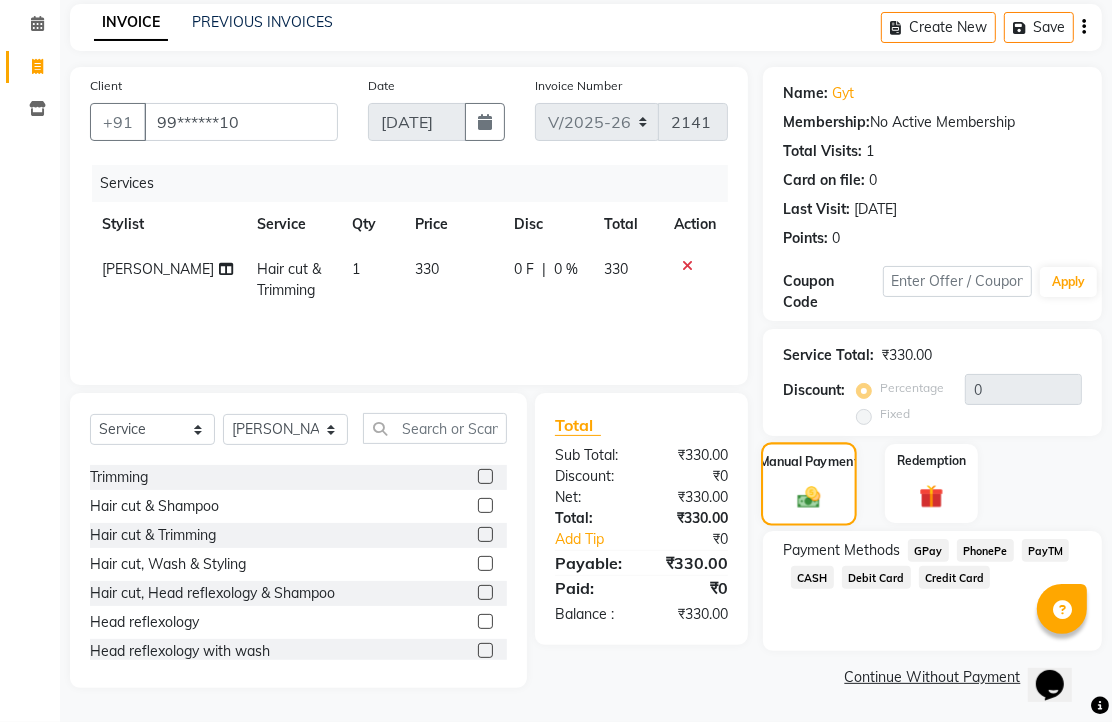 scroll, scrollTop: 163, scrollLeft: 0, axis: vertical 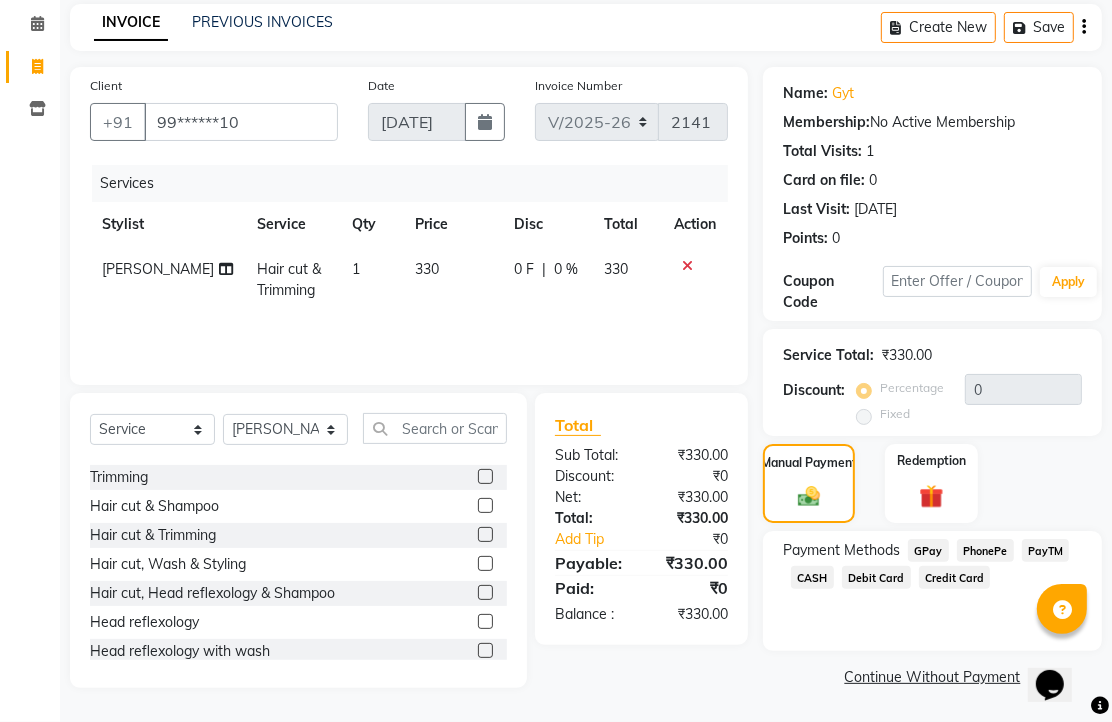 click on "CASH" 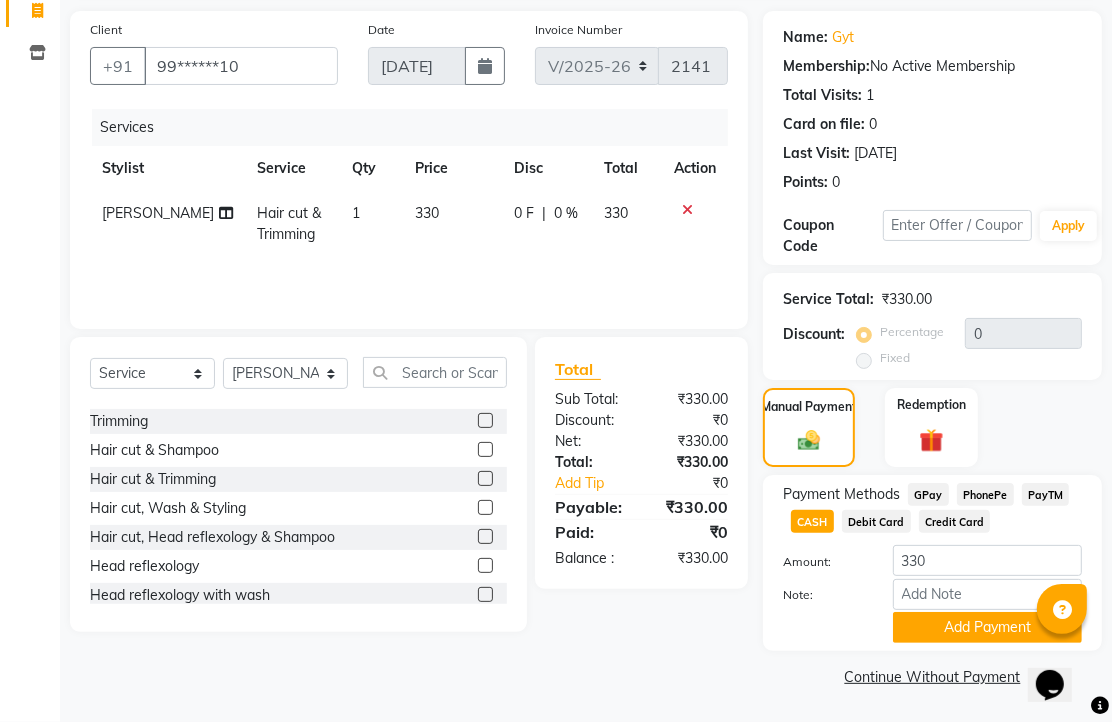 scroll, scrollTop: 248, scrollLeft: 0, axis: vertical 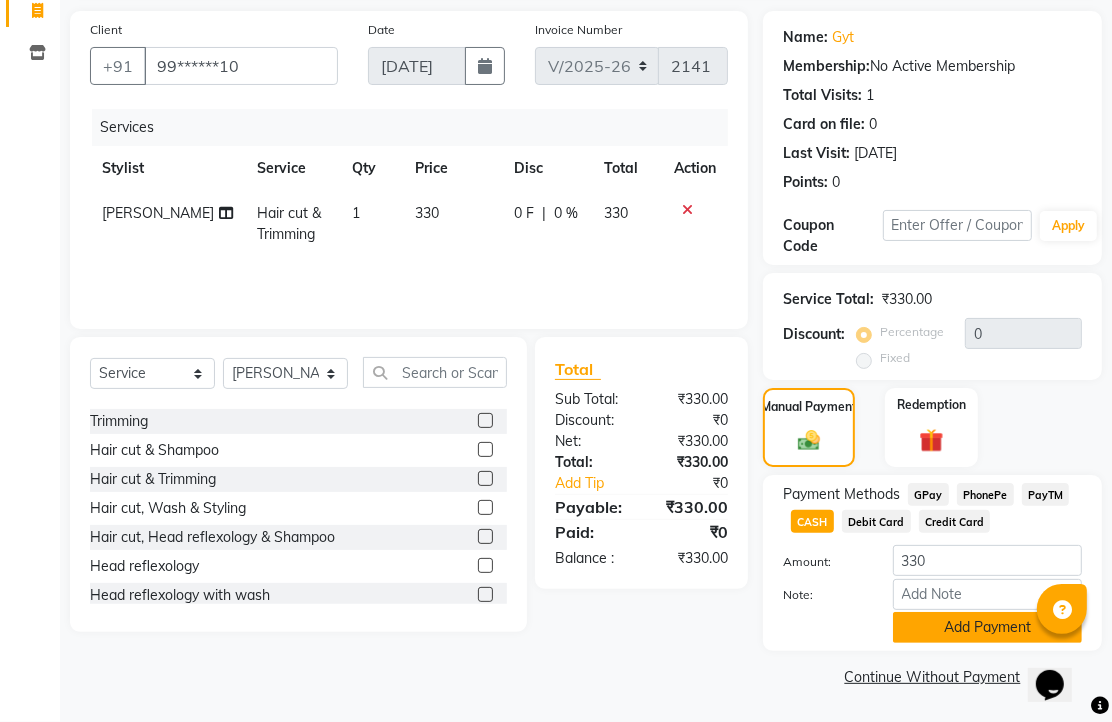 click on "Add Payment" 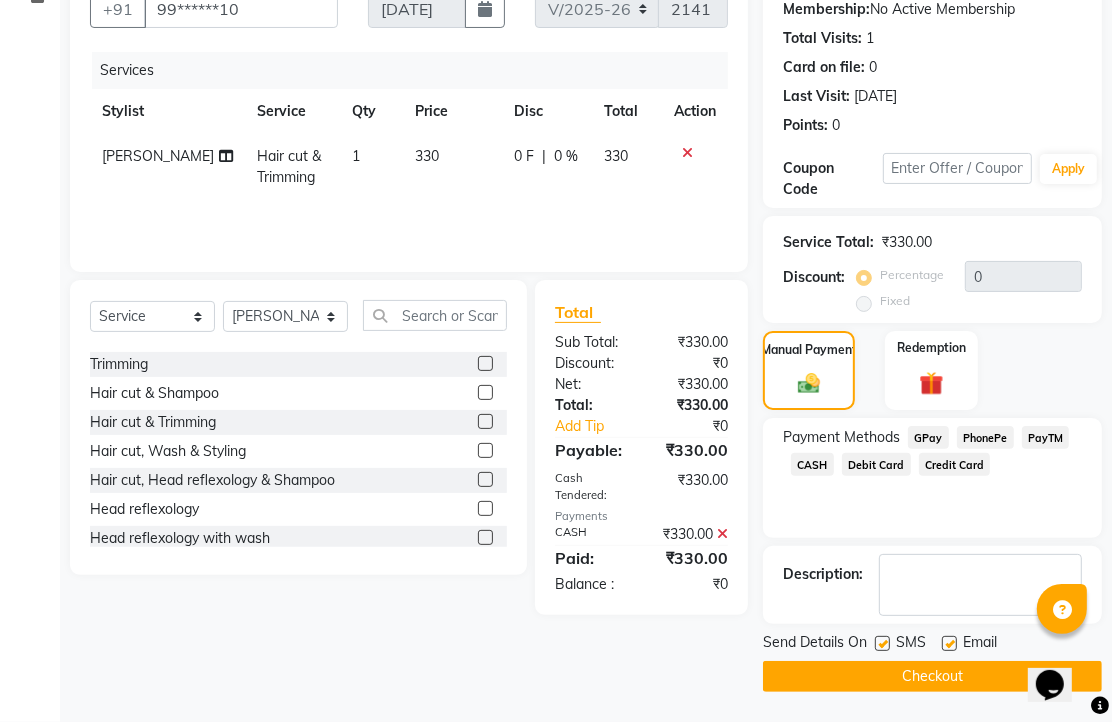 scroll, scrollTop: 304, scrollLeft: 0, axis: vertical 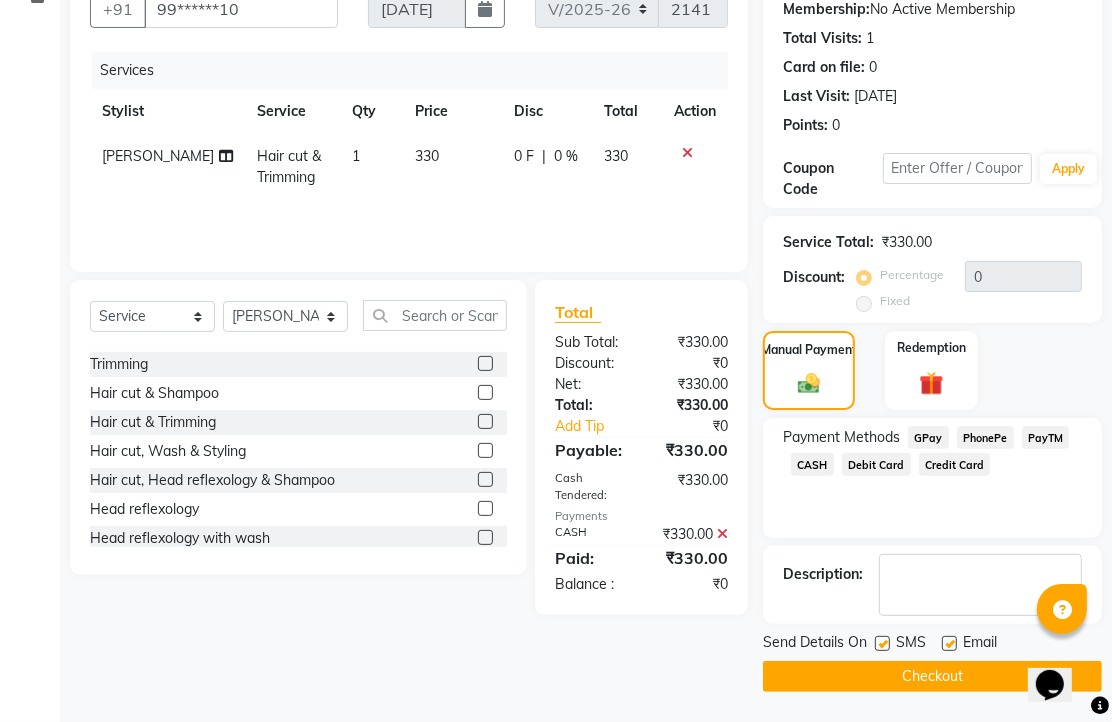 click 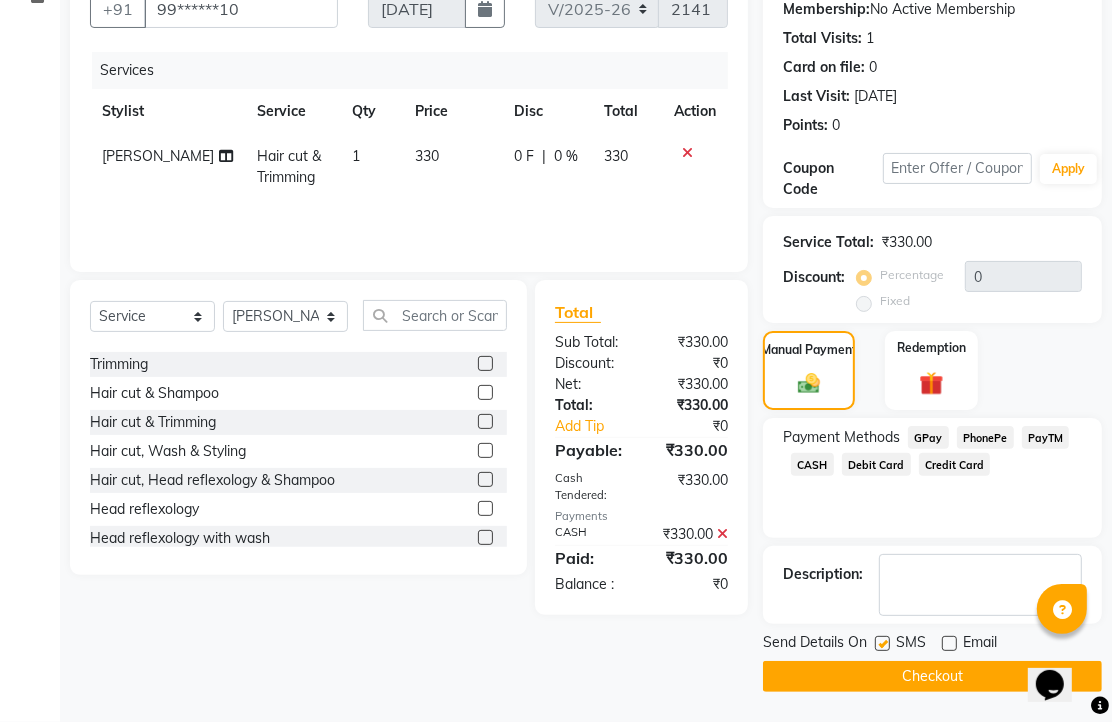 click on "Checkout" 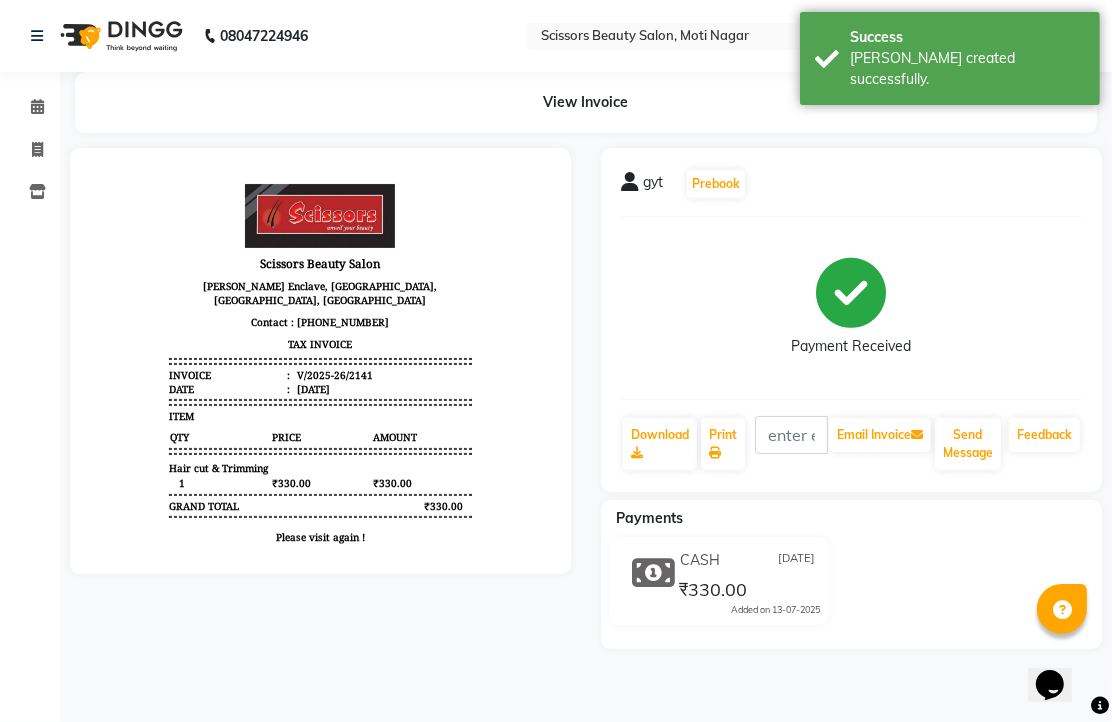 scroll, scrollTop: 0, scrollLeft: 0, axis: both 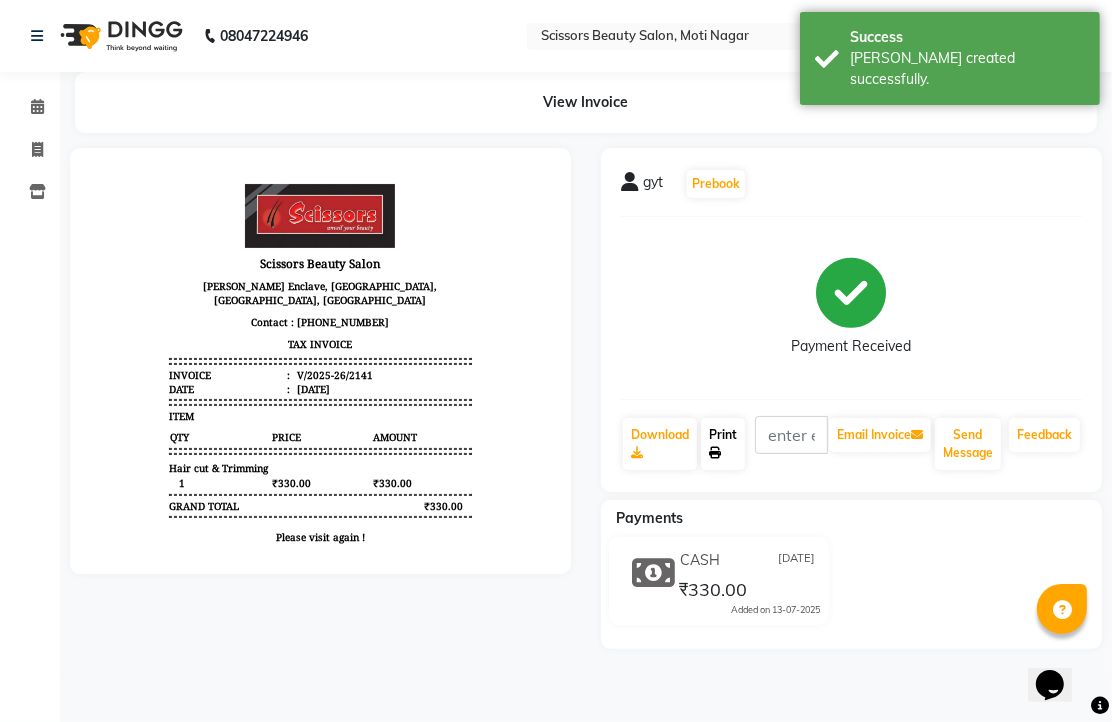 click on "Print" 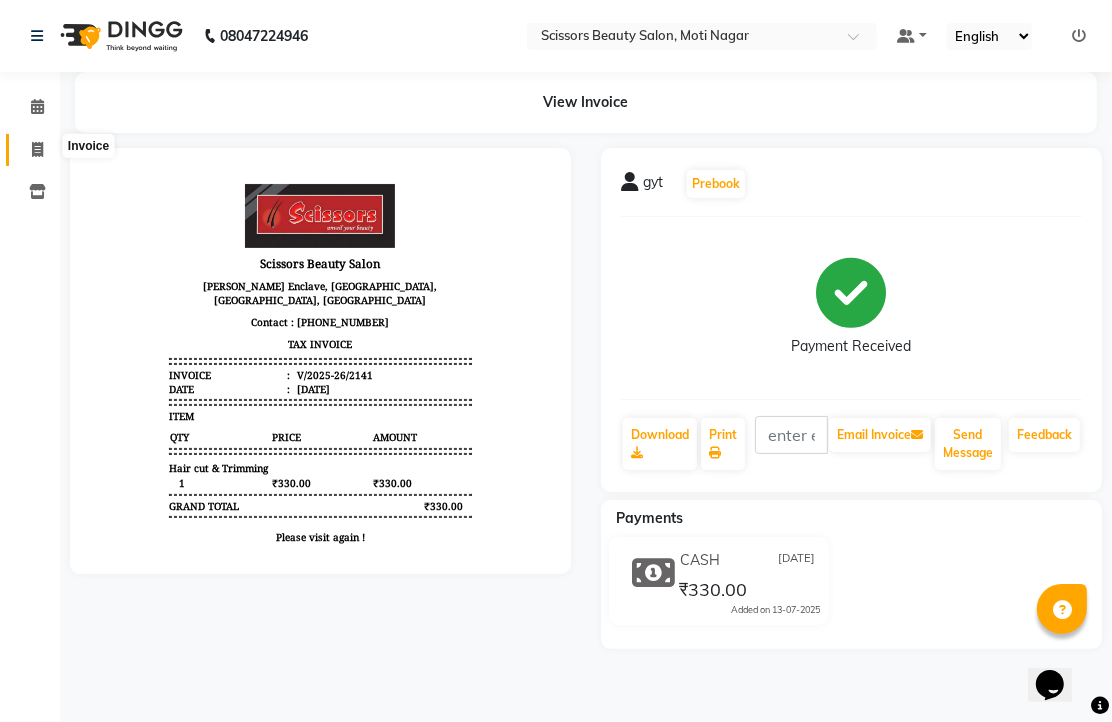 click 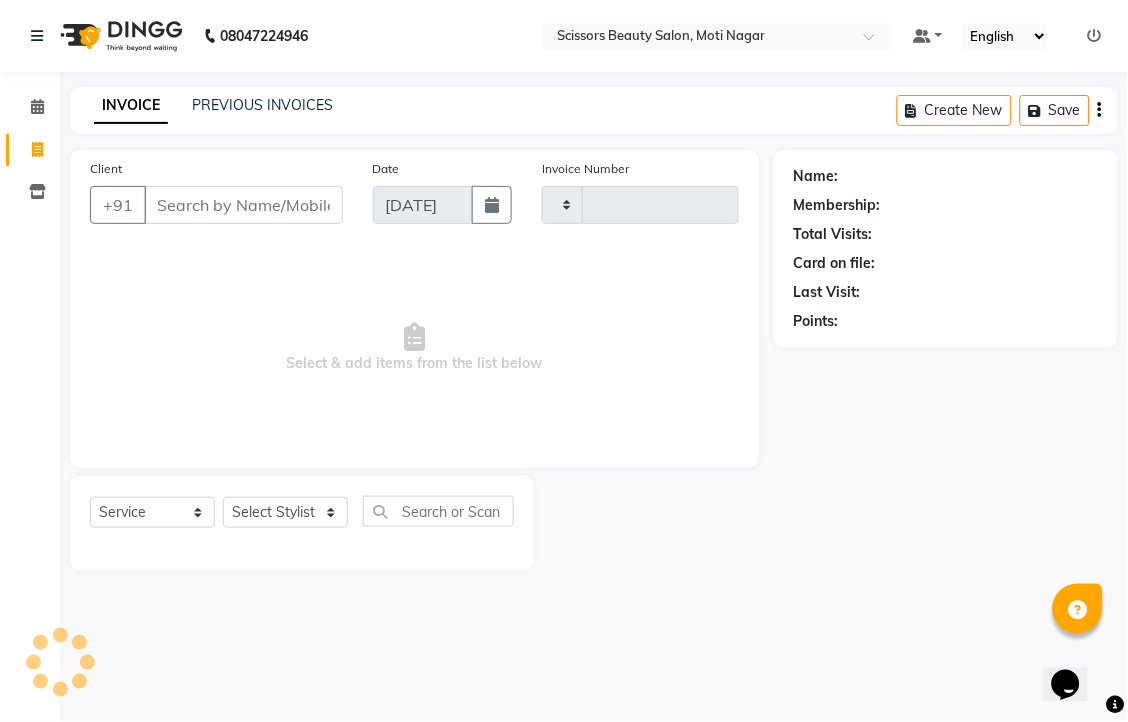 type on "2142" 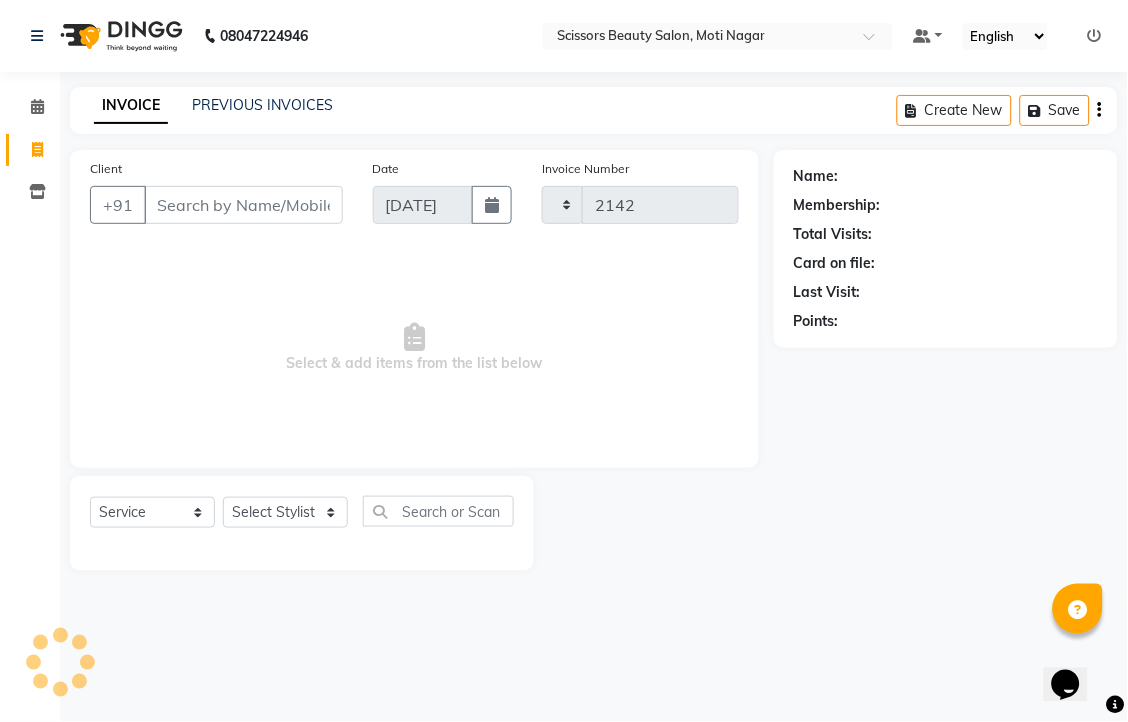 select on "7057" 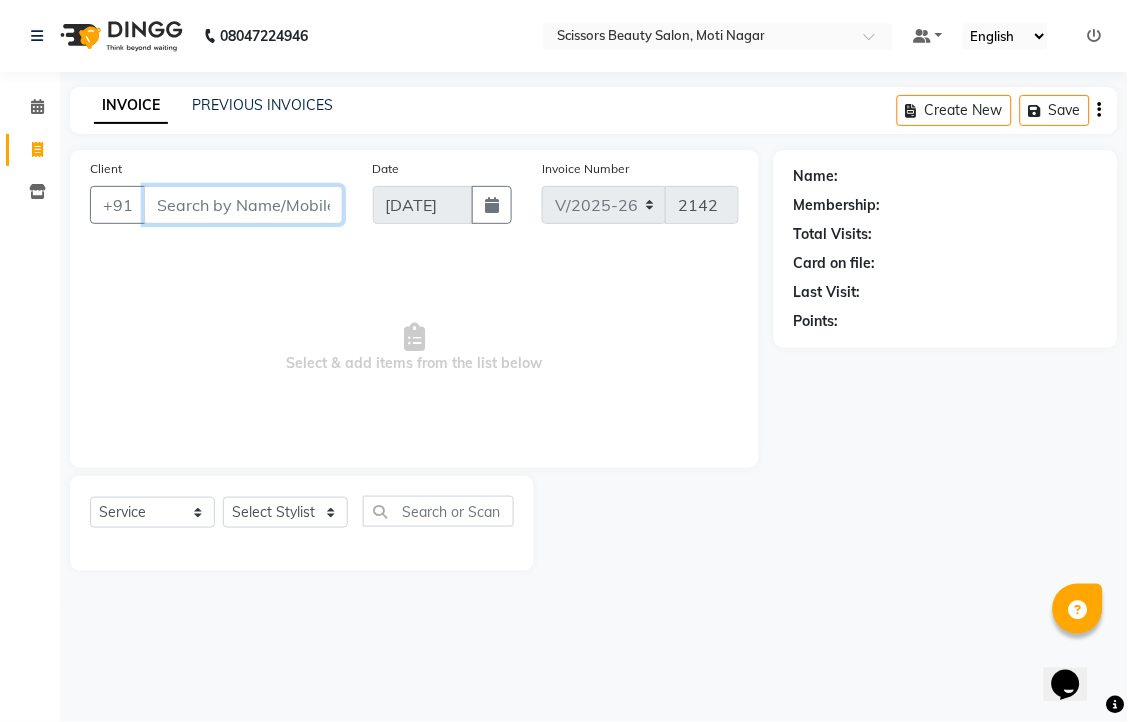 click on "Client" at bounding box center (243, 205) 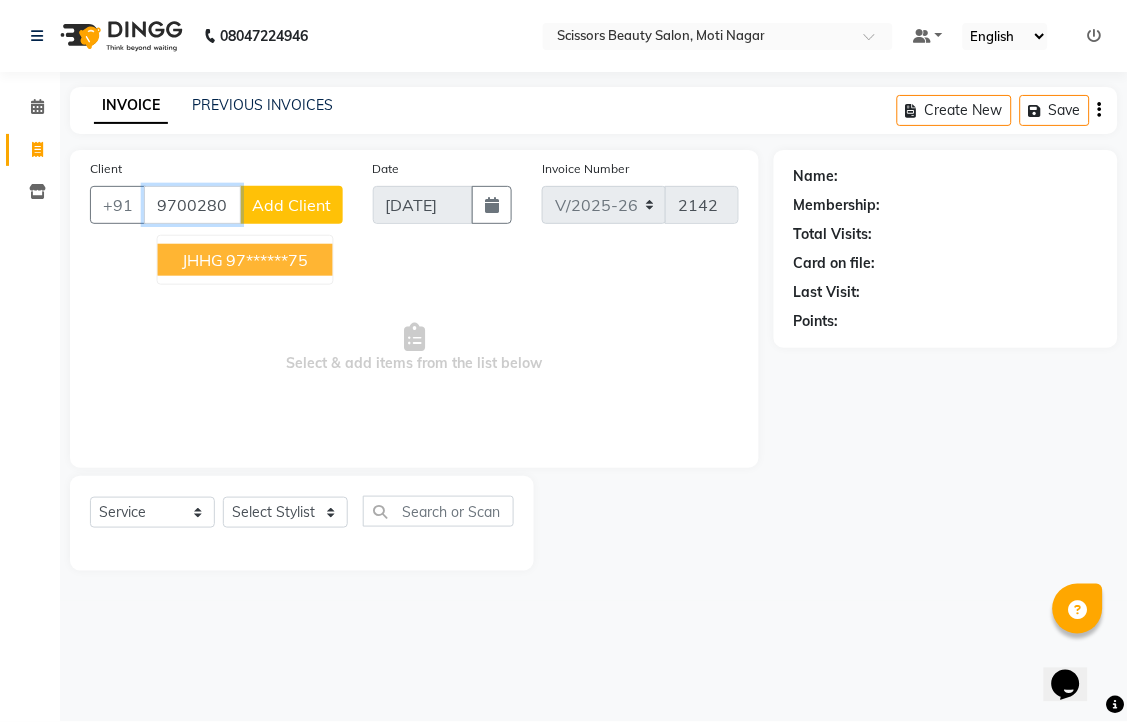 click on "97******75" at bounding box center (268, 260) 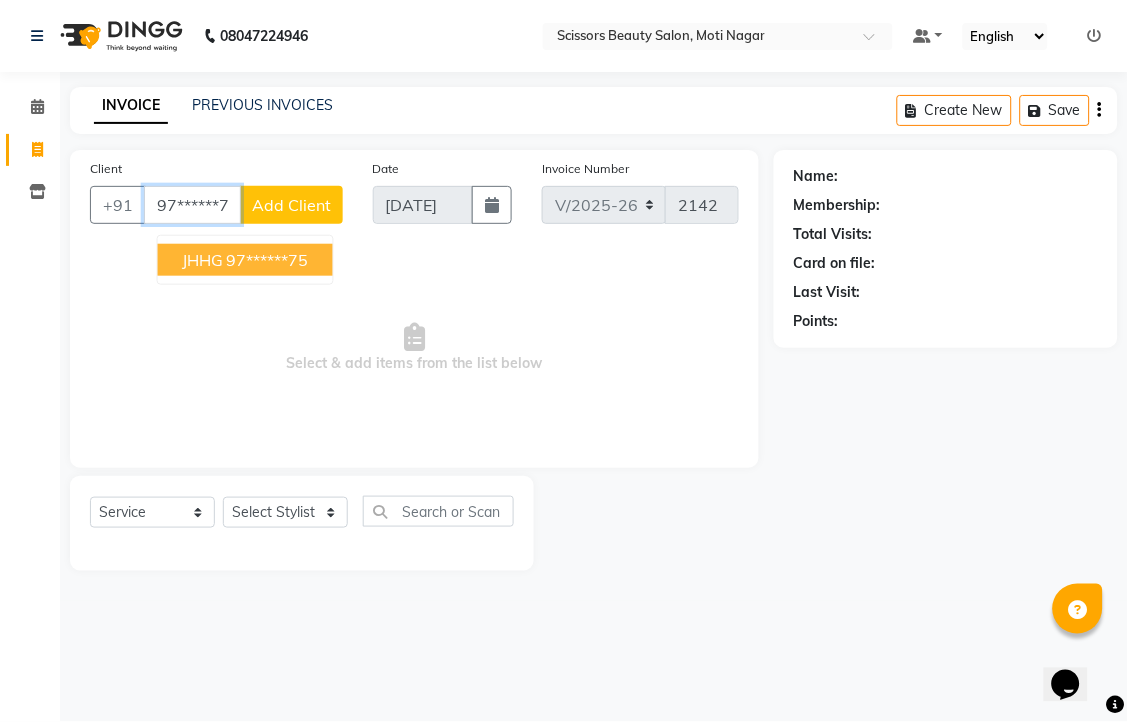 type on "97******75" 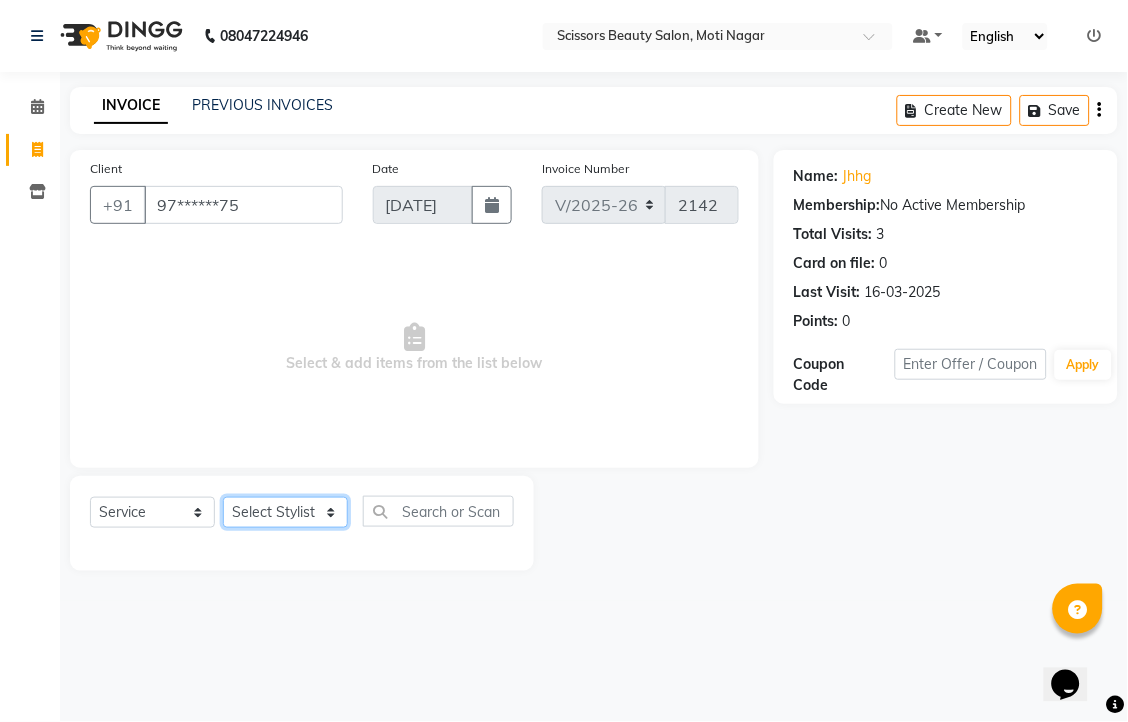 click on "Select Stylist [PERSON_NAME] [PERSON_NAME] Sir Staff" 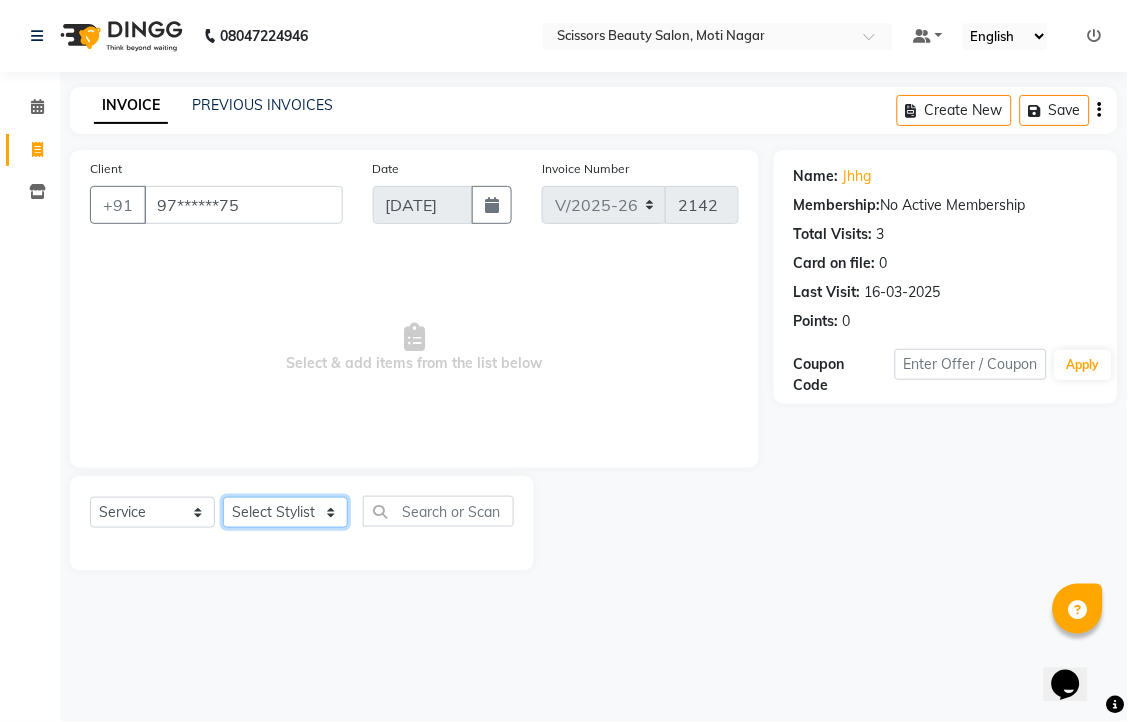 select on "81450" 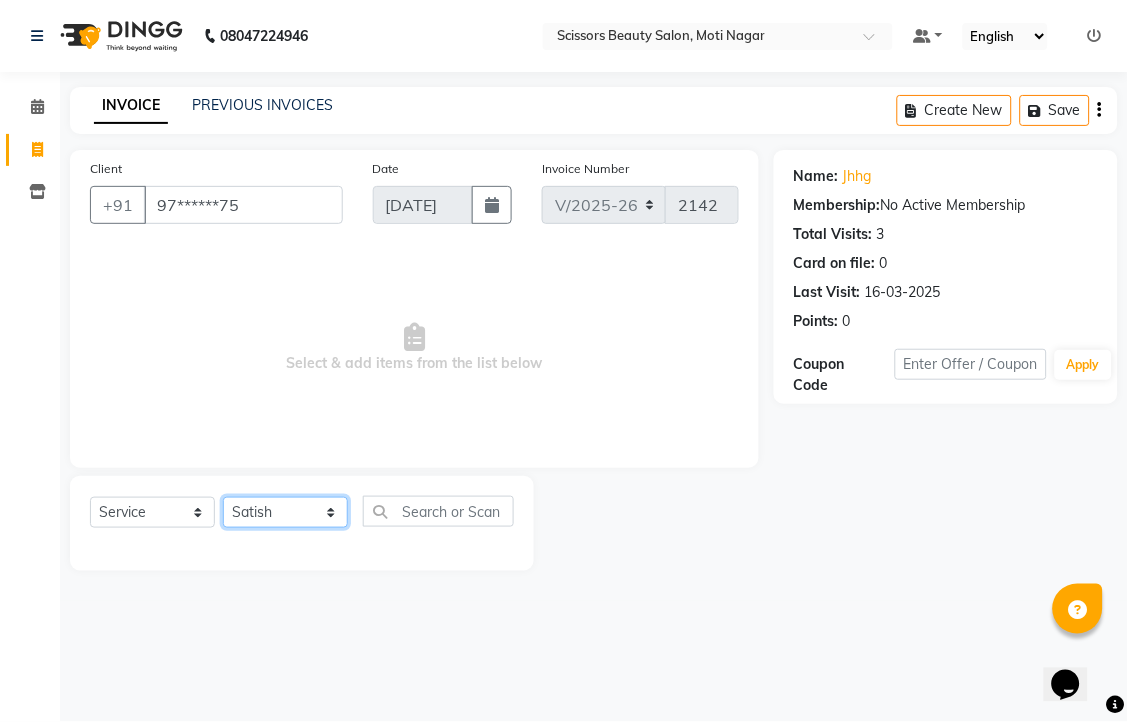 click on "Select Stylist [PERSON_NAME] [PERSON_NAME] Sir Staff" 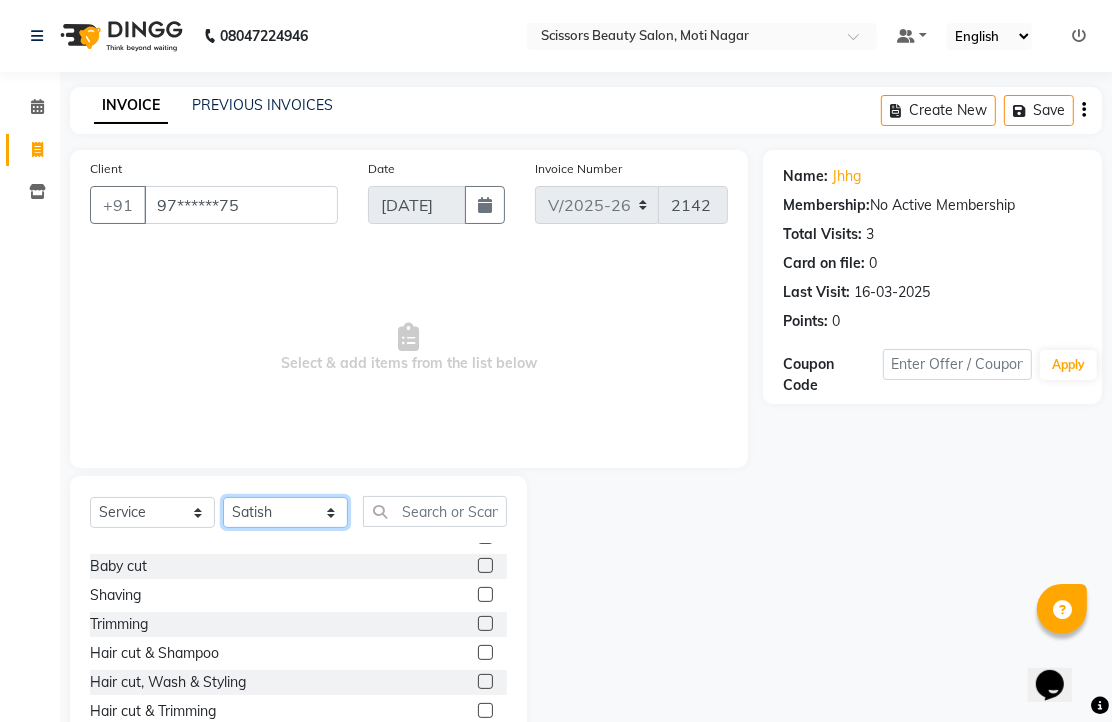 scroll, scrollTop: 0, scrollLeft: 0, axis: both 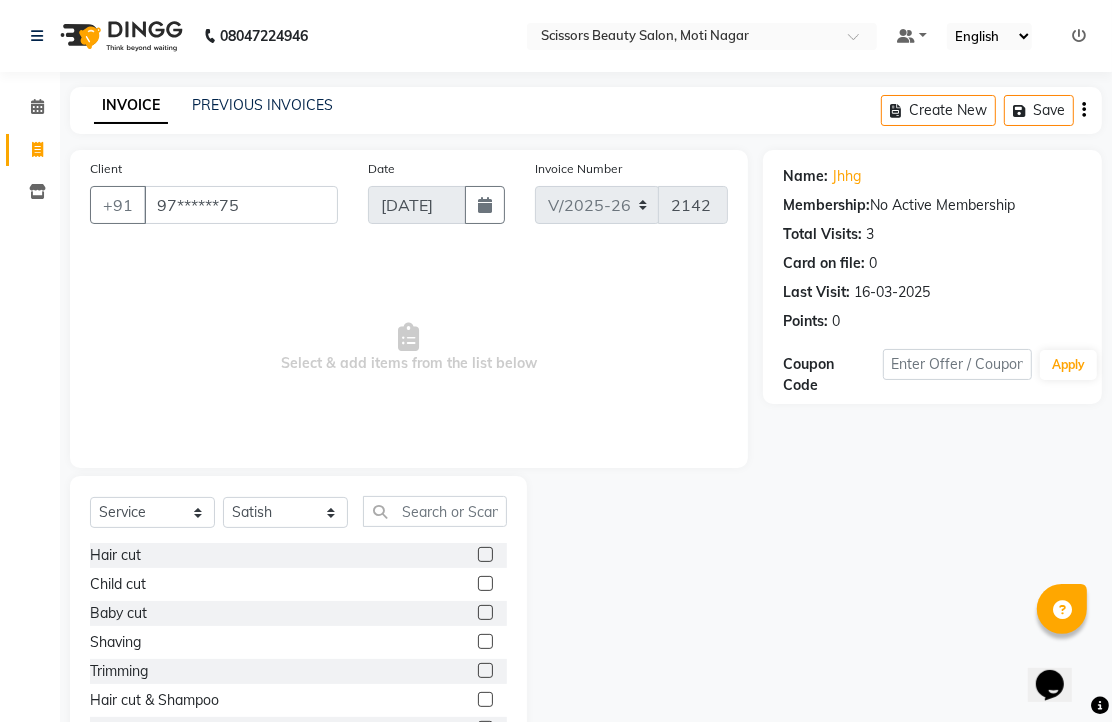 click 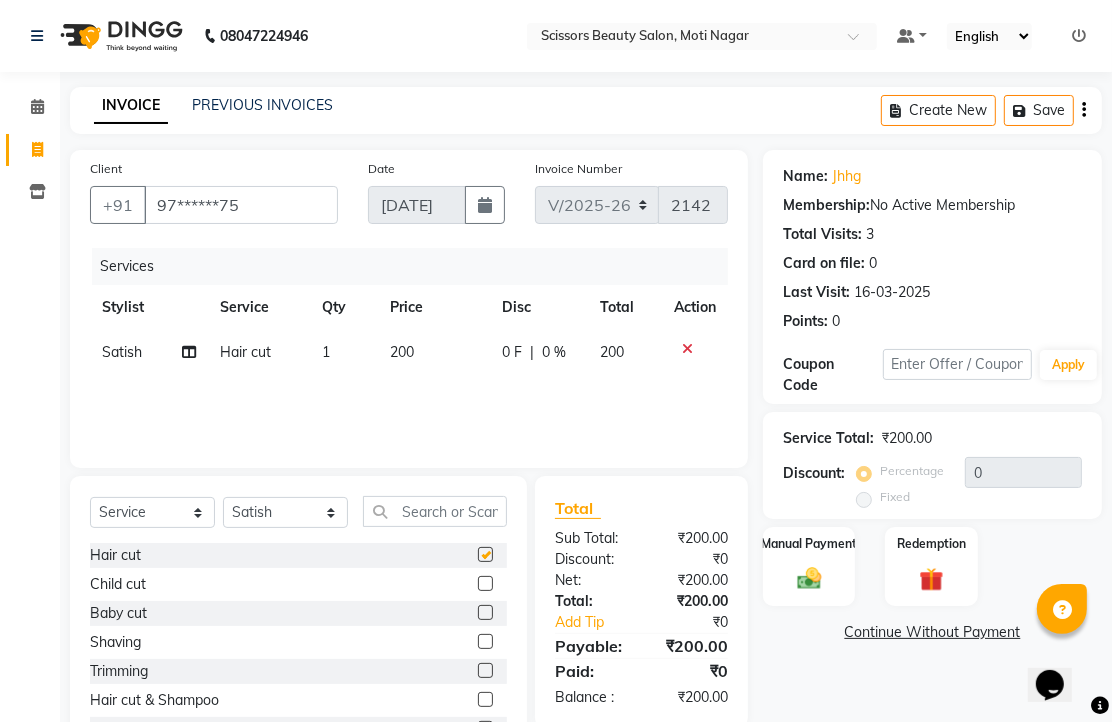 checkbox on "false" 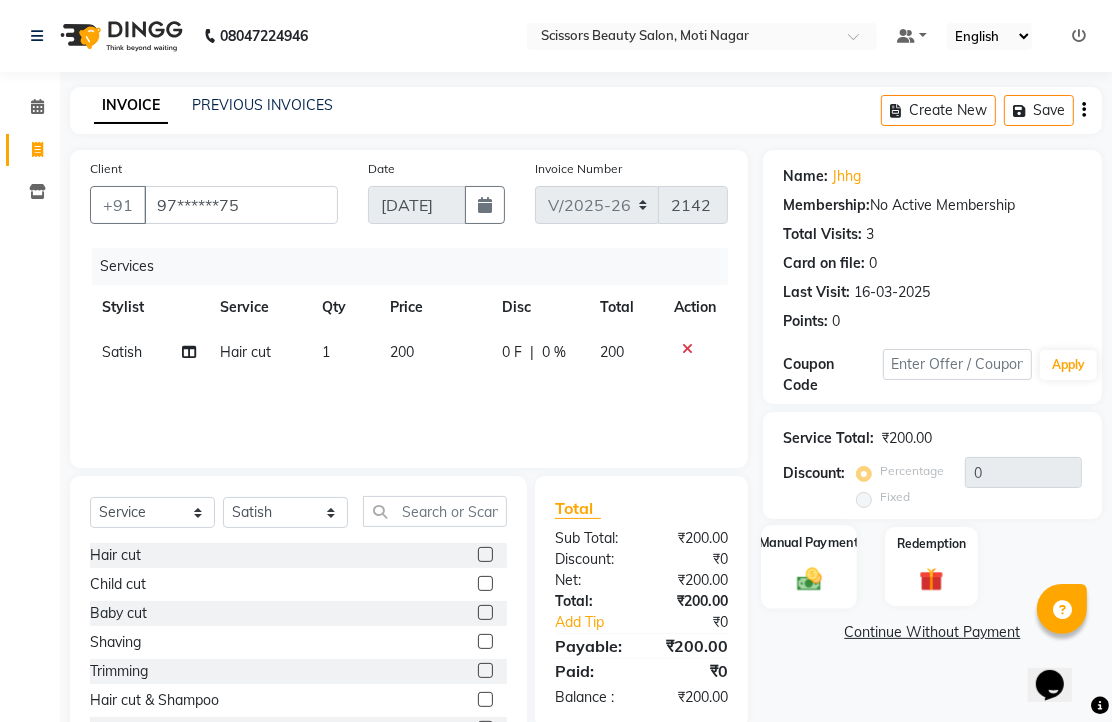 click 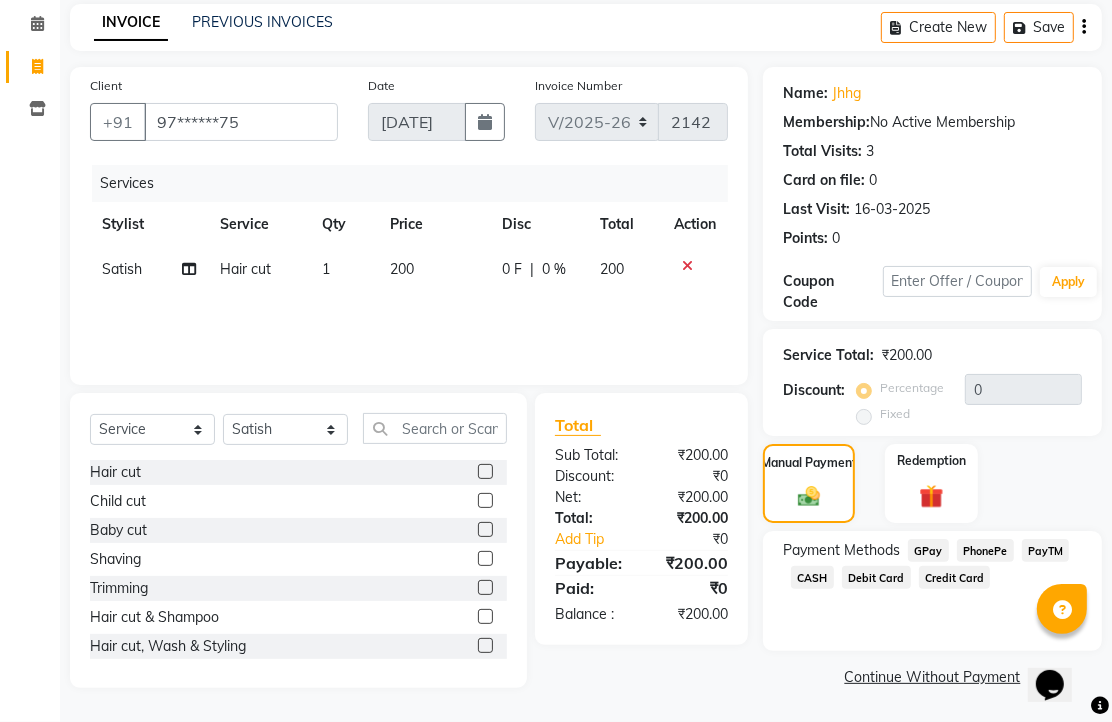 scroll, scrollTop: 163, scrollLeft: 0, axis: vertical 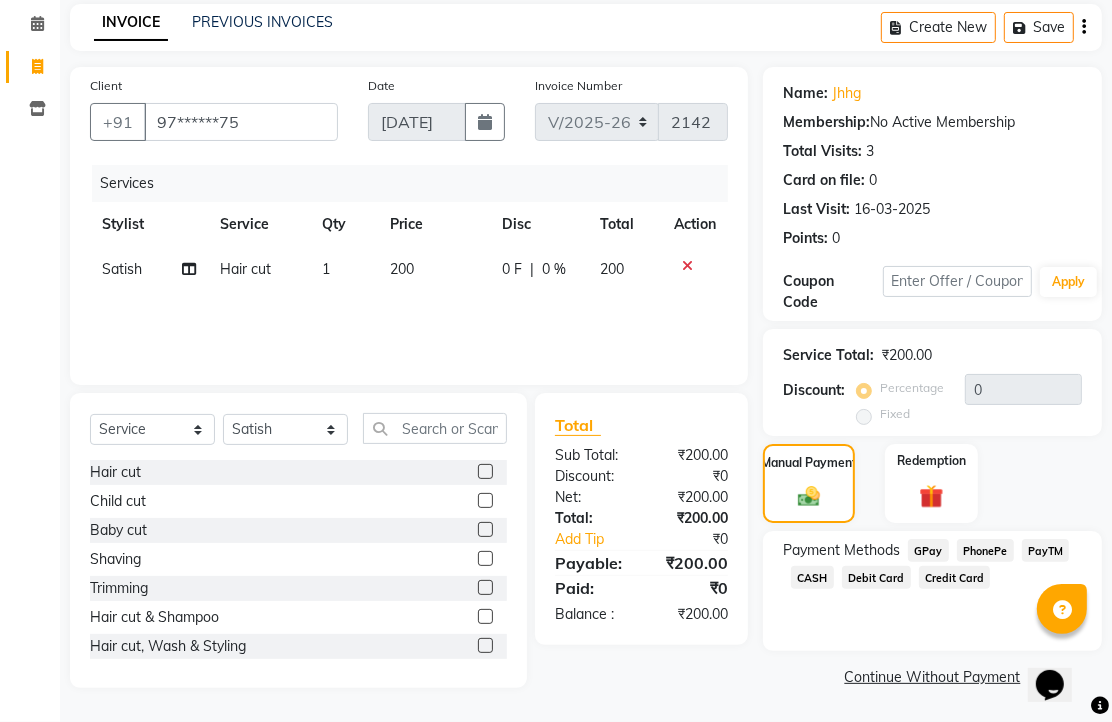 click on "CASH" 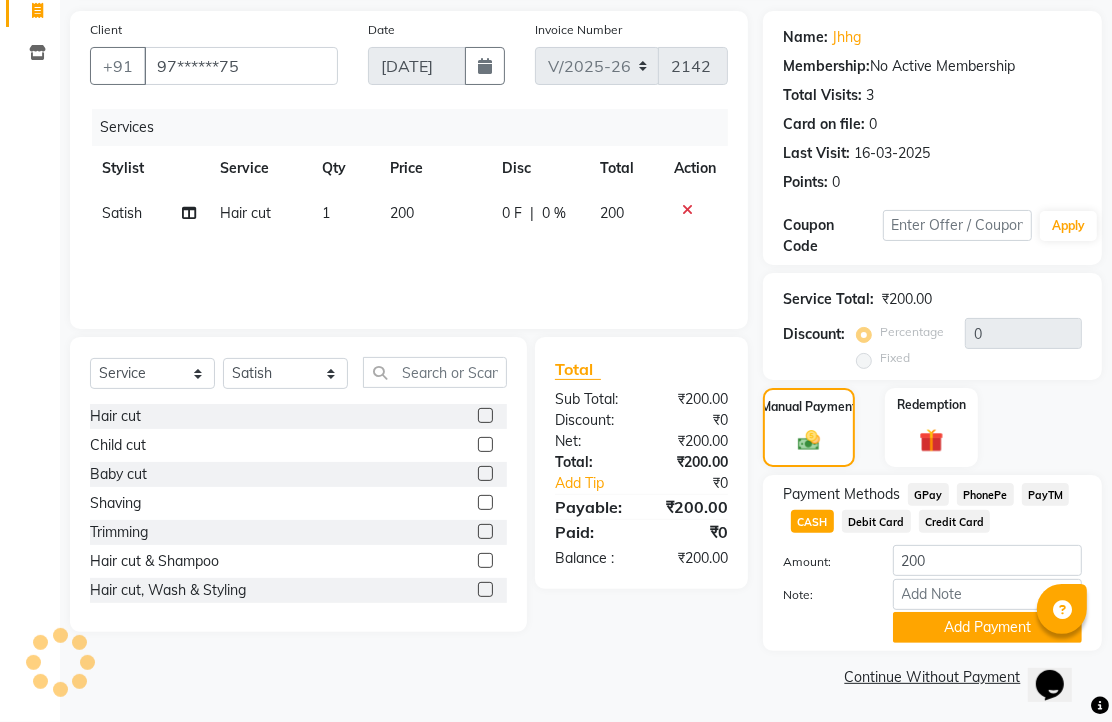 scroll, scrollTop: 248, scrollLeft: 0, axis: vertical 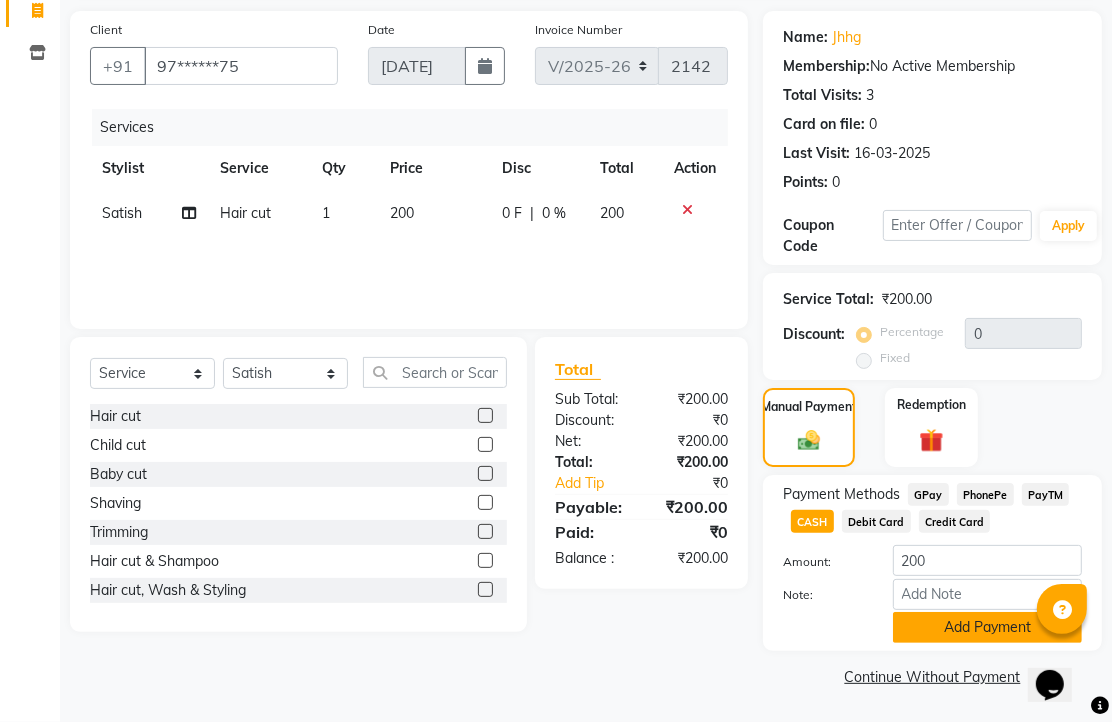 click on "Add Payment" 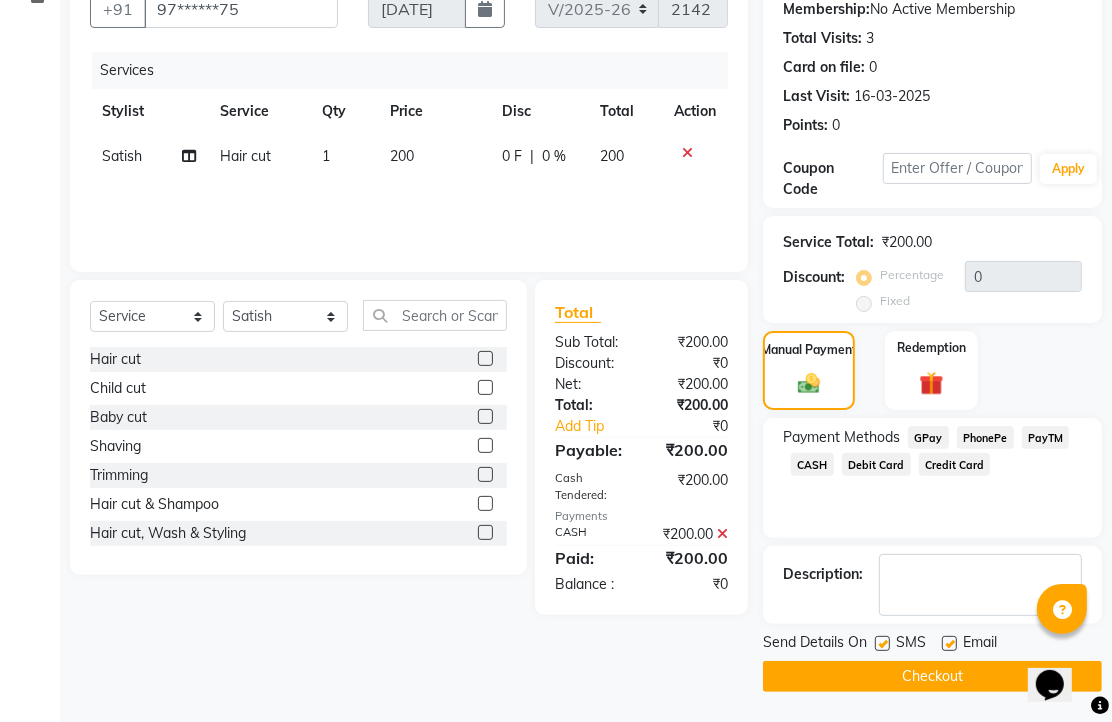 scroll, scrollTop: 304, scrollLeft: 0, axis: vertical 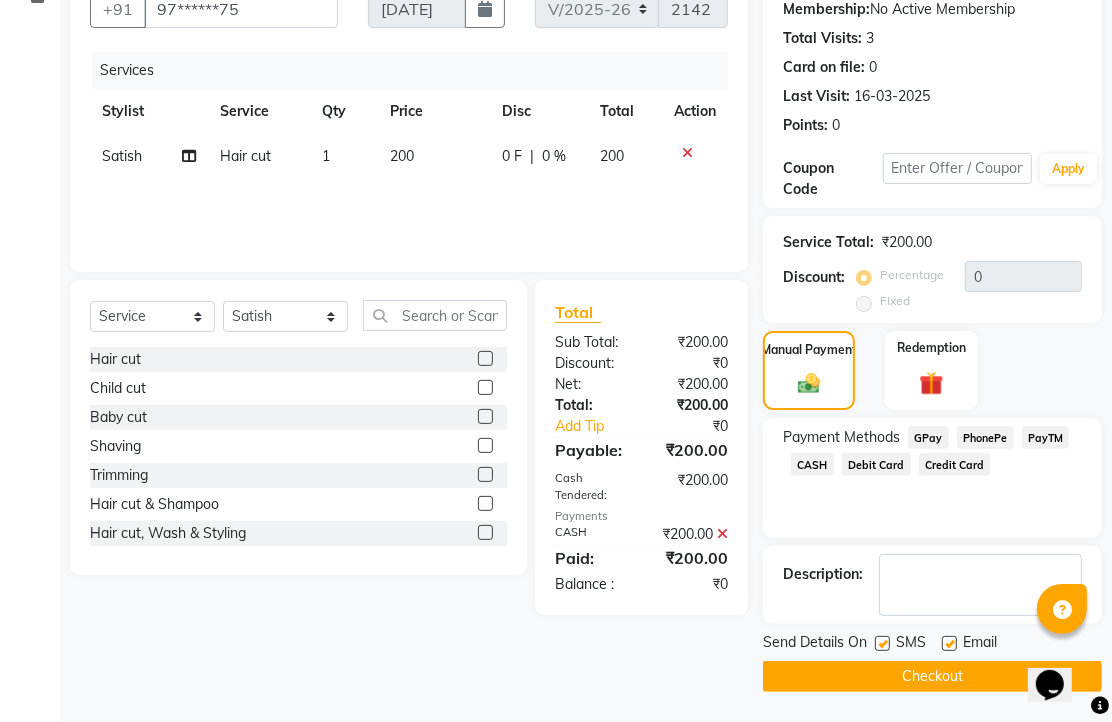 click 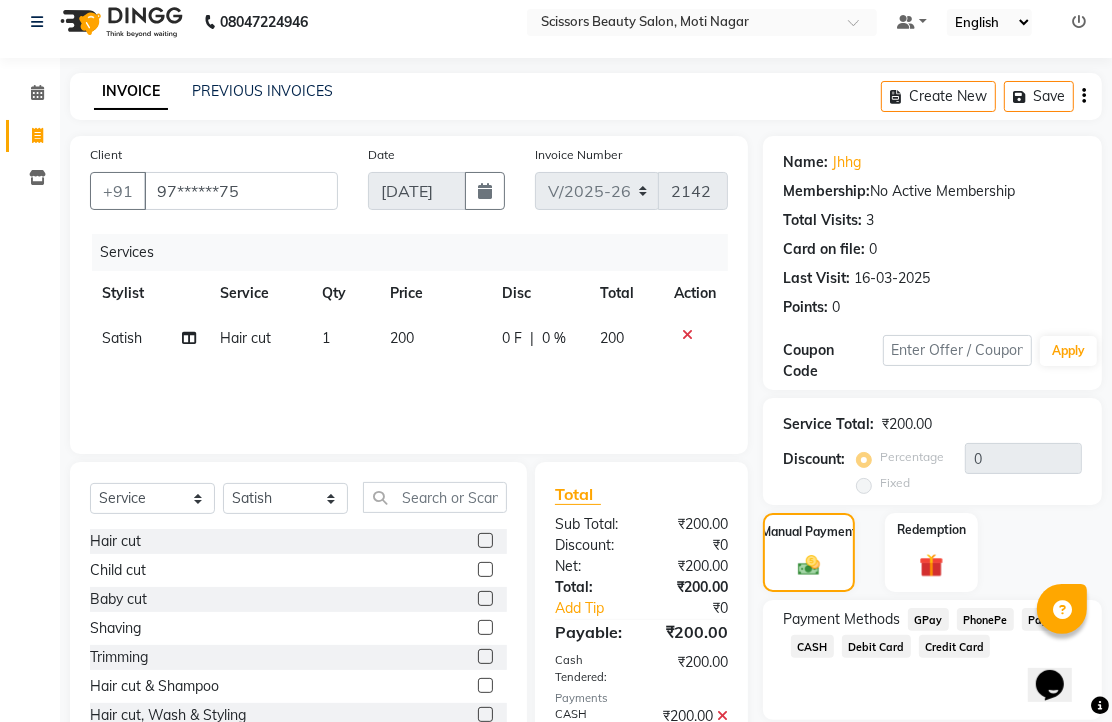 scroll, scrollTop: 0, scrollLeft: 0, axis: both 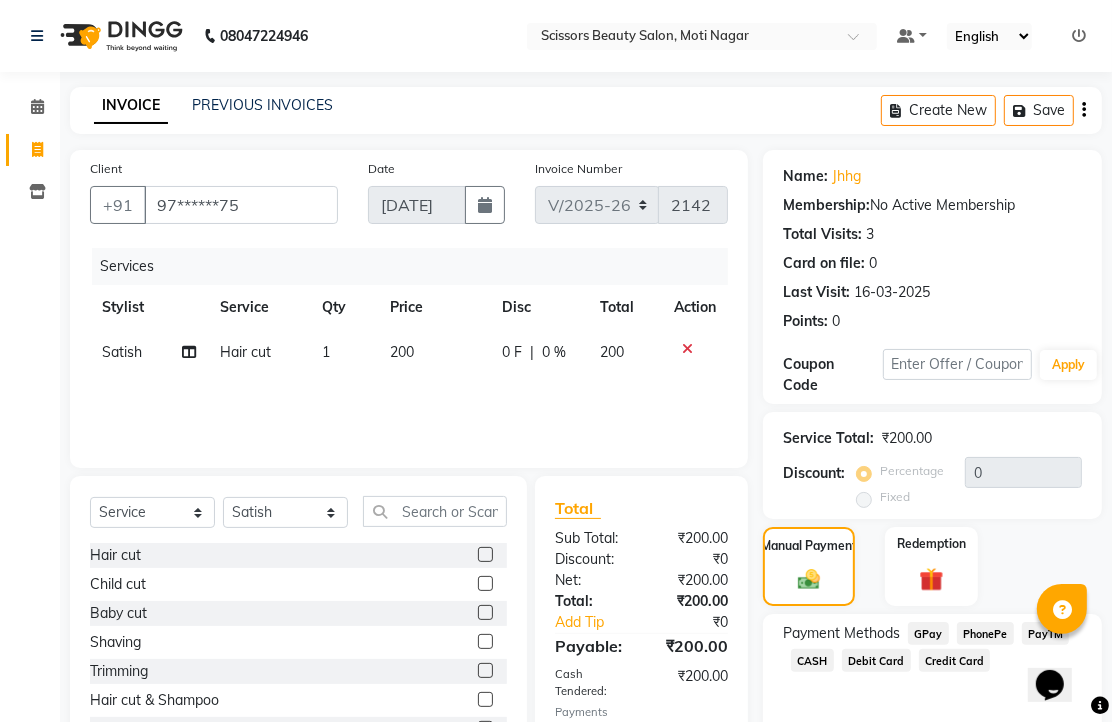 click 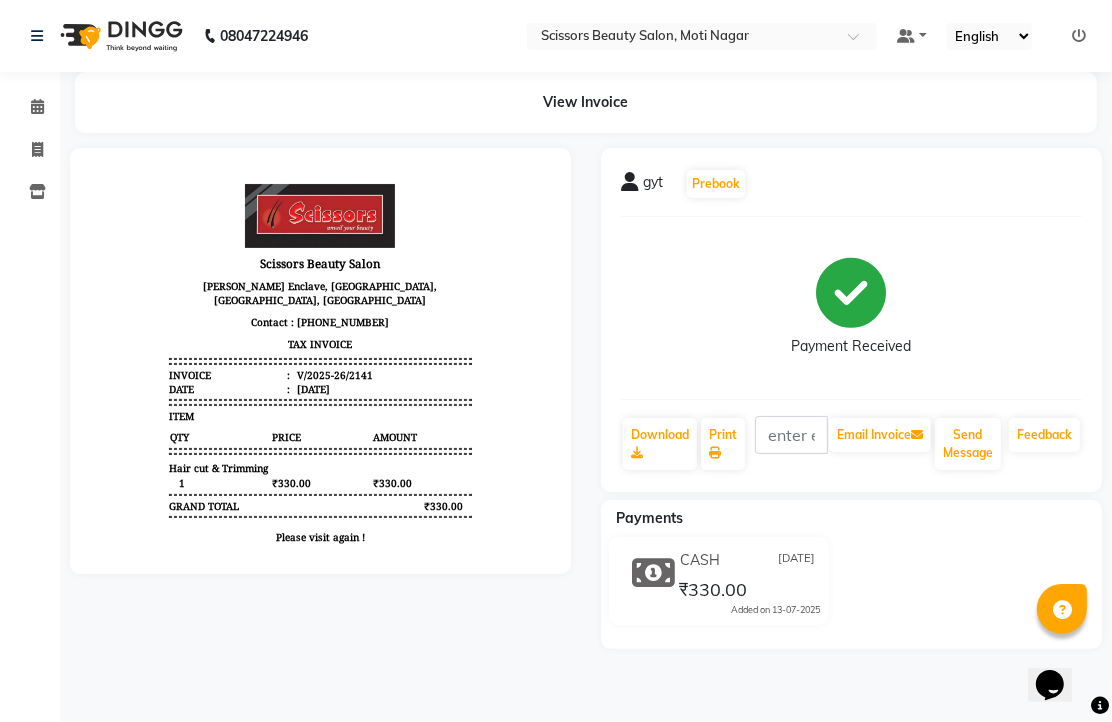 scroll, scrollTop: 0, scrollLeft: 0, axis: both 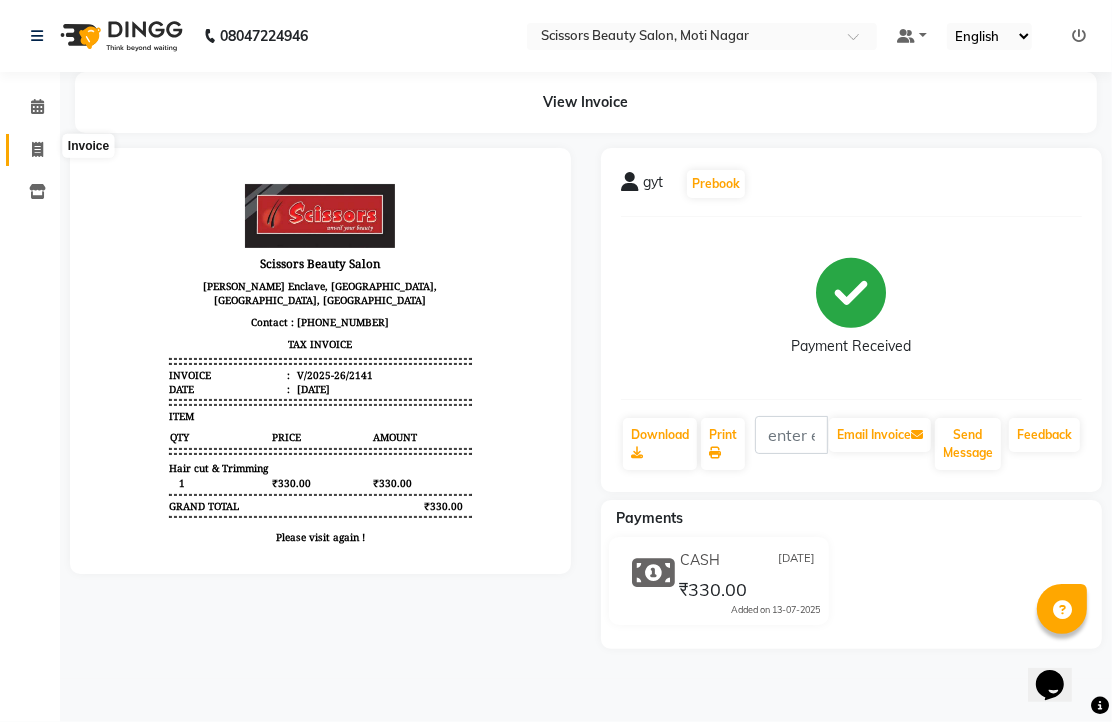 click 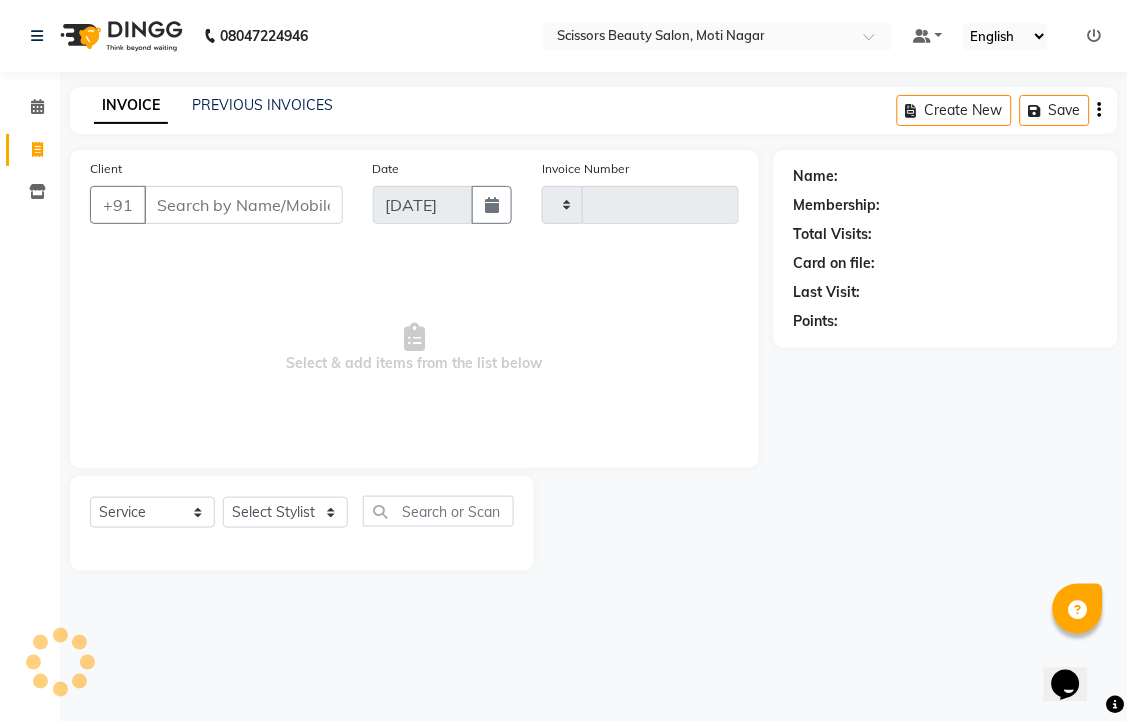 type on "2142" 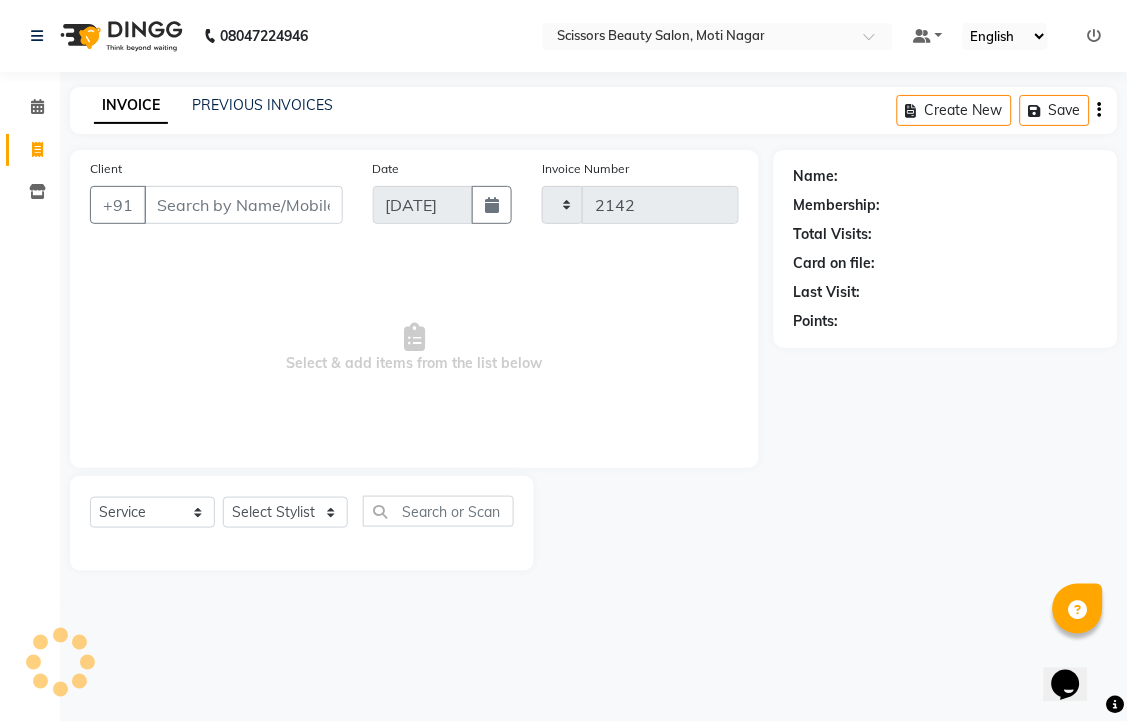 select on "7057" 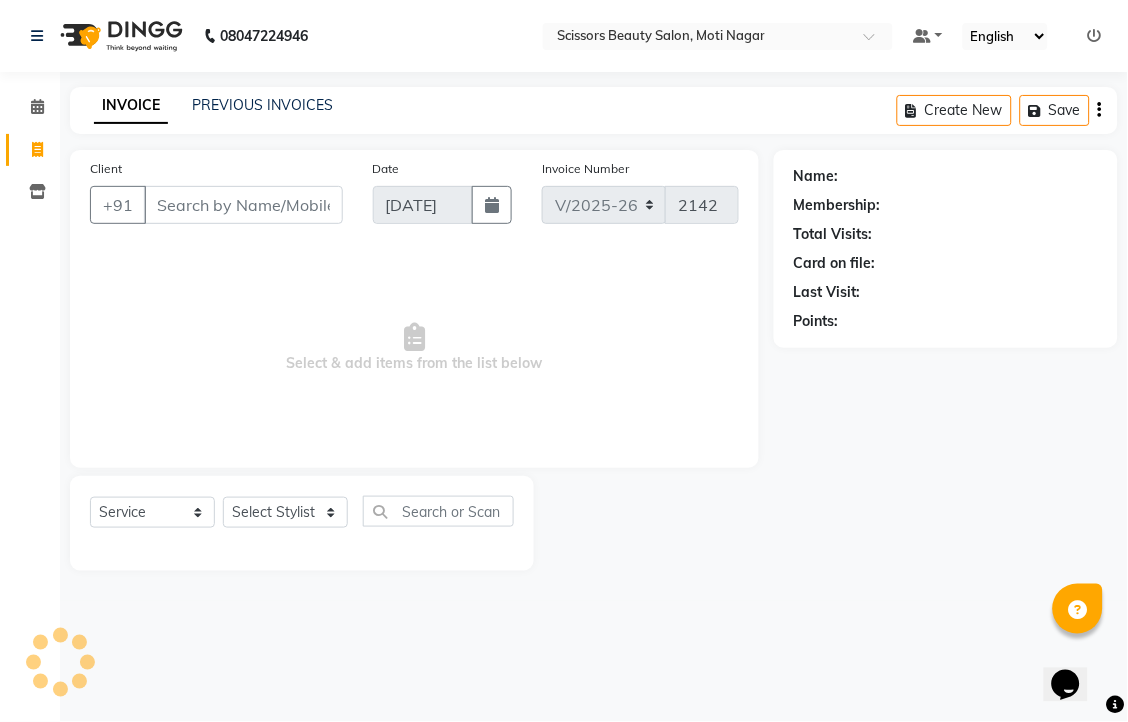 click on "Client" at bounding box center (243, 205) 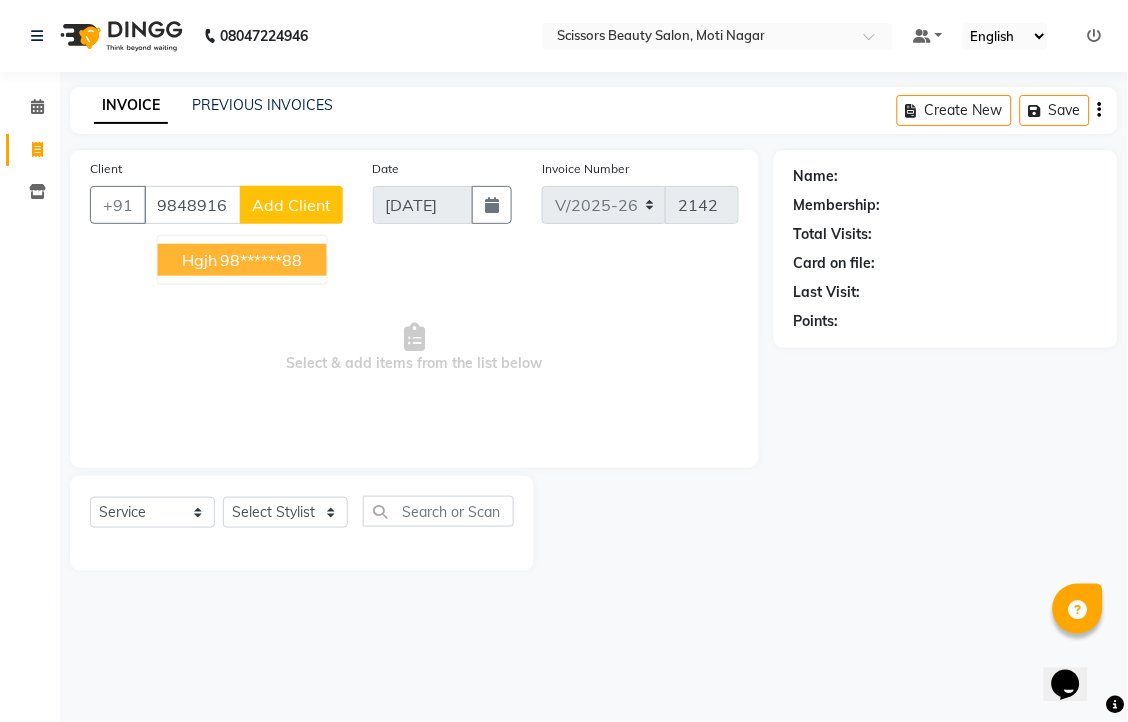 click on "98******88" at bounding box center [262, 260] 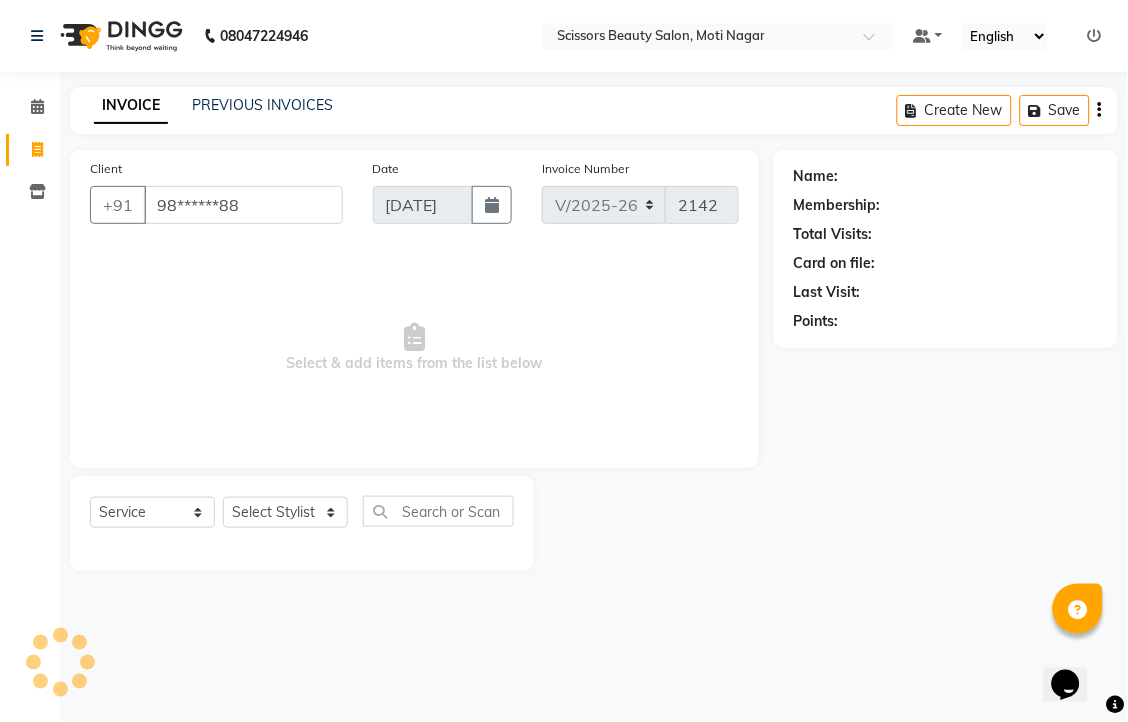 type on "98******88" 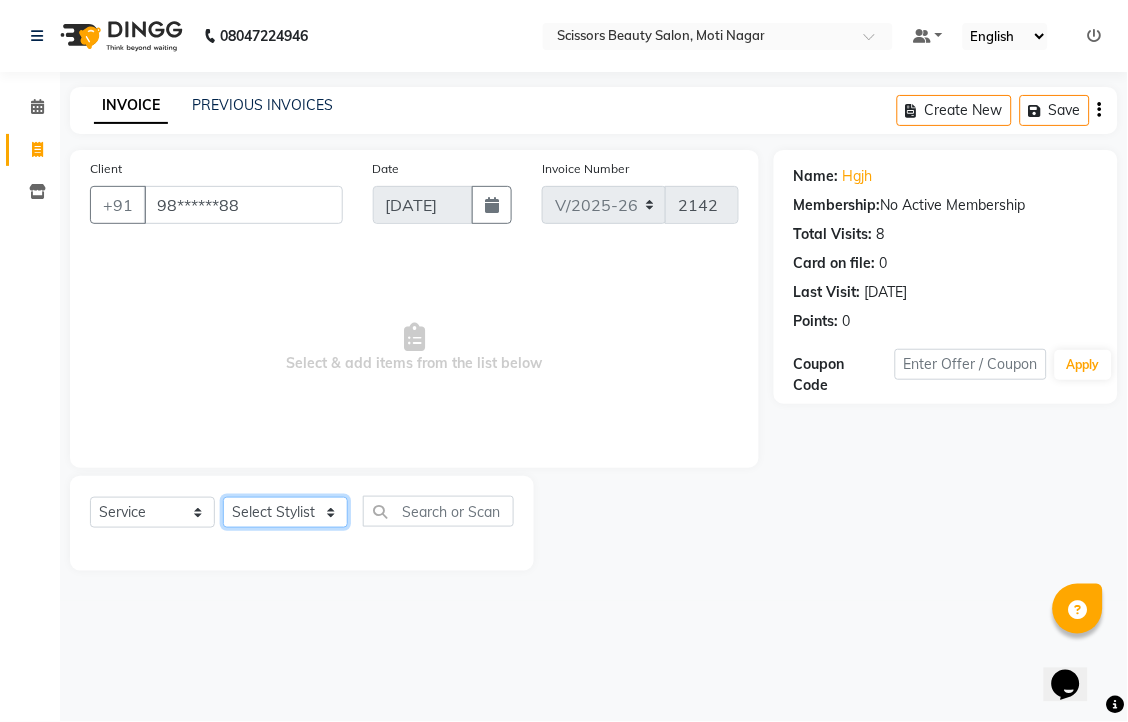 click on "Select Stylist [PERSON_NAME] [PERSON_NAME] Sir Staff" 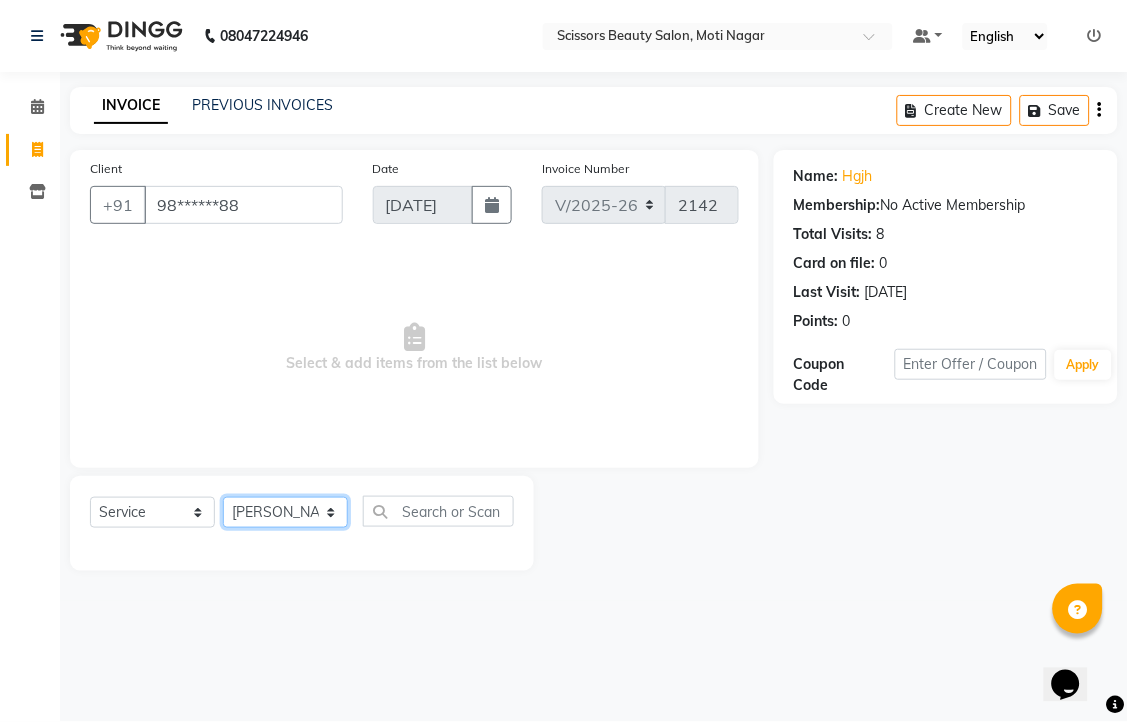 click on "Select Stylist [PERSON_NAME] [PERSON_NAME] Sir Staff" 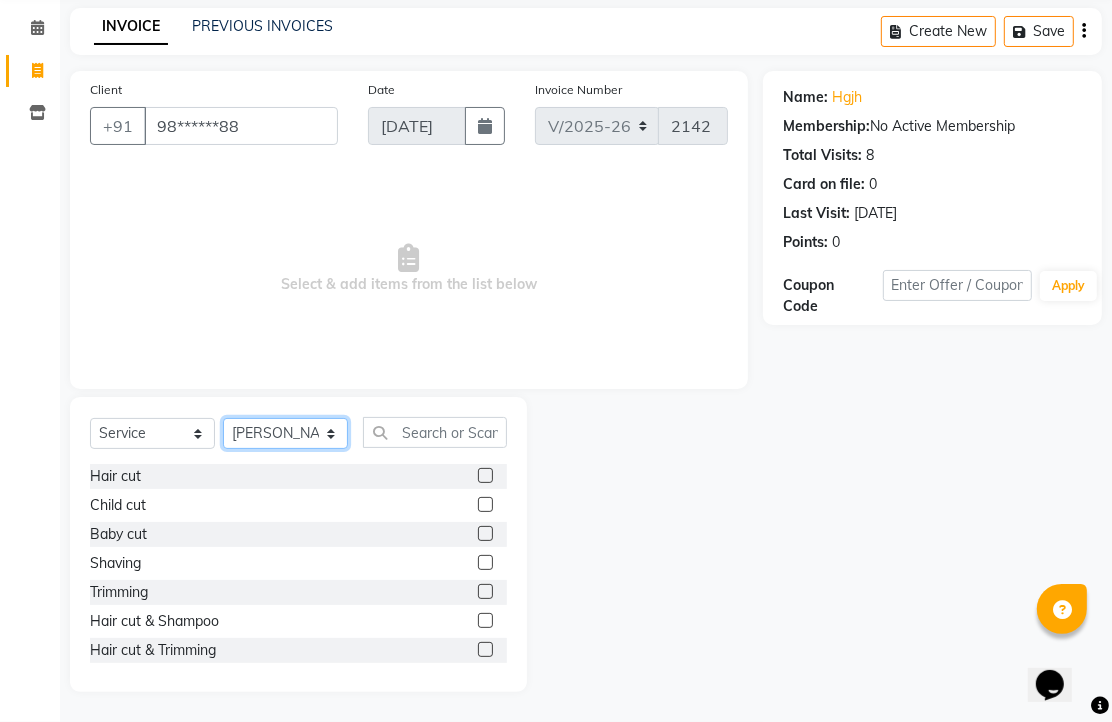 scroll, scrollTop: 147, scrollLeft: 0, axis: vertical 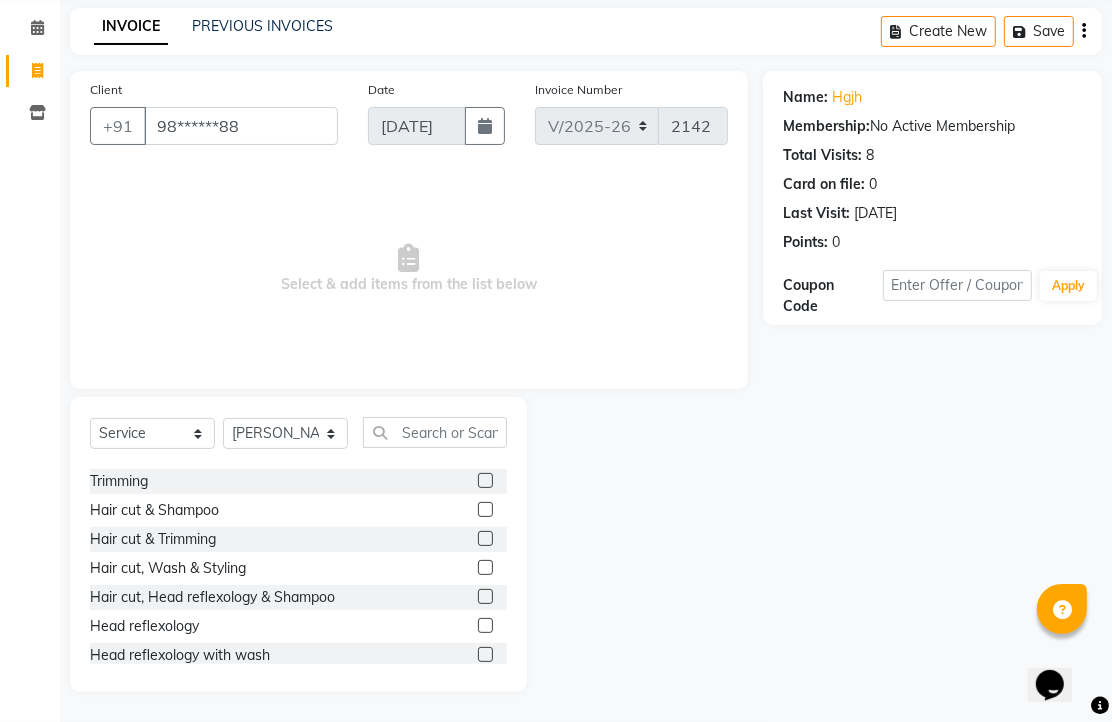 click 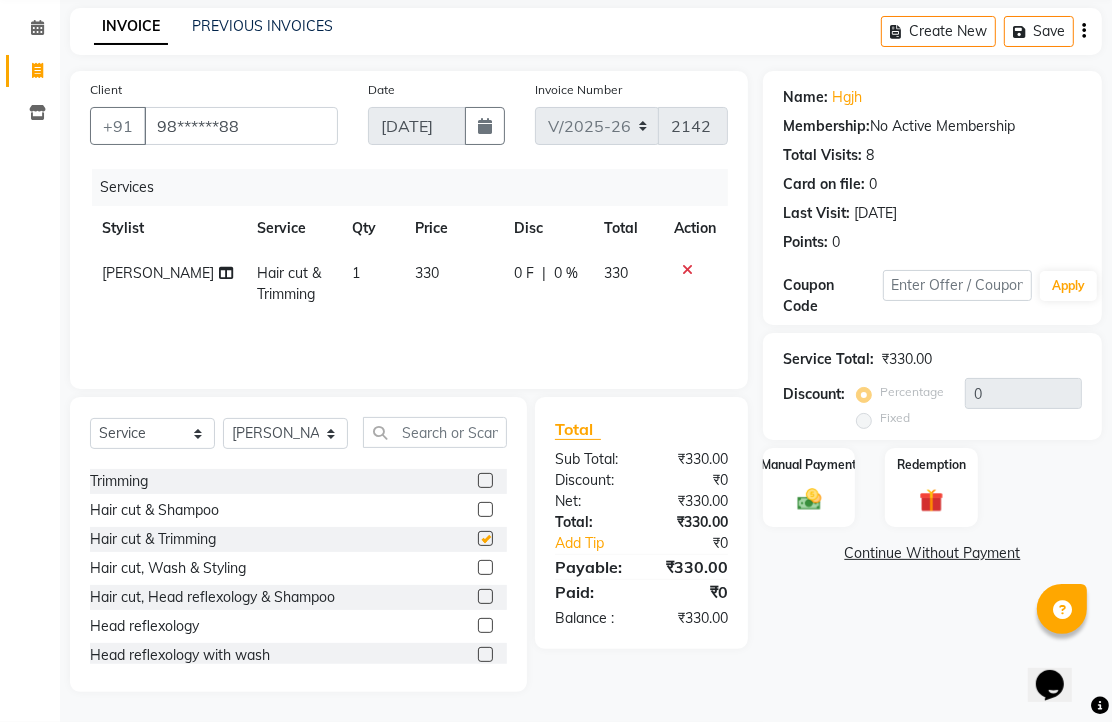 checkbox on "false" 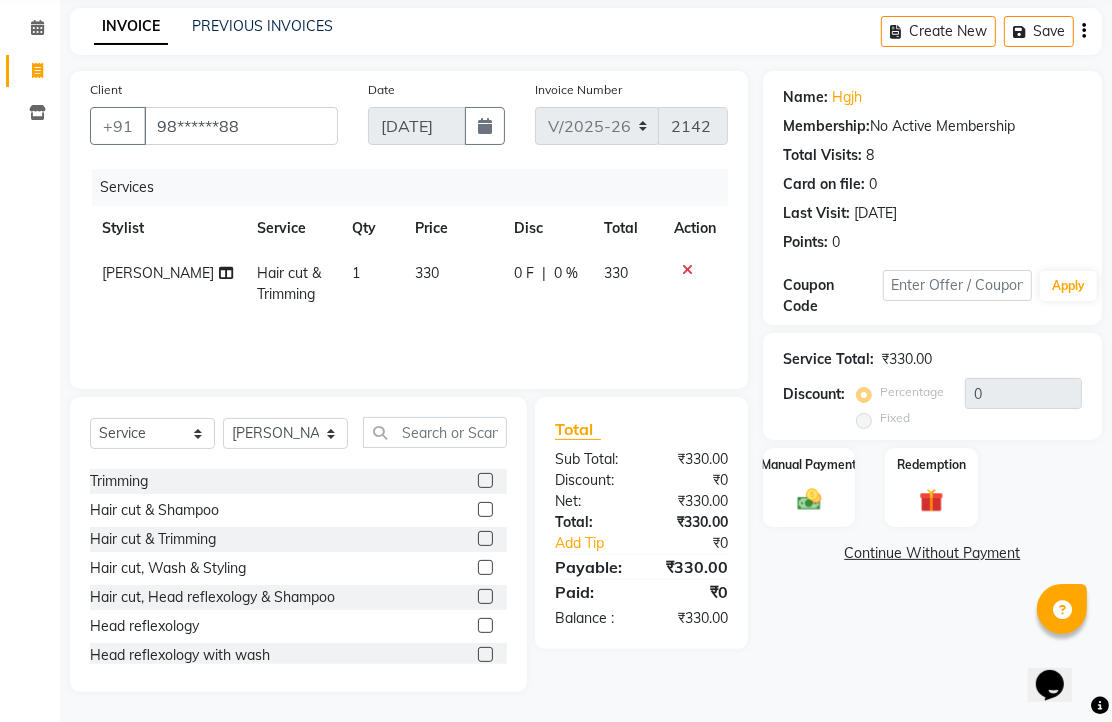 scroll, scrollTop: 222, scrollLeft: 0, axis: vertical 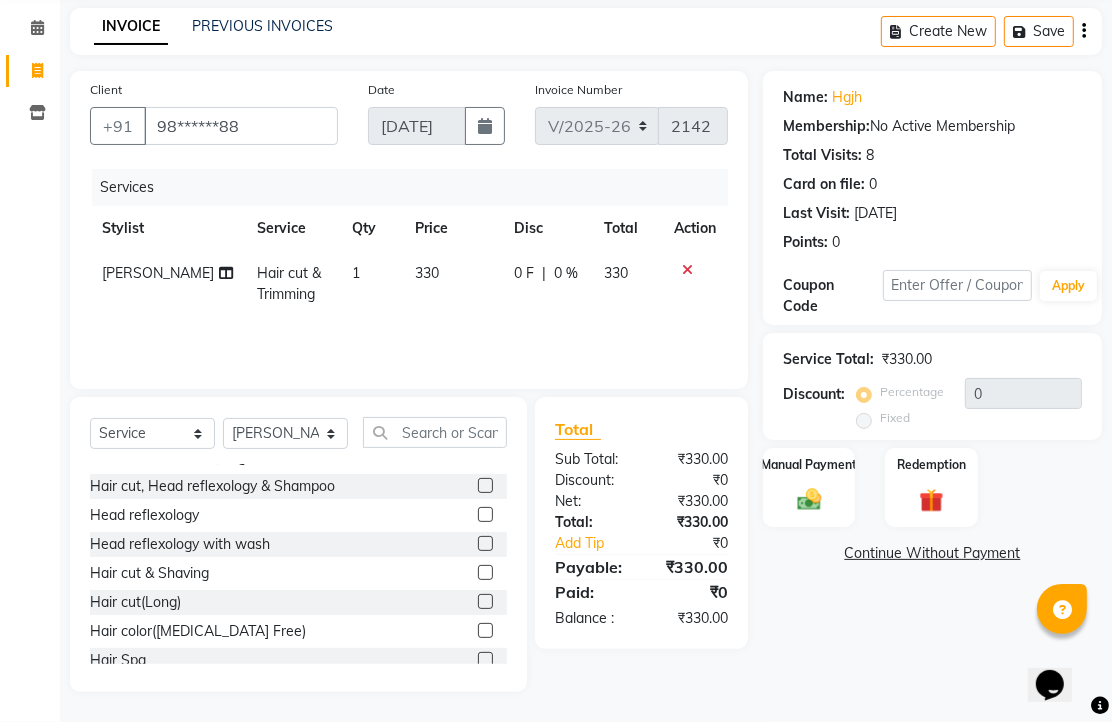 click 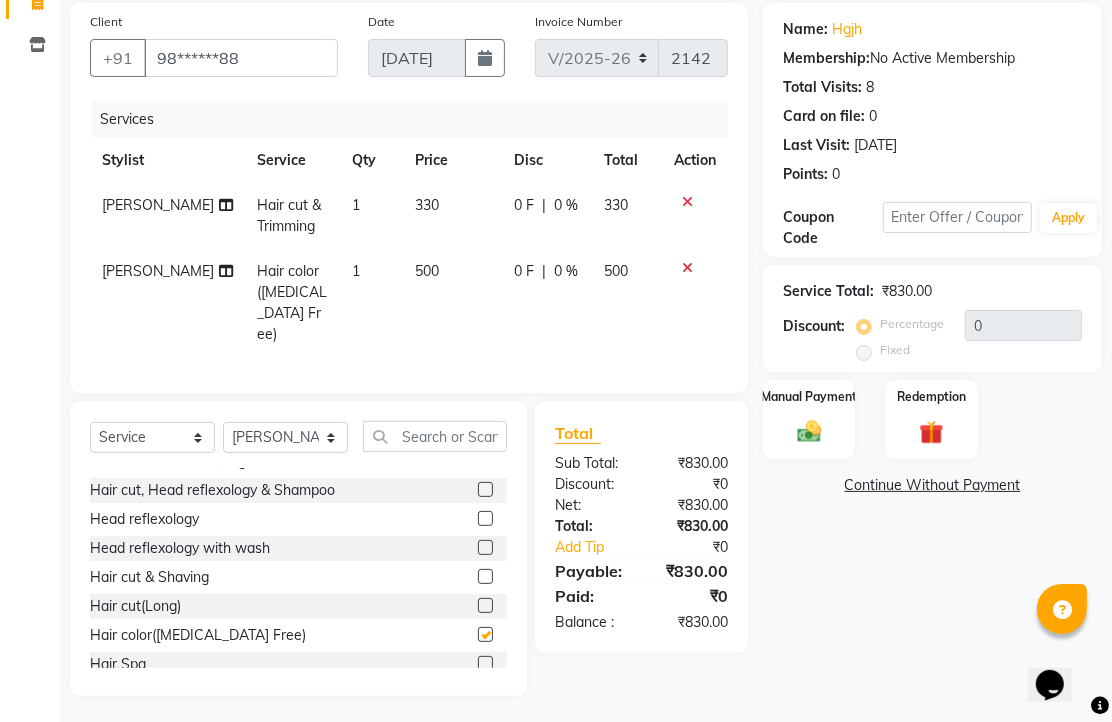 checkbox on "false" 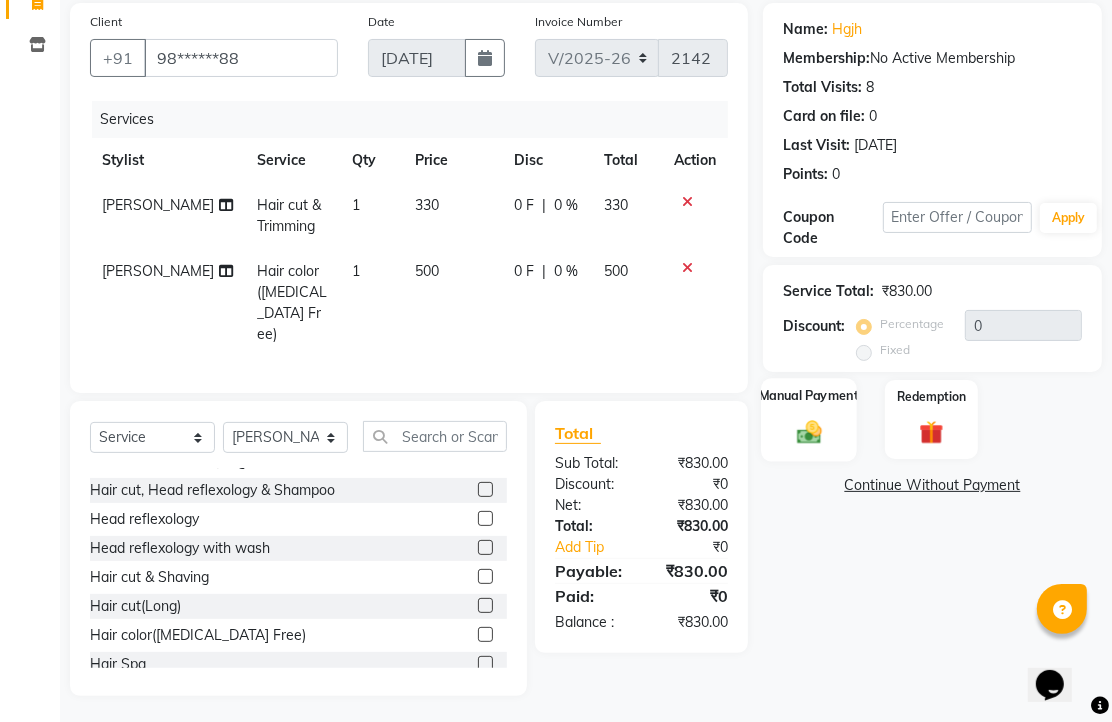 click 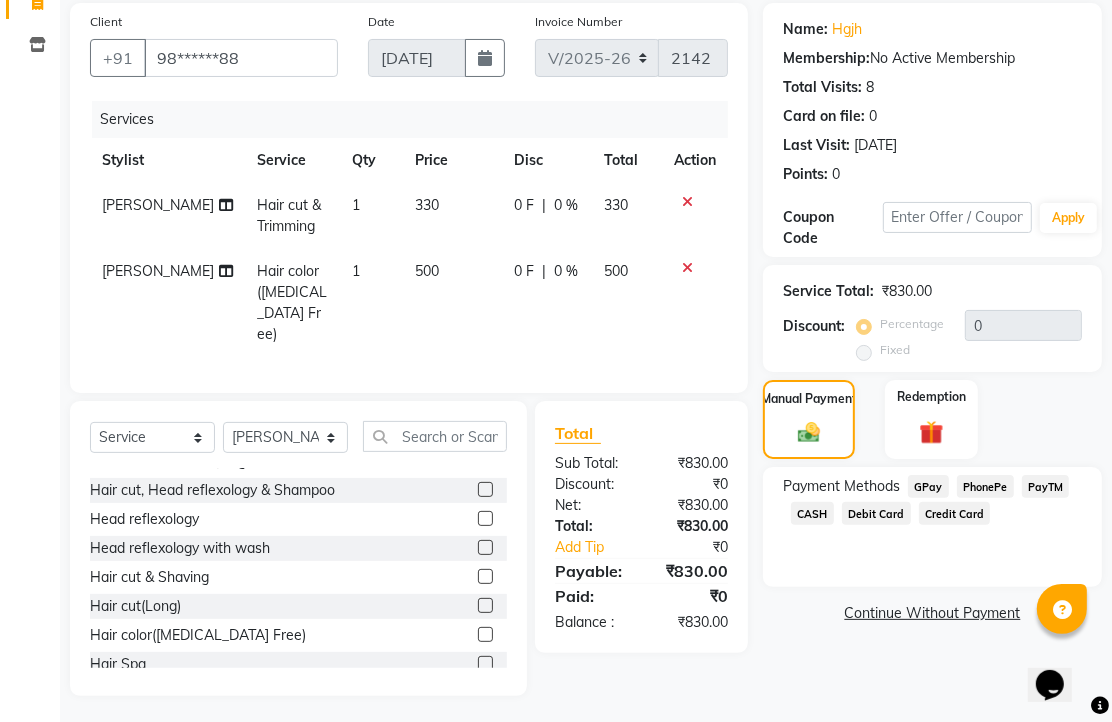 click on "PhonePe" 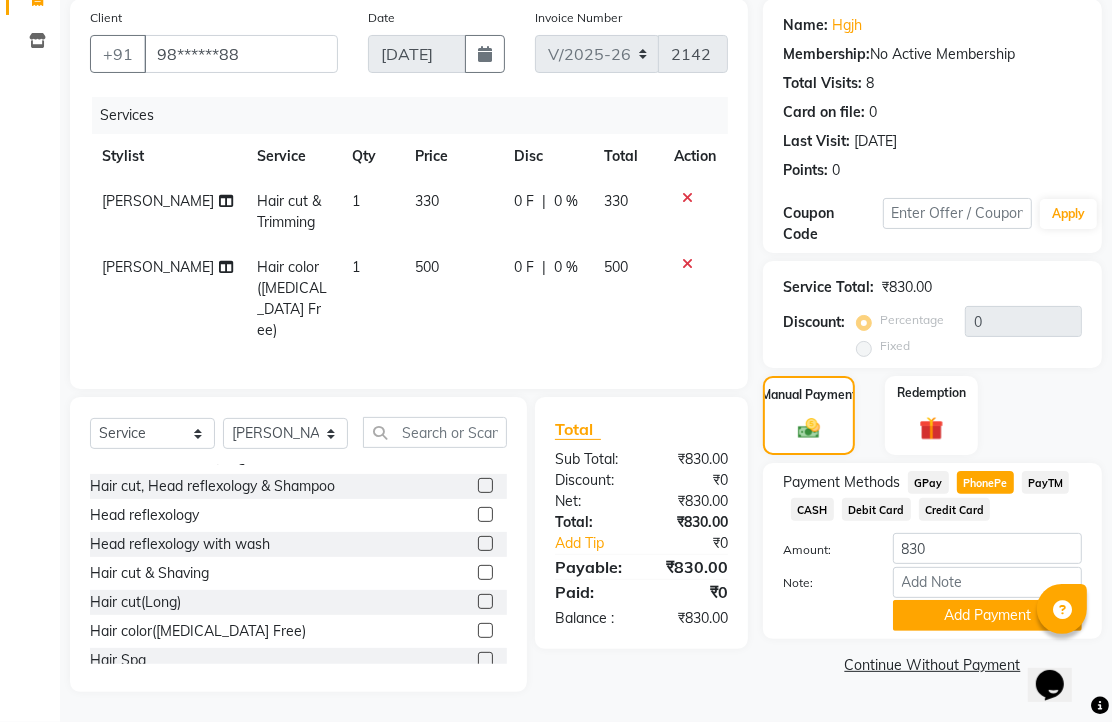 scroll, scrollTop: 251, scrollLeft: 0, axis: vertical 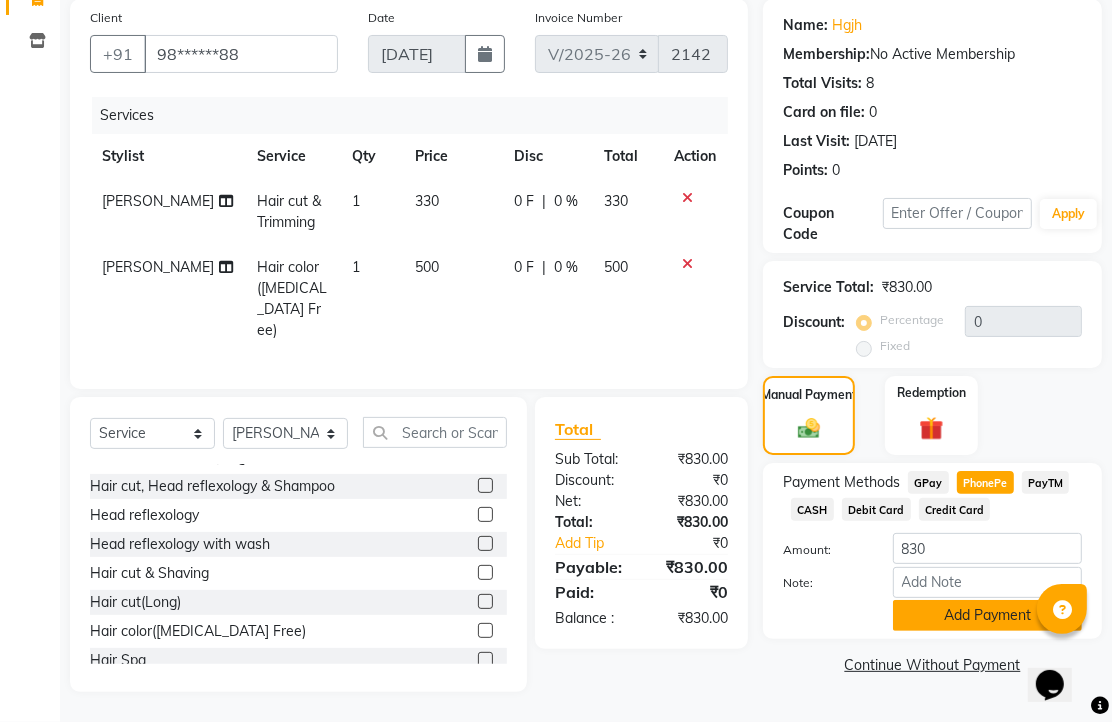 click on "Add Payment" 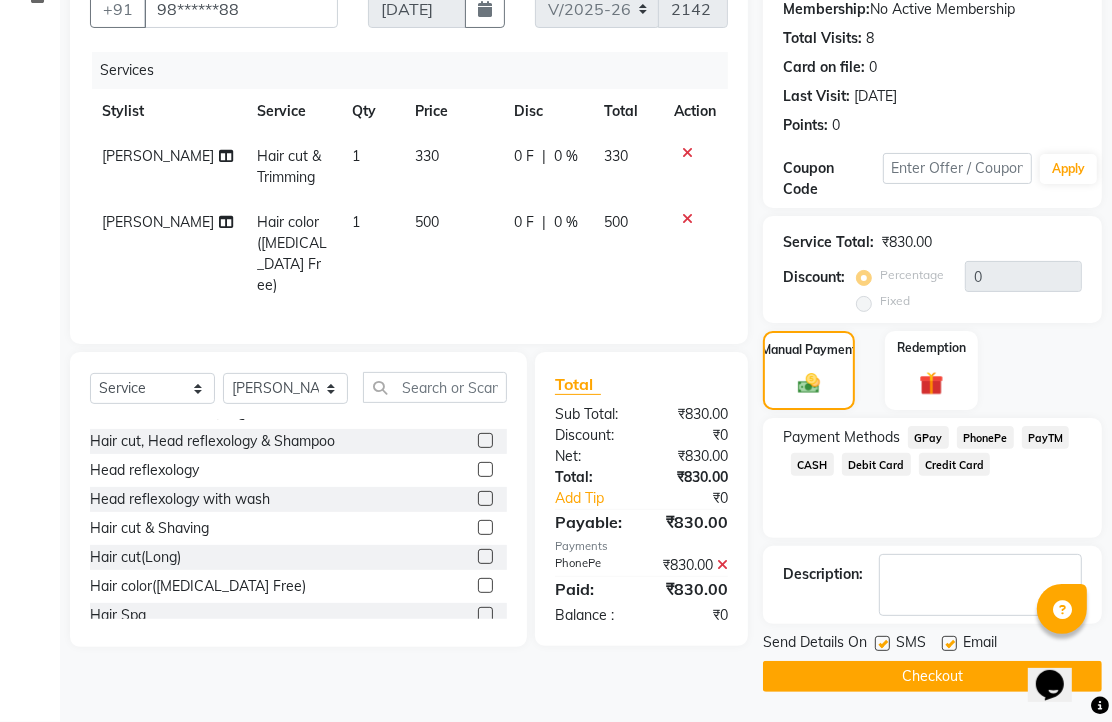 scroll, scrollTop: 314, scrollLeft: 0, axis: vertical 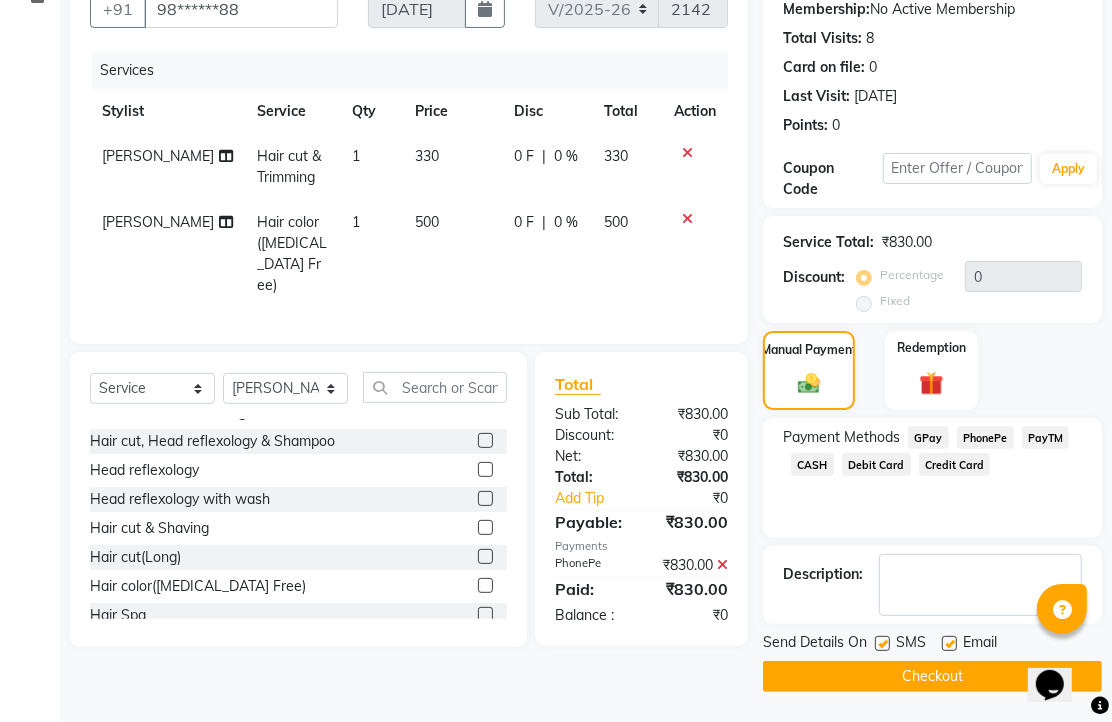 click 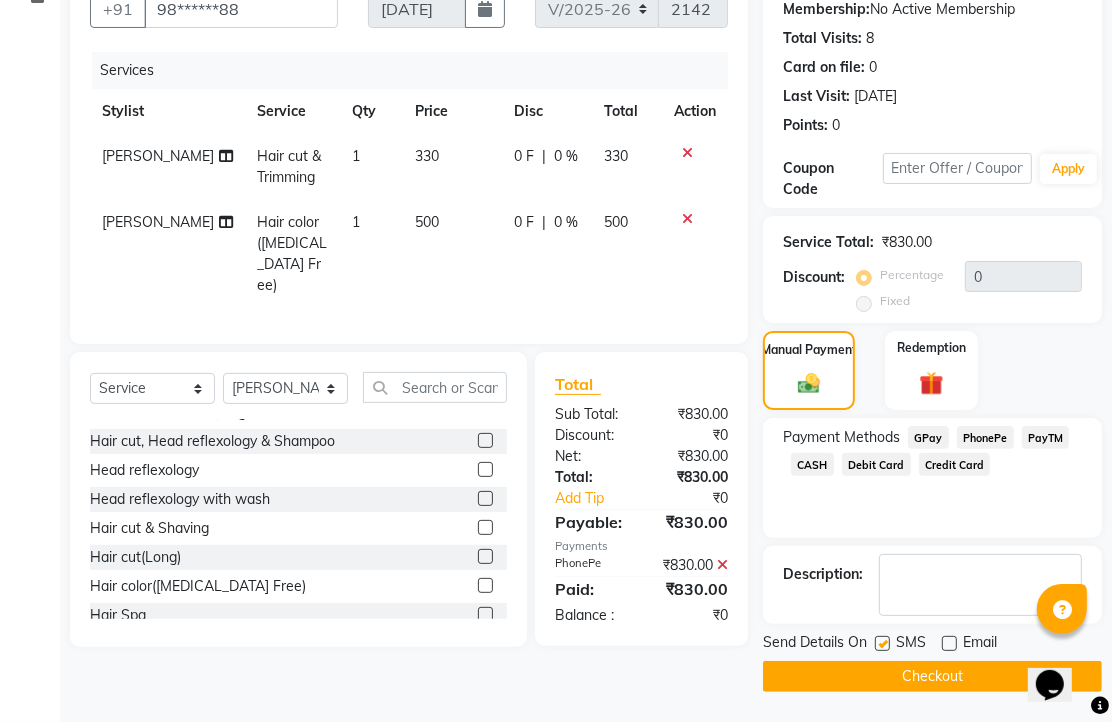 click on "Checkout" 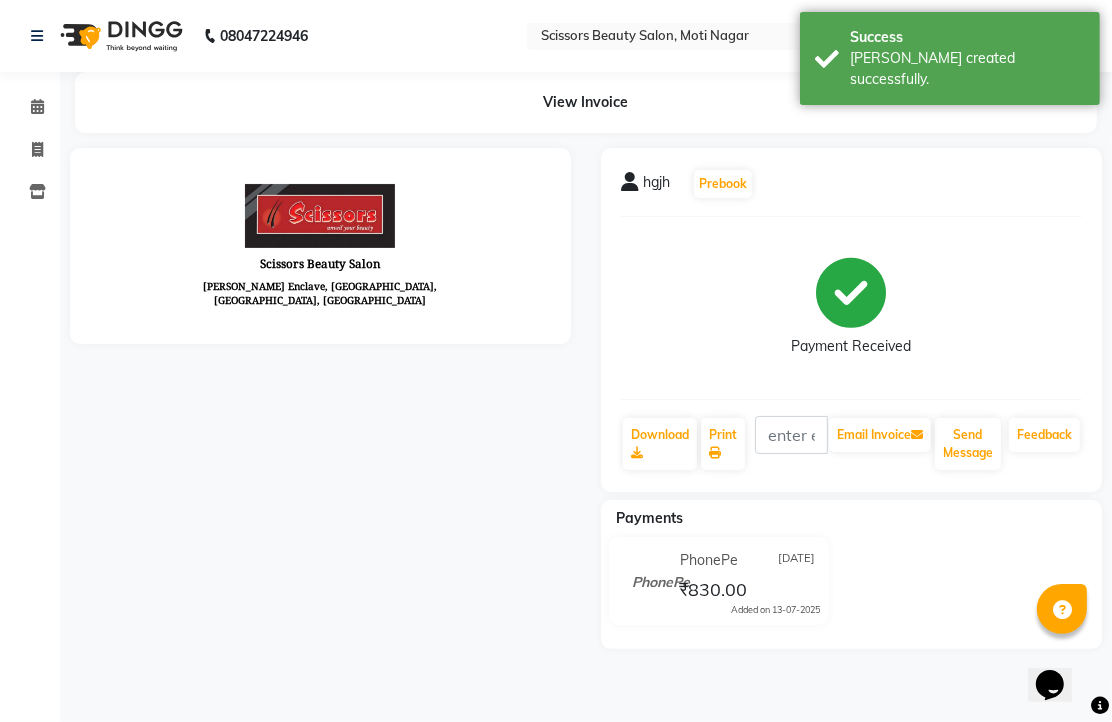 scroll, scrollTop: 0, scrollLeft: 0, axis: both 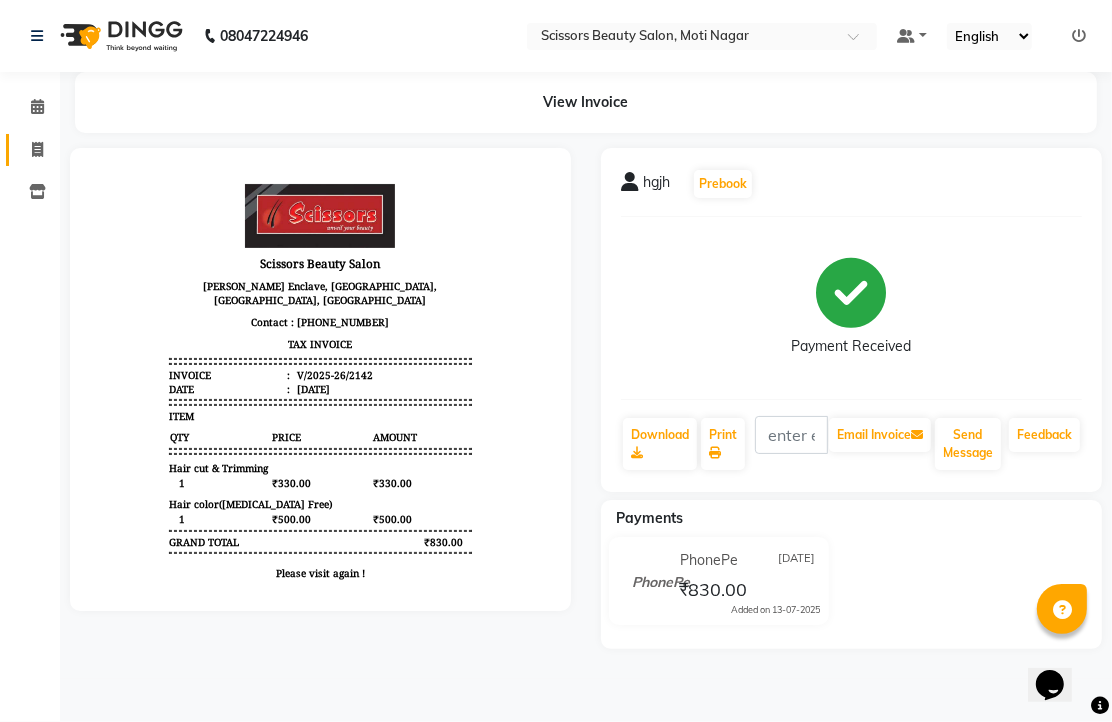 click on "Invoice" 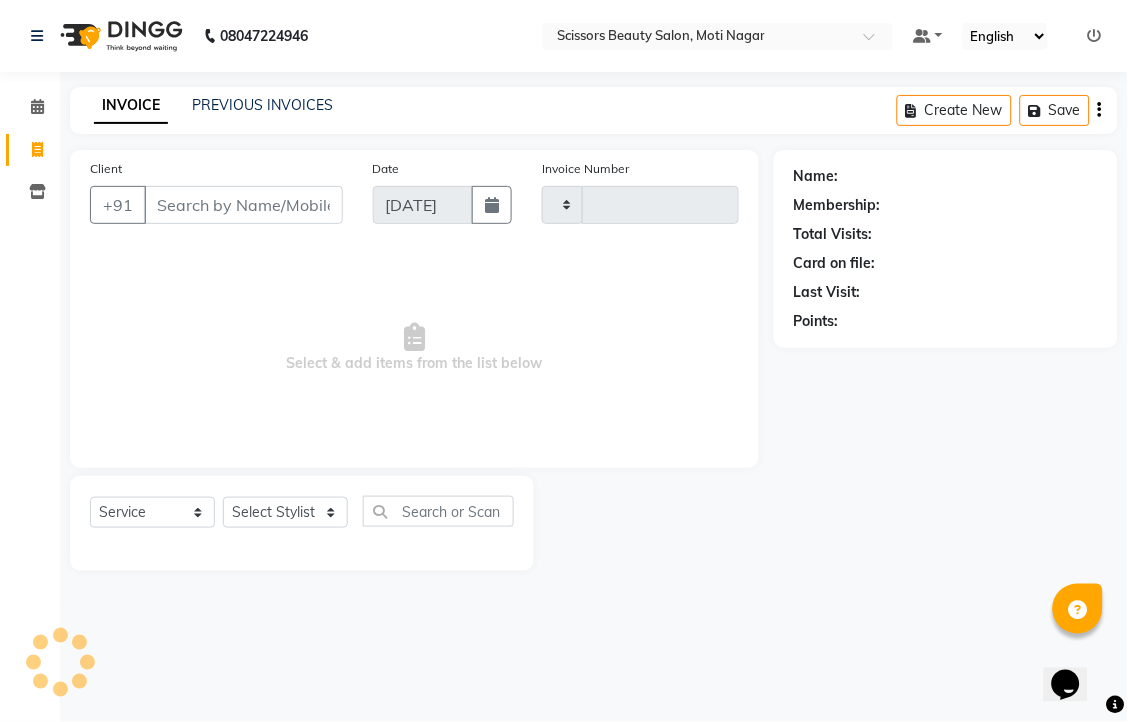 type on "2143" 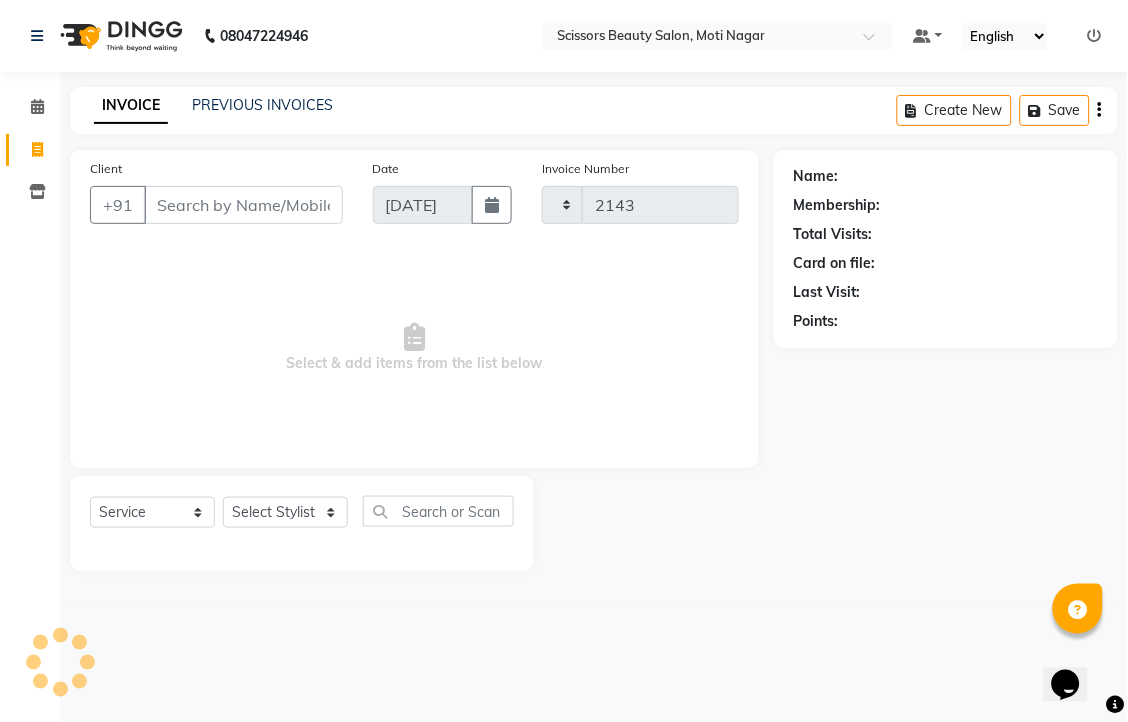select on "7057" 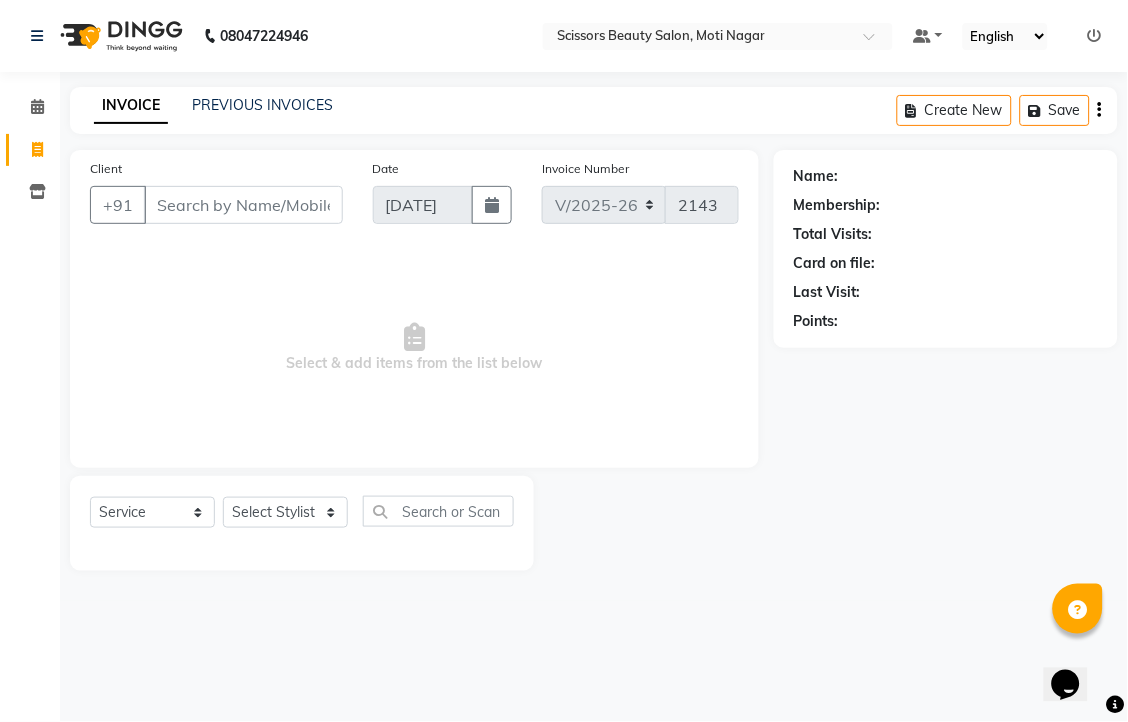 click on "Client" at bounding box center (243, 205) 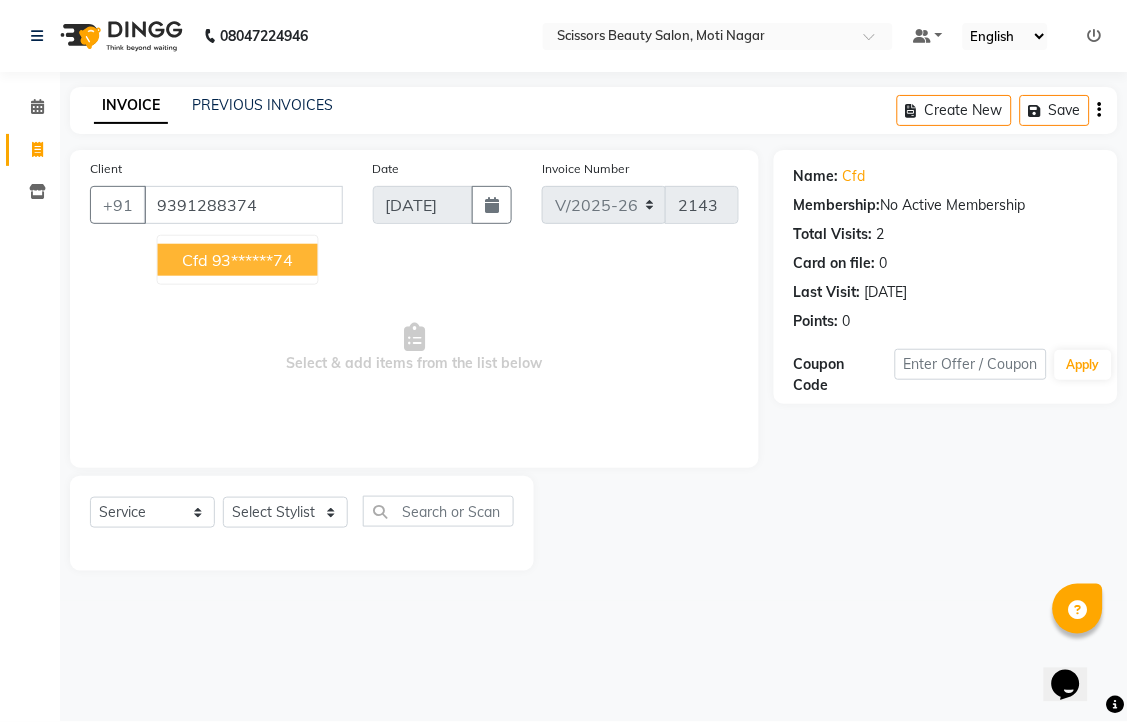 click on "93******74" at bounding box center (253, 260) 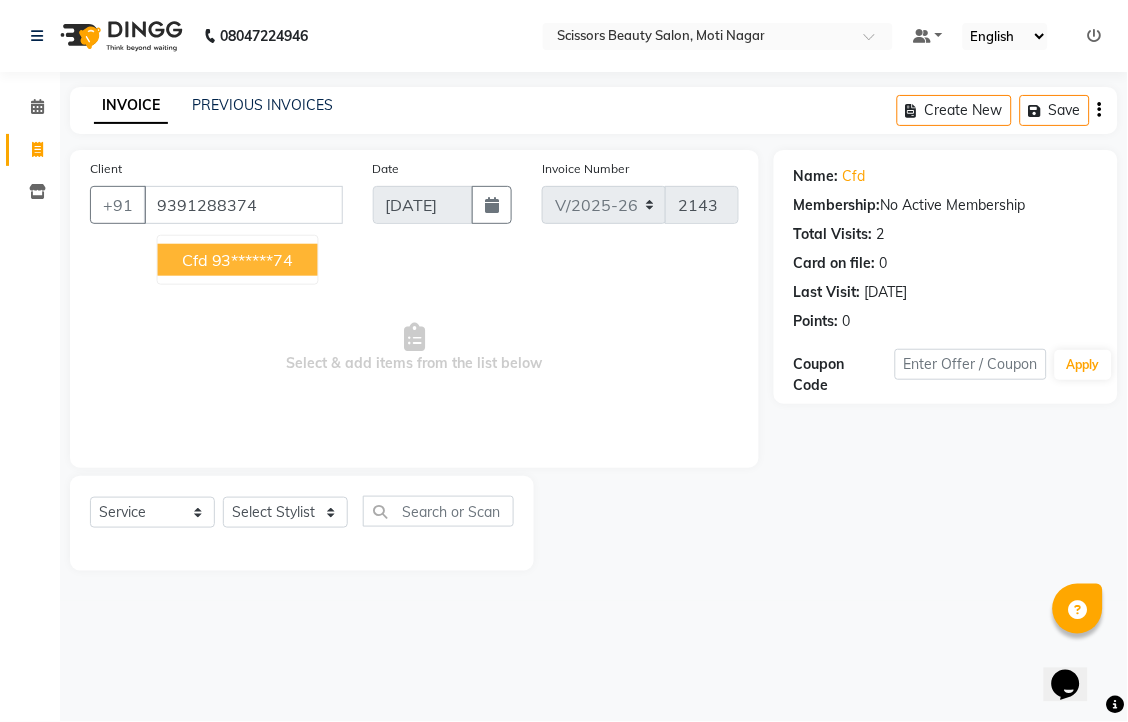 type on "93******74" 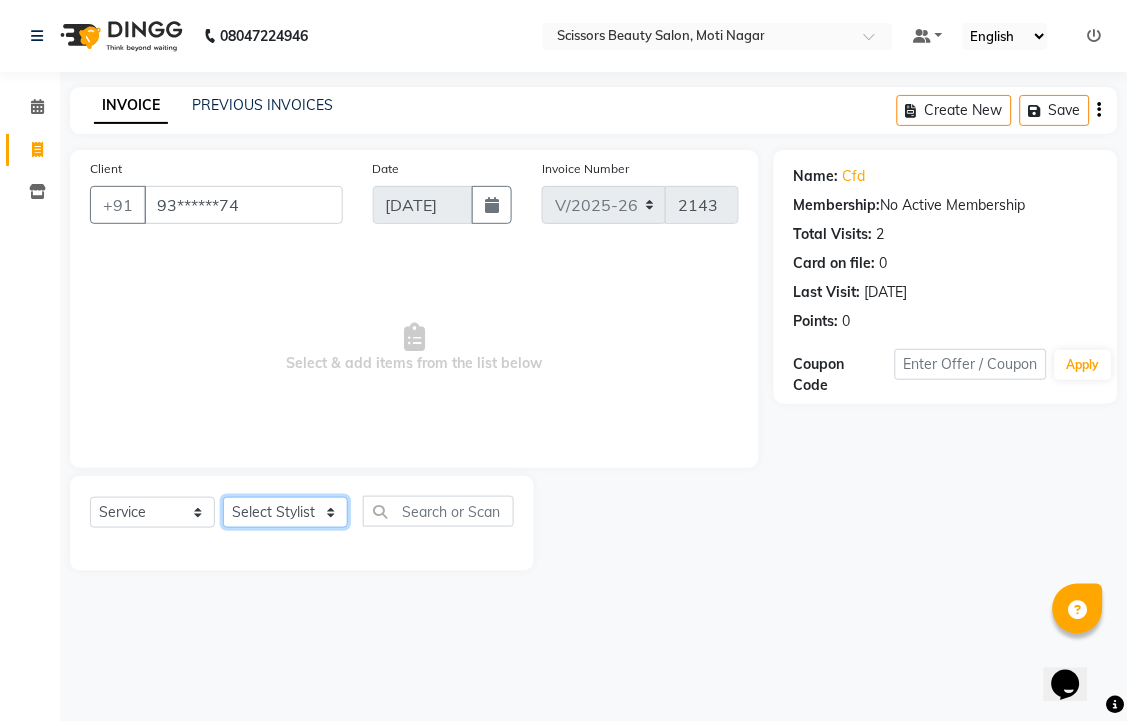 click on "Select Stylist [PERSON_NAME] [PERSON_NAME] Sir Staff" 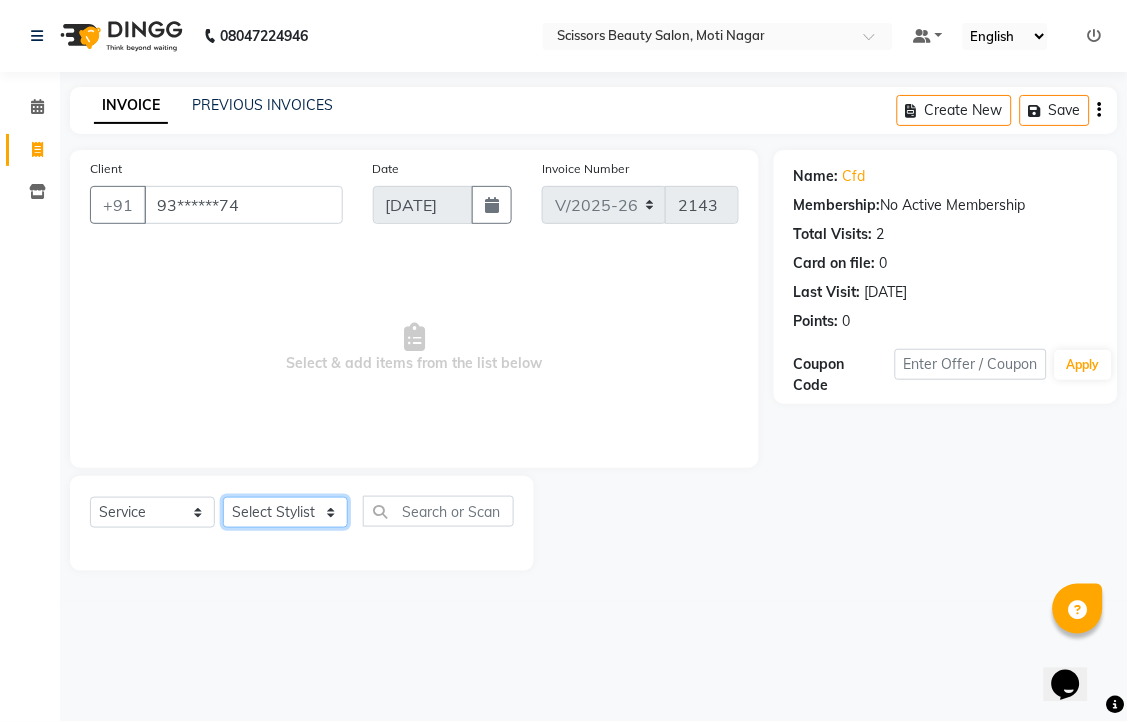 select on "58456" 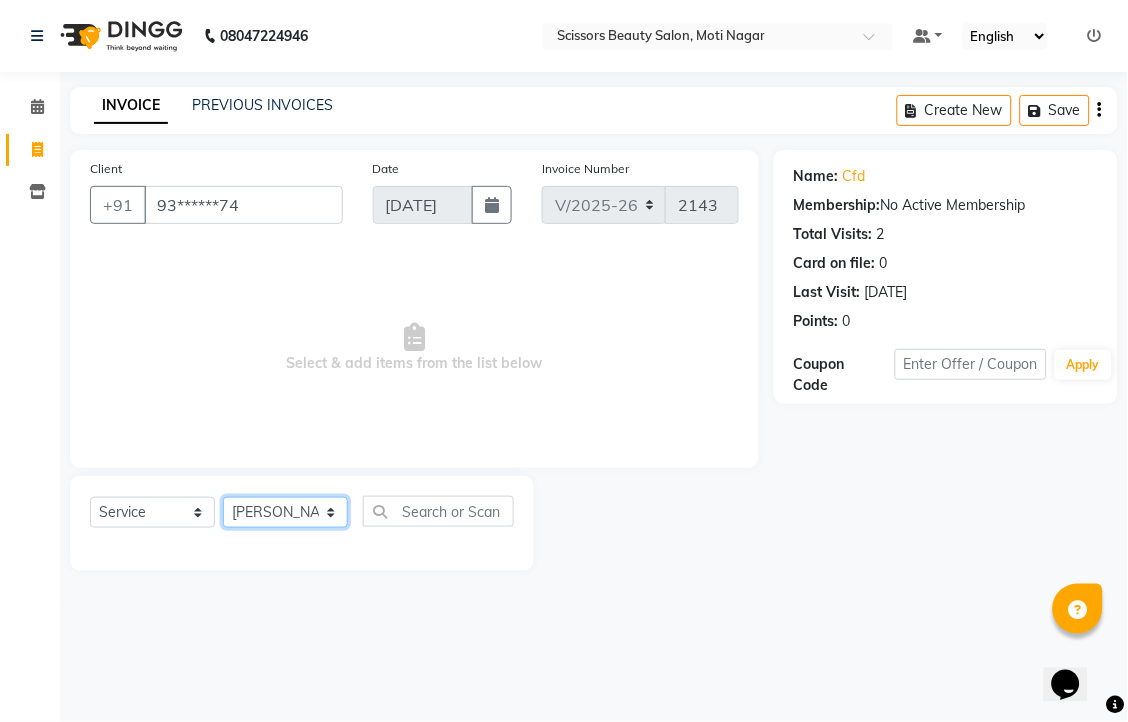 click on "Select Stylist [PERSON_NAME] [PERSON_NAME] Sir Staff" 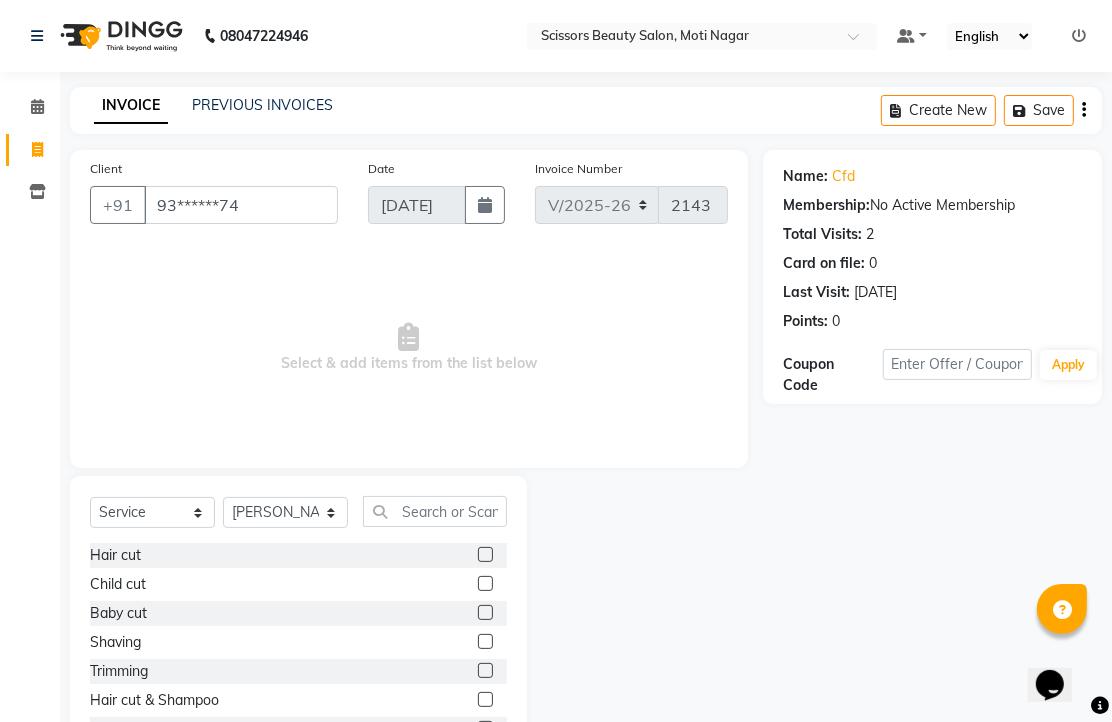 click 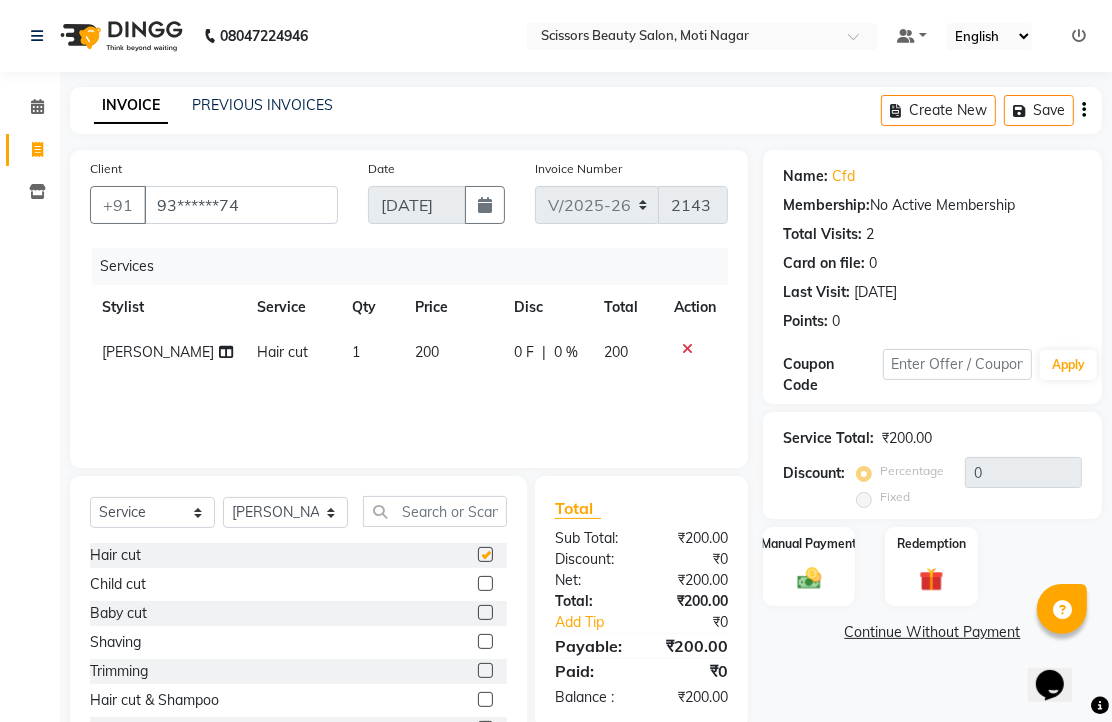 checkbox on "false" 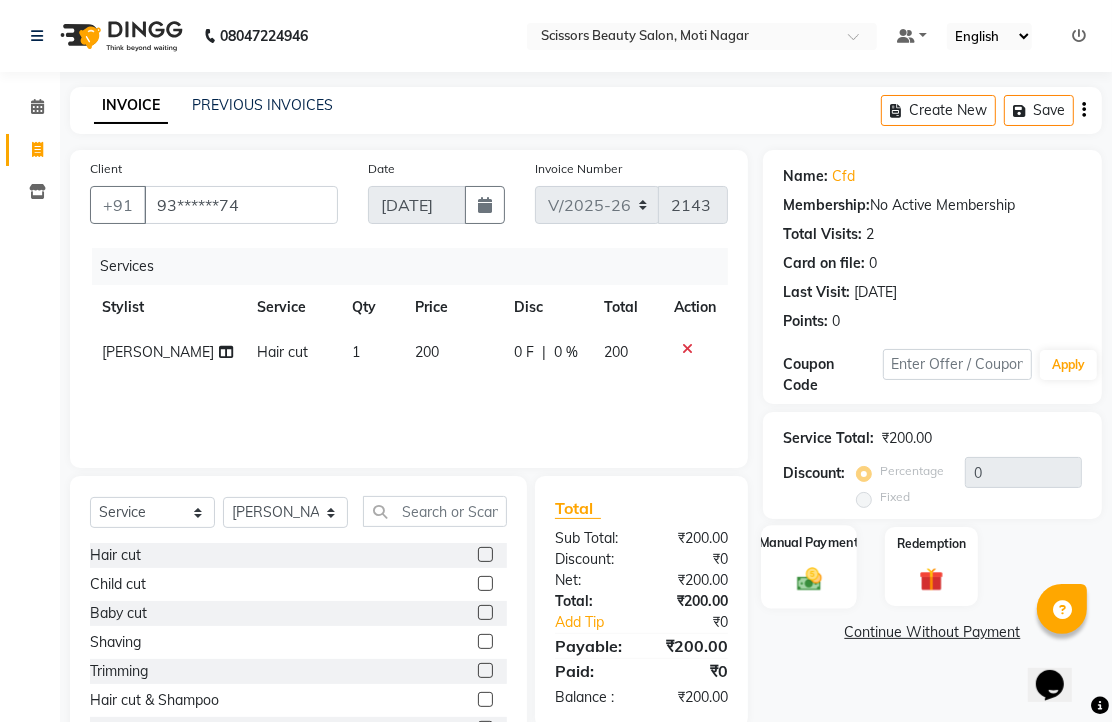click 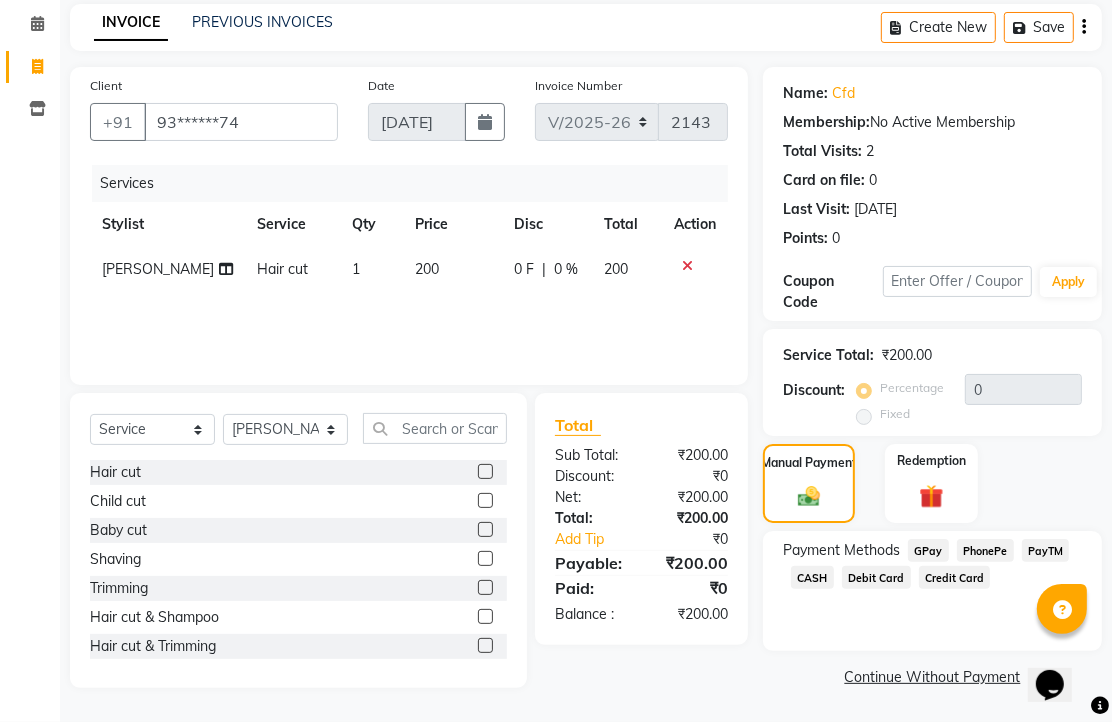 scroll, scrollTop: 163, scrollLeft: 0, axis: vertical 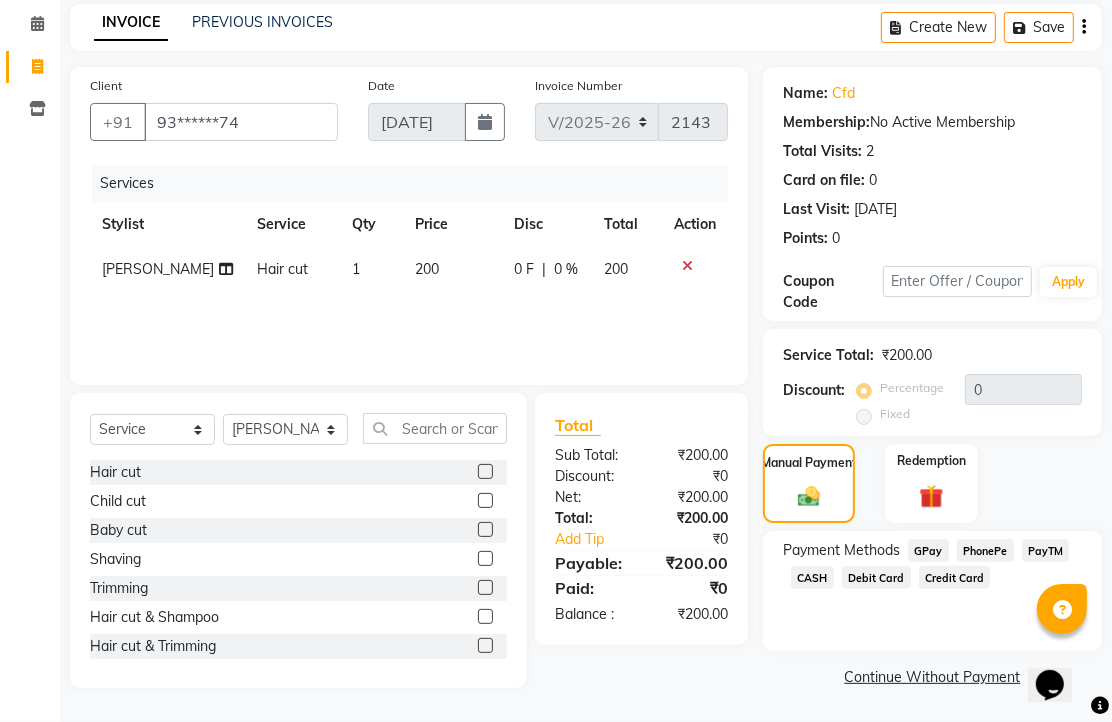 click on "PhonePe" 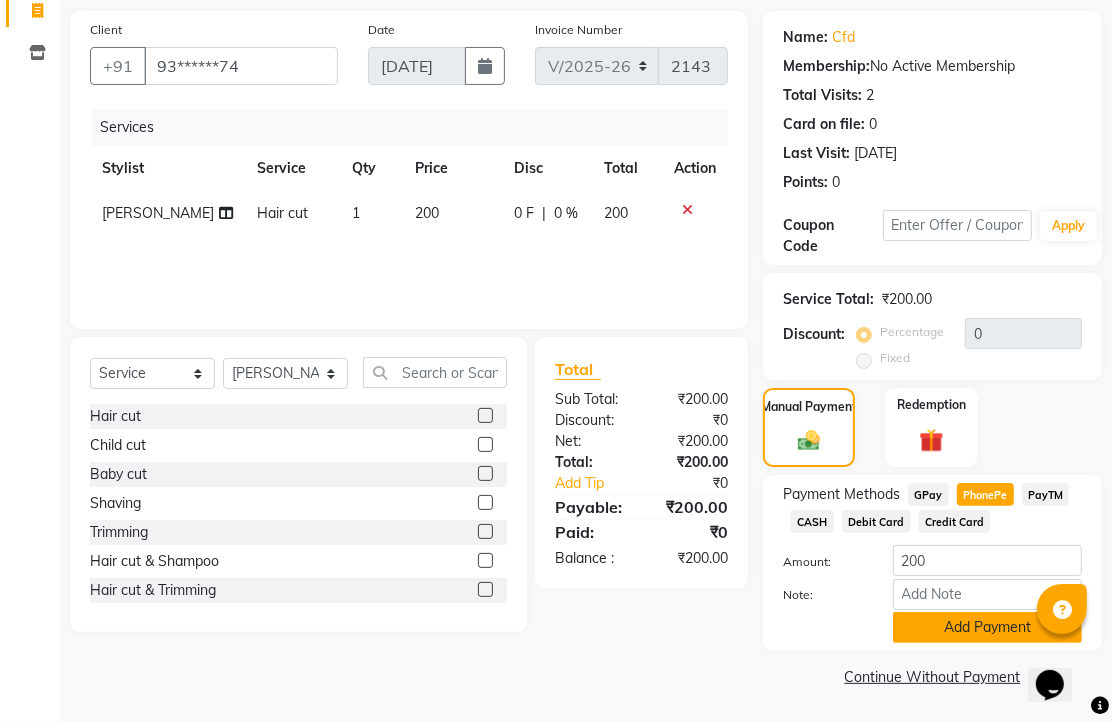 click on "Add Payment" 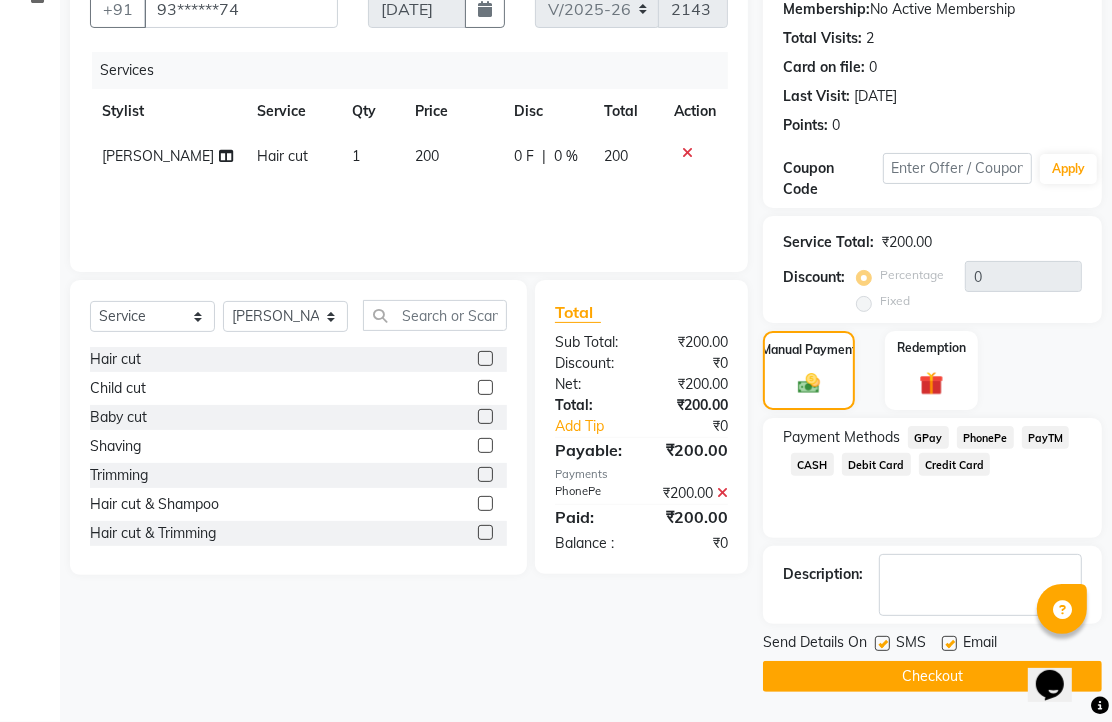scroll, scrollTop: 304, scrollLeft: 0, axis: vertical 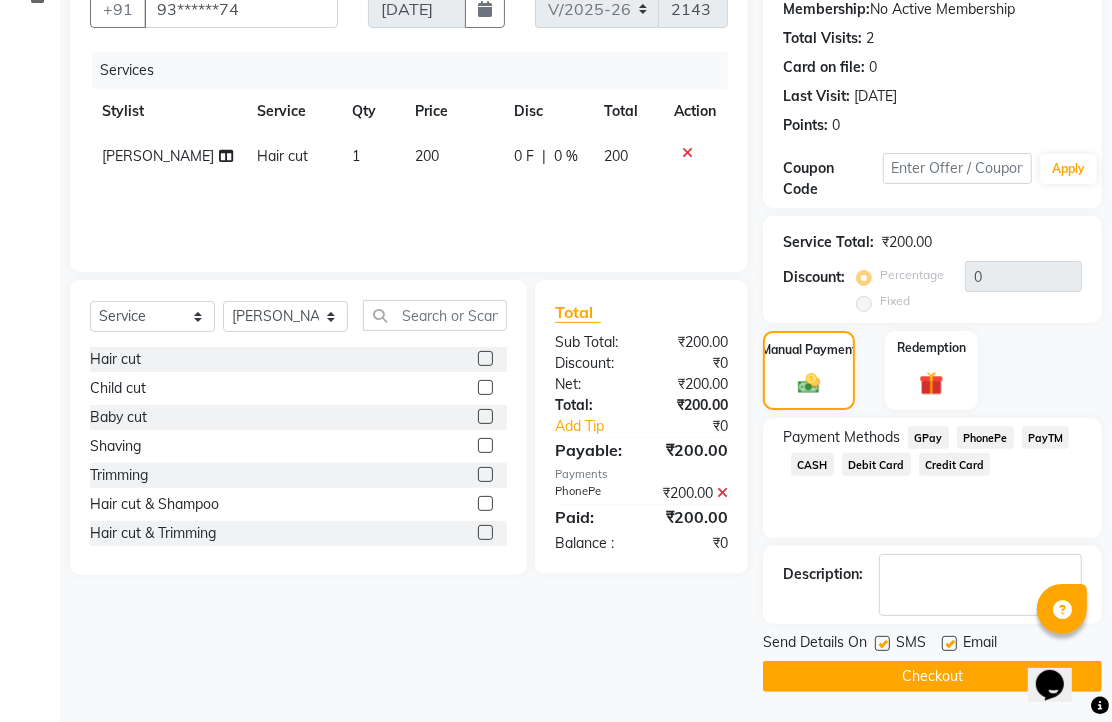 click 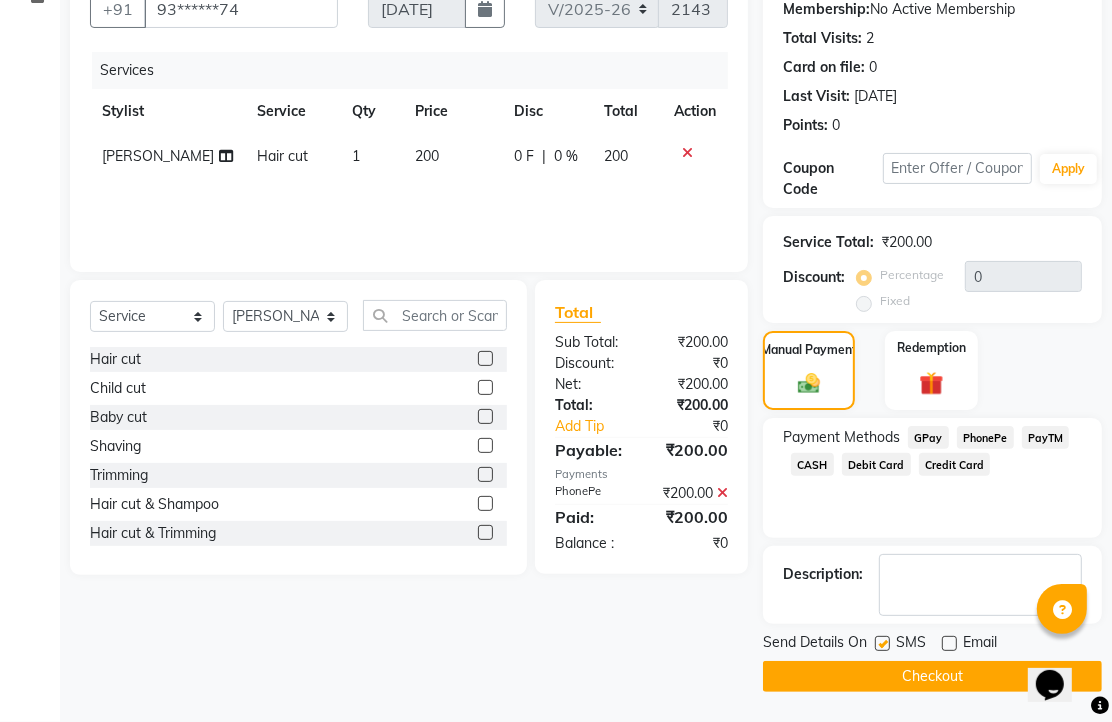 click on "Checkout" 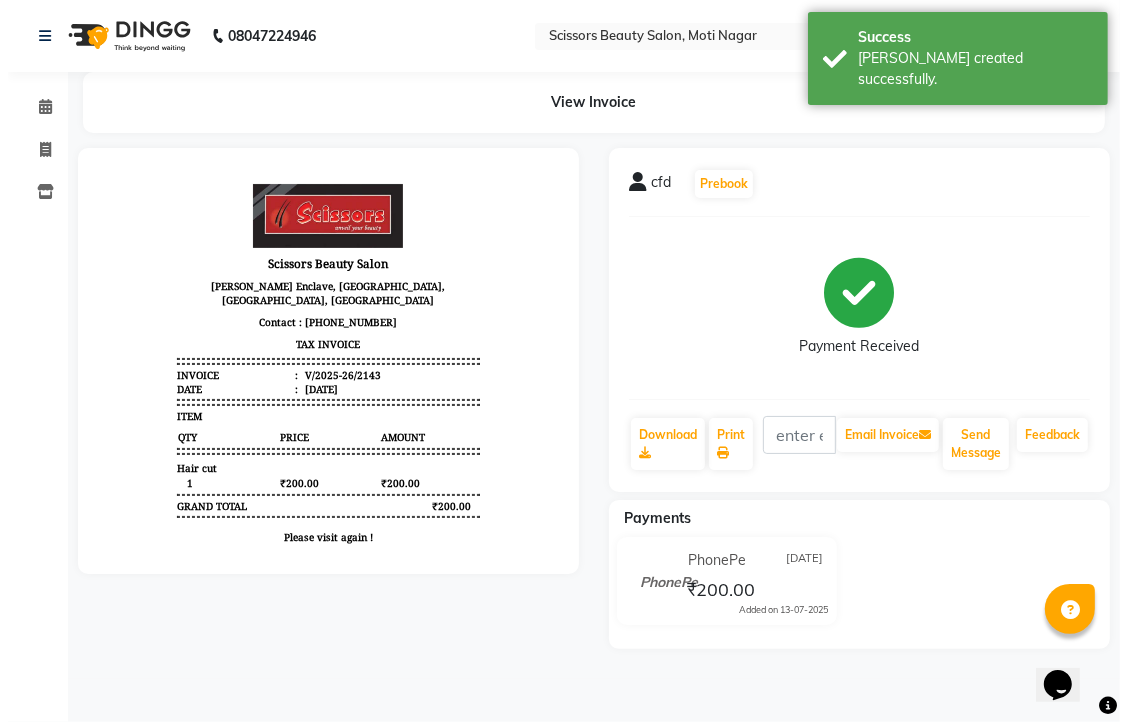 scroll, scrollTop: 0, scrollLeft: 0, axis: both 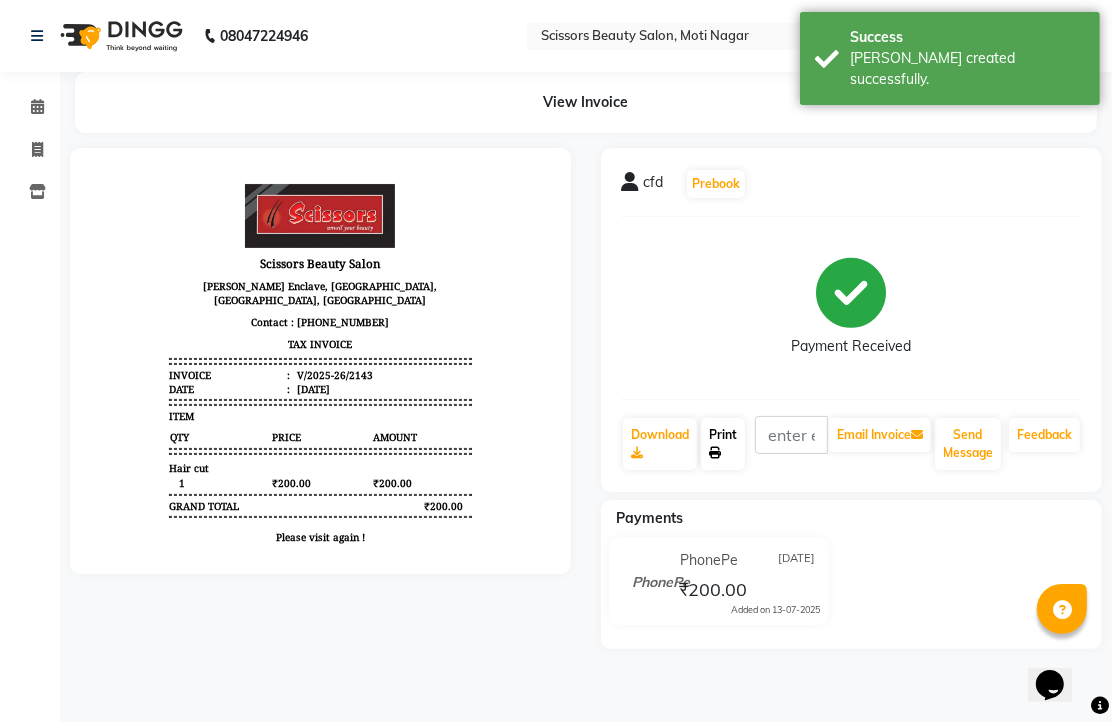 click on "Print" 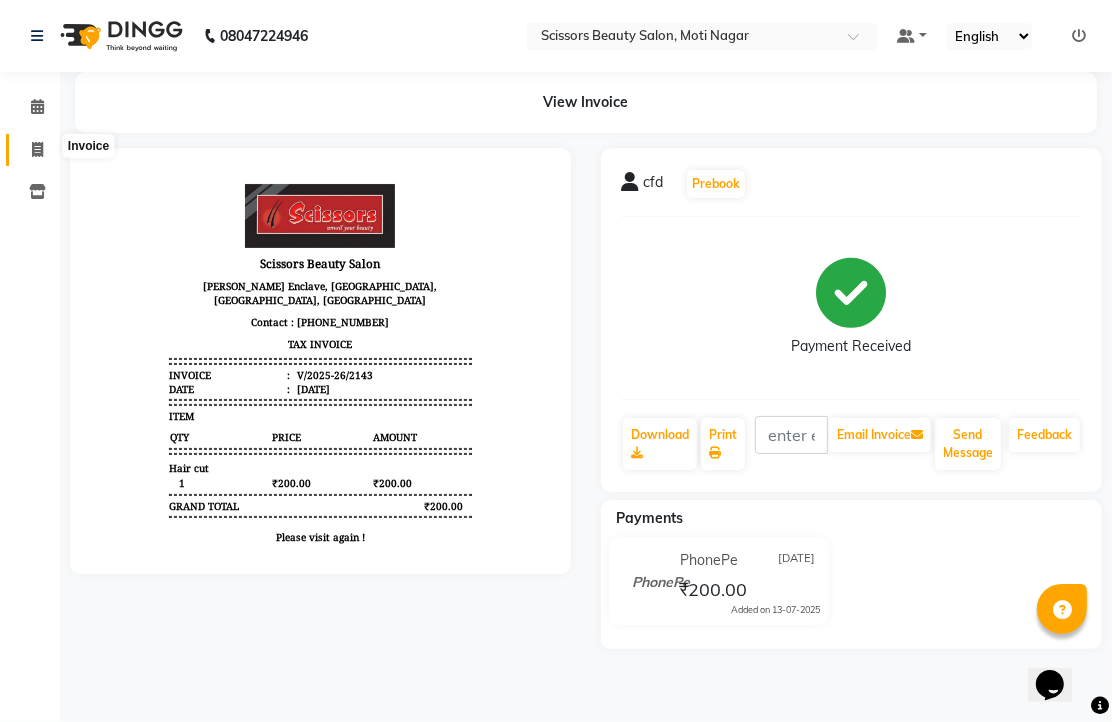 click 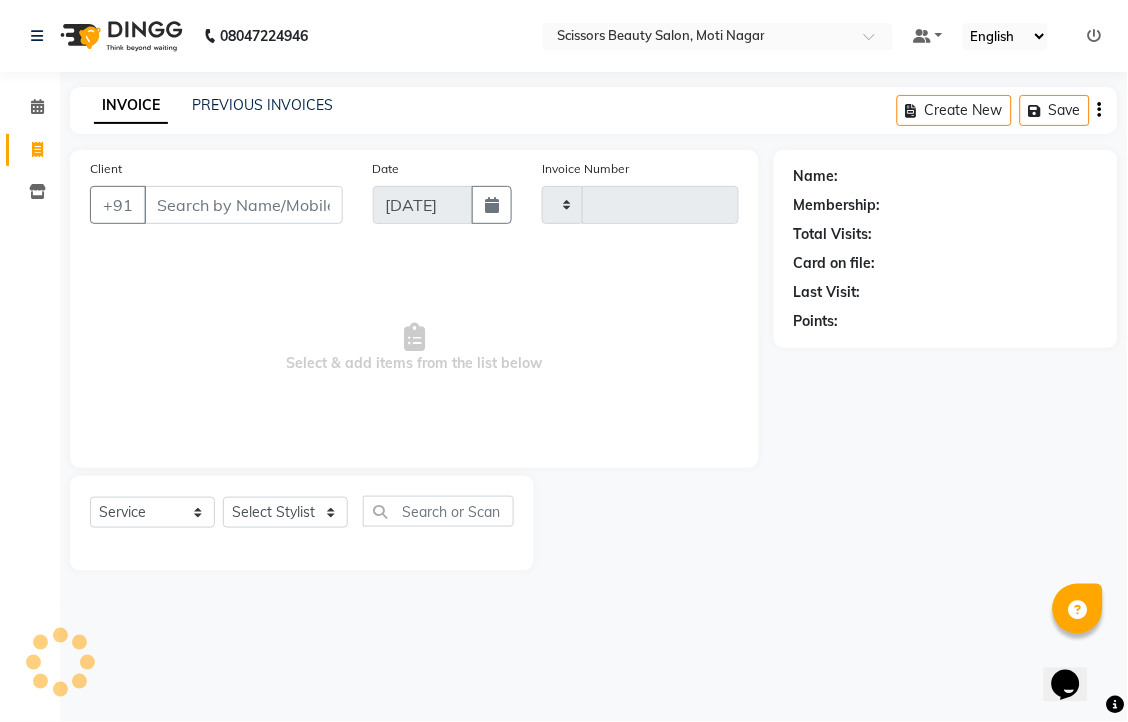 type on "2144" 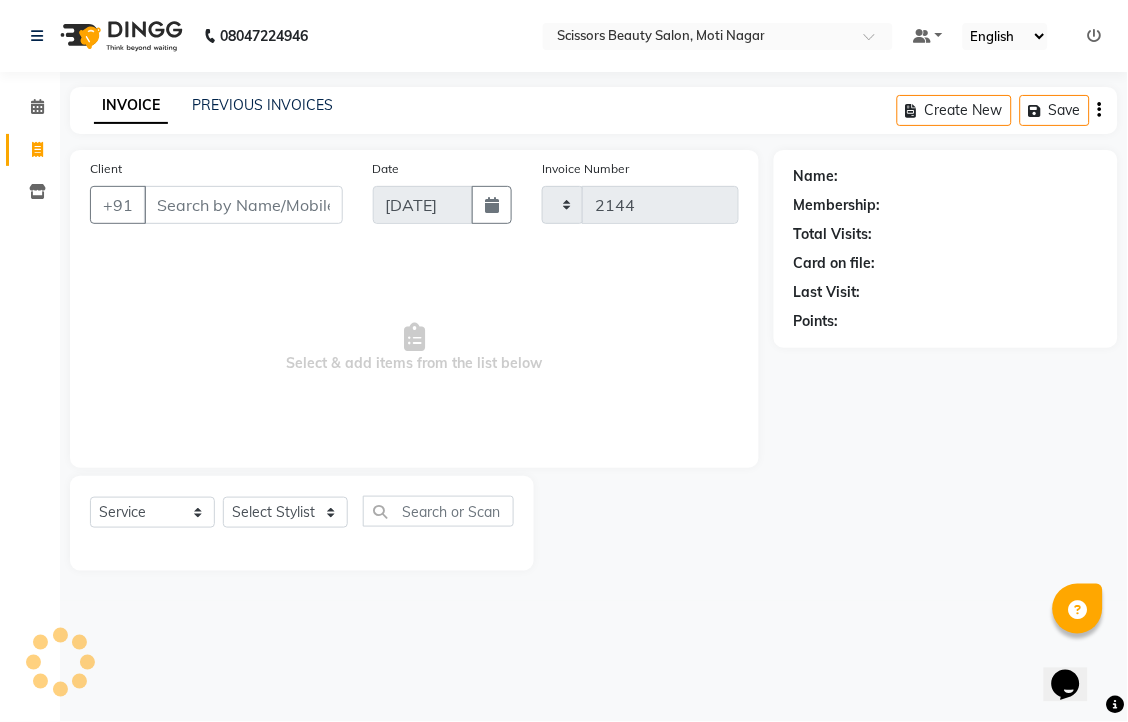 select on "7057" 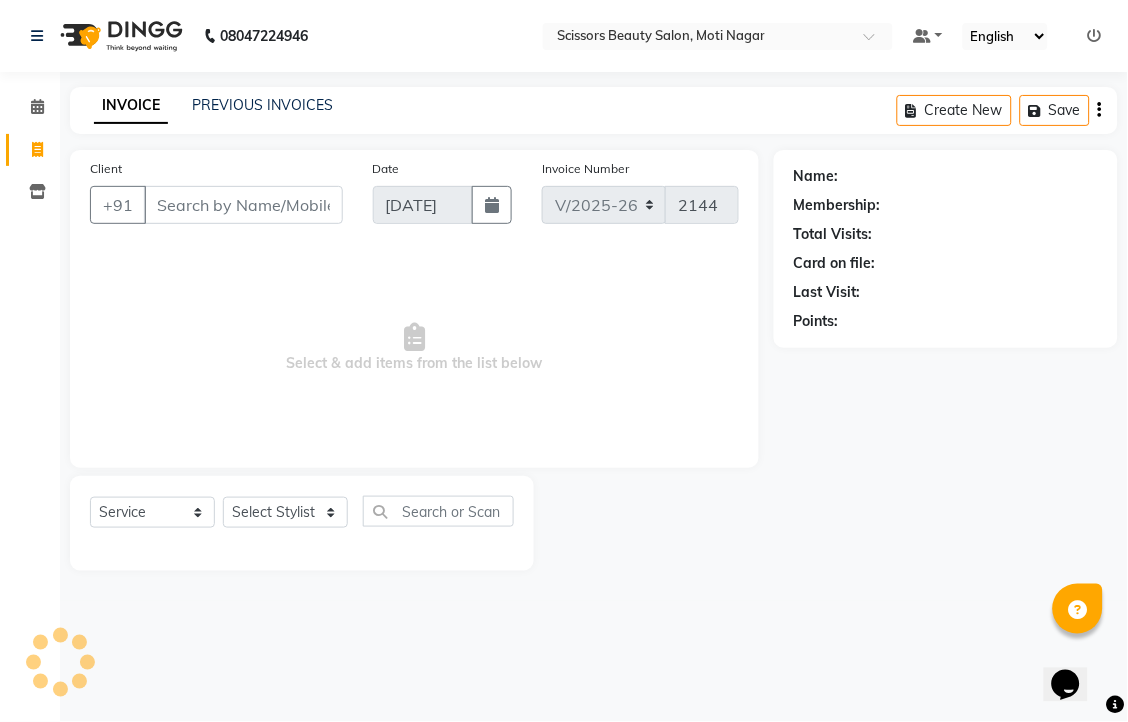 click on "Client" at bounding box center [243, 205] 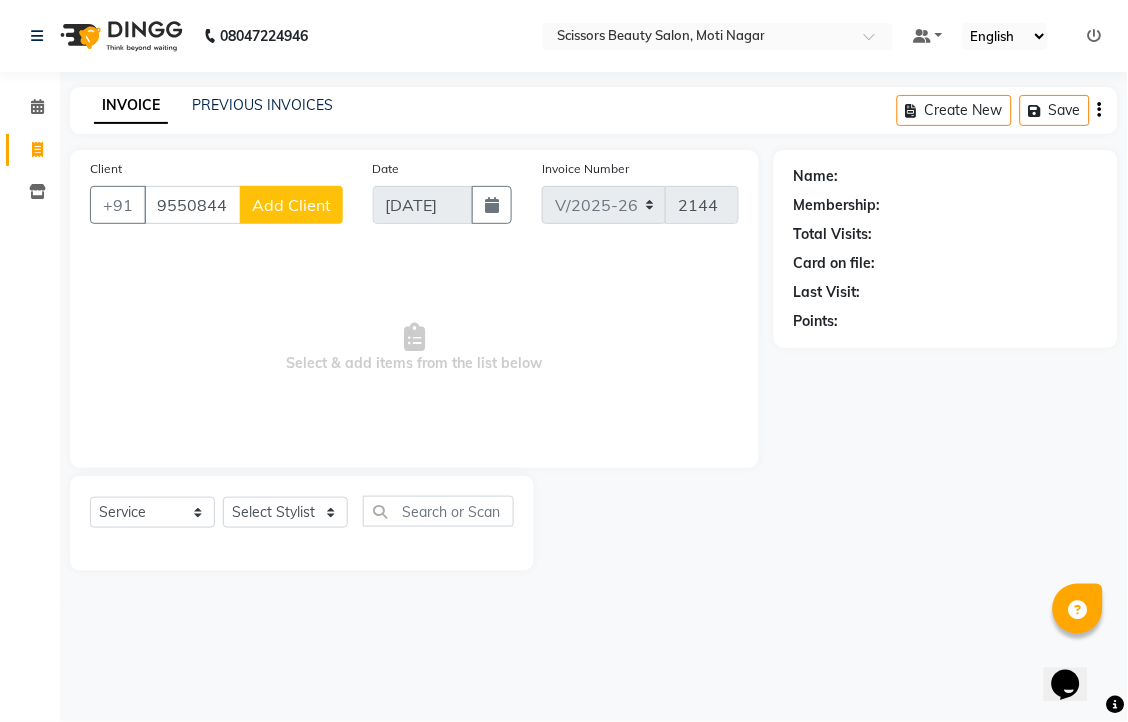 type on "9550844082" 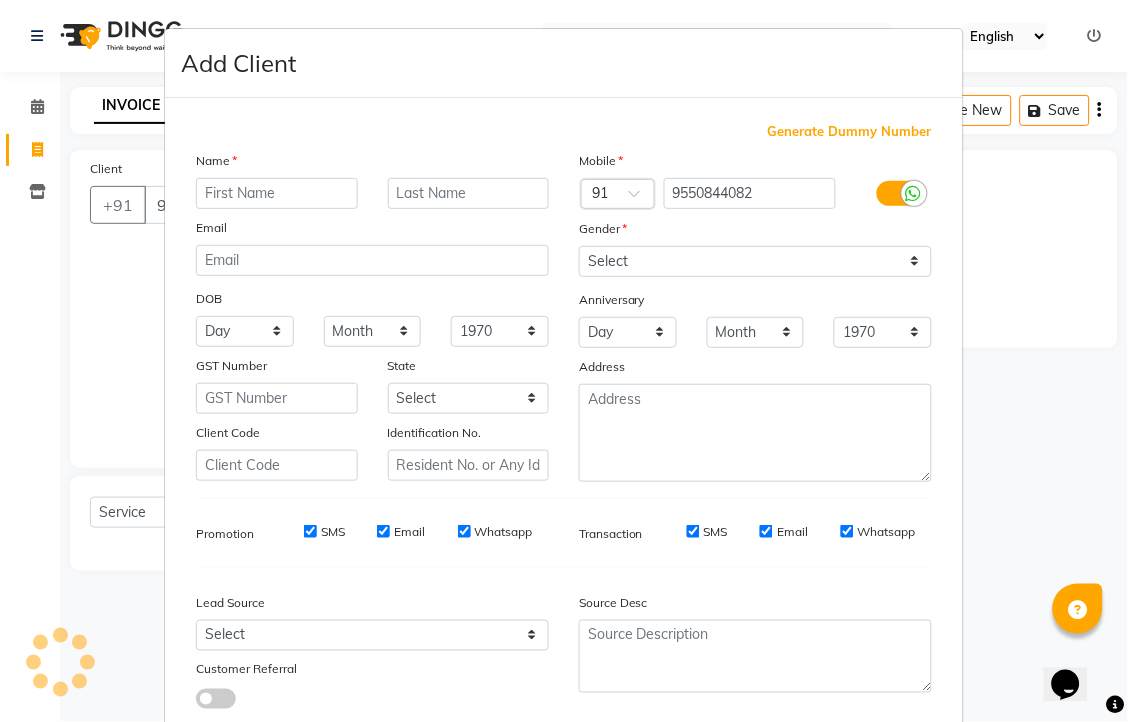 click at bounding box center [277, 193] 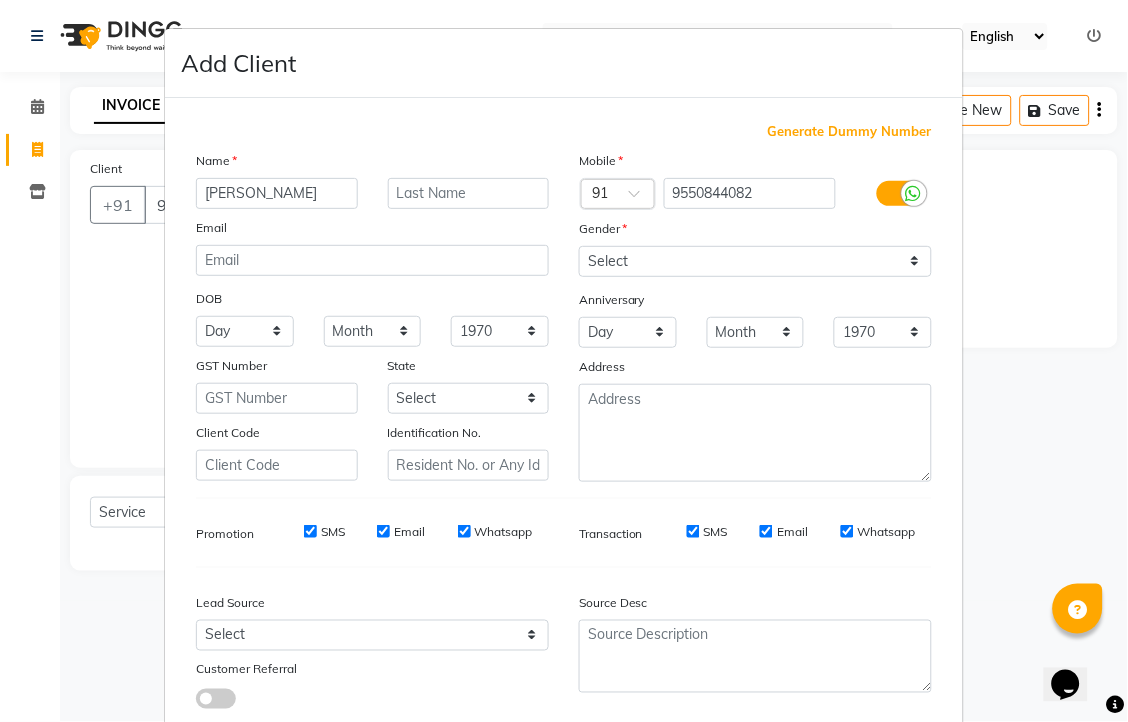 type on "[PERSON_NAME]" 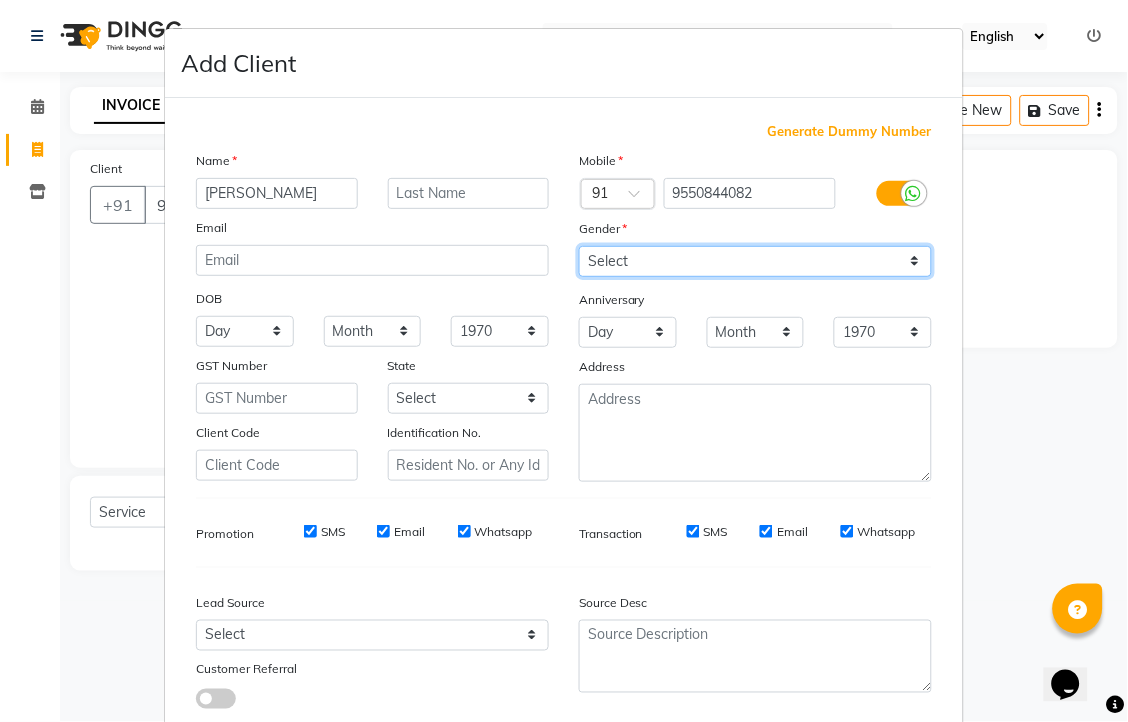 click on "Select [DEMOGRAPHIC_DATA] [DEMOGRAPHIC_DATA] Other Prefer Not To Say" at bounding box center (755, 261) 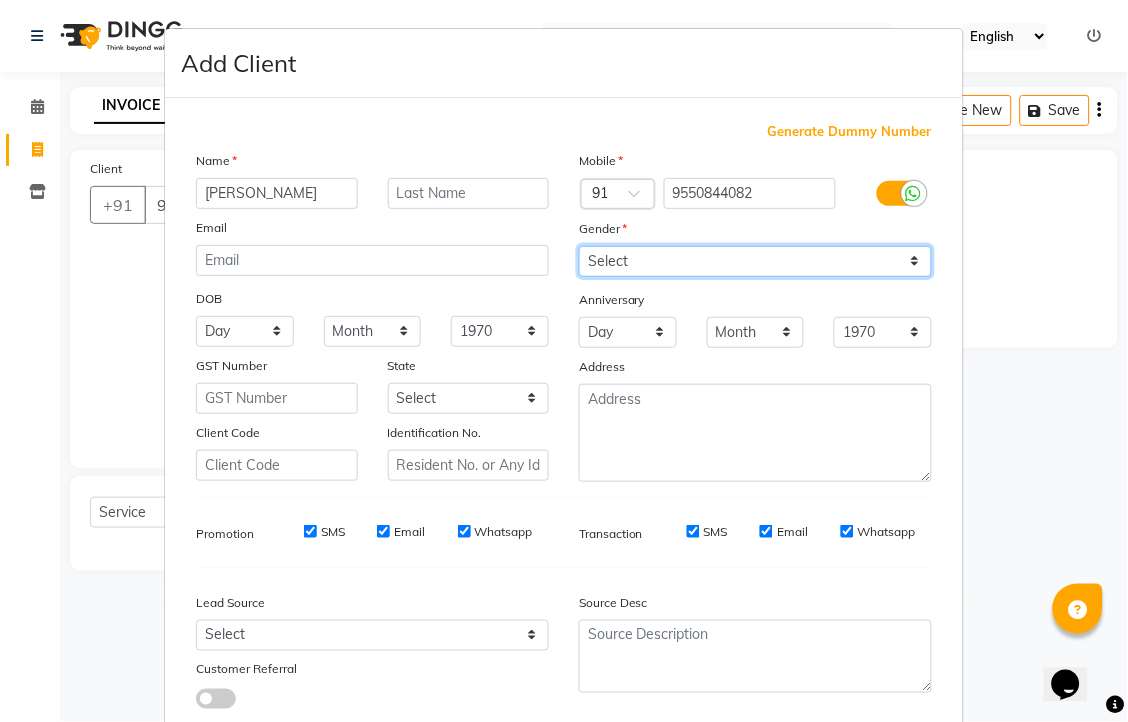 select on "[DEMOGRAPHIC_DATA]" 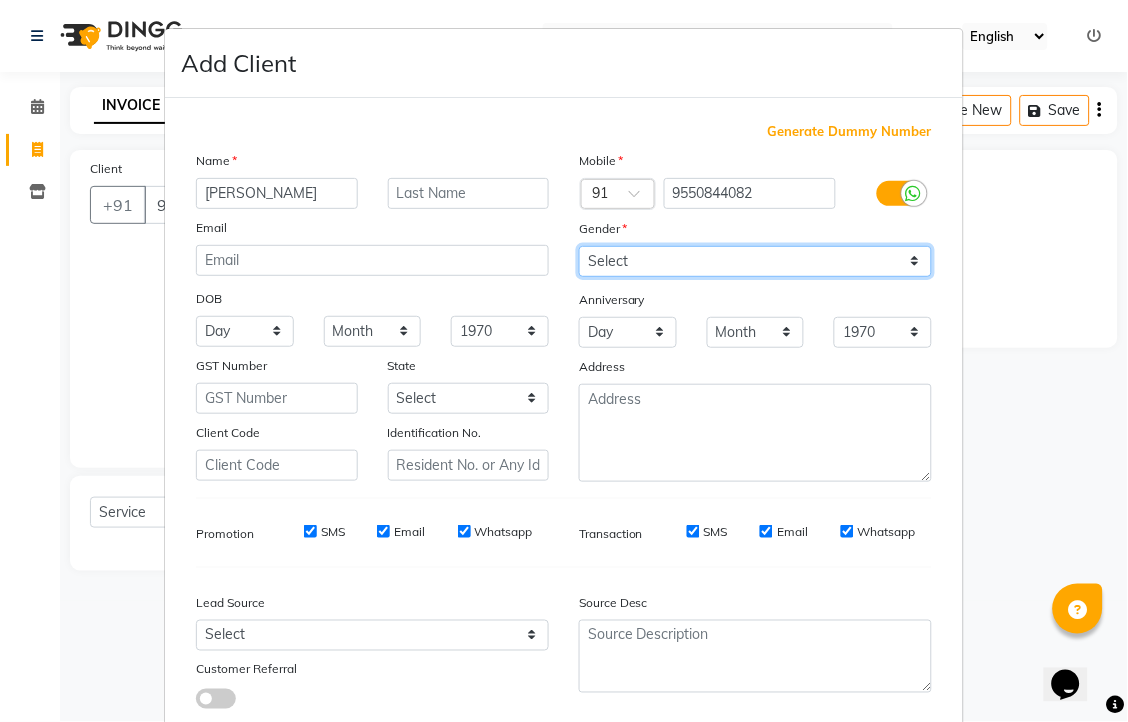 click on "Select [DEMOGRAPHIC_DATA] [DEMOGRAPHIC_DATA] Other Prefer Not To Say" at bounding box center (755, 261) 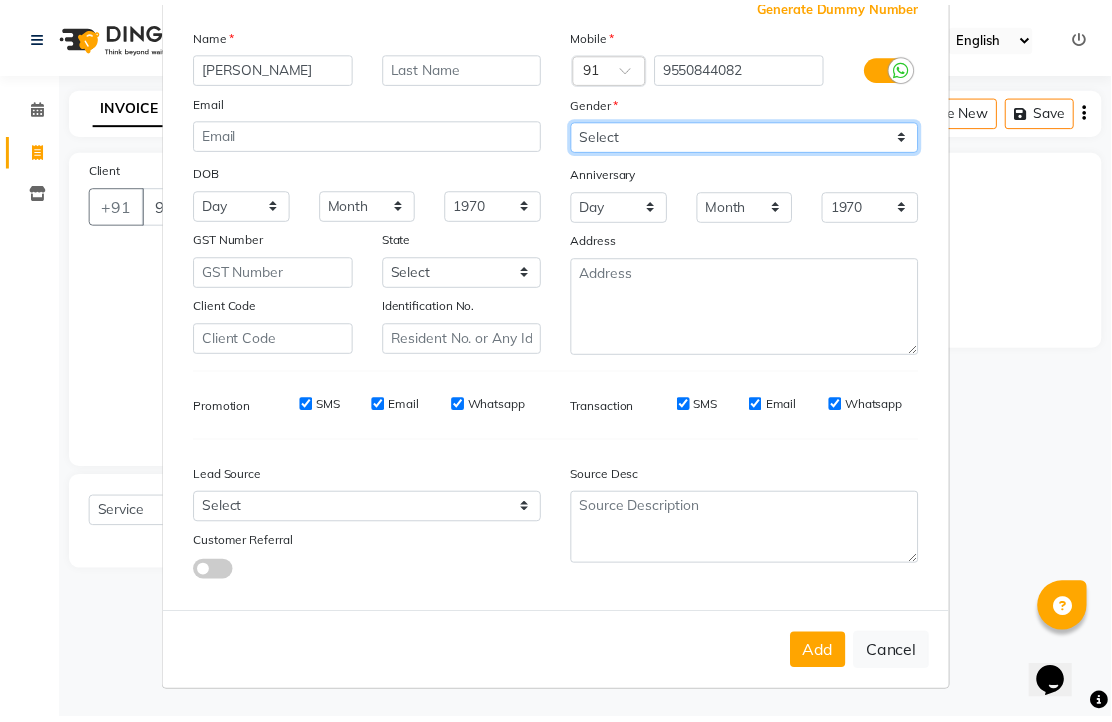 scroll, scrollTop: 292, scrollLeft: 0, axis: vertical 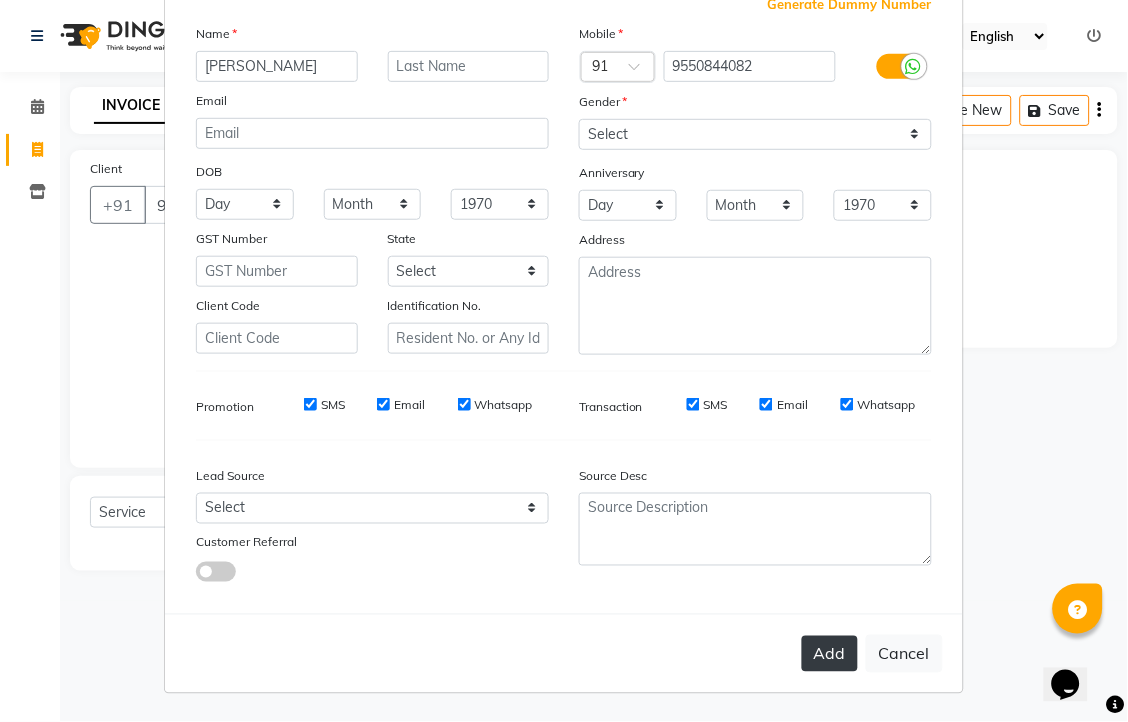 click on "Add" at bounding box center [830, 654] 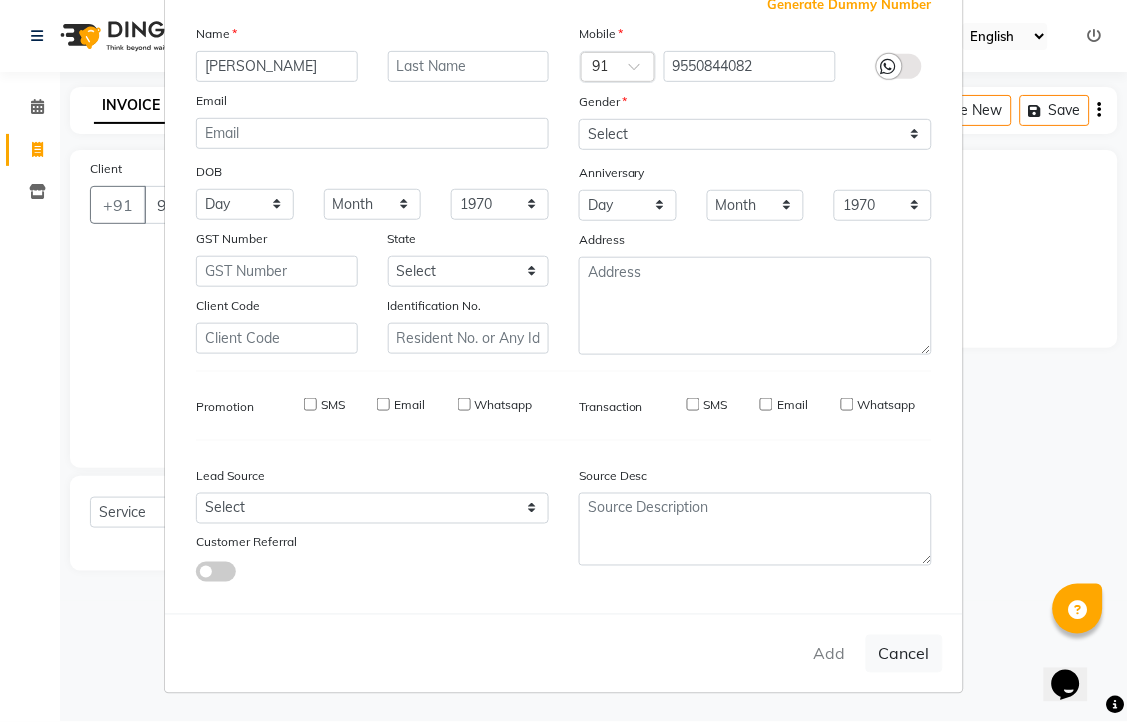 type 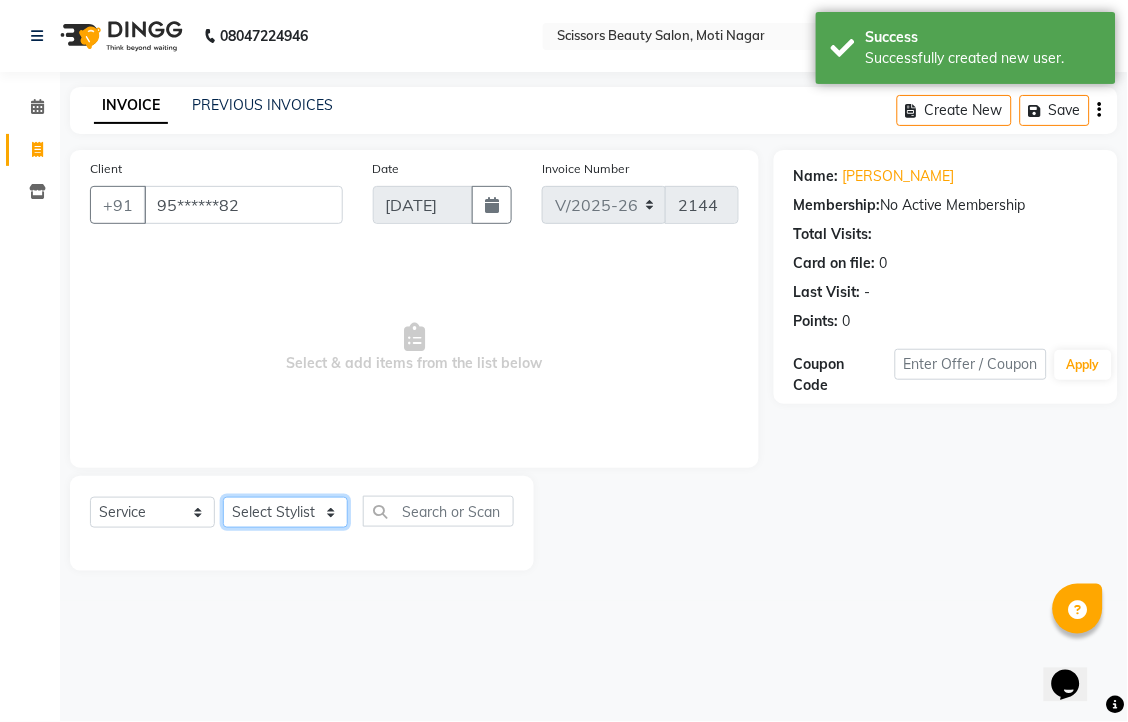 click on "Select Stylist [PERSON_NAME] [PERSON_NAME] Sir Staff" 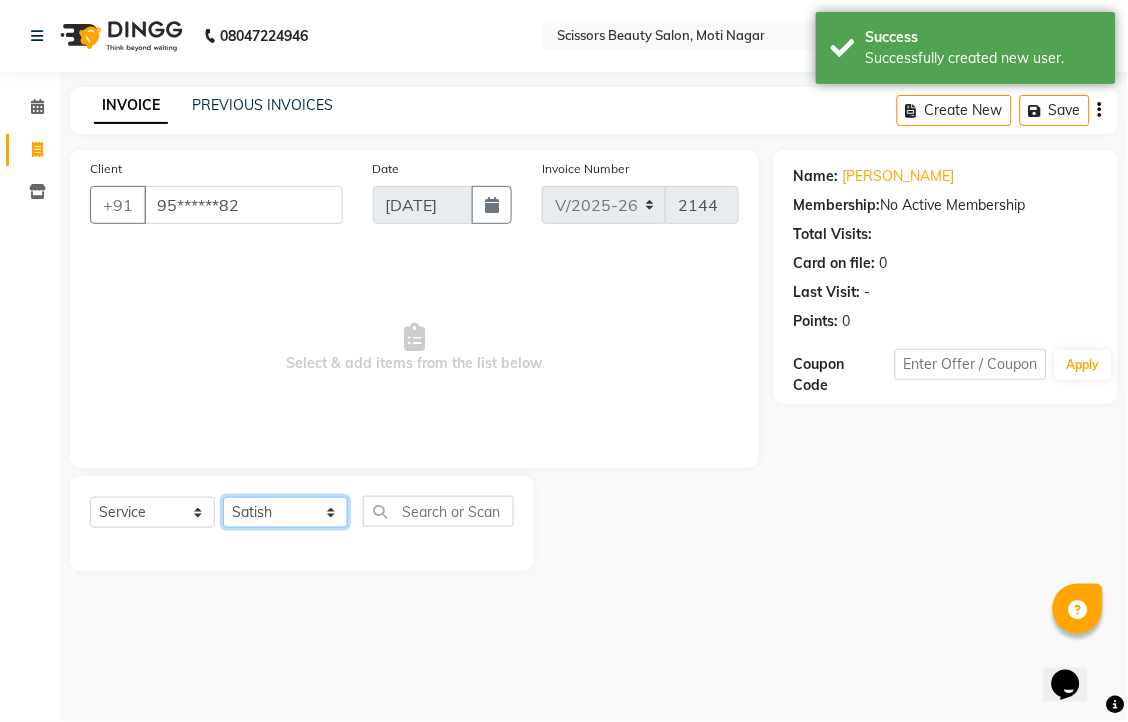 click on "Select Stylist [PERSON_NAME] [PERSON_NAME] Sir Staff" 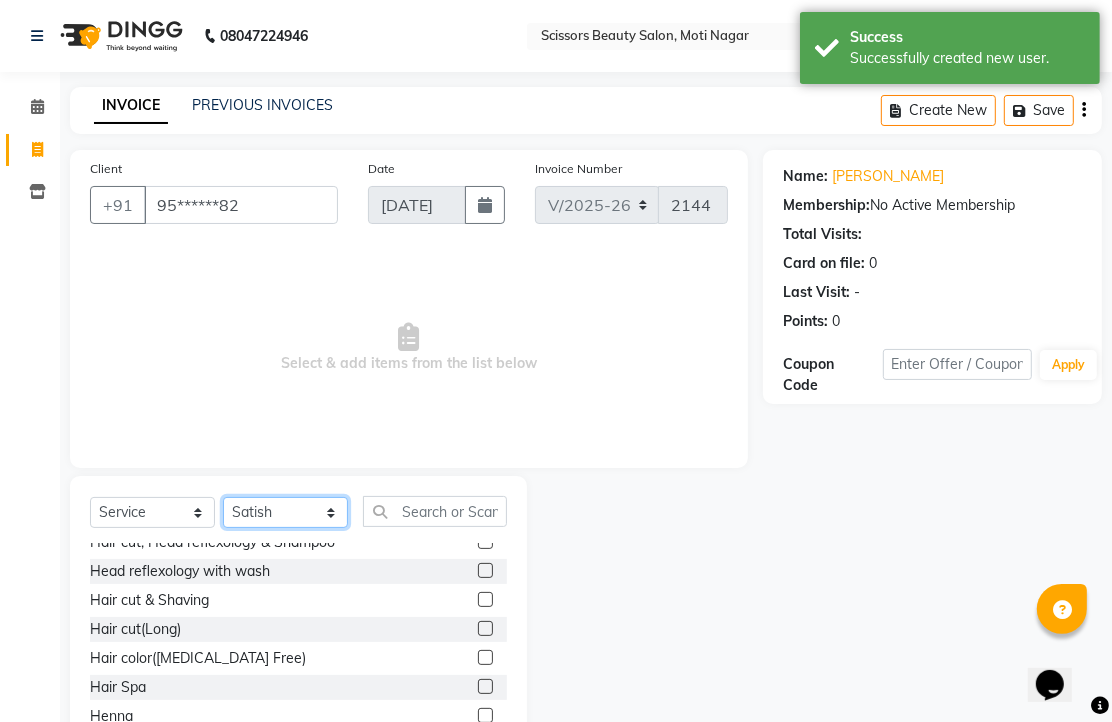 scroll, scrollTop: 222, scrollLeft: 0, axis: vertical 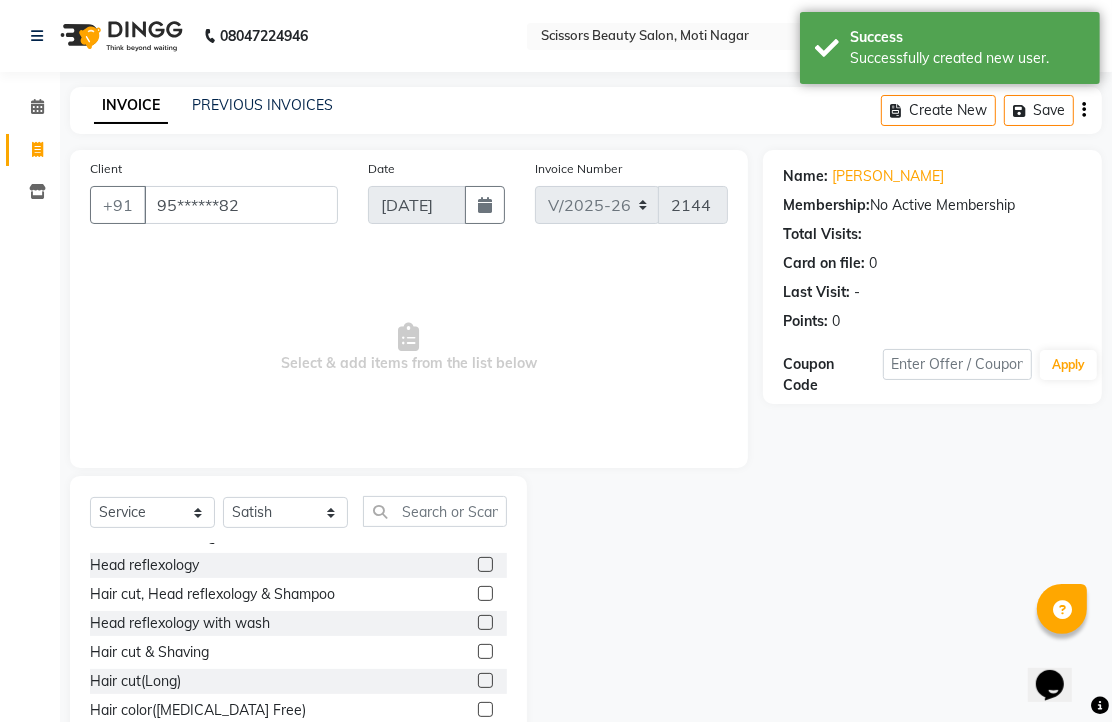 click 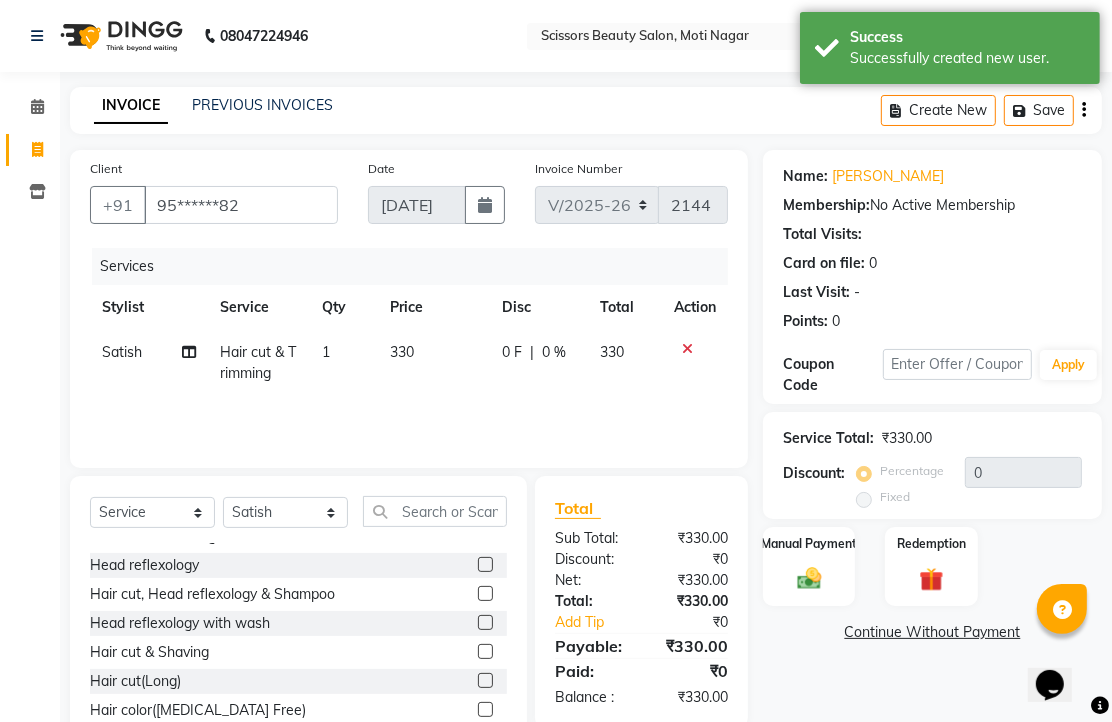 scroll, scrollTop: 333, scrollLeft: 0, axis: vertical 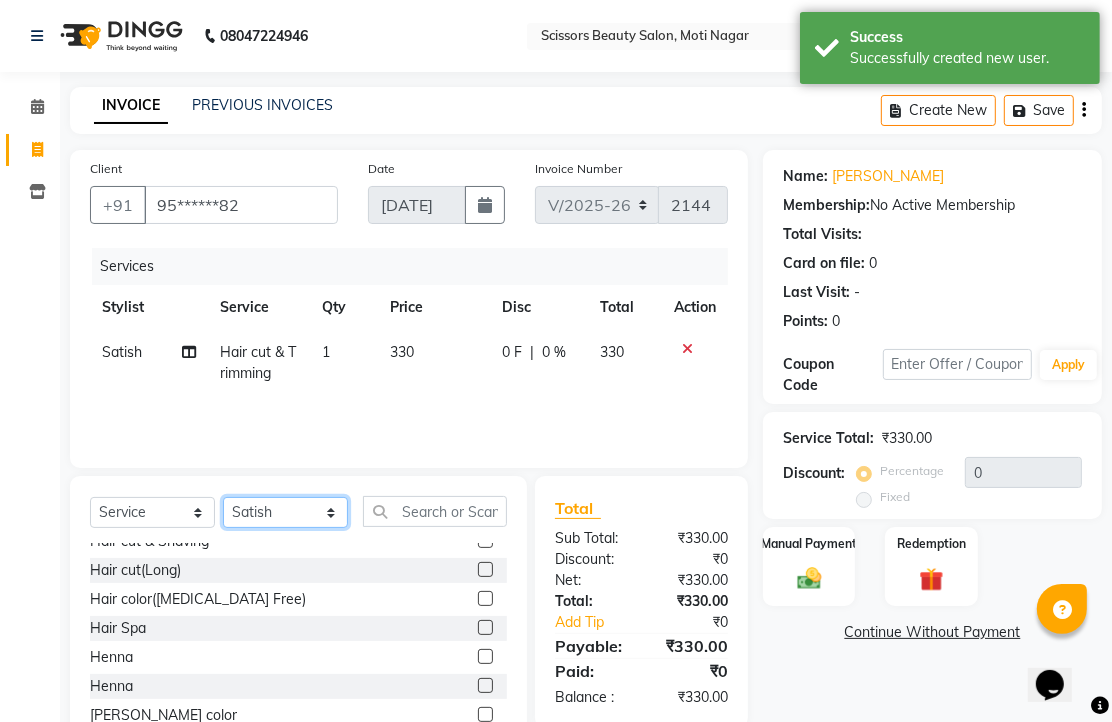 click on "Select Stylist [PERSON_NAME] [PERSON_NAME] Sir Staff" 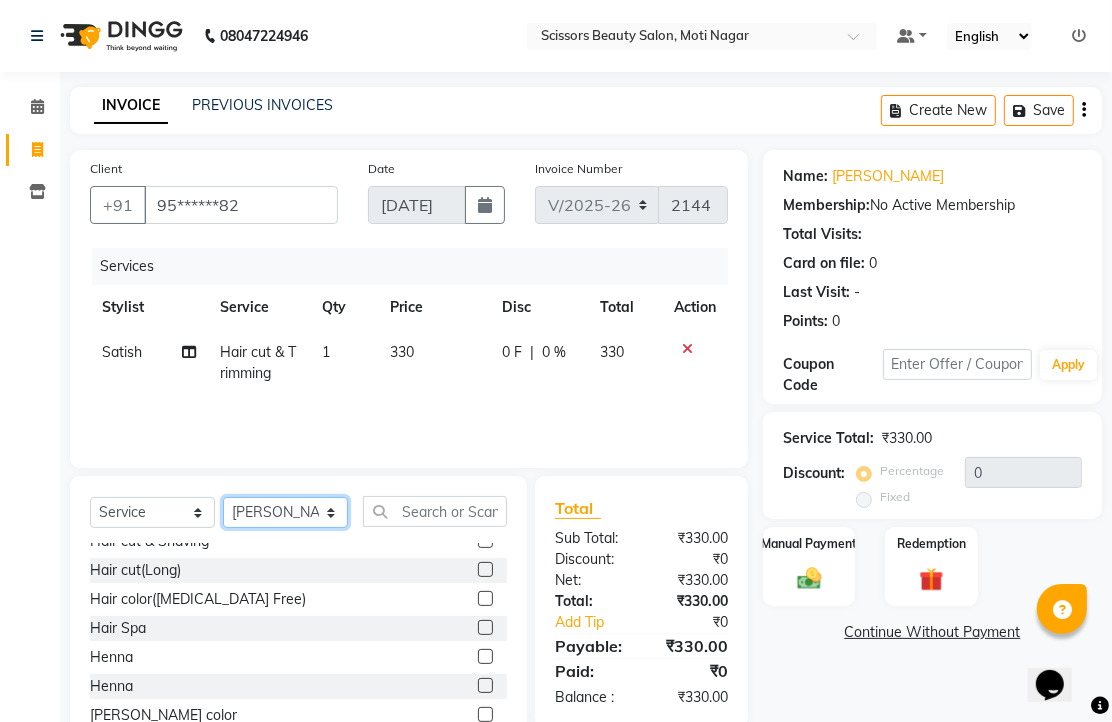 click on "Select Stylist [PERSON_NAME] [PERSON_NAME] Sir Staff" 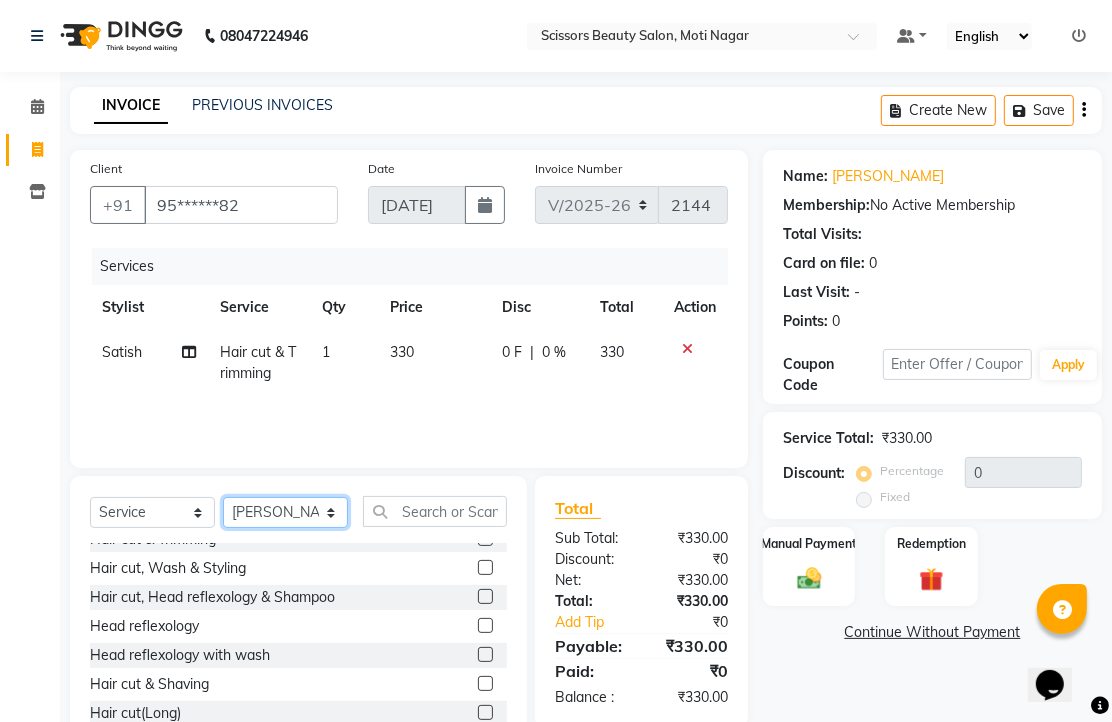 scroll, scrollTop: 0, scrollLeft: 0, axis: both 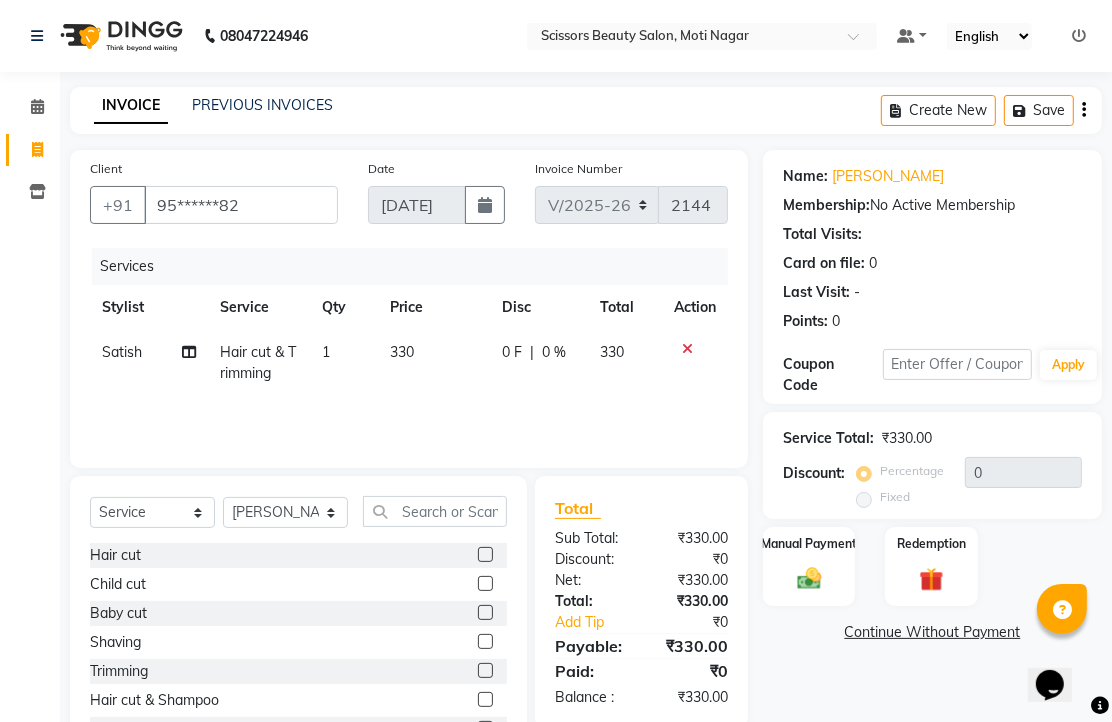 click 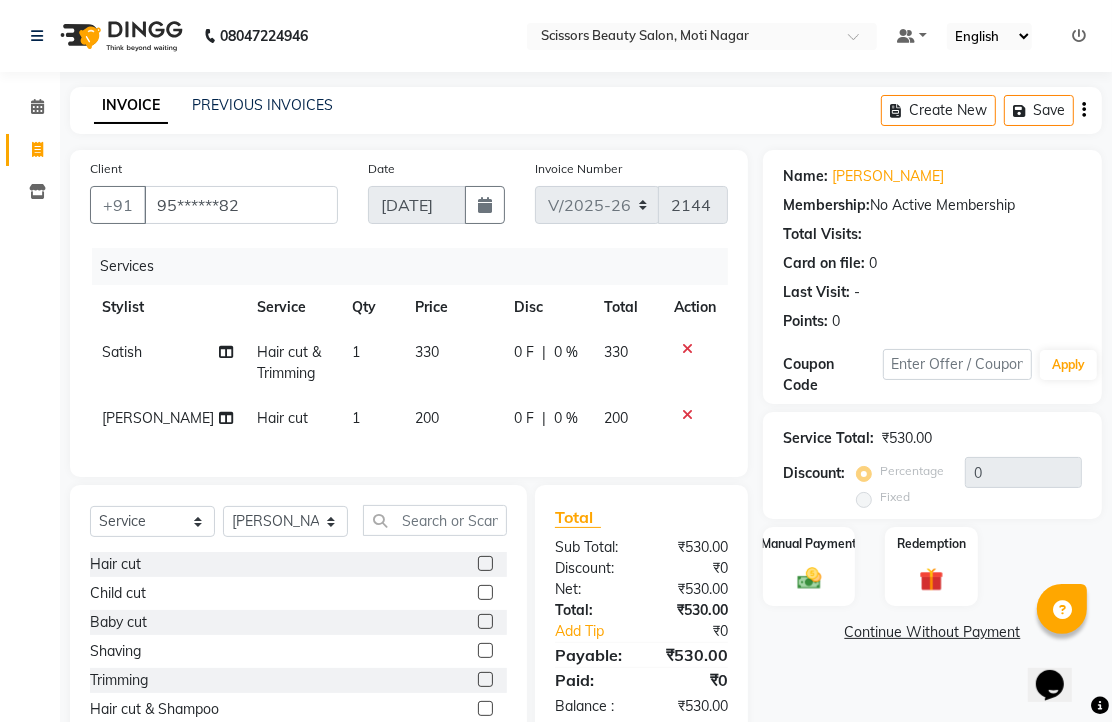 click 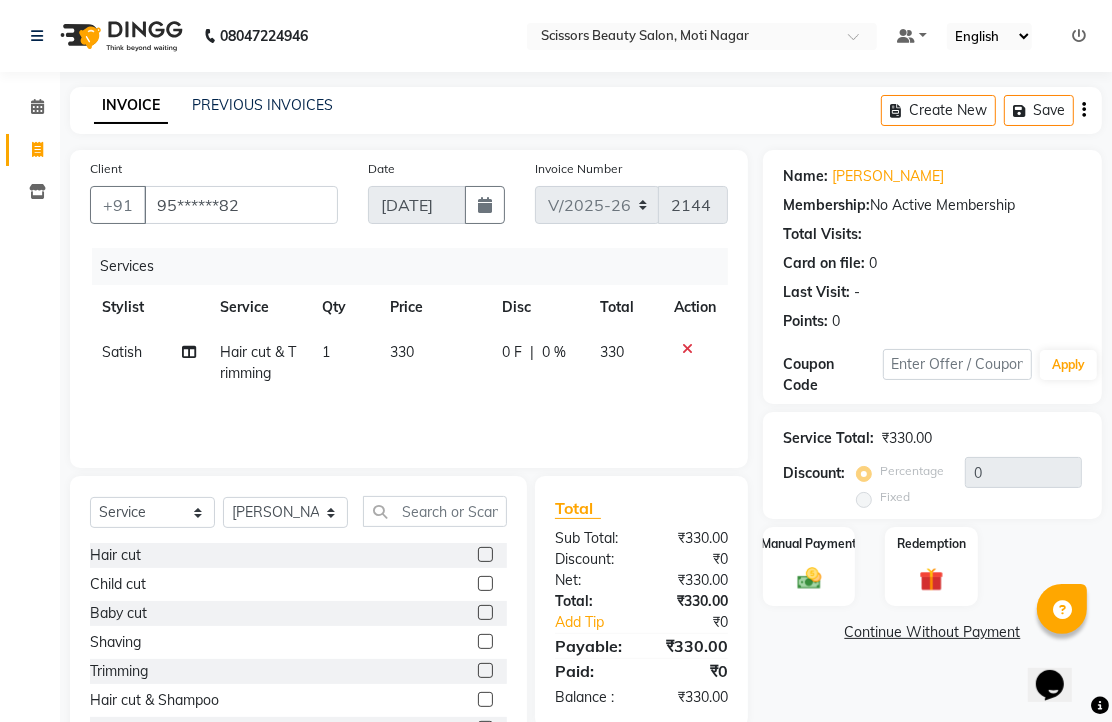 click 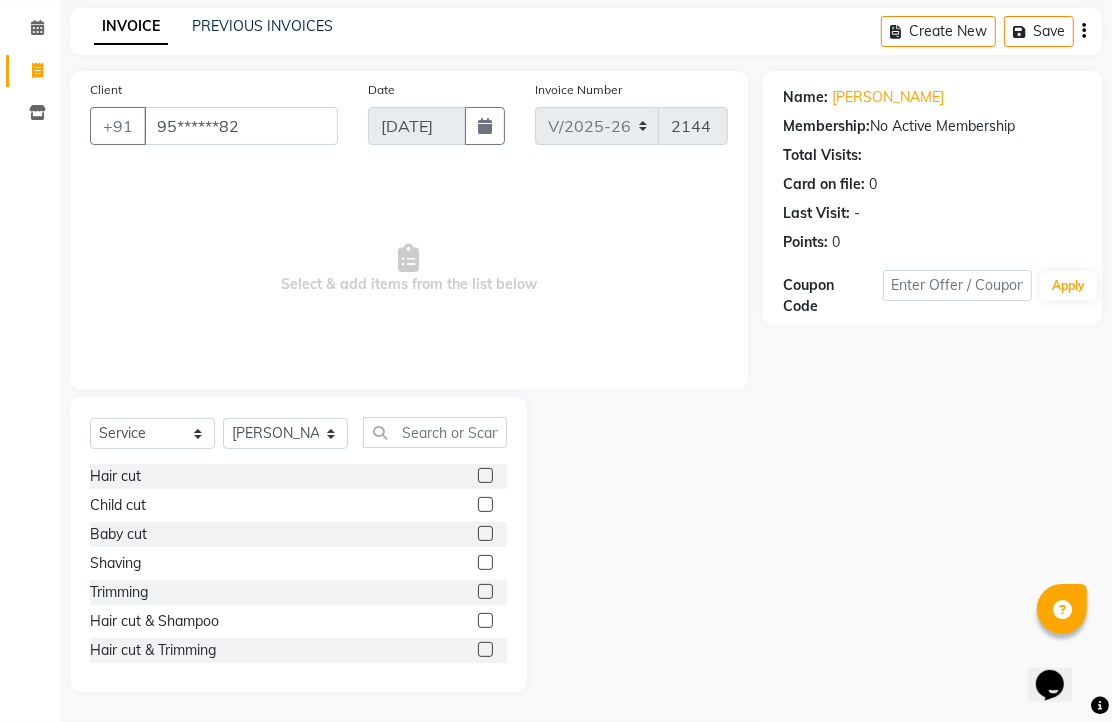 scroll, scrollTop: 147, scrollLeft: 0, axis: vertical 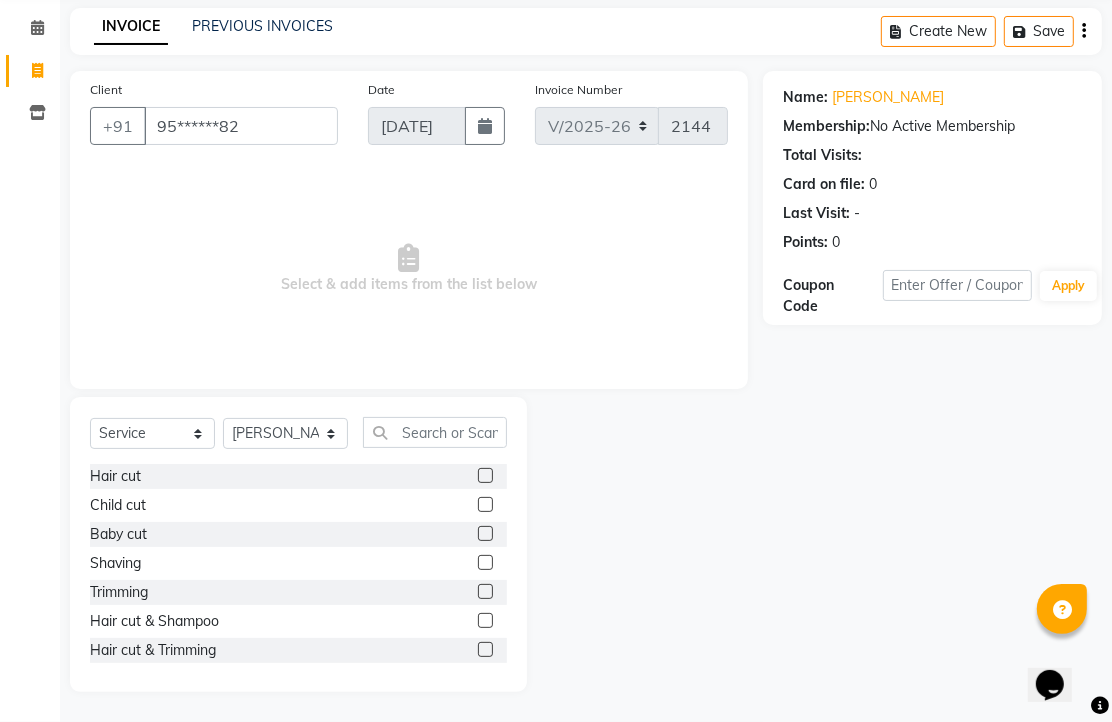 click 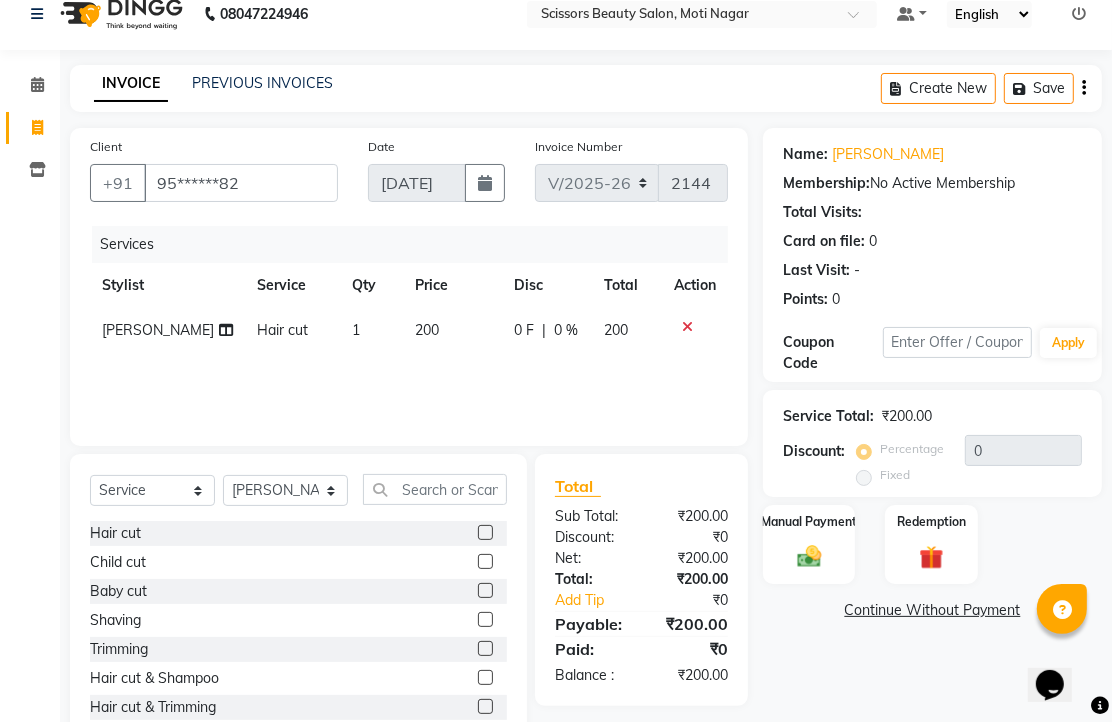 scroll, scrollTop: 0, scrollLeft: 0, axis: both 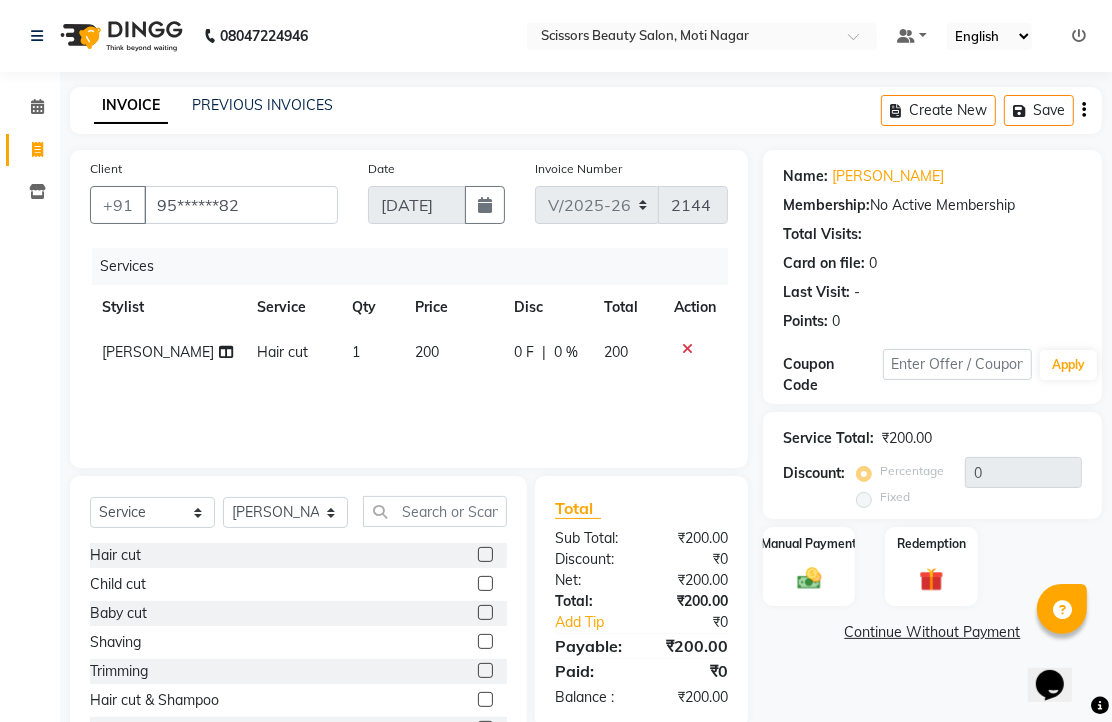 click 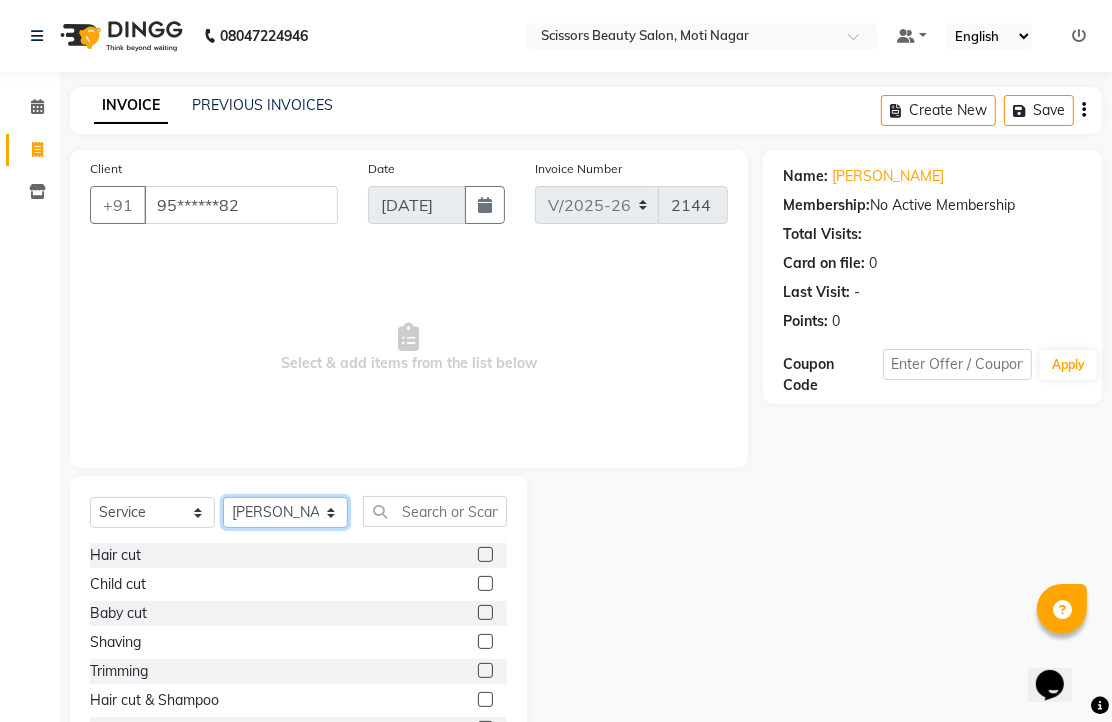 click on "Select Stylist [PERSON_NAME] [PERSON_NAME] Sir Staff" 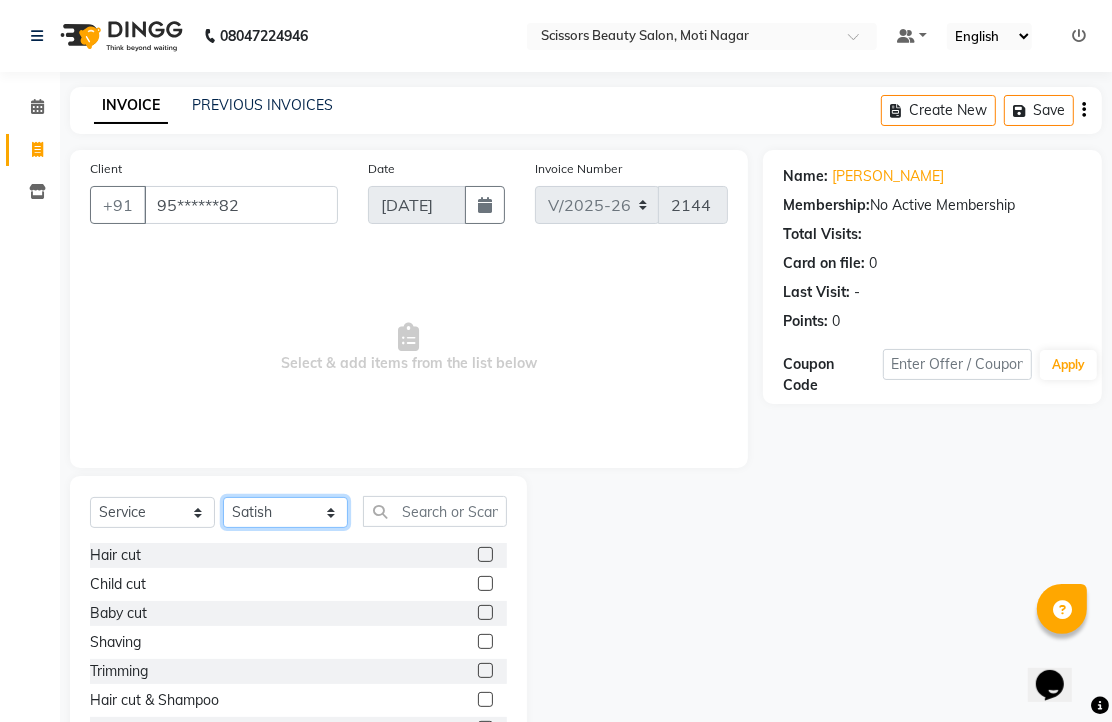 click on "Select Stylist [PERSON_NAME] [PERSON_NAME] Sir Staff" 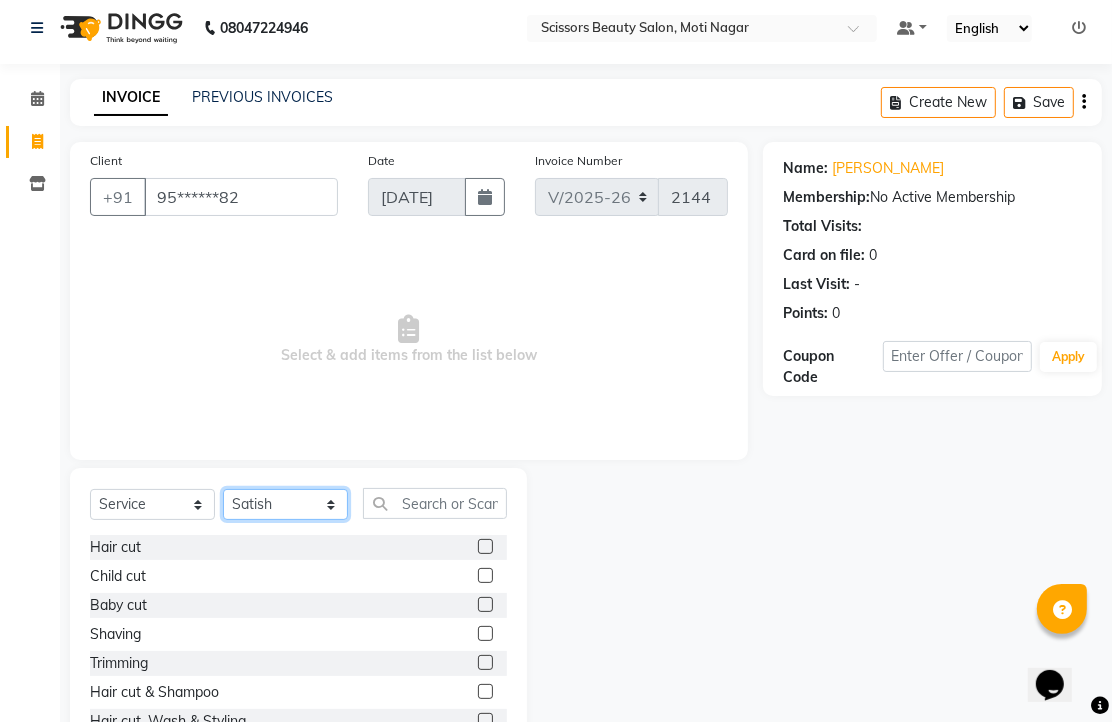 scroll, scrollTop: 0, scrollLeft: 0, axis: both 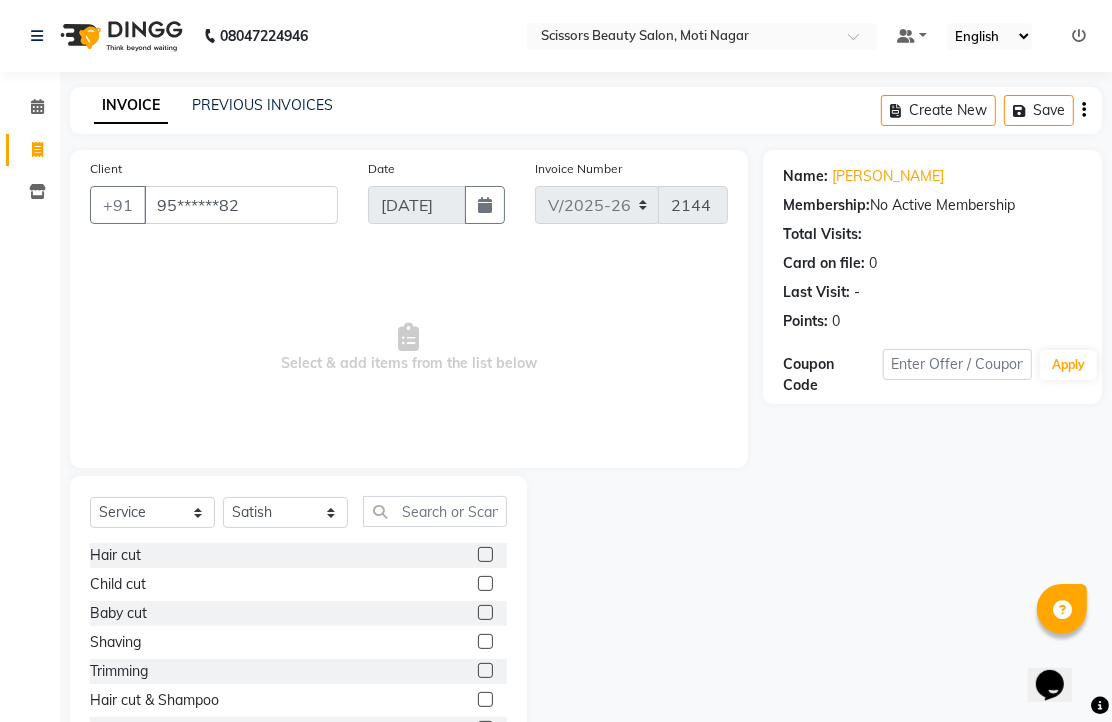 click 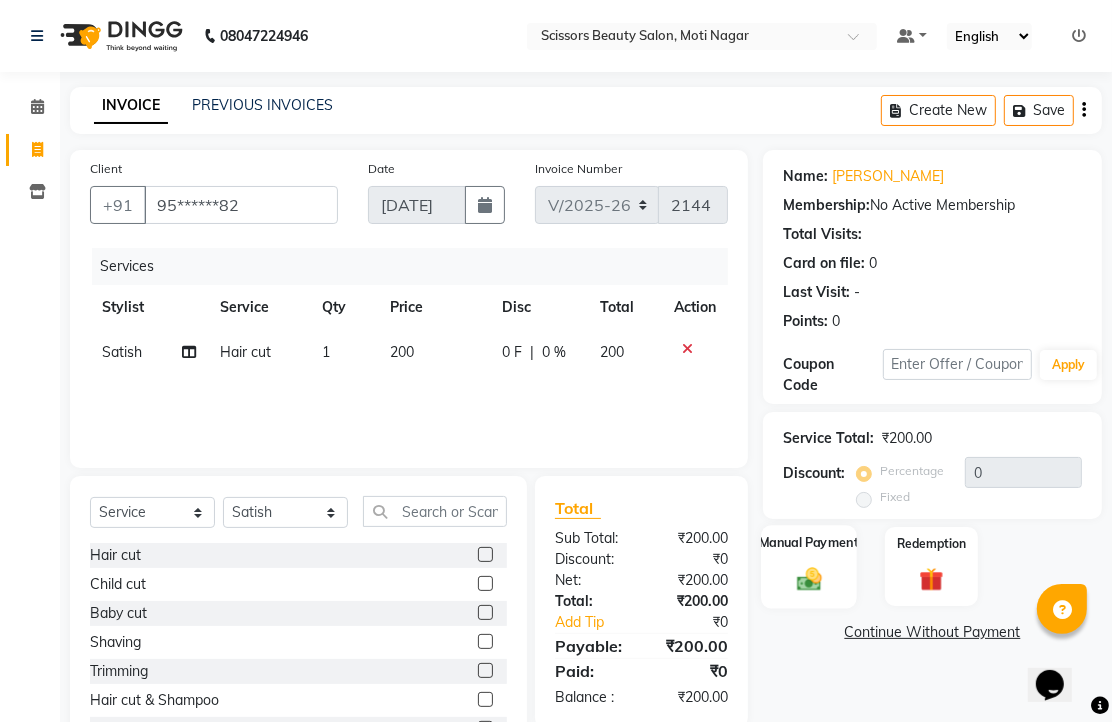 click 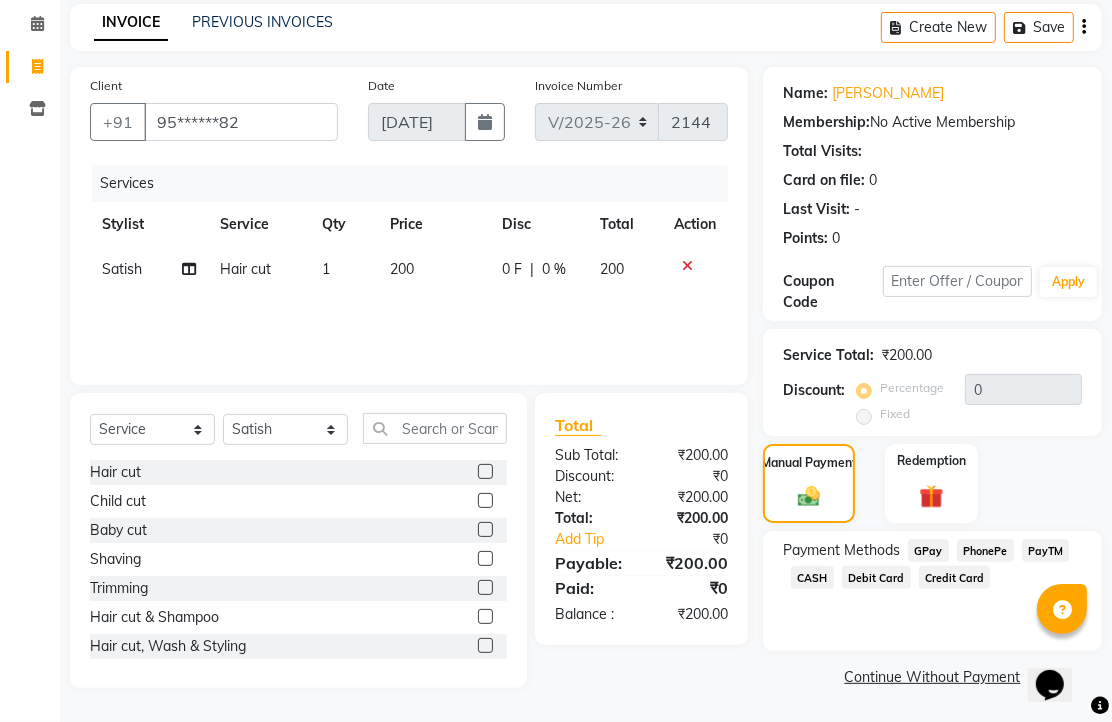 scroll, scrollTop: 163, scrollLeft: 0, axis: vertical 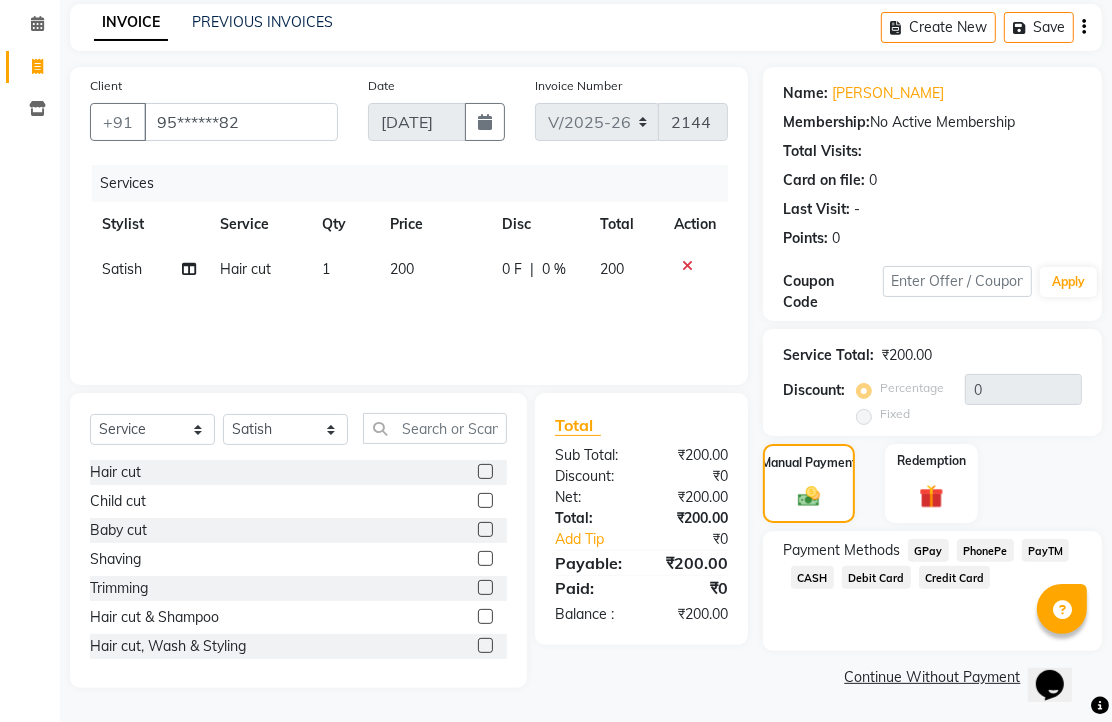 click on "PhonePe" 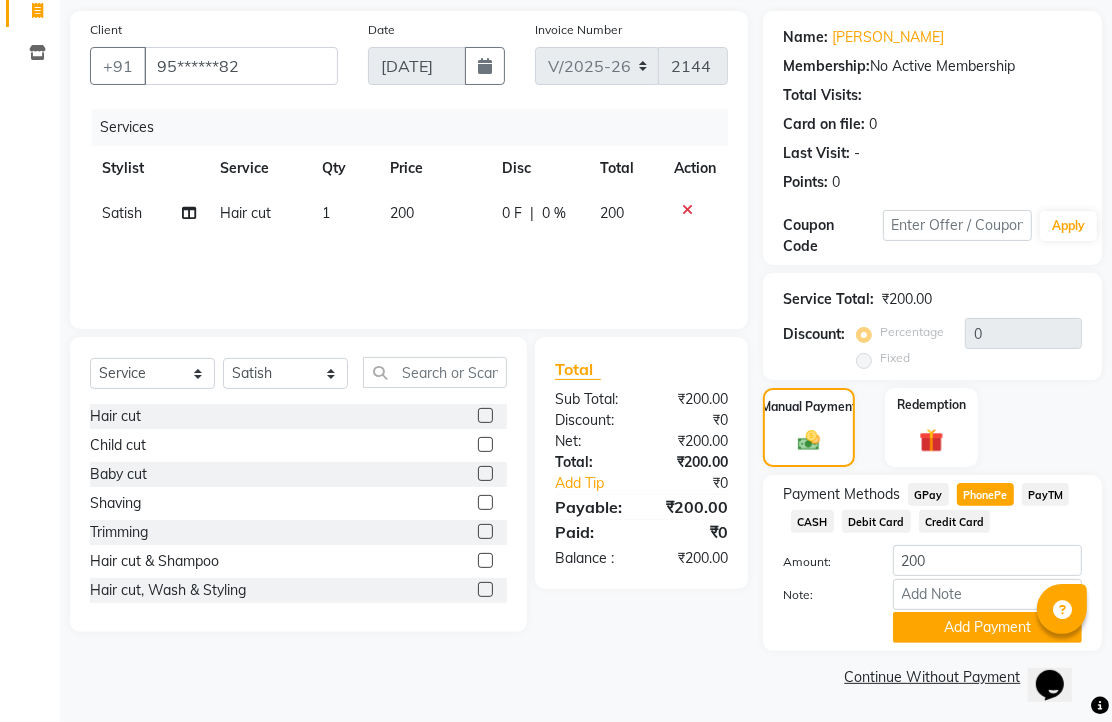 scroll, scrollTop: 248, scrollLeft: 0, axis: vertical 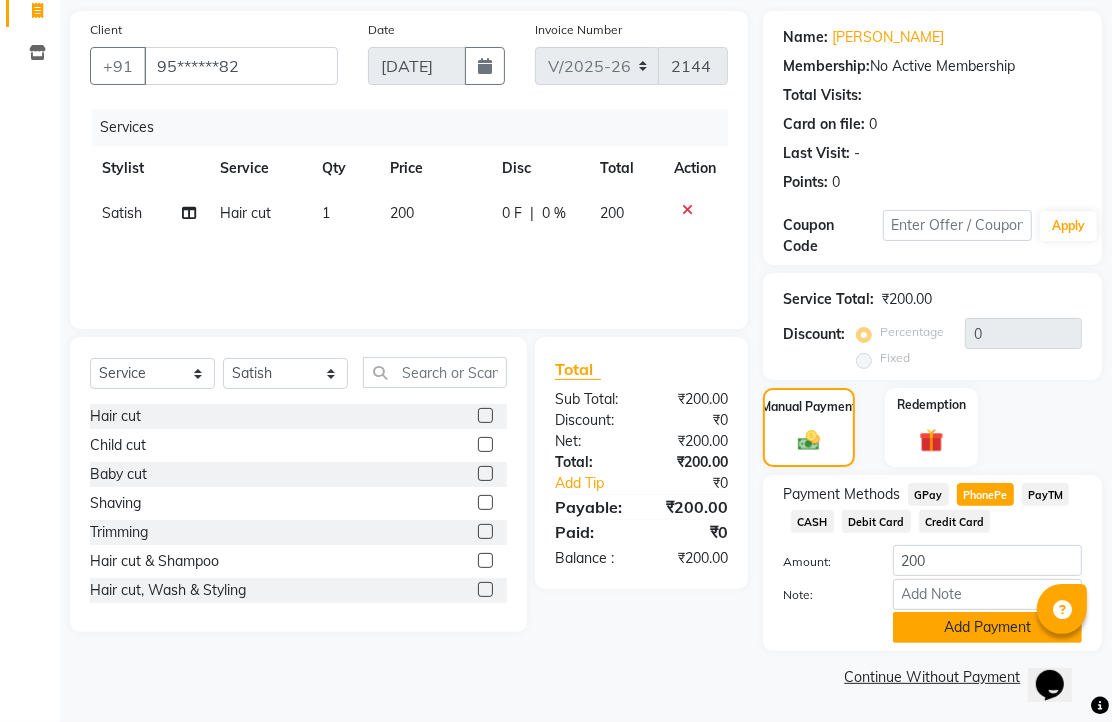 click on "Add Payment" 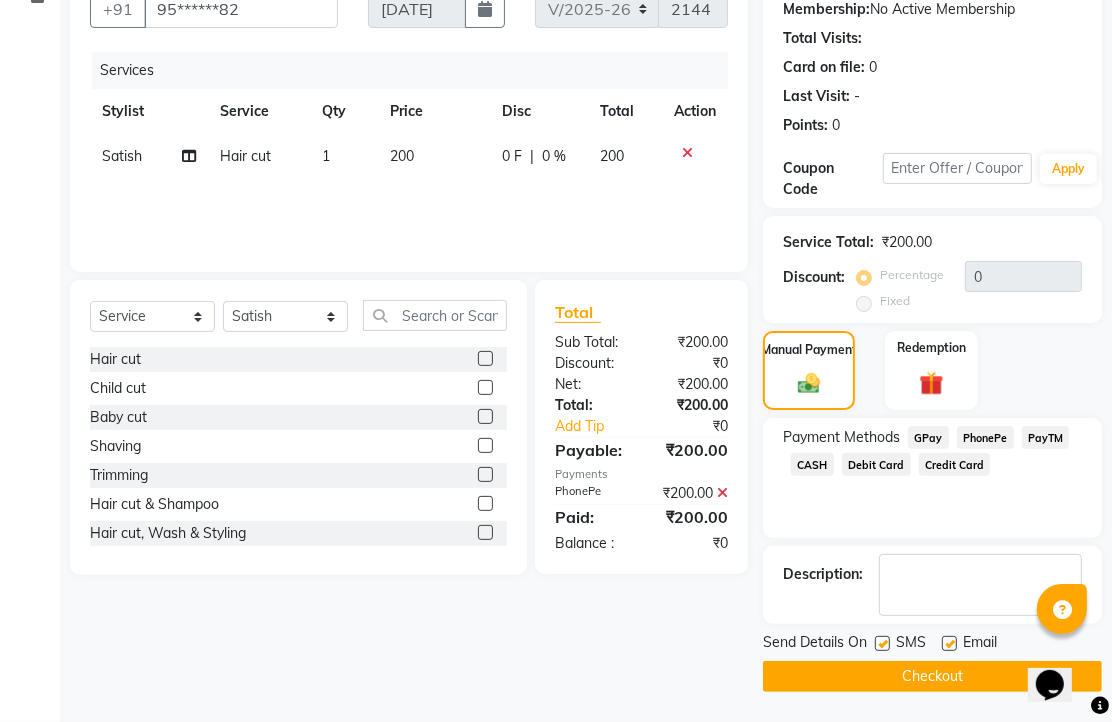 scroll, scrollTop: 304, scrollLeft: 0, axis: vertical 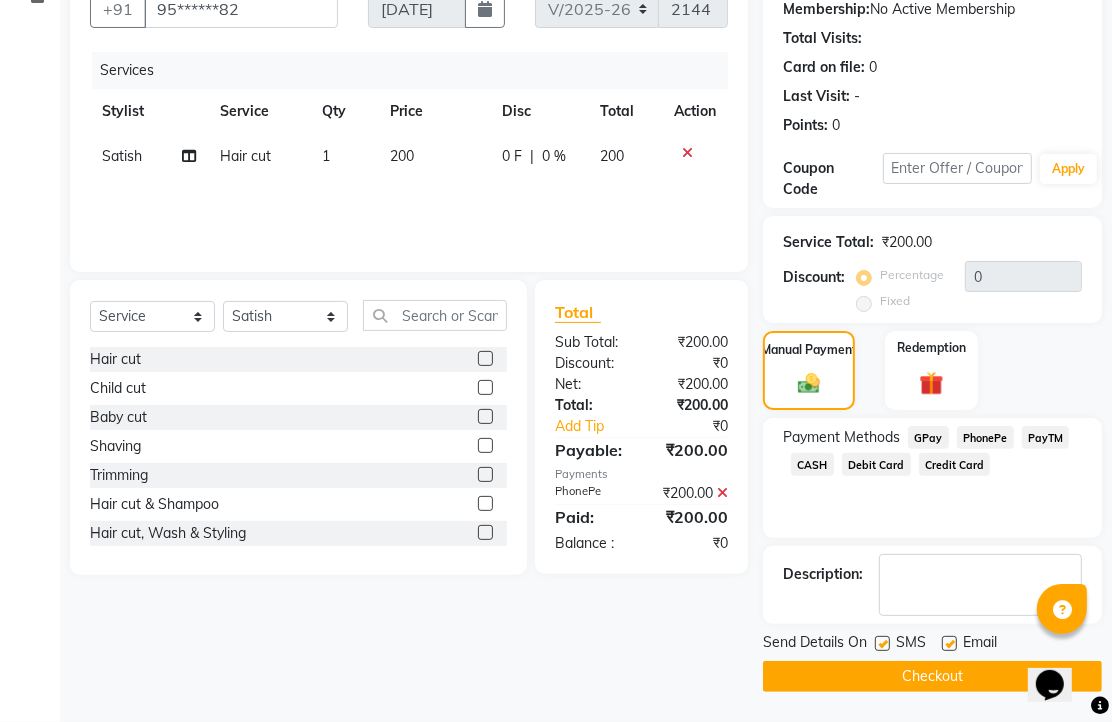 click 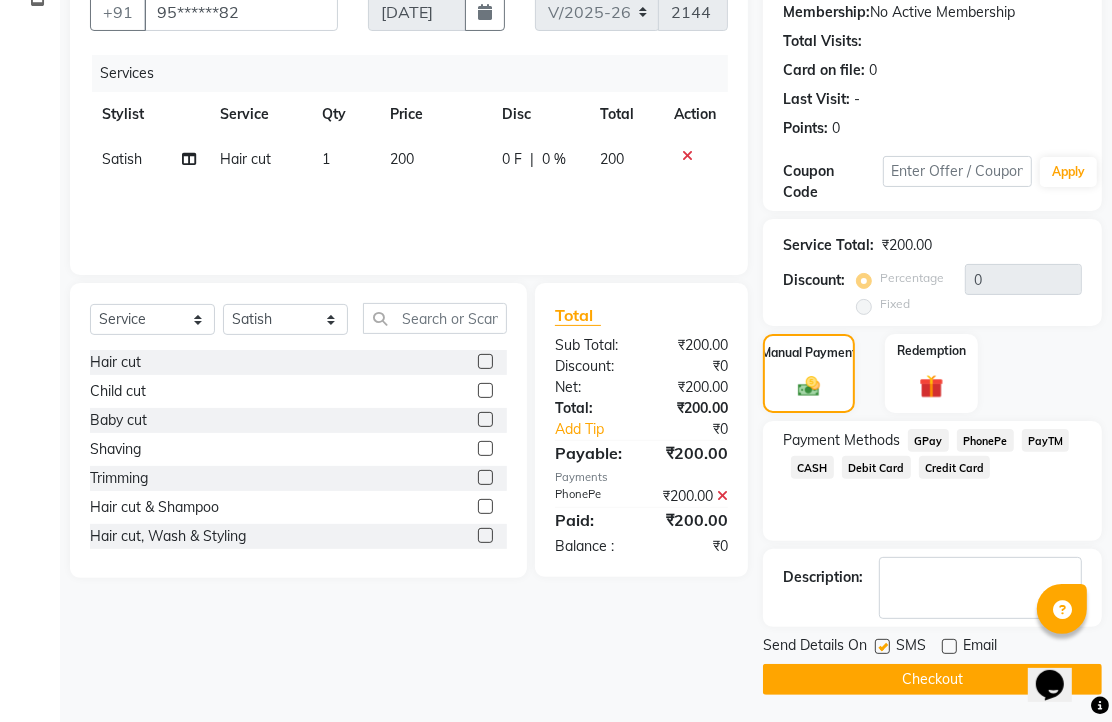scroll, scrollTop: 304, scrollLeft: 0, axis: vertical 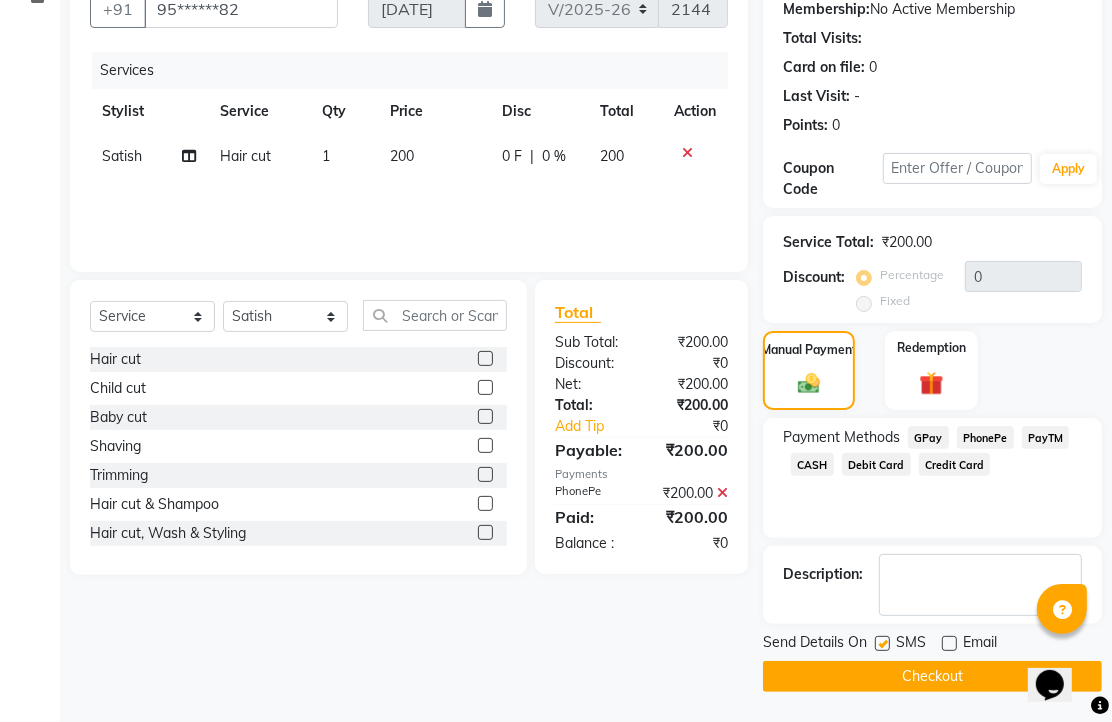 click on "Checkout" 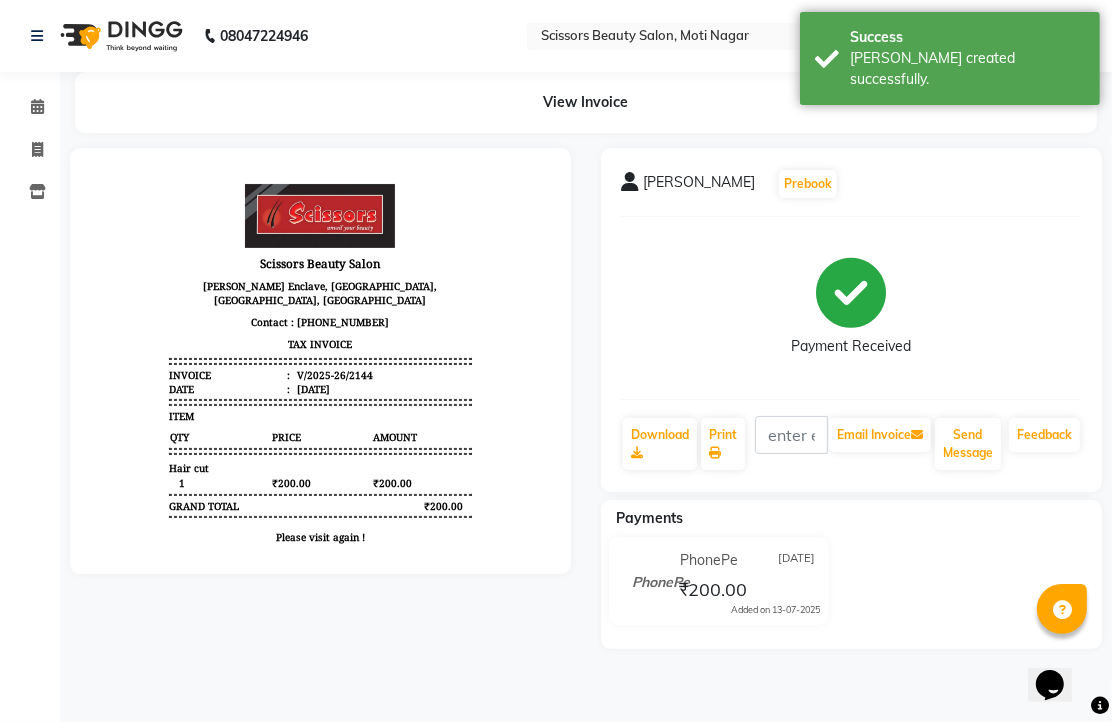 scroll, scrollTop: 0, scrollLeft: 0, axis: both 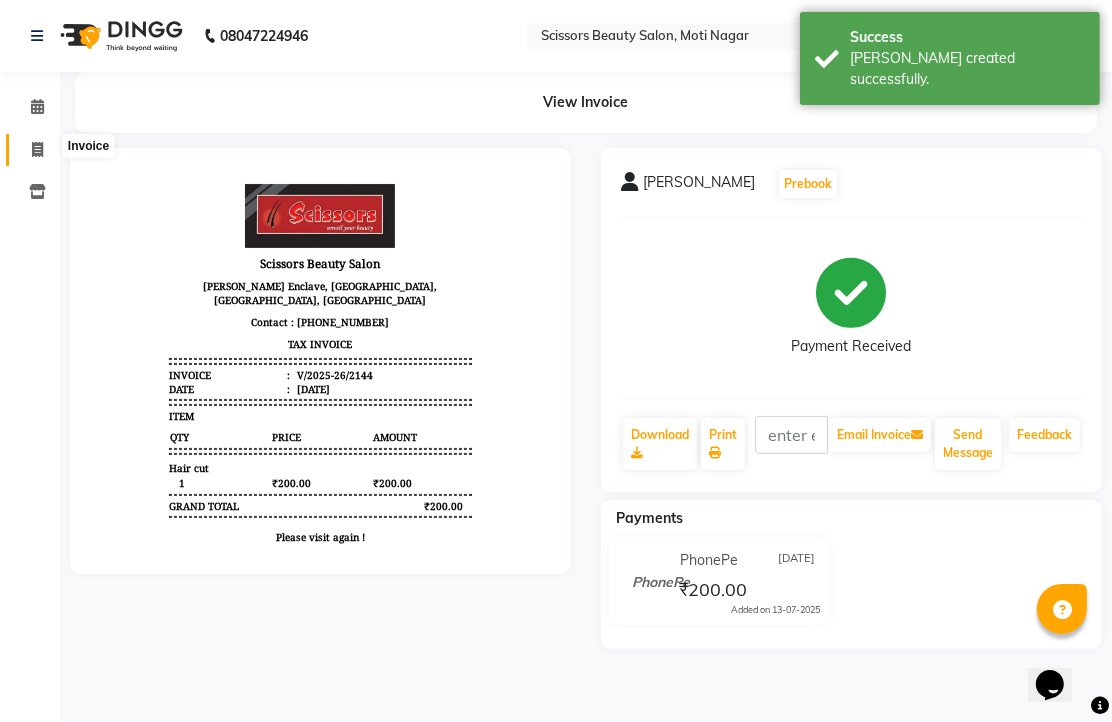 click 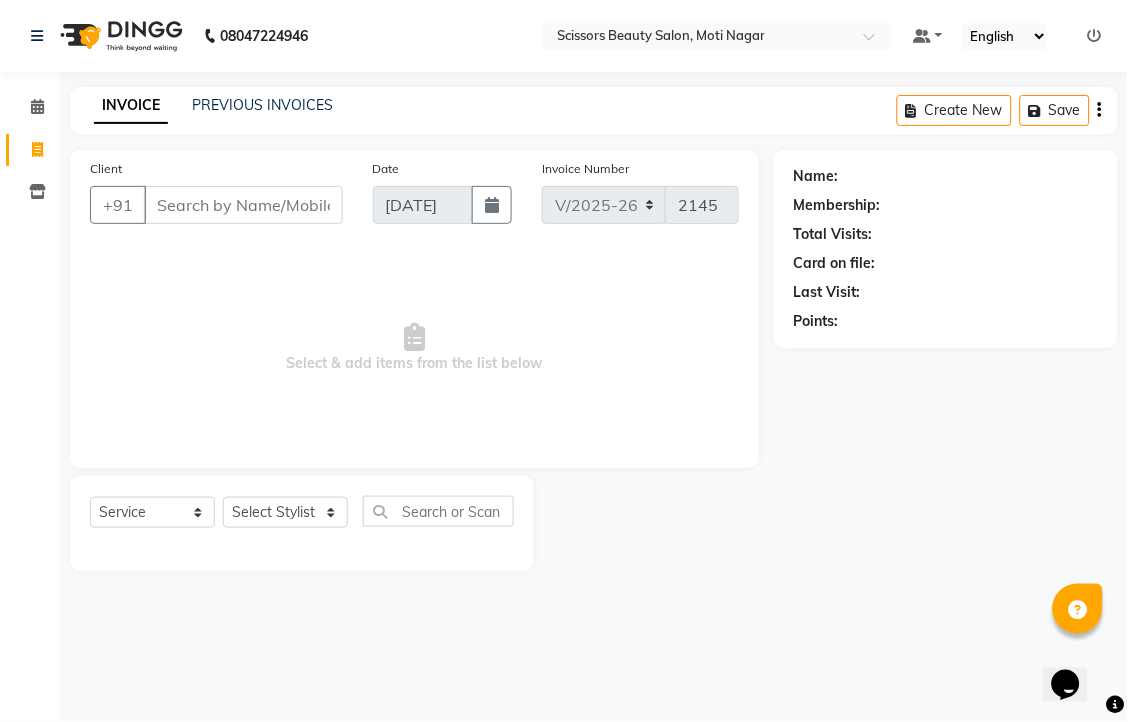 drag, startPoint x: 133, startPoint y: 240, endPoint x: 171, endPoint y: 511, distance: 273.65125 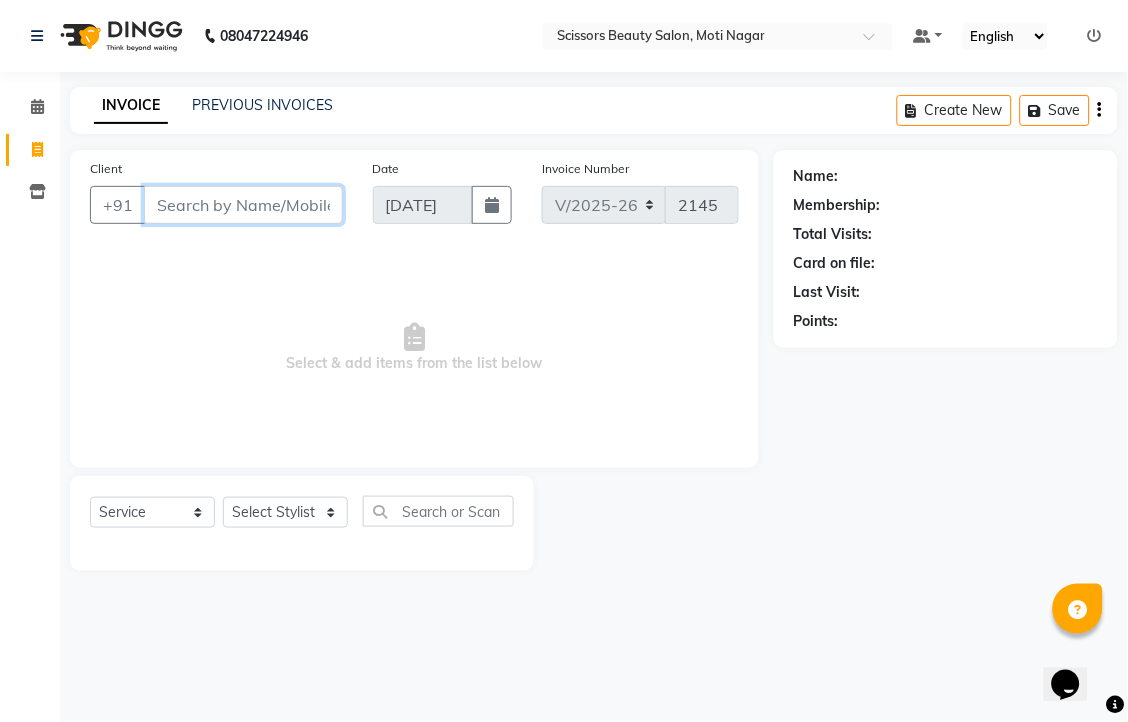 click on "Client" at bounding box center (243, 205) 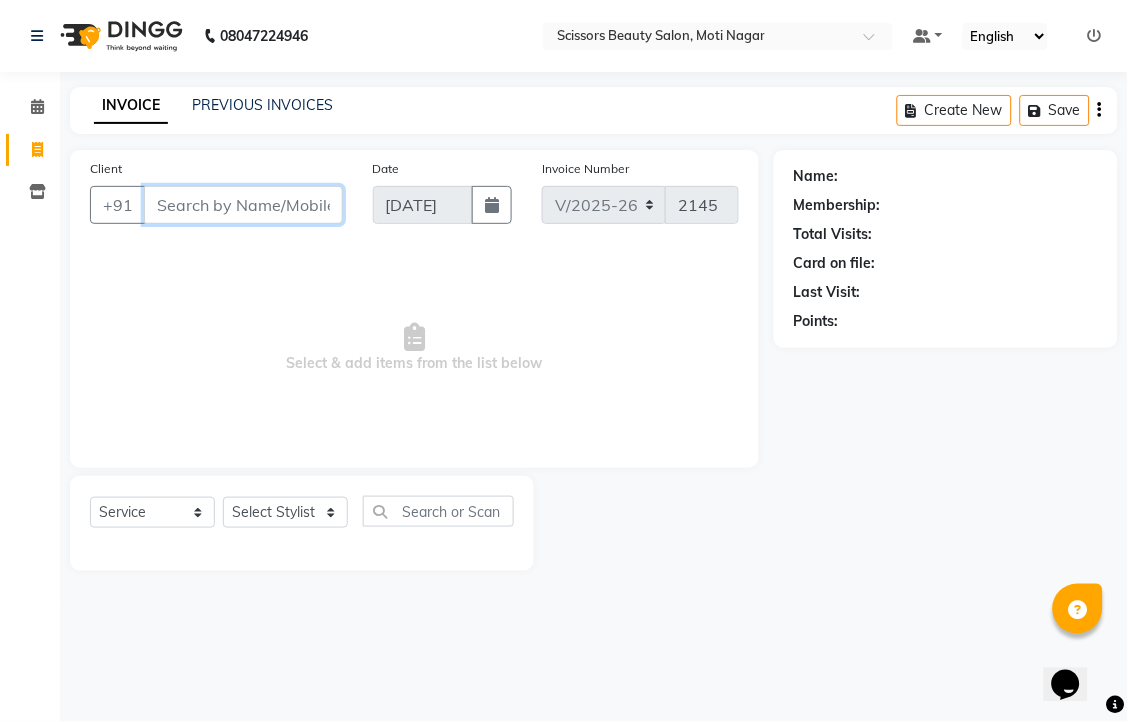 click on "Client" at bounding box center (243, 205) 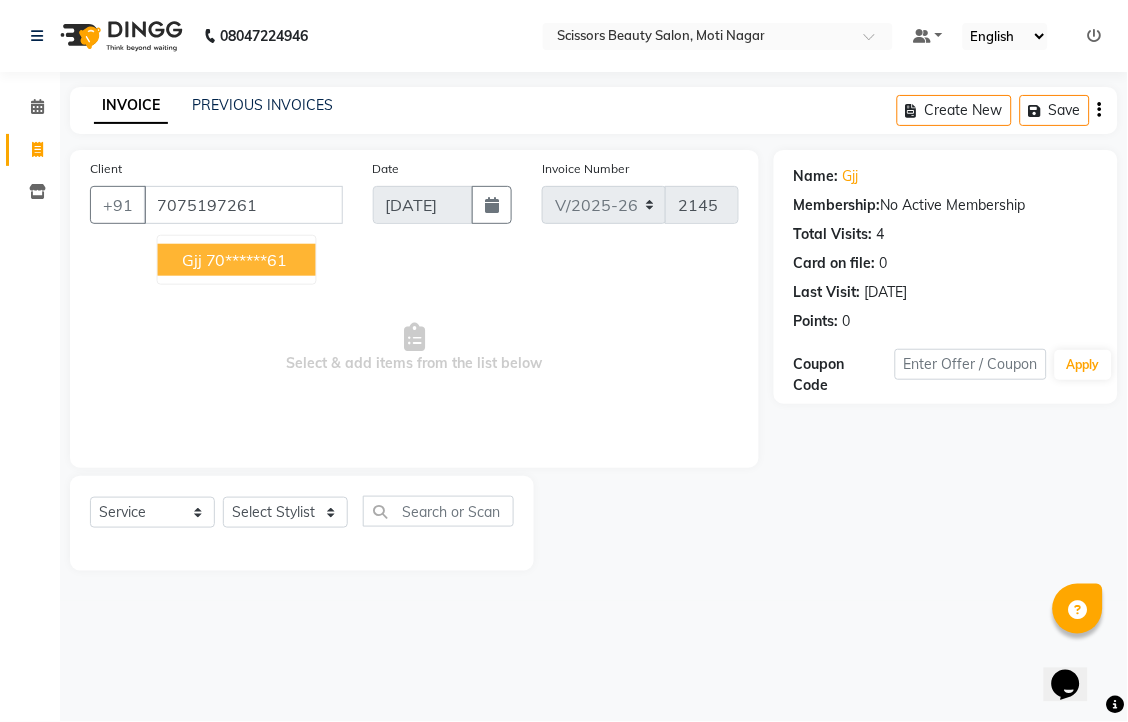 click on "70******61" at bounding box center (247, 260) 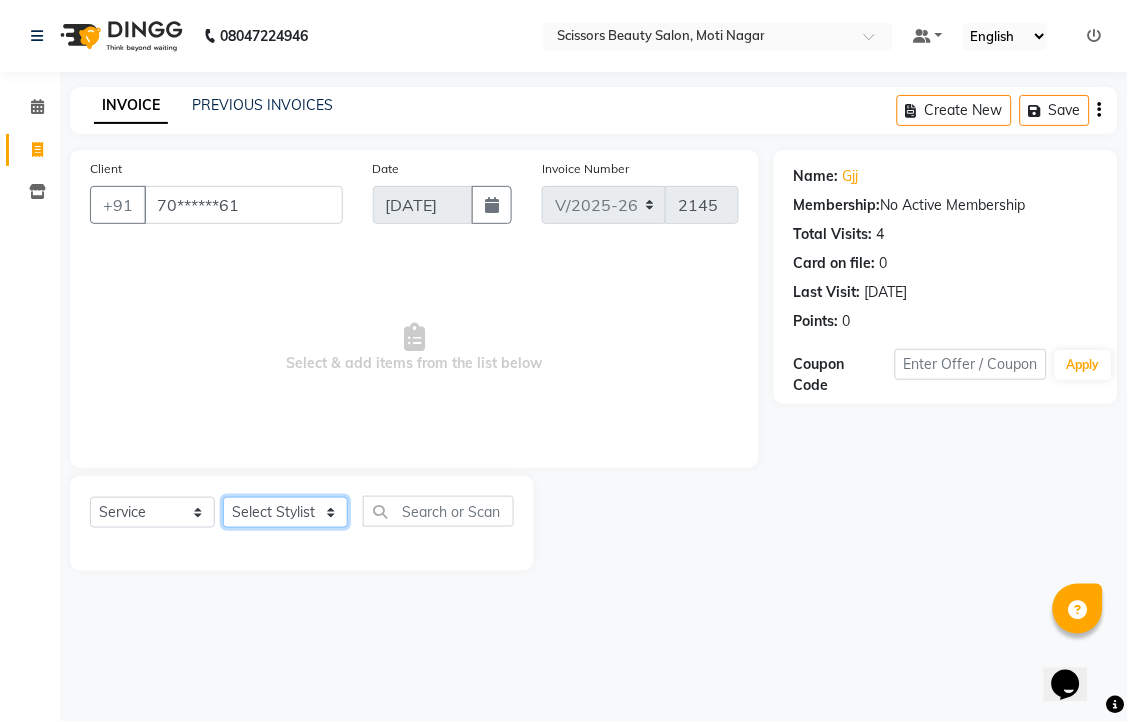 click on "Select Stylist [PERSON_NAME] [PERSON_NAME] Sir Staff" 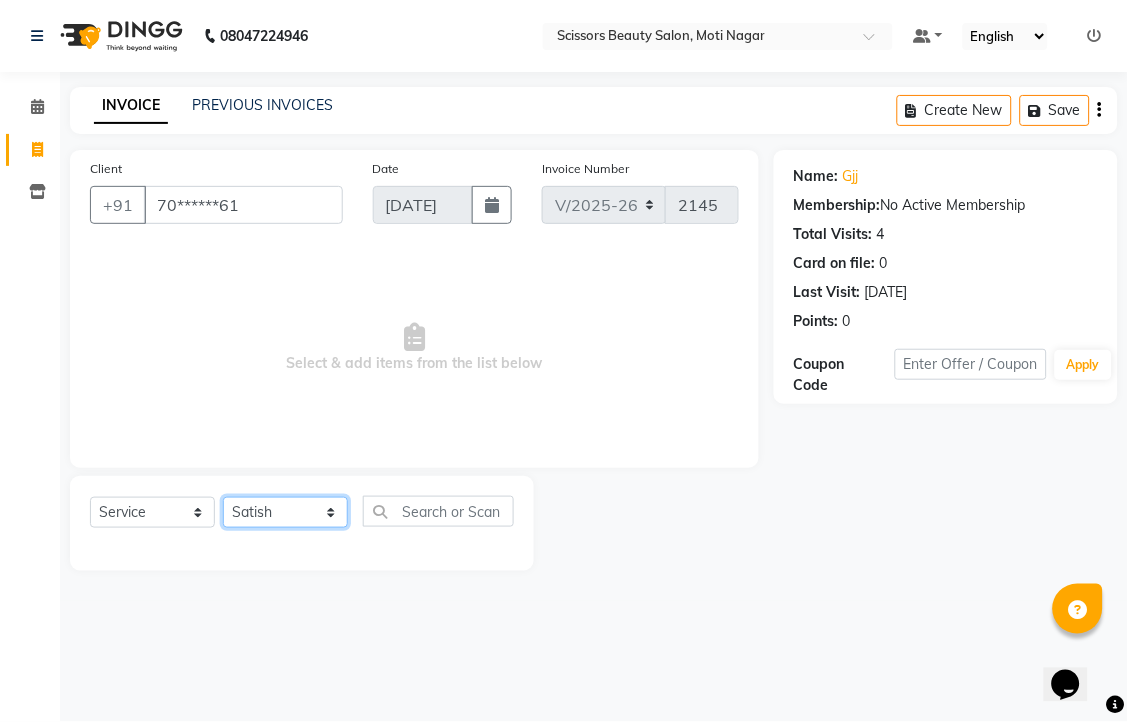 click on "Select Stylist [PERSON_NAME] [PERSON_NAME] Sir Staff" 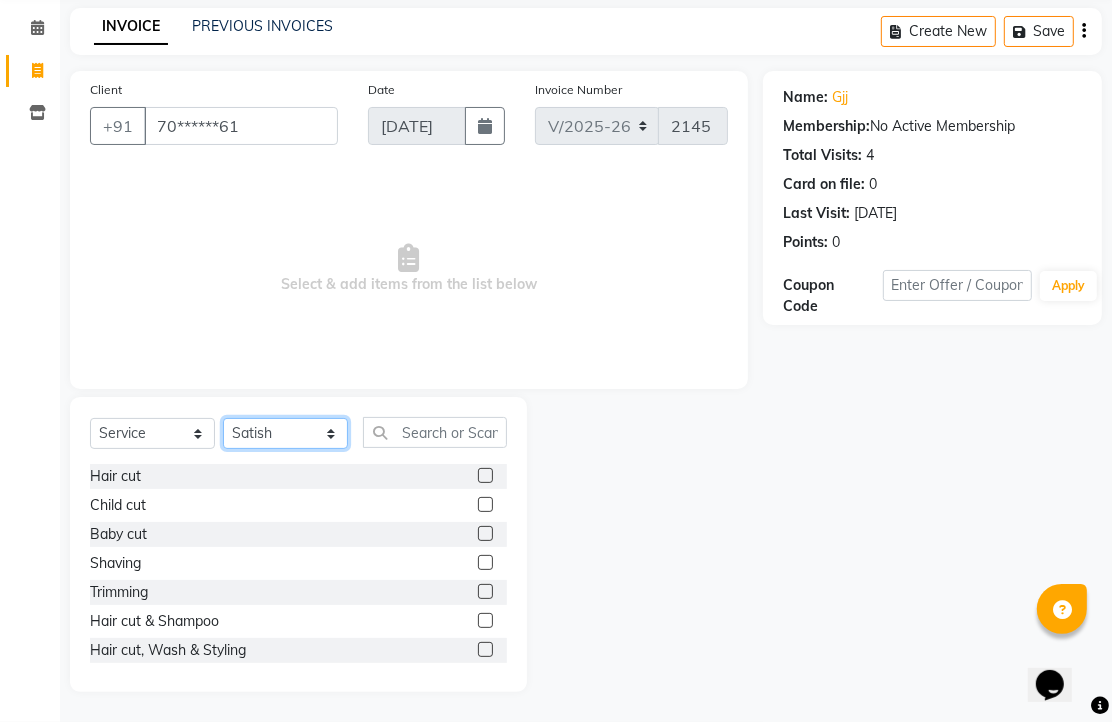 scroll, scrollTop: 147, scrollLeft: 0, axis: vertical 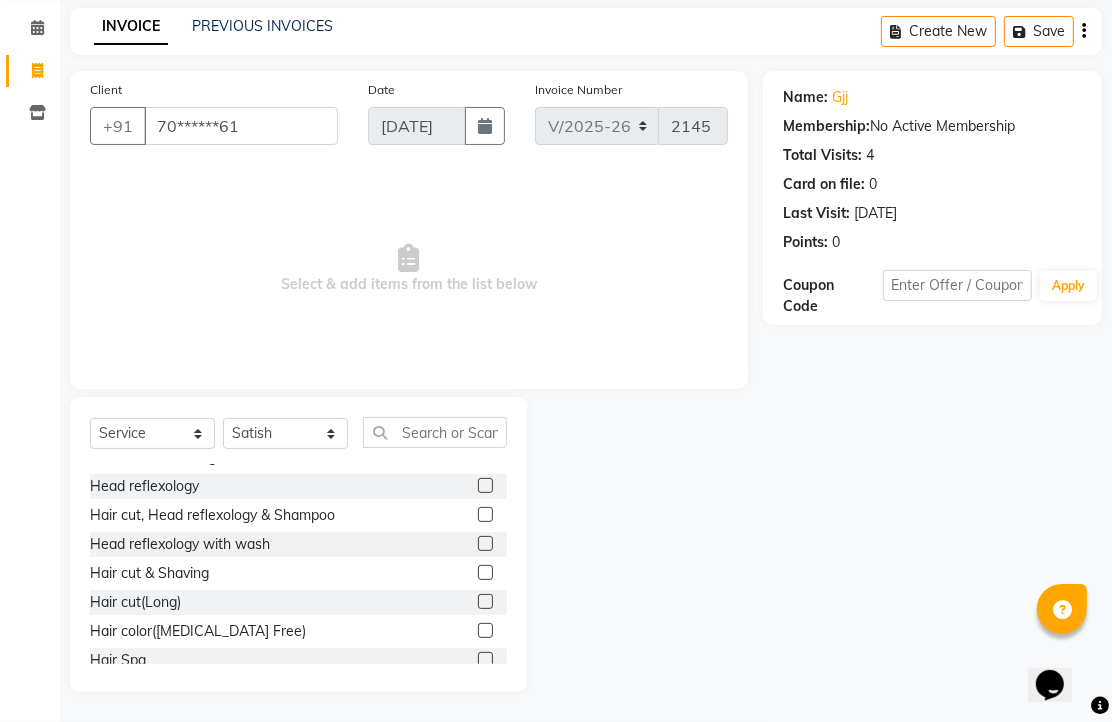click 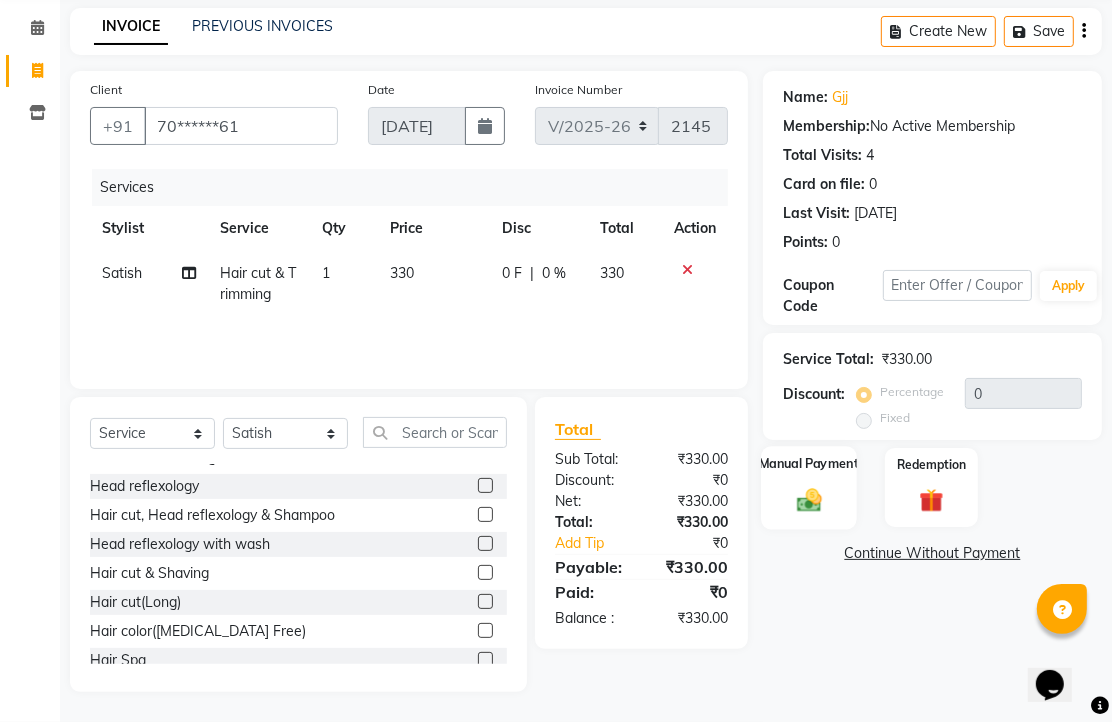 click 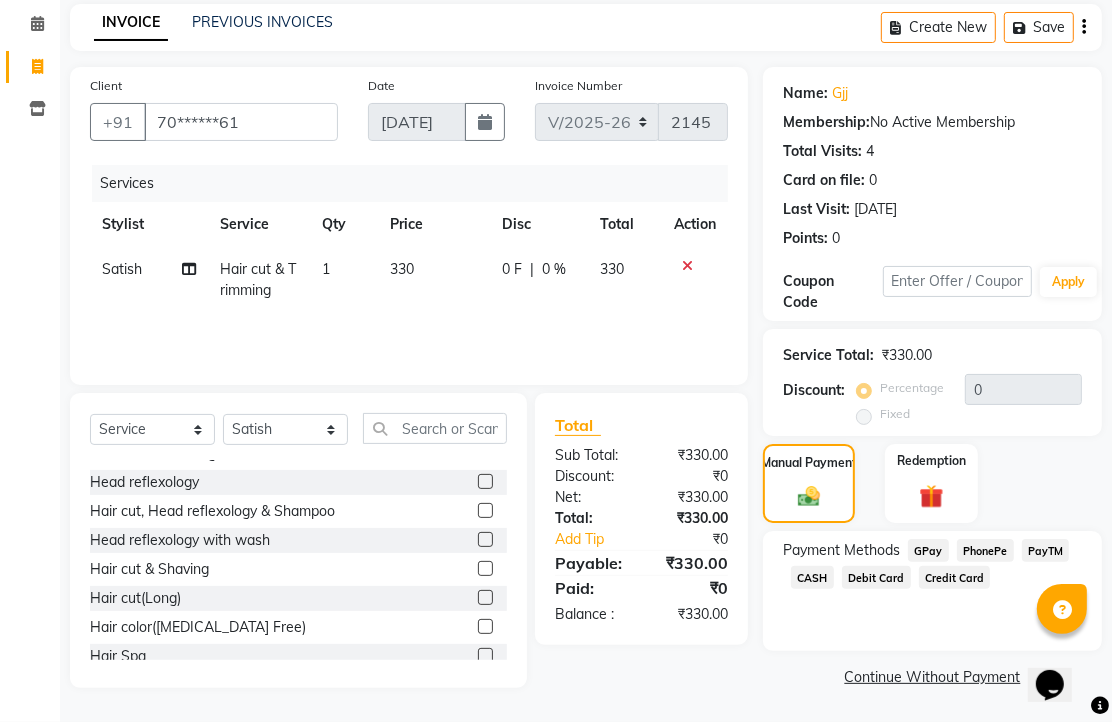 scroll, scrollTop: 163, scrollLeft: 0, axis: vertical 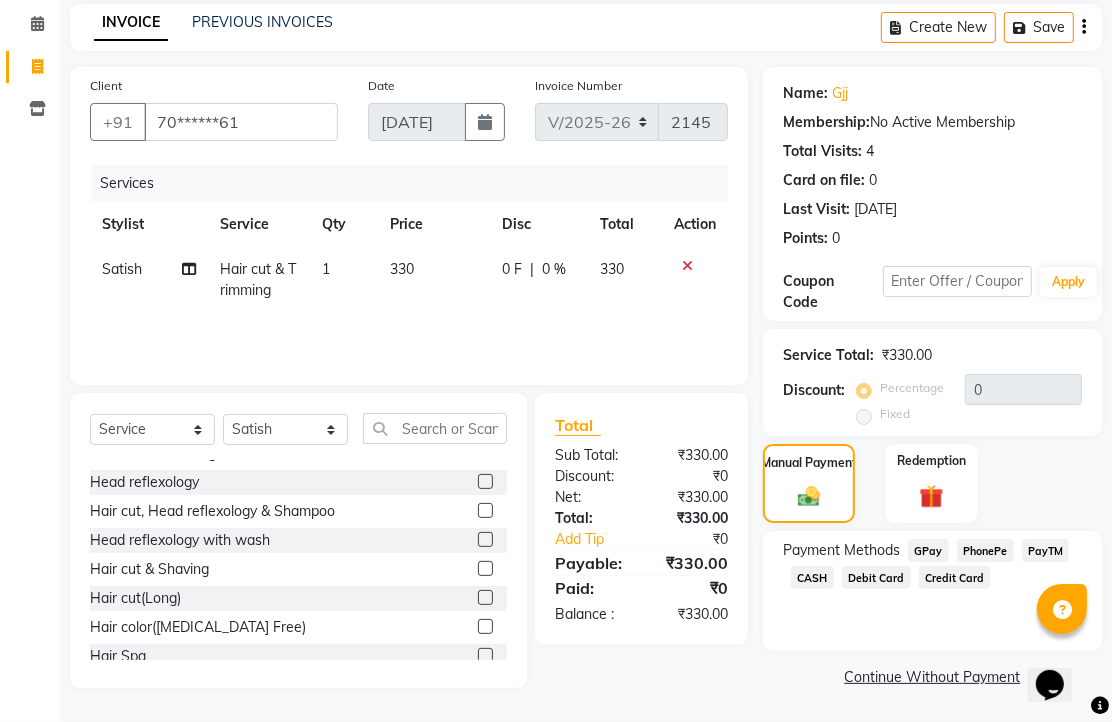 click on "PhonePe" 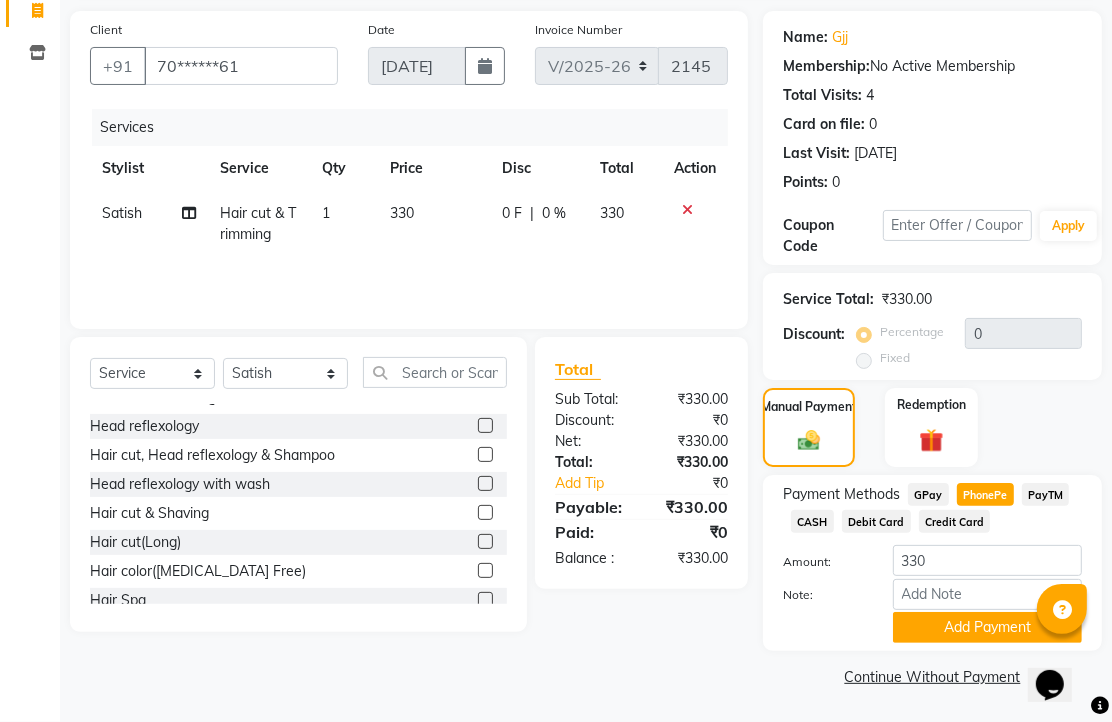 scroll, scrollTop: 248, scrollLeft: 0, axis: vertical 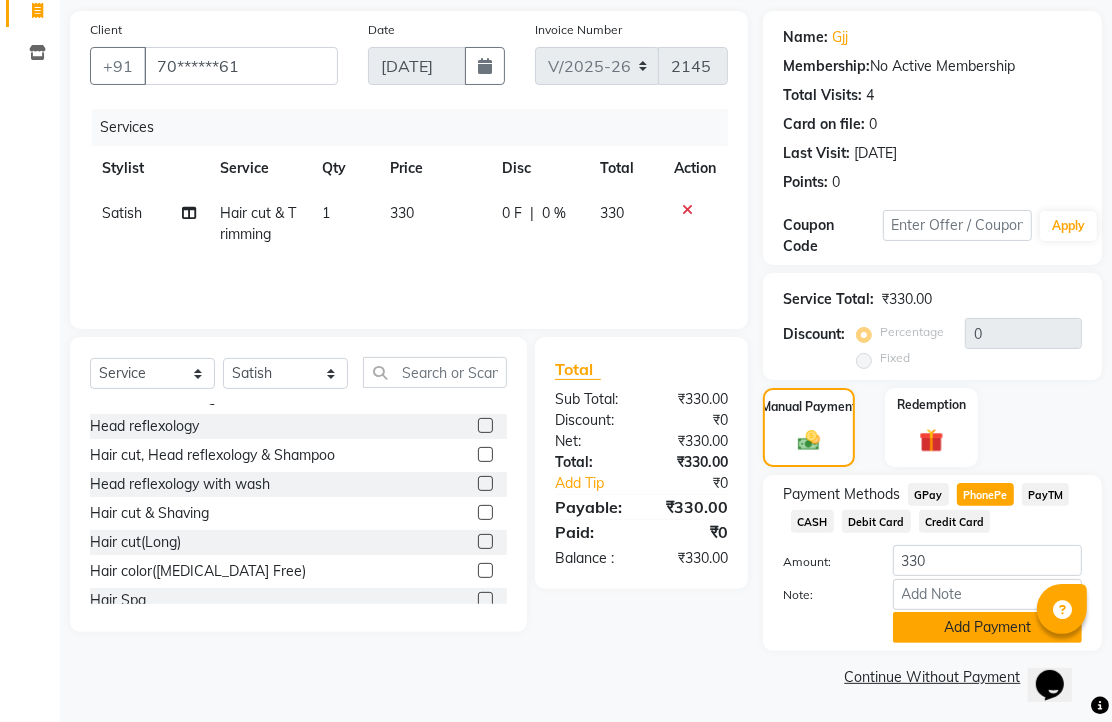 click on "Add Payment" 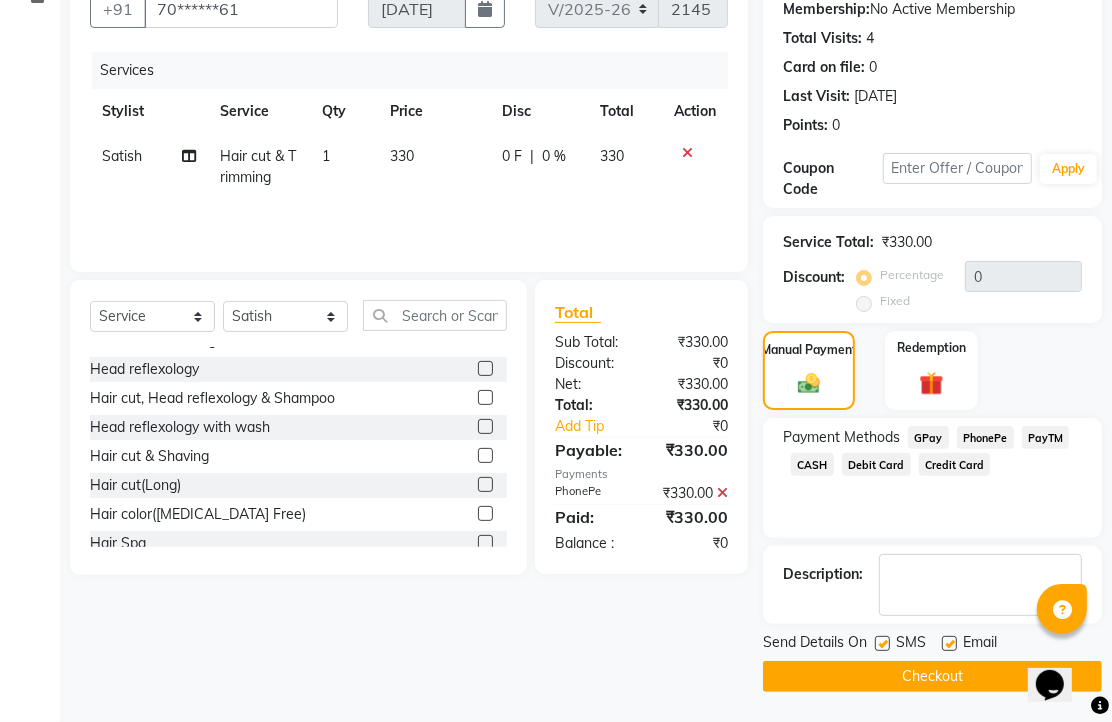 scroll, scrollTop: 304, scrollLeft: 0, axis: vertical 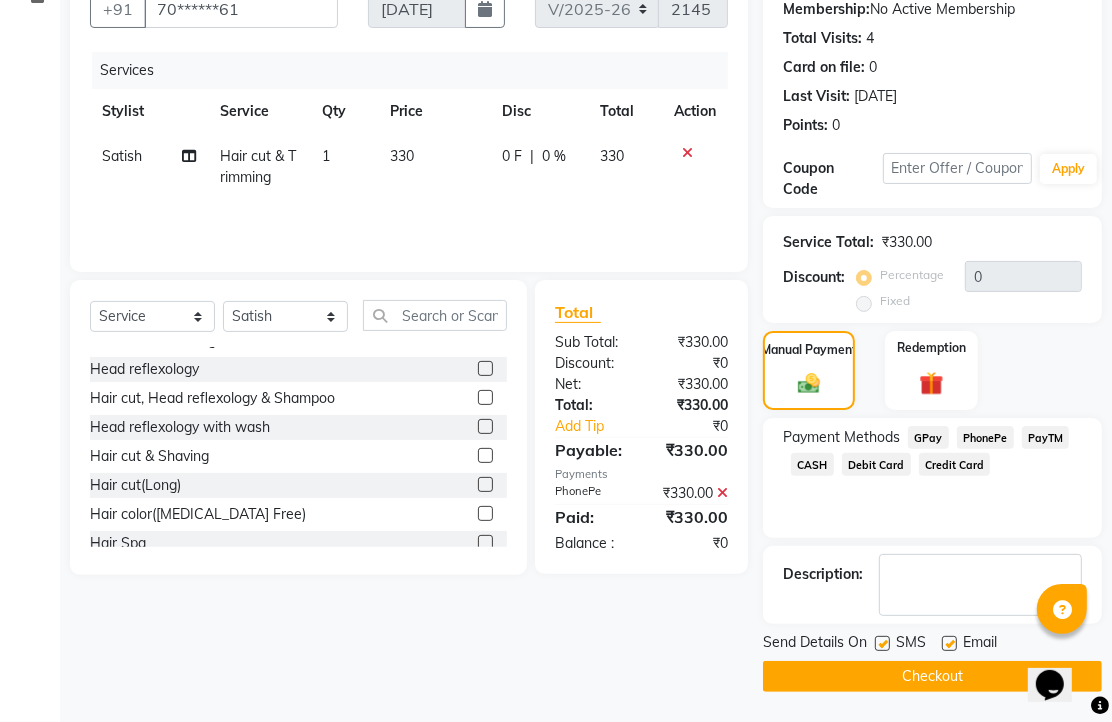 click 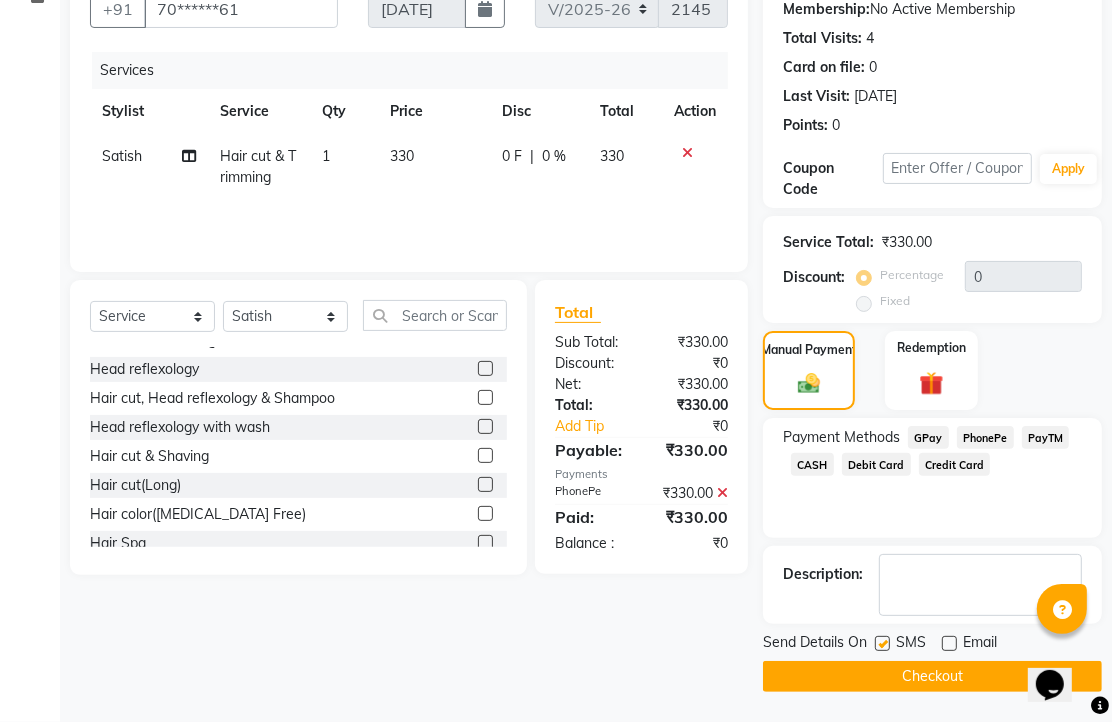 click on "Checkout" 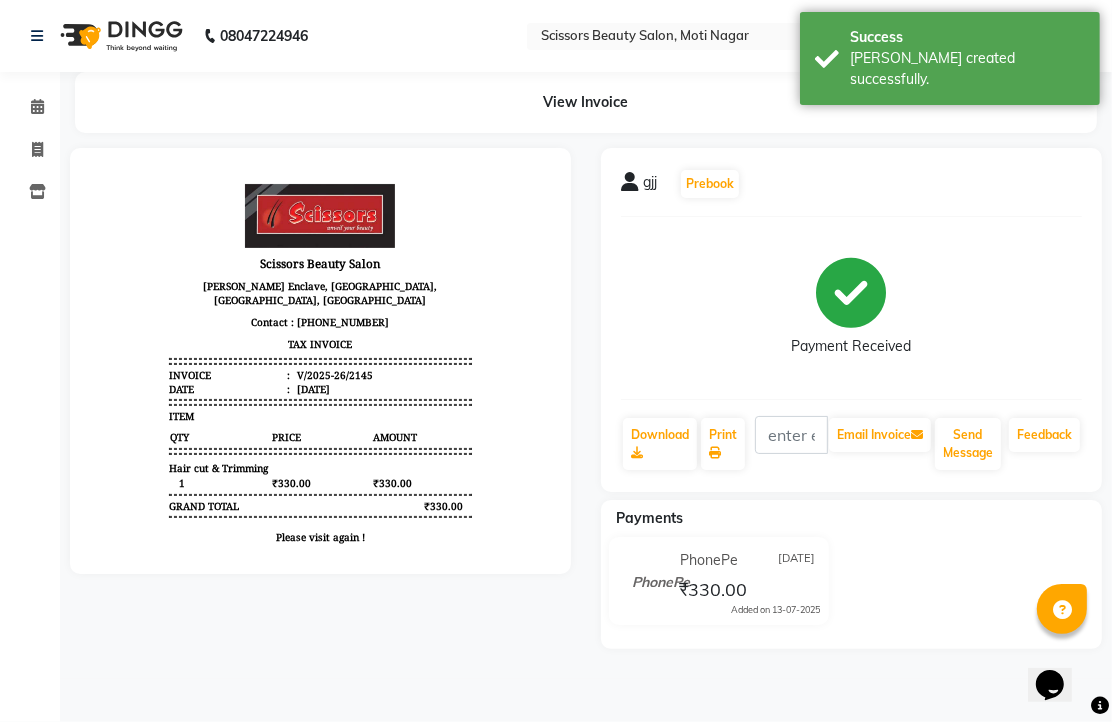 scroll, scrollTop: 0, scrollLeft: 0, axis: both 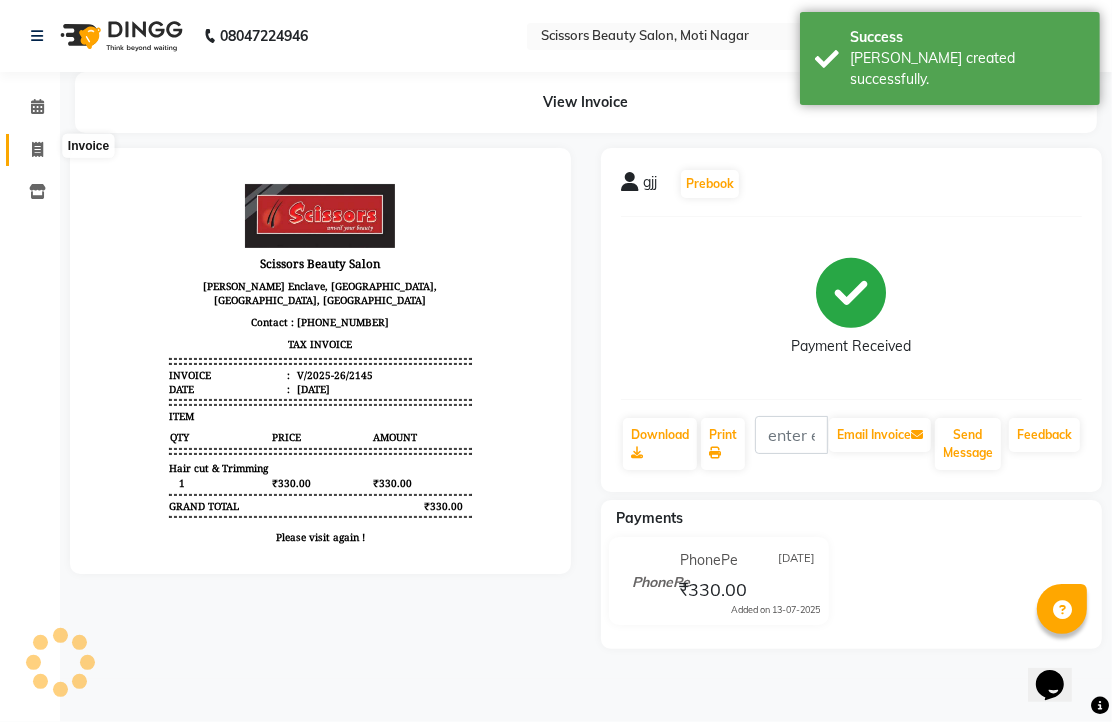 click 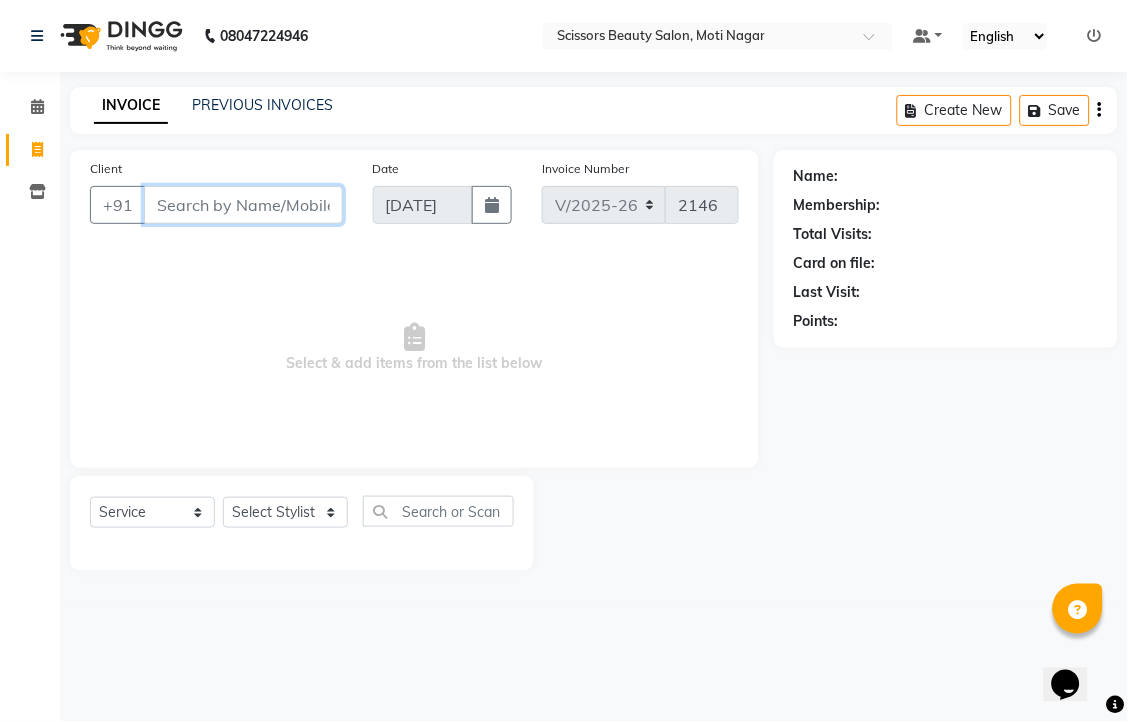 click on "Client" at bounding box center (243, 205) 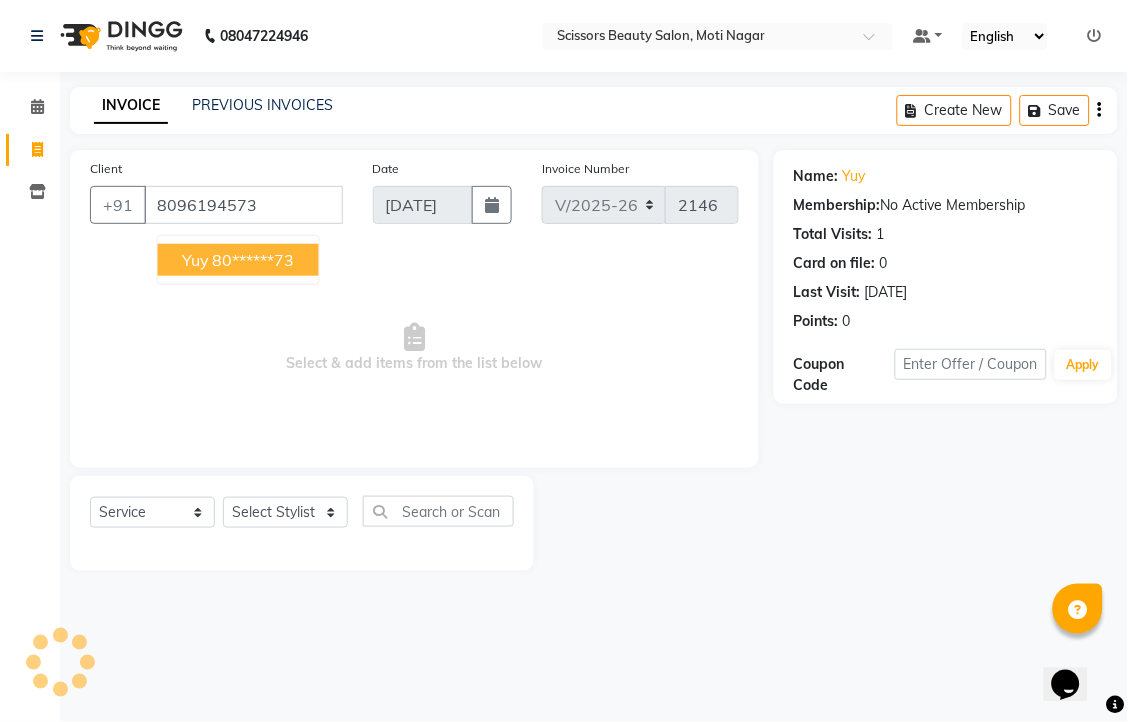 click on "80******73" at bounding box center [254, 260] 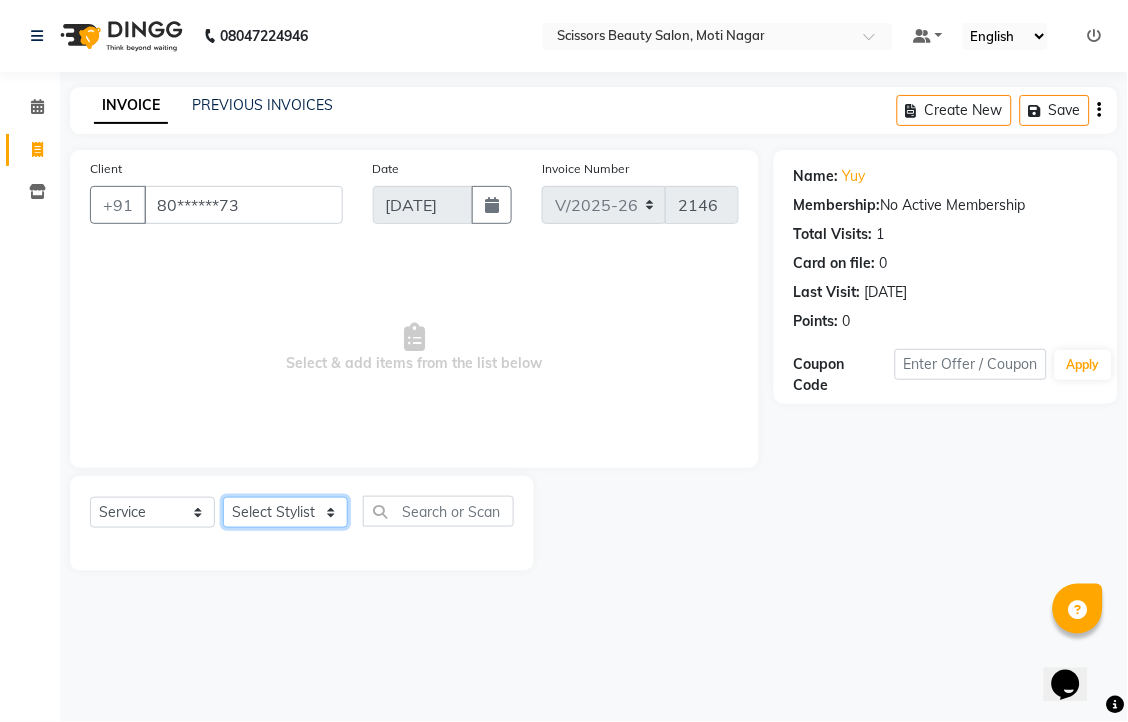 click on "Select Stylist [PERSON_NAME] [PERSON_NAME] Sir Staff" 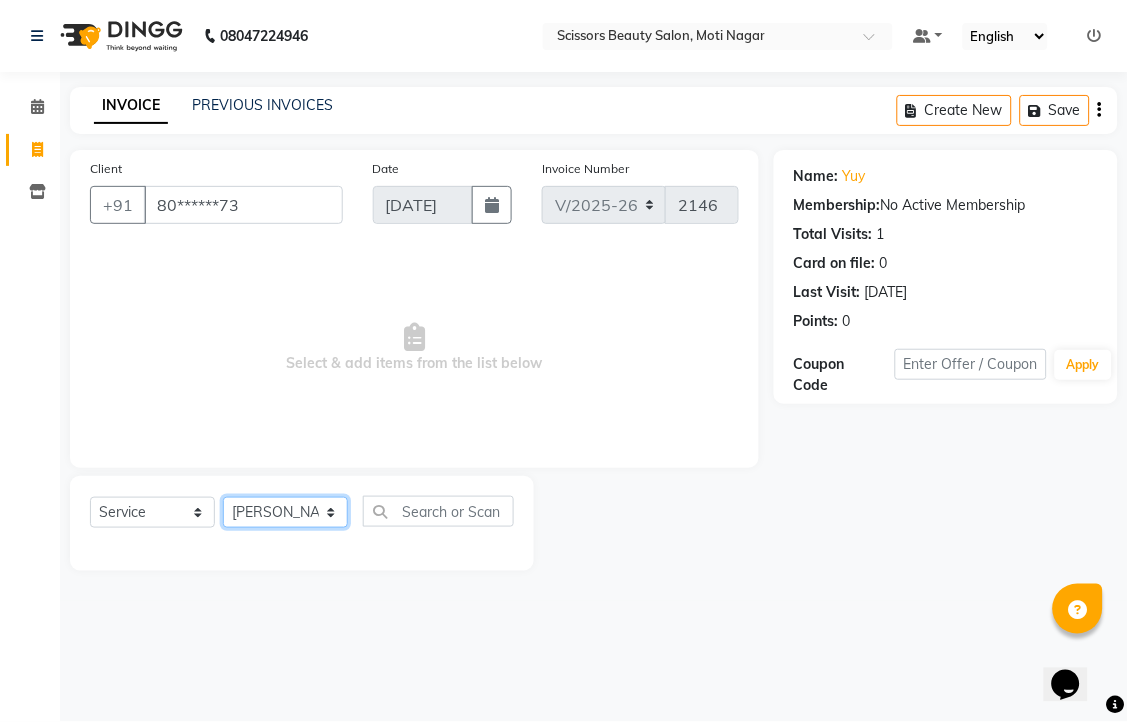 click on "Select Stylist [PERSON_NAME] [PERSON_NAME] Sir Staff" 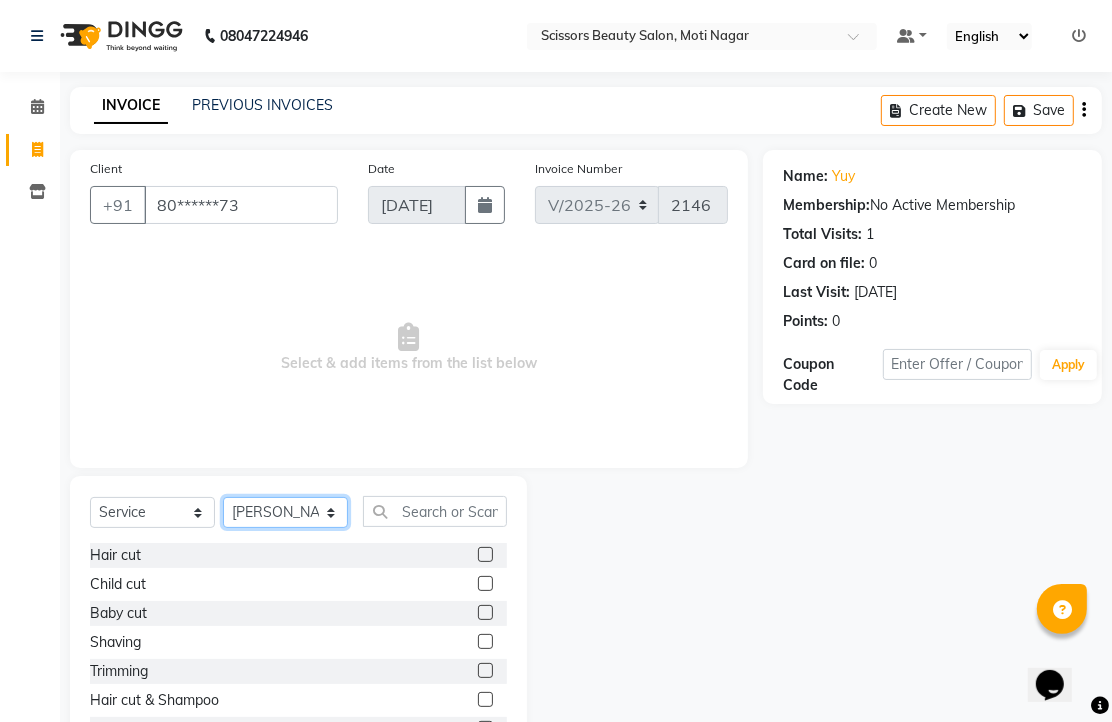 scroll, scrollTop: 111, scrollLeft: 0, axis: vertical 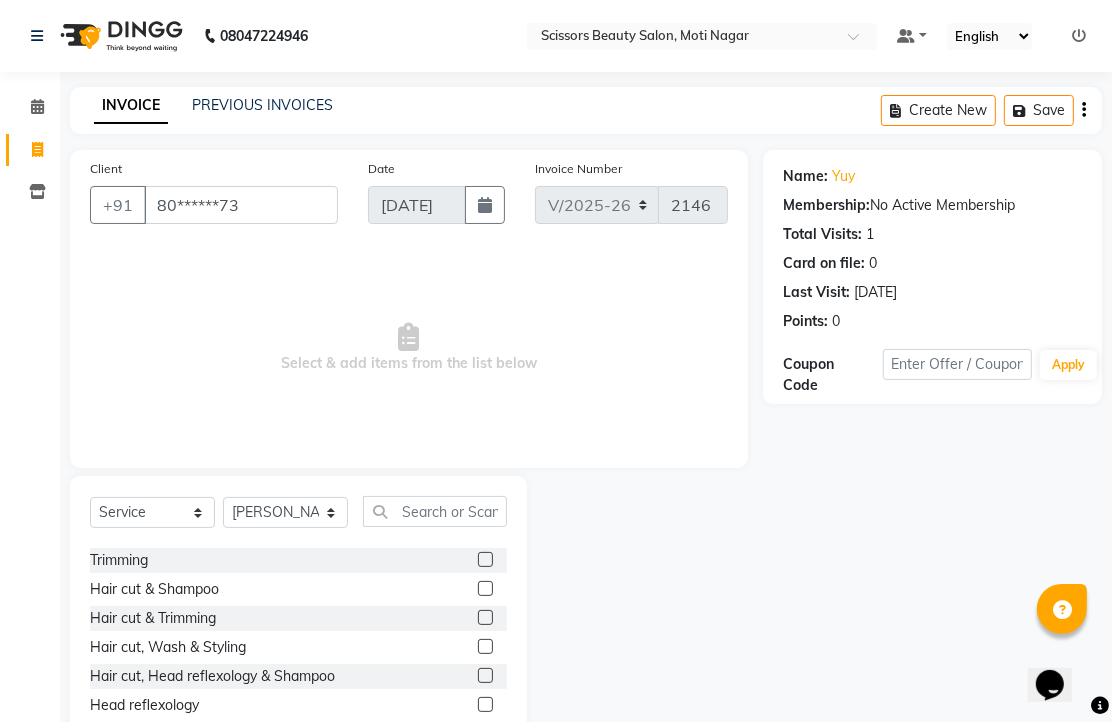 click 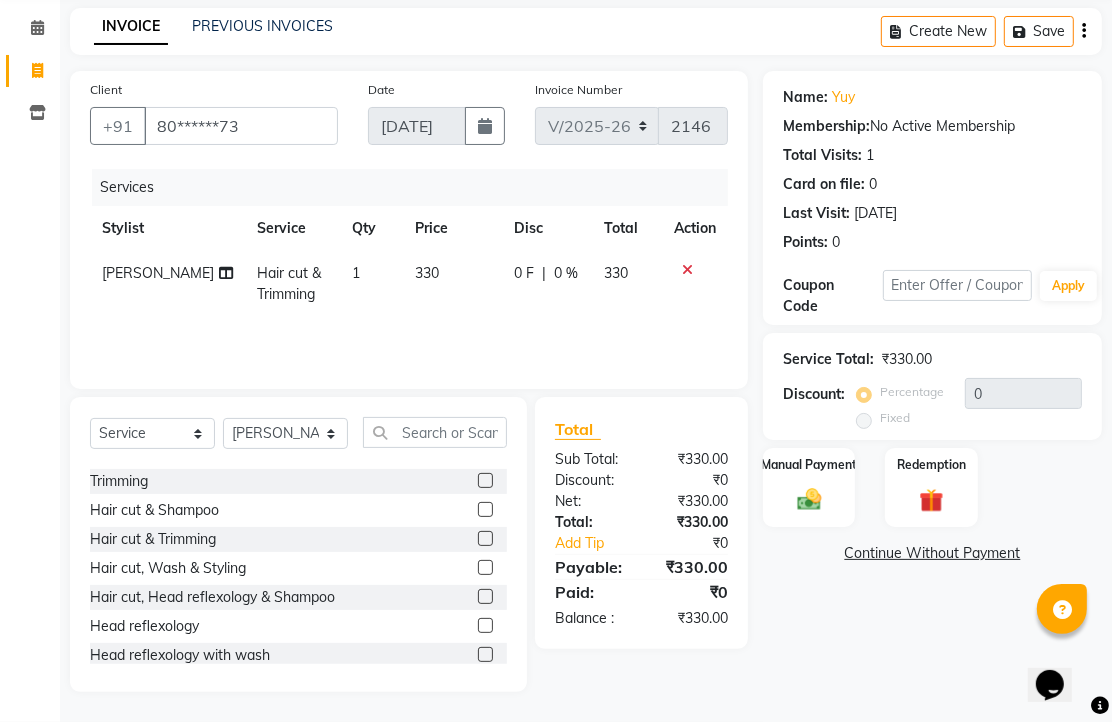 scroll, scrollTop: 157, scrollLeft: 0, axis: vertical 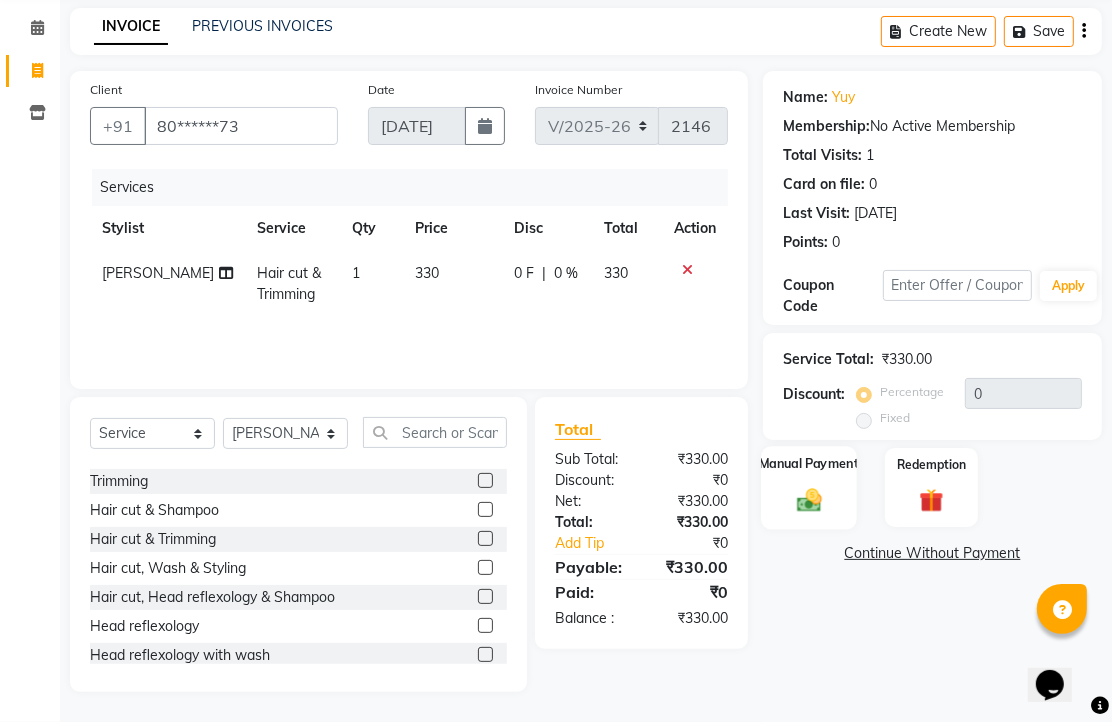 click 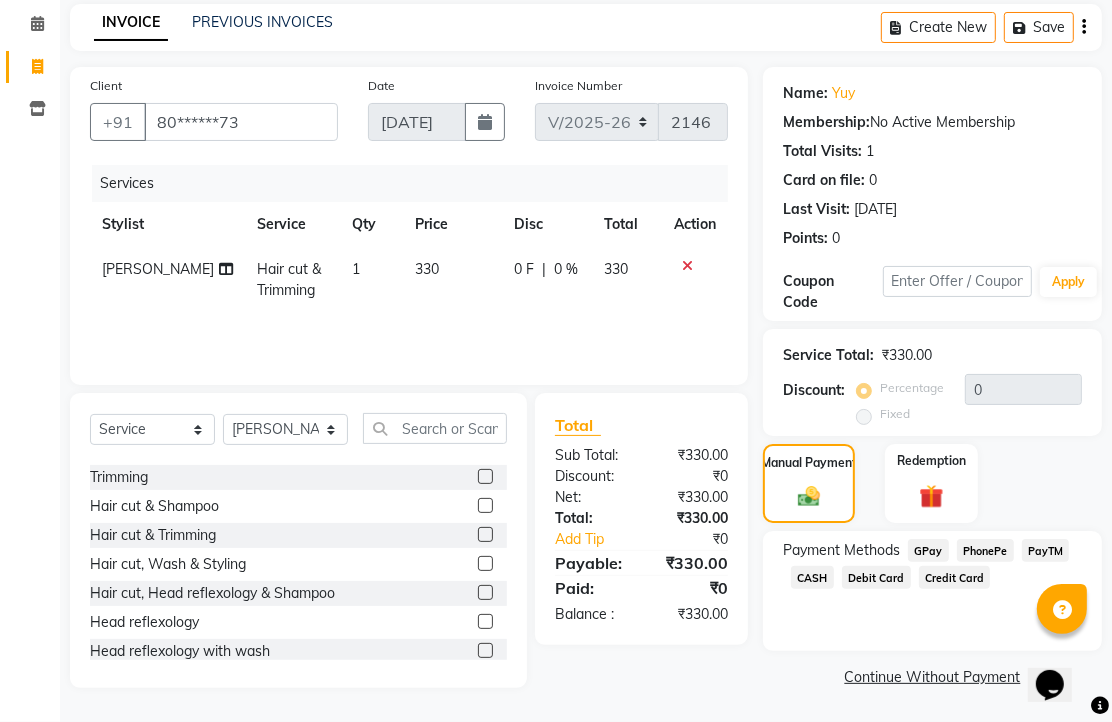 click on "PhonePe" 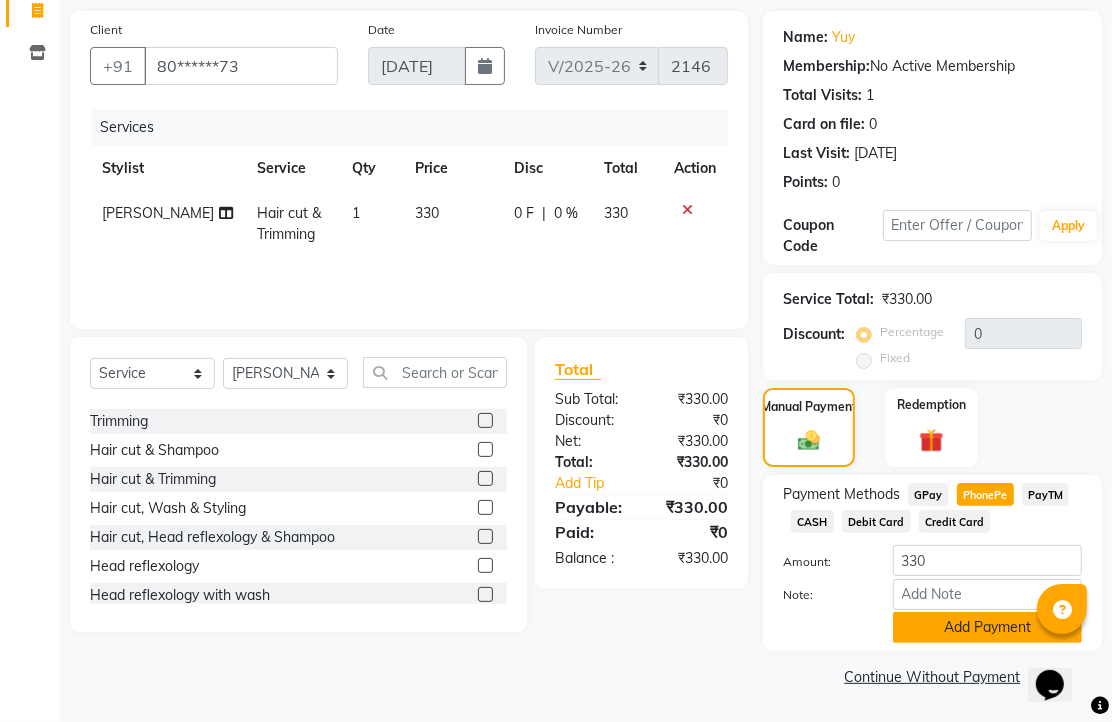 click on "Add Payment" 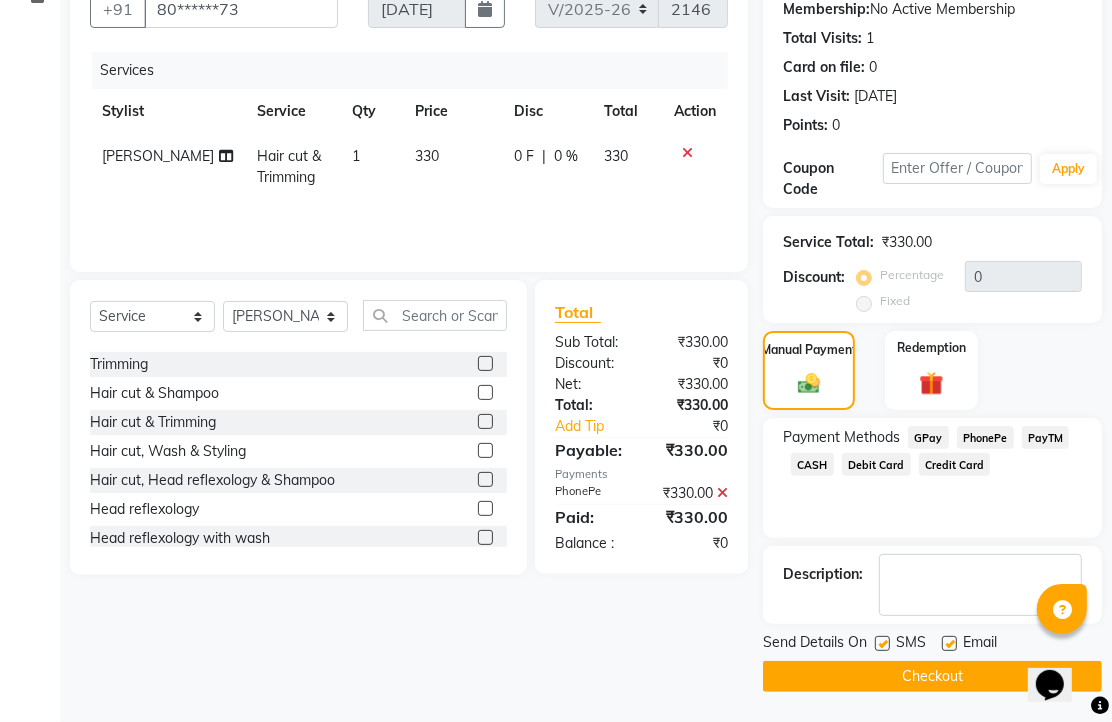 scroll, scrollTop: 304, scrollLeft: 0, axis: vertical 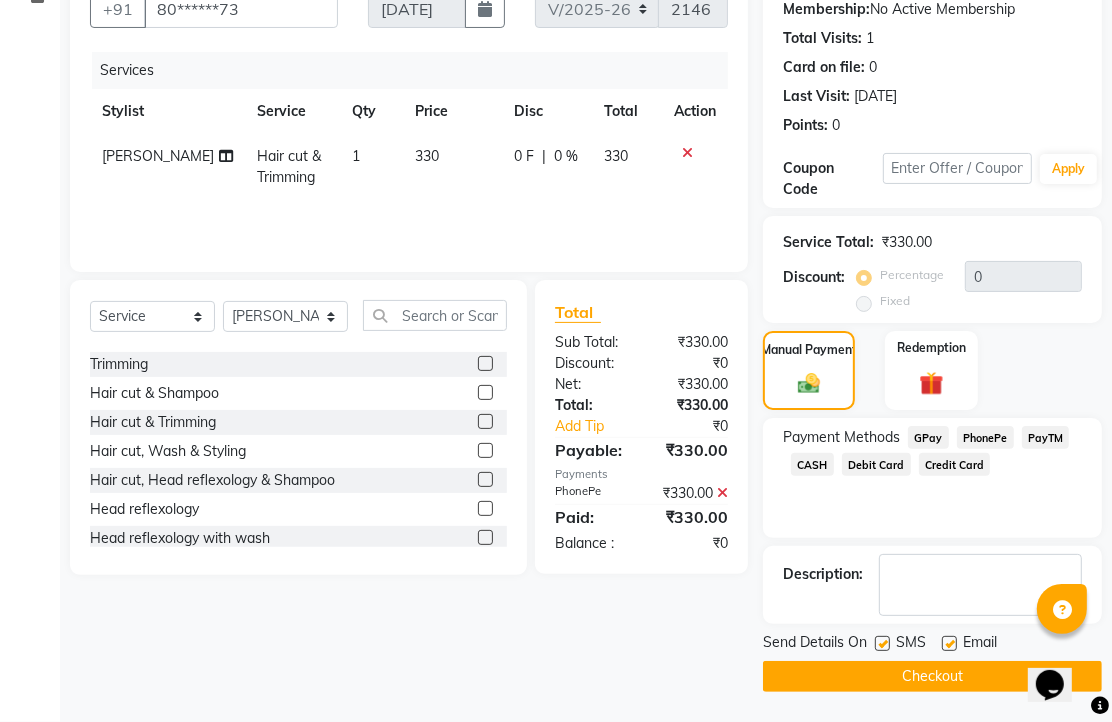 click 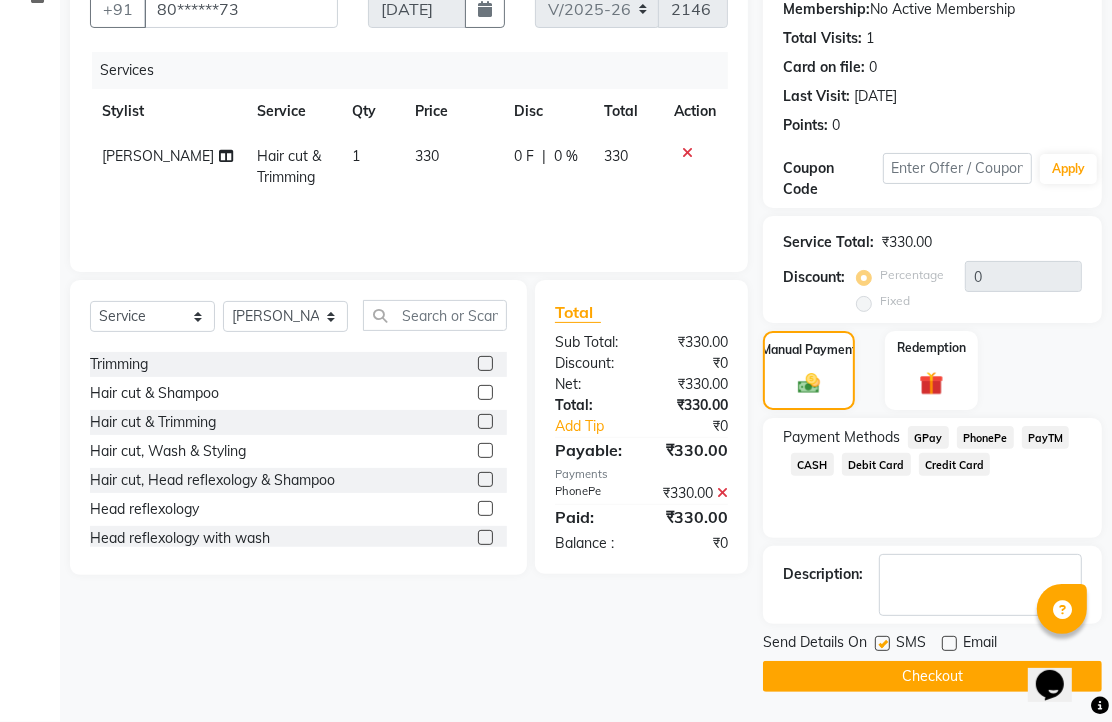 click on "Checkout" 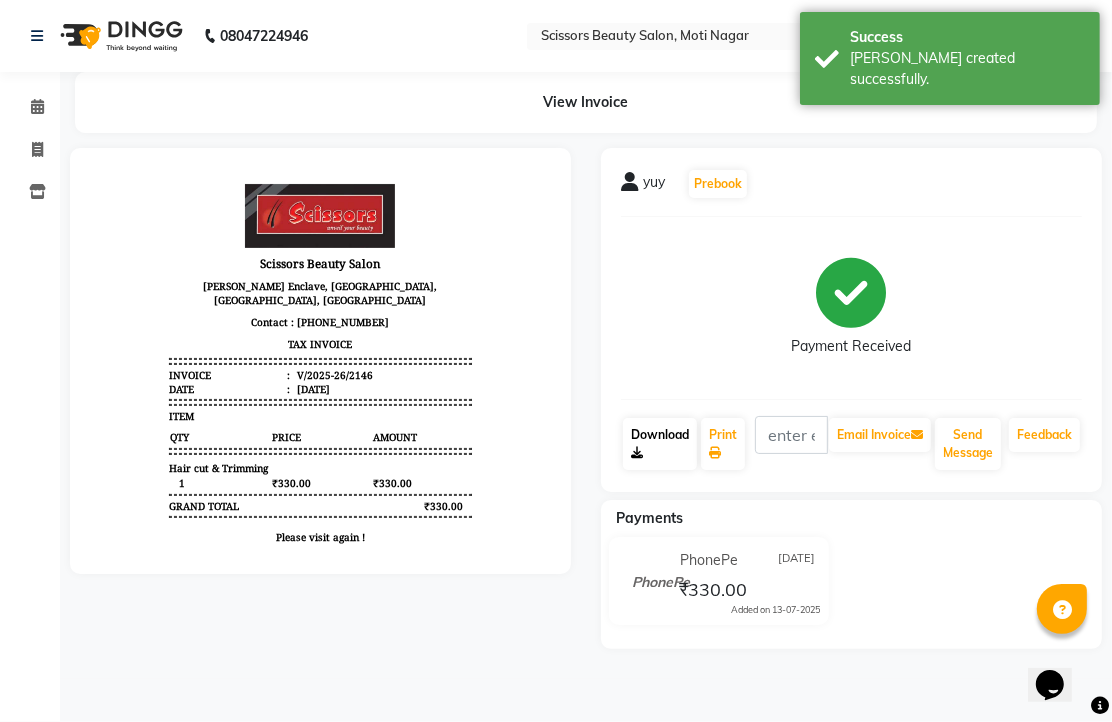scroll, scrollTop: 0, scrollLeft: 0, axis: both 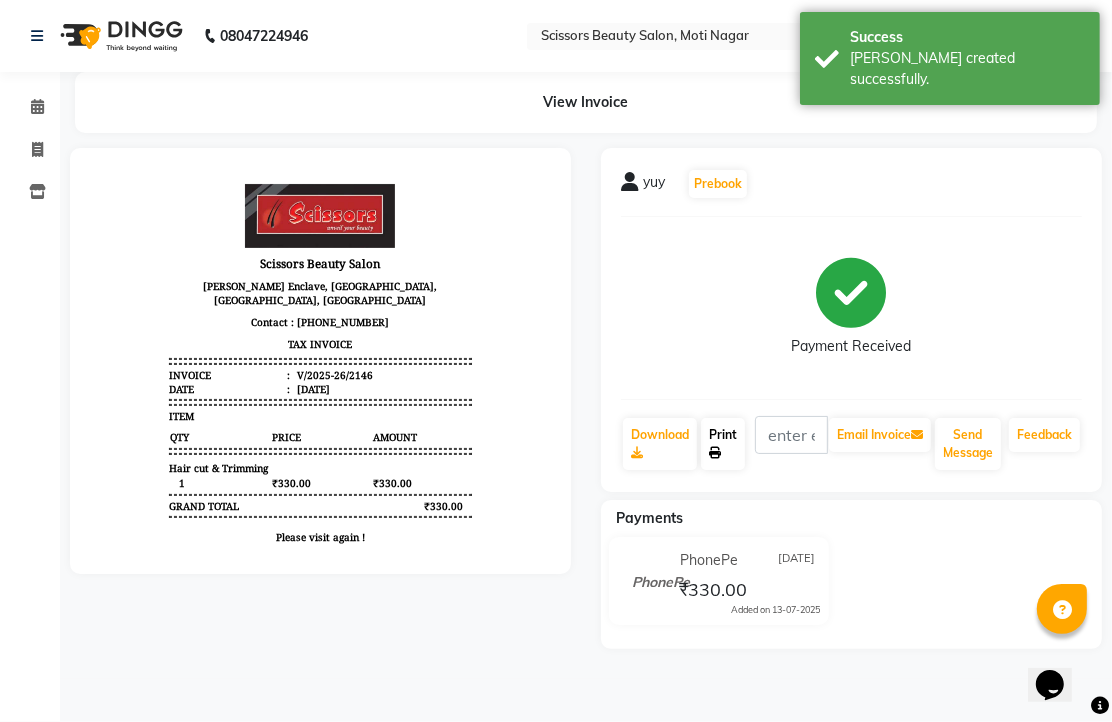 click on "Print" 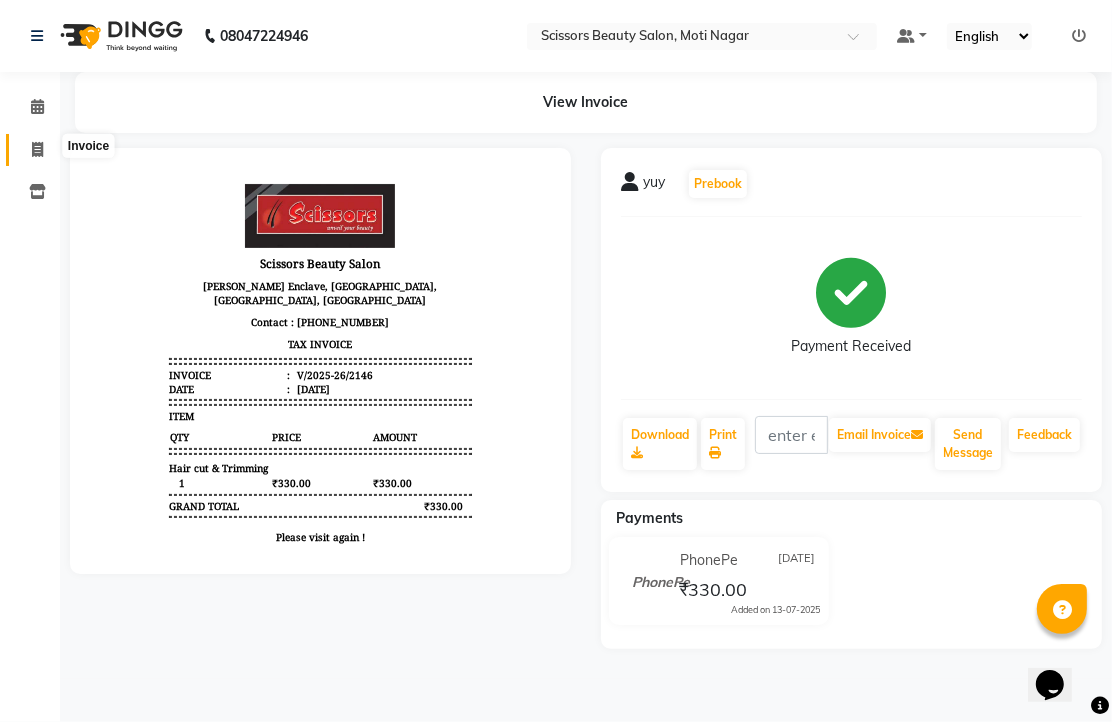 click 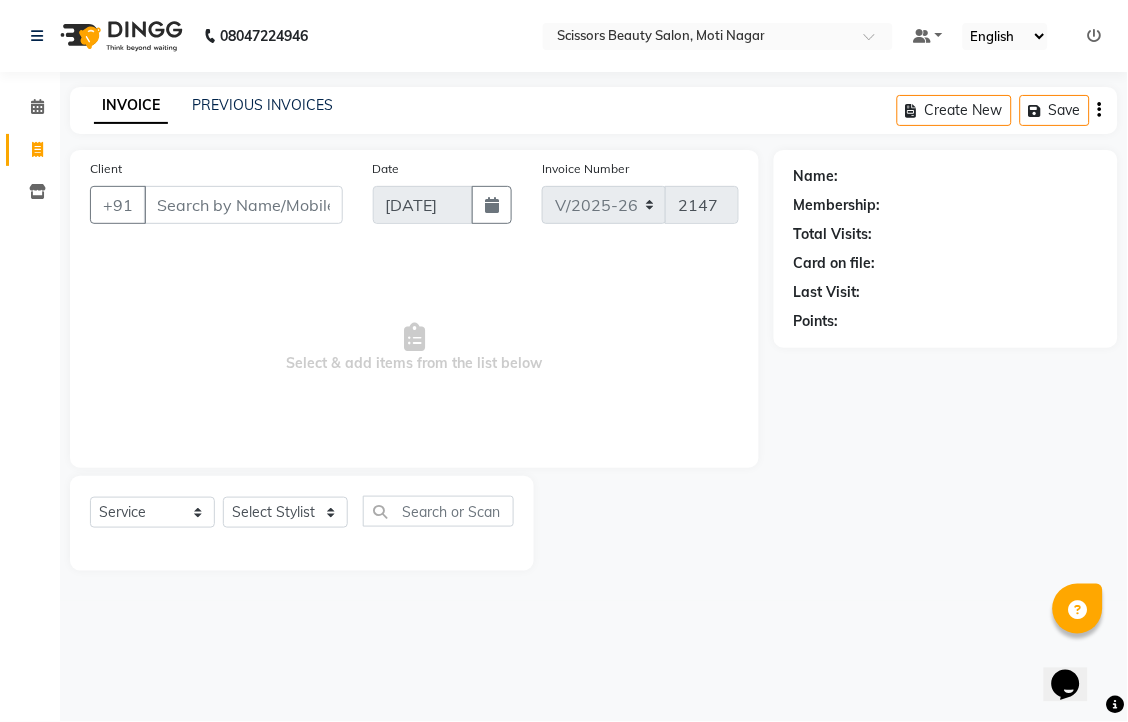 click on "Client" at bounding box center (243, 205) 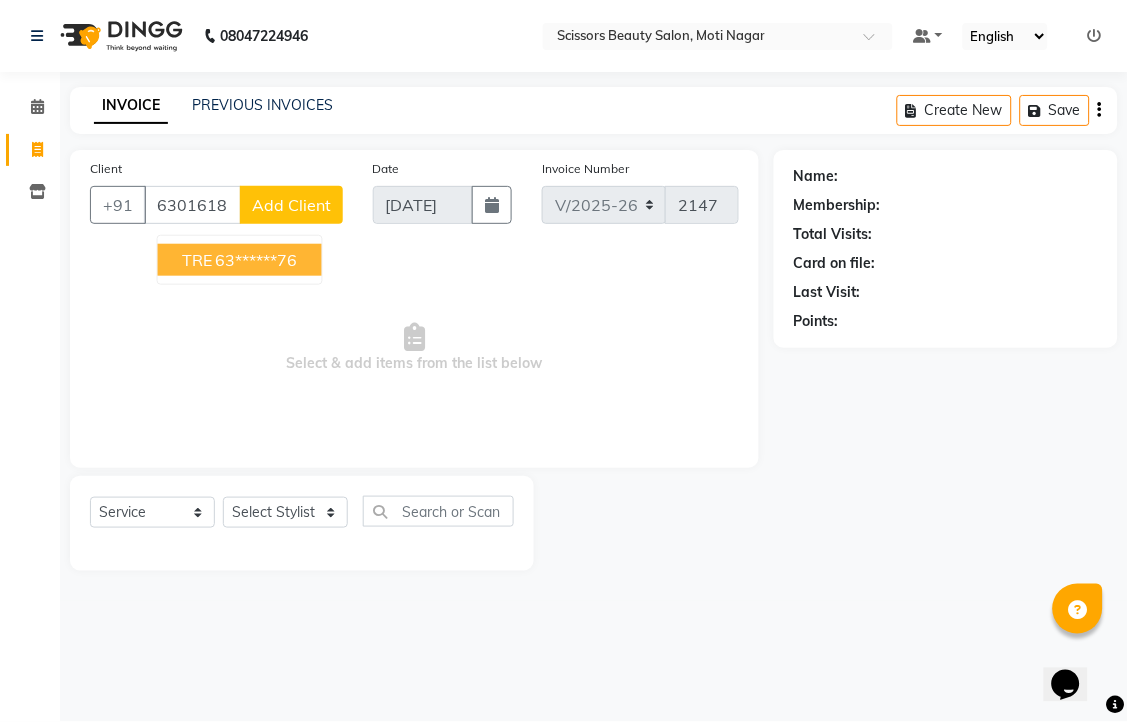 click on "TRE  63******76" at bounding box center (240, 260) 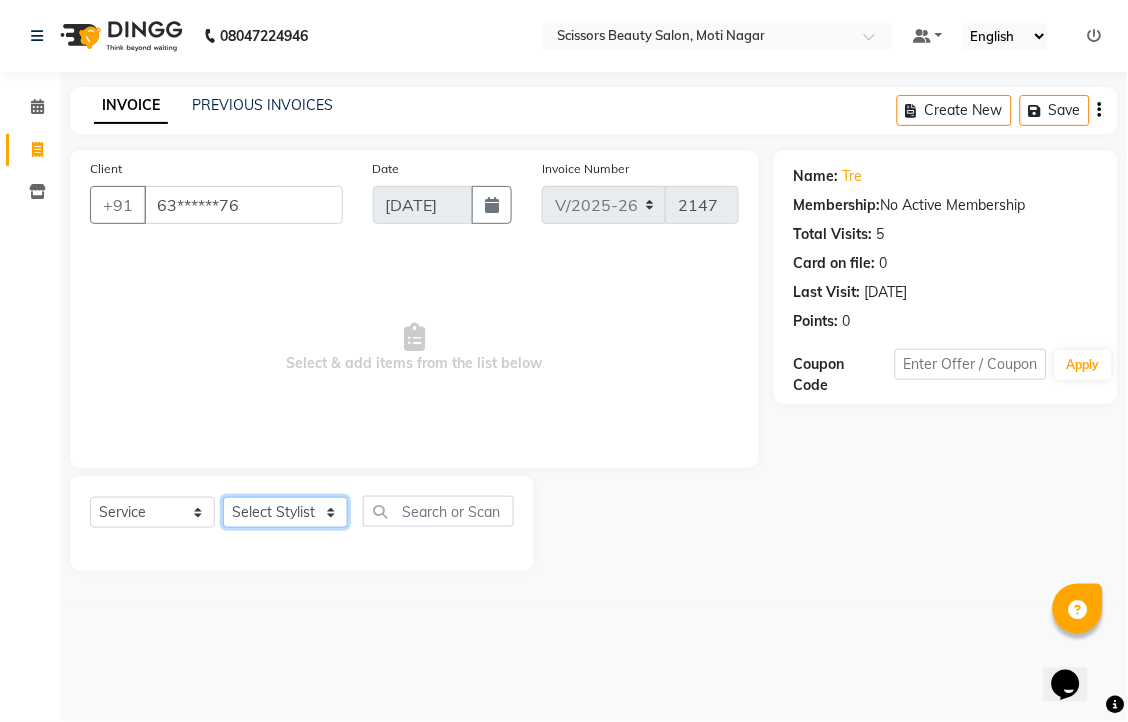 click on "Select Stylist [PERSON_NAME] [PERSON_NAME] Sir Staff" 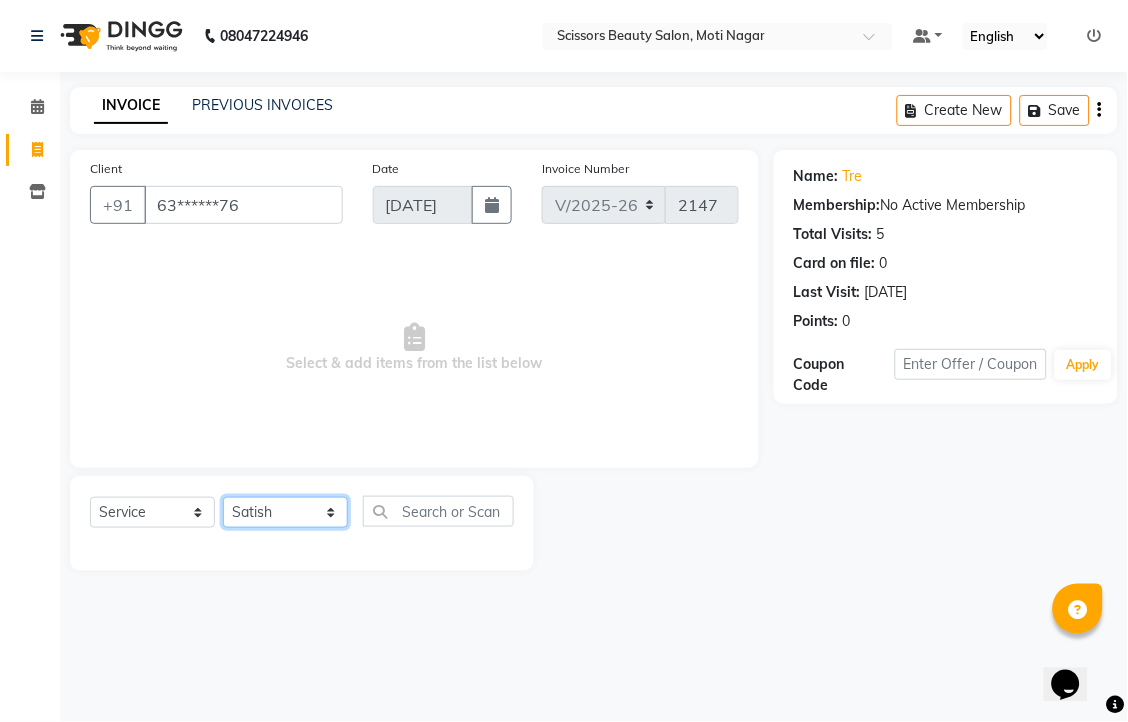 click on "Select Stylist [PERSON_NAME] [PERSON_NAME] Sir Staff" 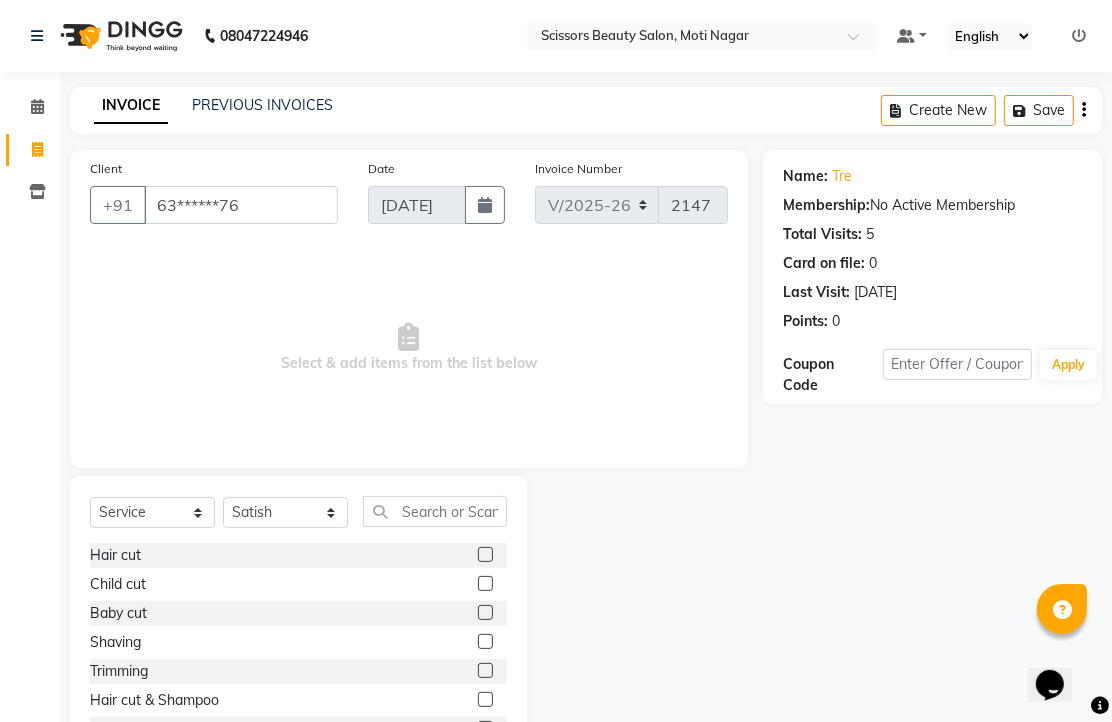 click 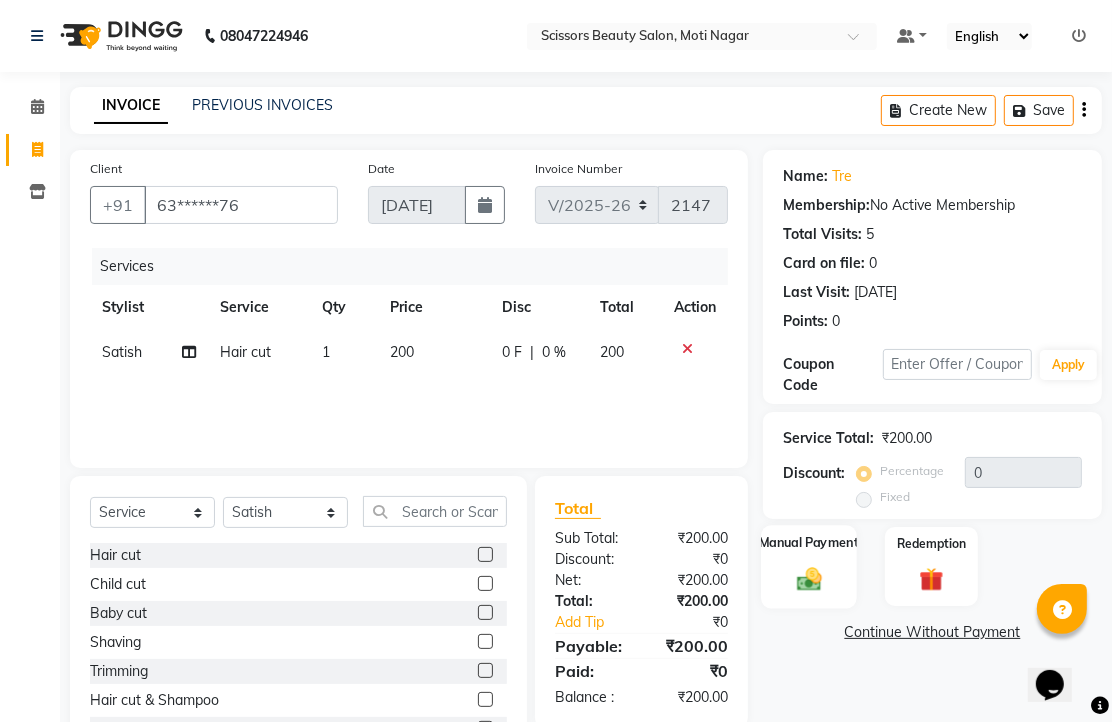 click 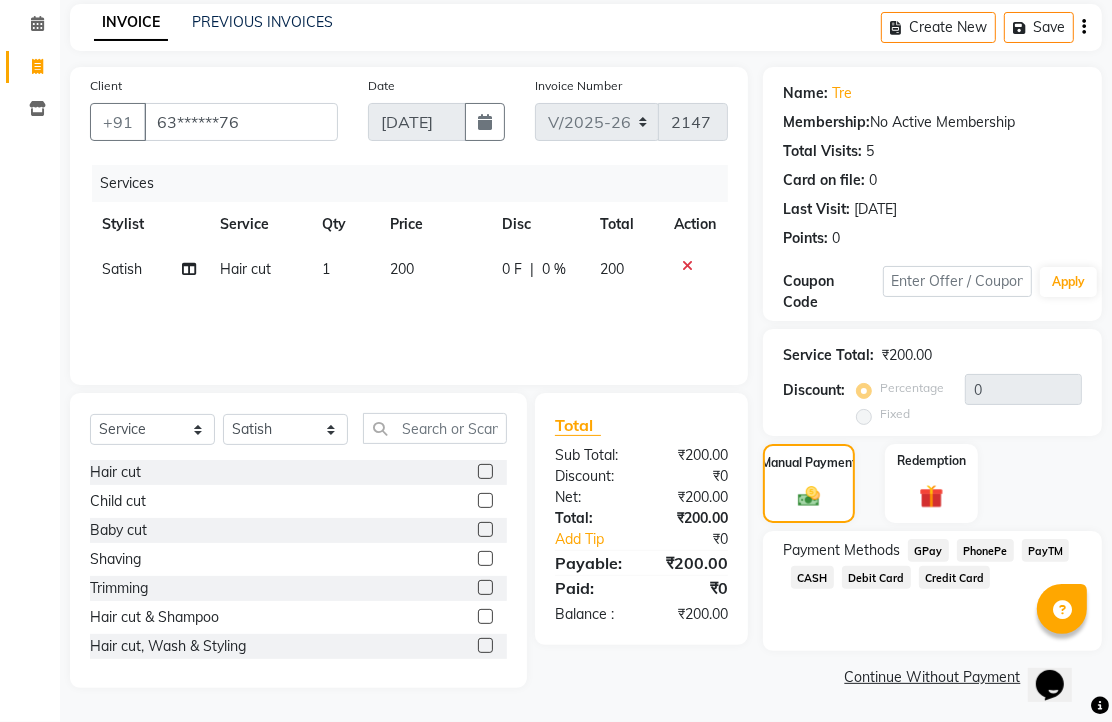 scroll, scrollTop: 163, scrollLeft: 0, axis: vertical 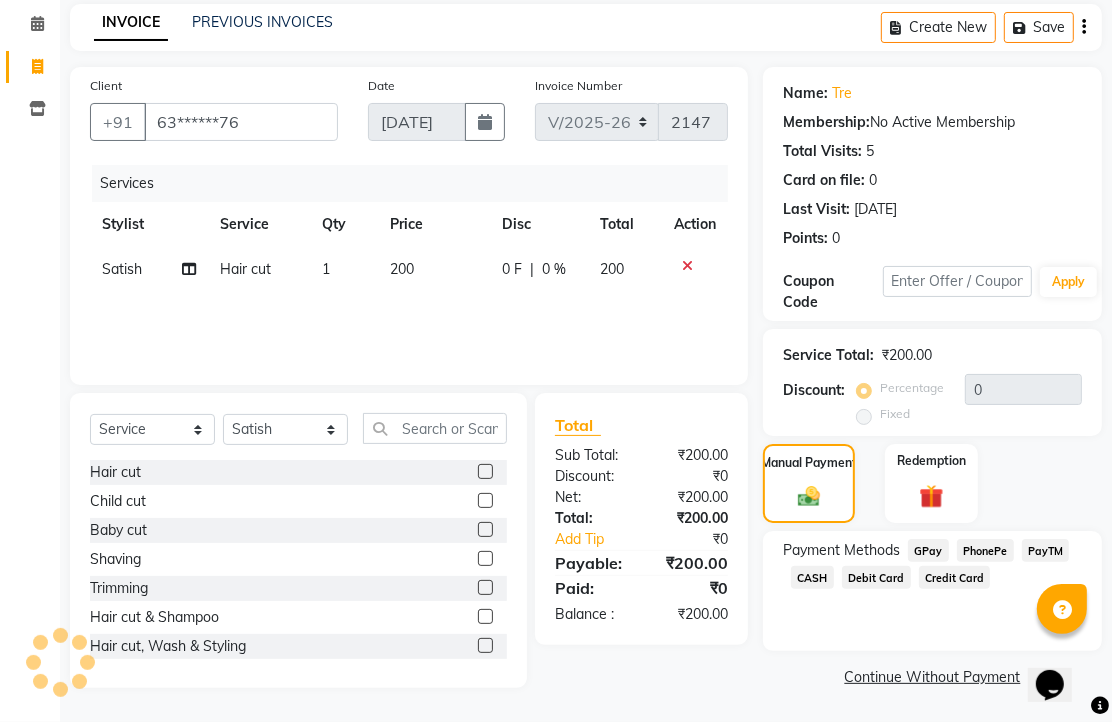 click on "PayTM" 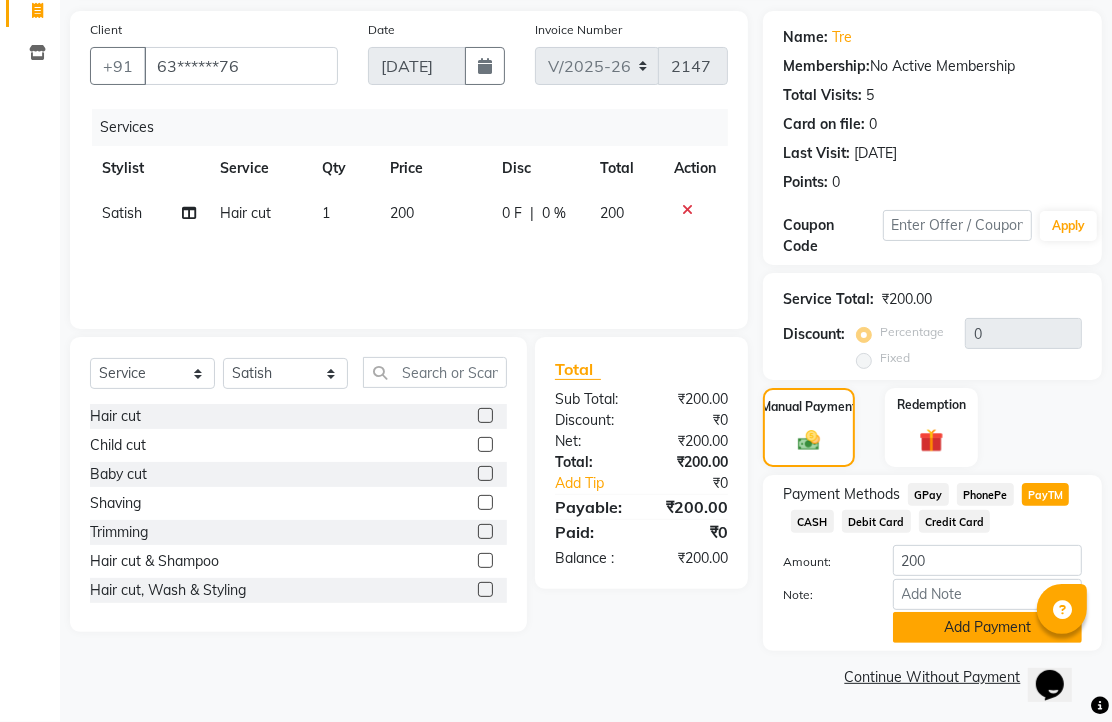 scroll, scrollTop: 248, scrollLeft: 0, axis: vertical 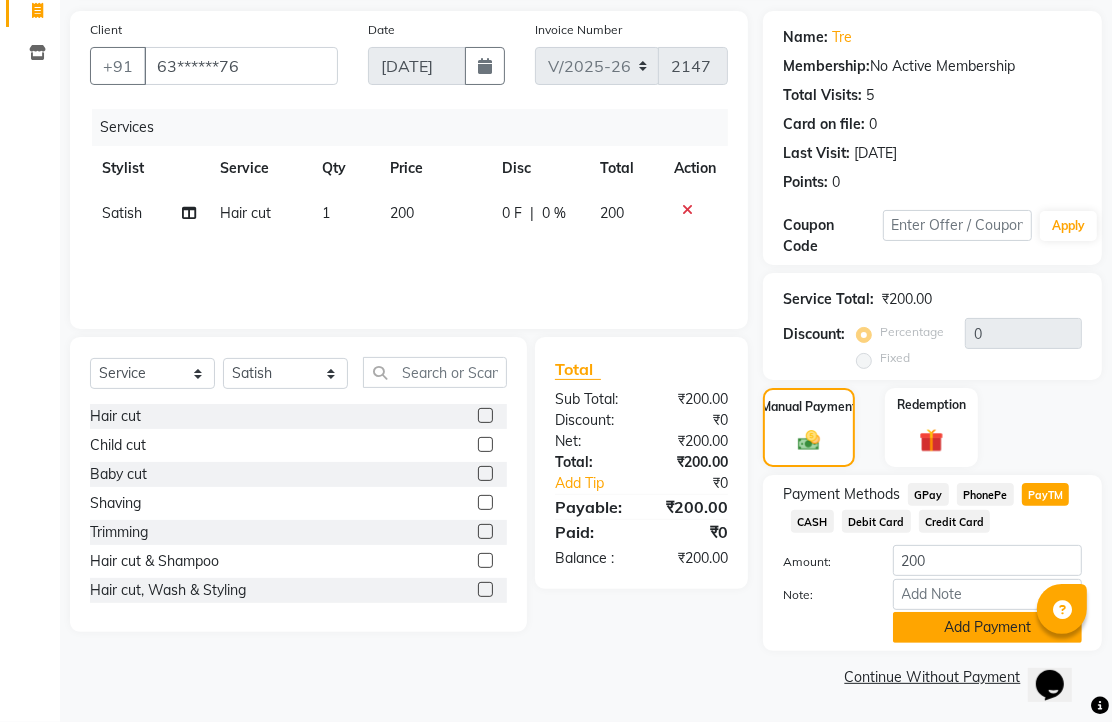 click on "Add Payment" 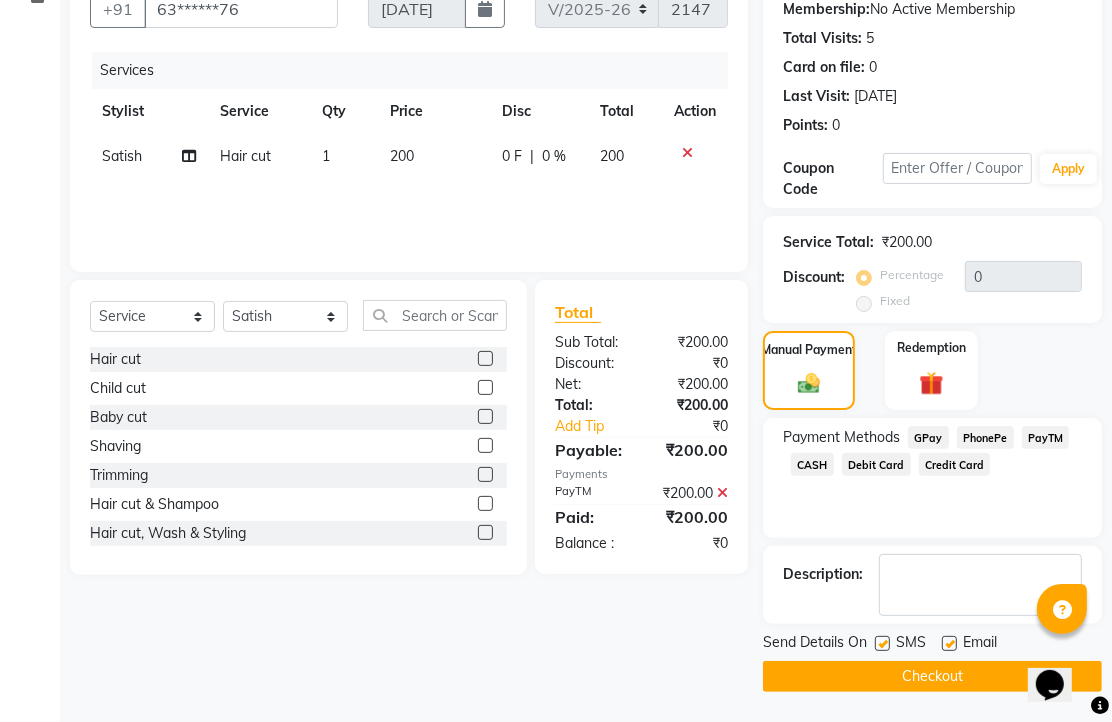 click 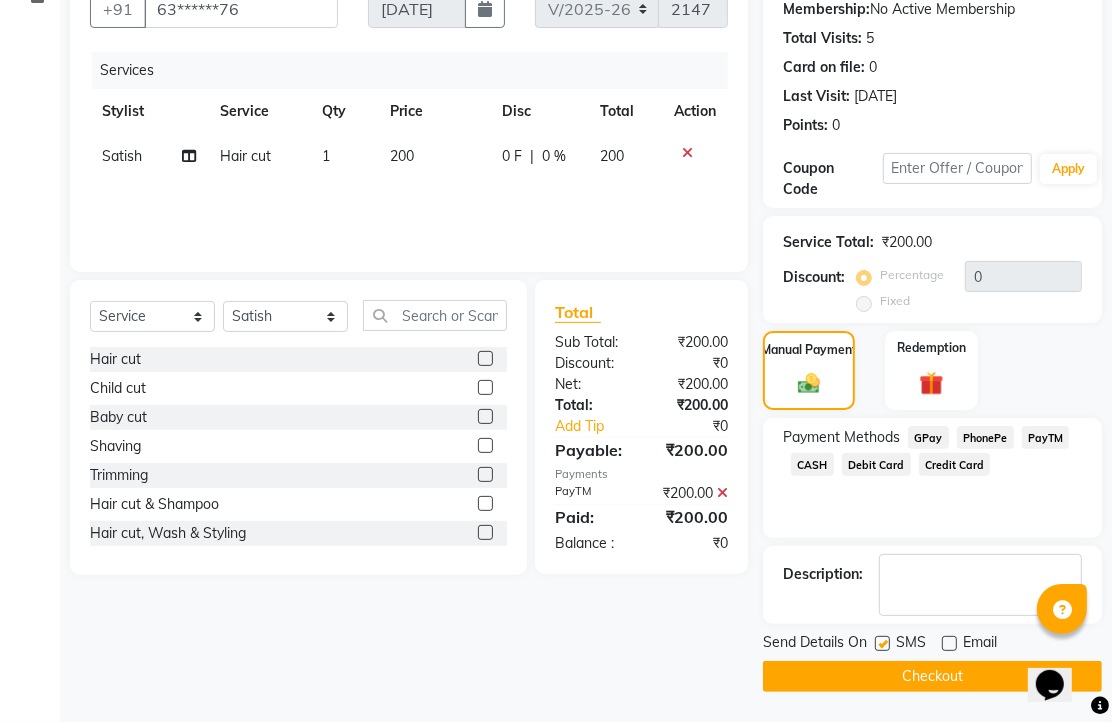 scroll, scrollTop: 304, scrollLeft: 0, axis: vertical 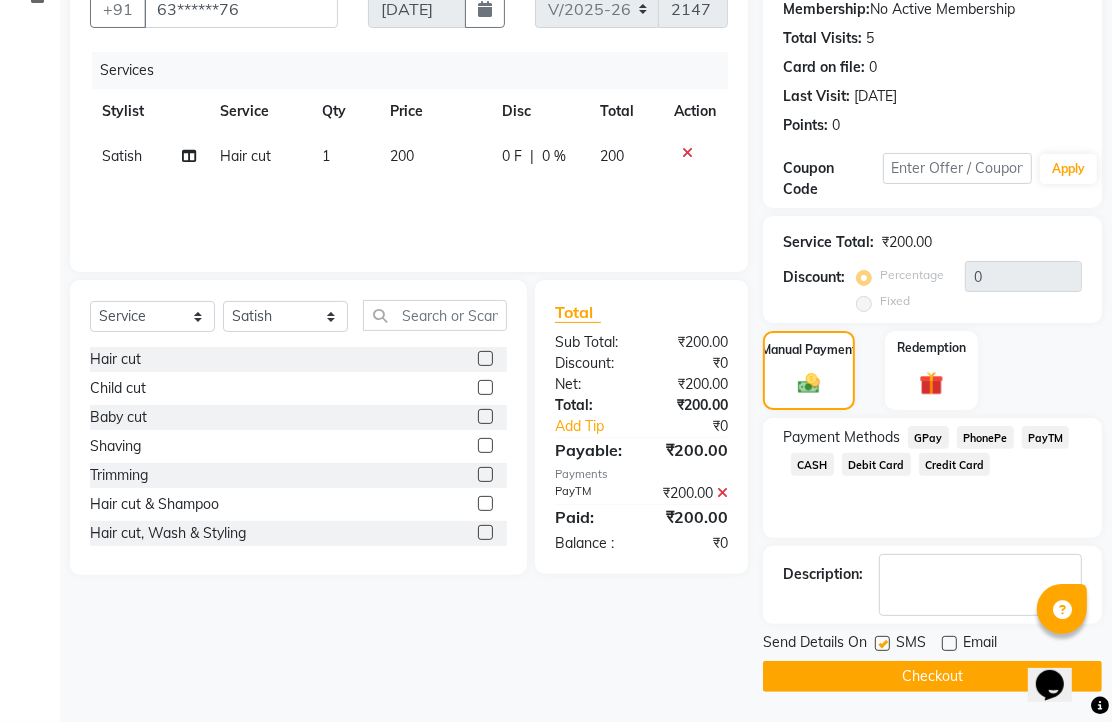 click on "Checkout" 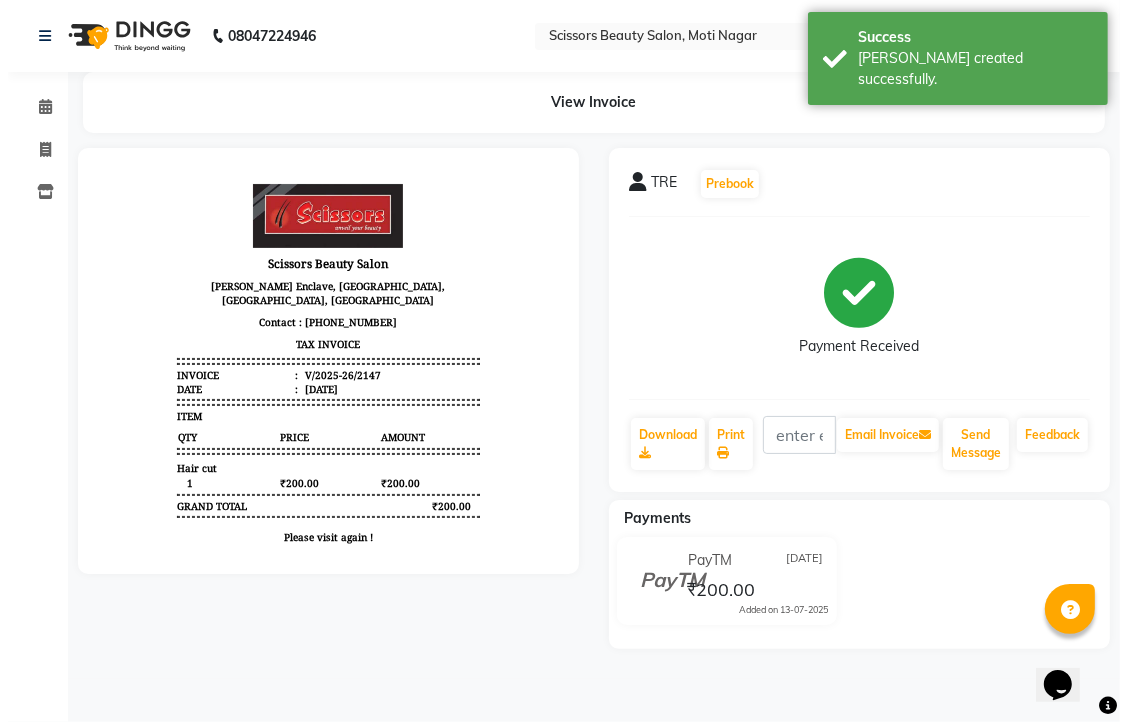 scroll, scrollTop: 0, scrollLeft: 0, axis: both 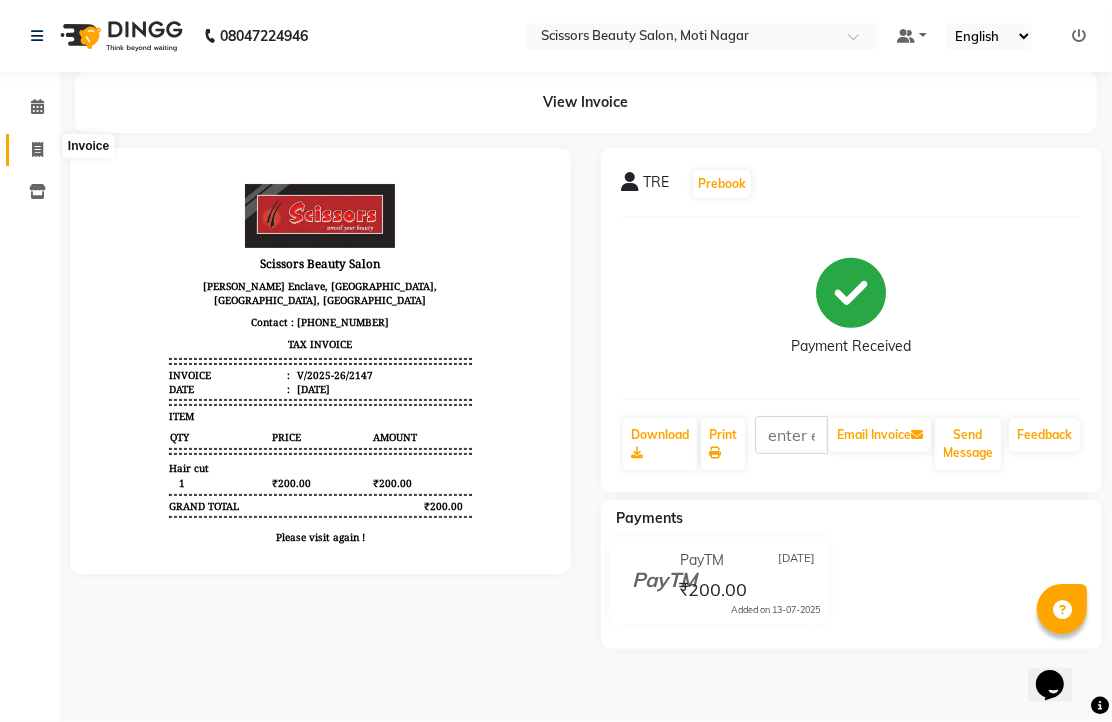 click 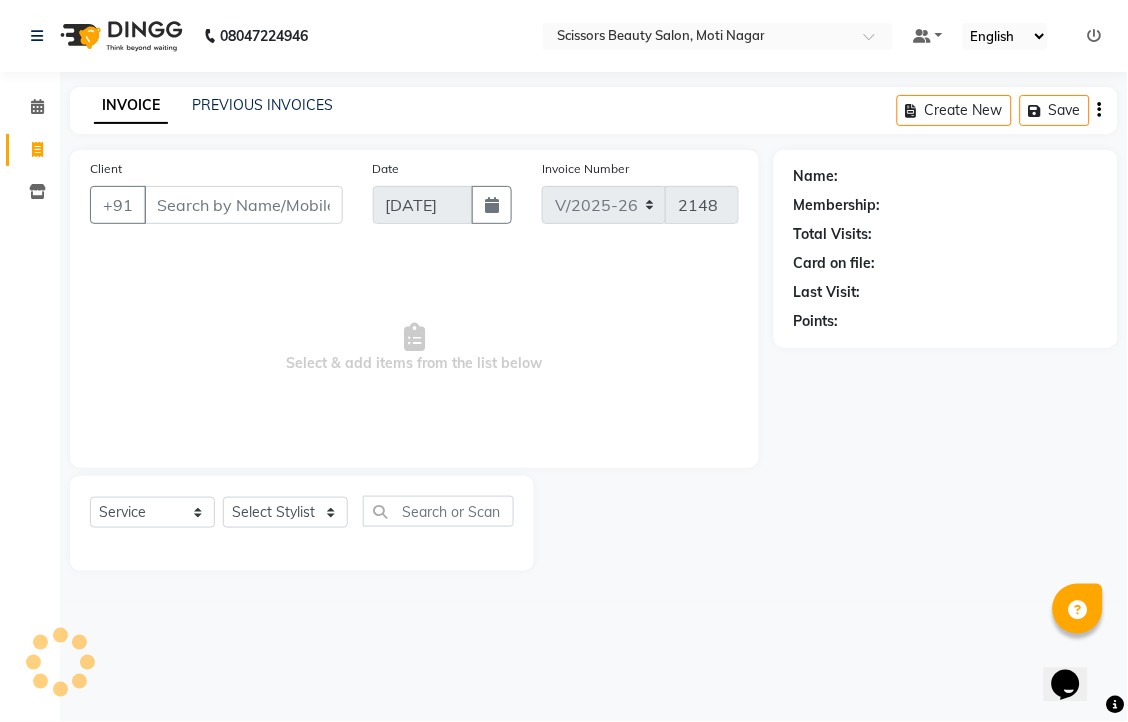 click on "Client" at bounding box center (243, 205) 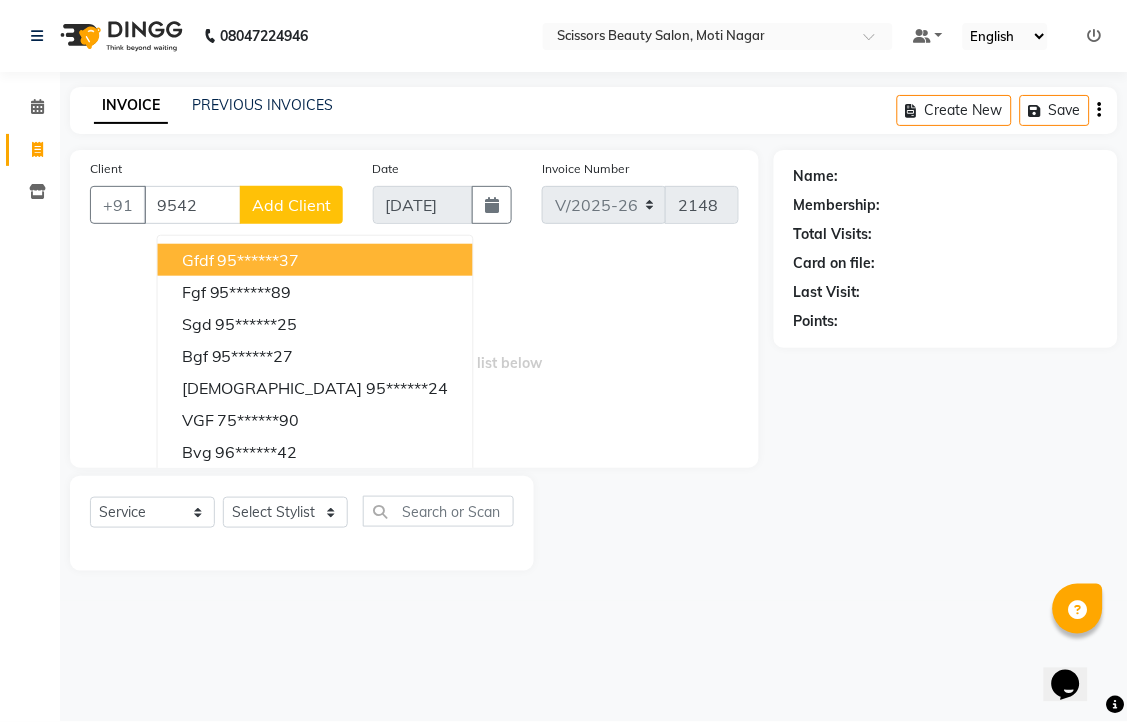 click on "95******37" at bounding box center [259, 260] 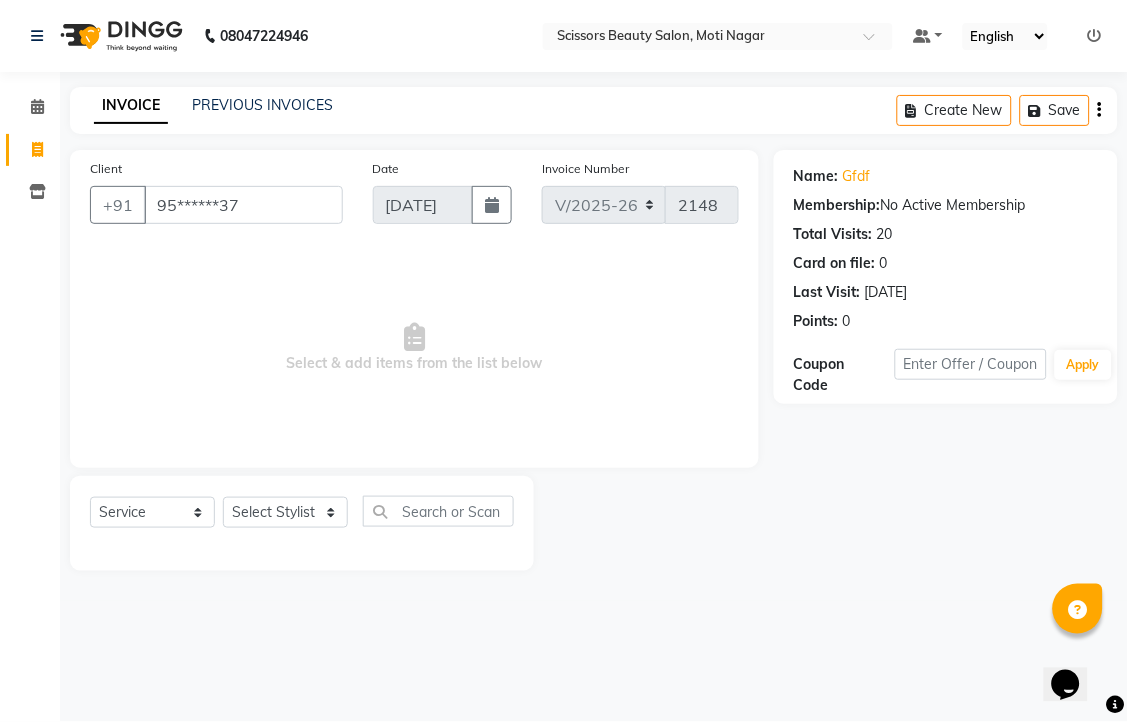 click 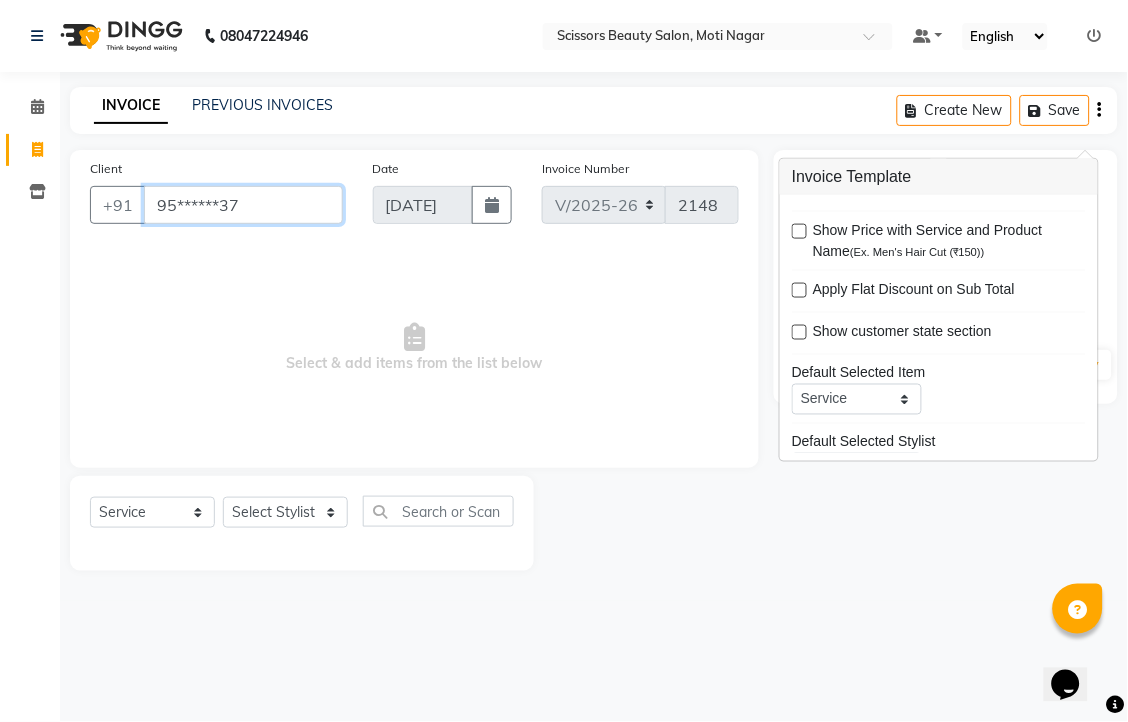 click on "95******37" at bounding box center (243, 205) 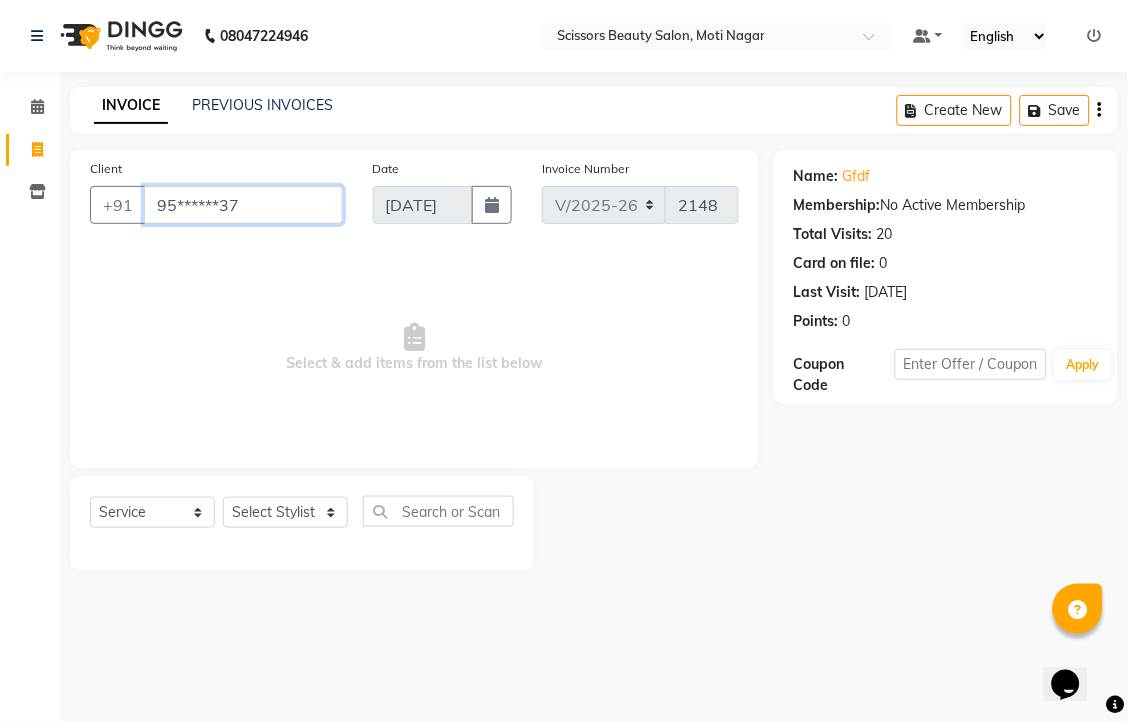 click on "95******37" at bounding box center [243, 205] 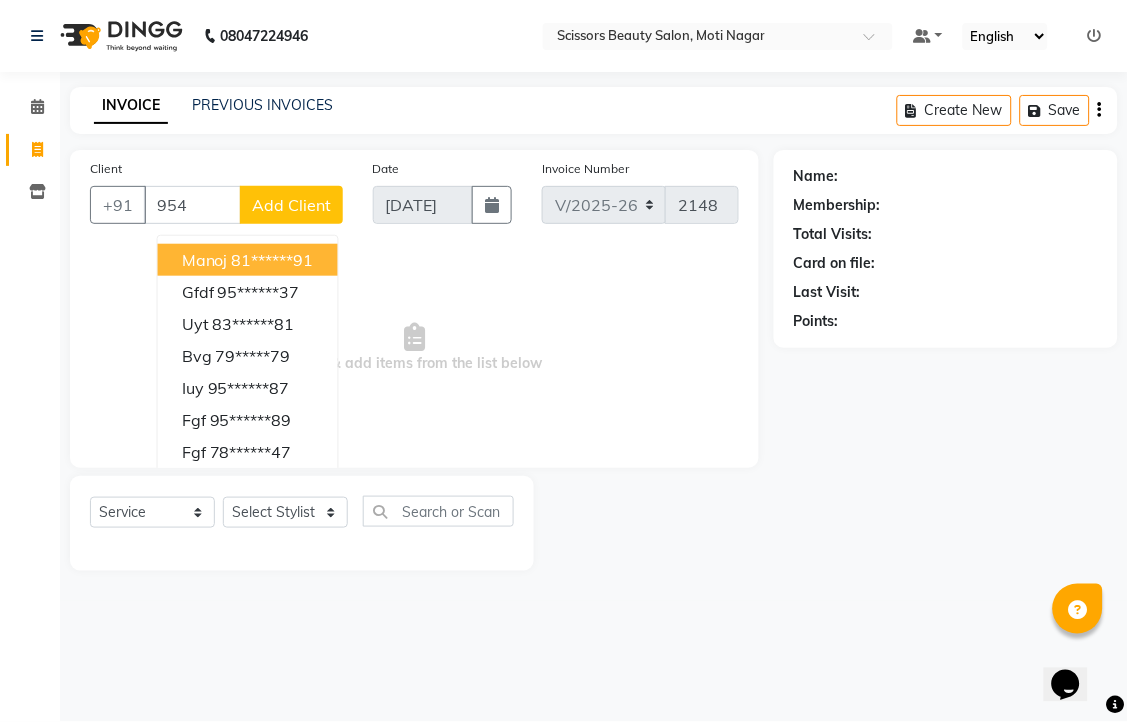 click on "Add Client" 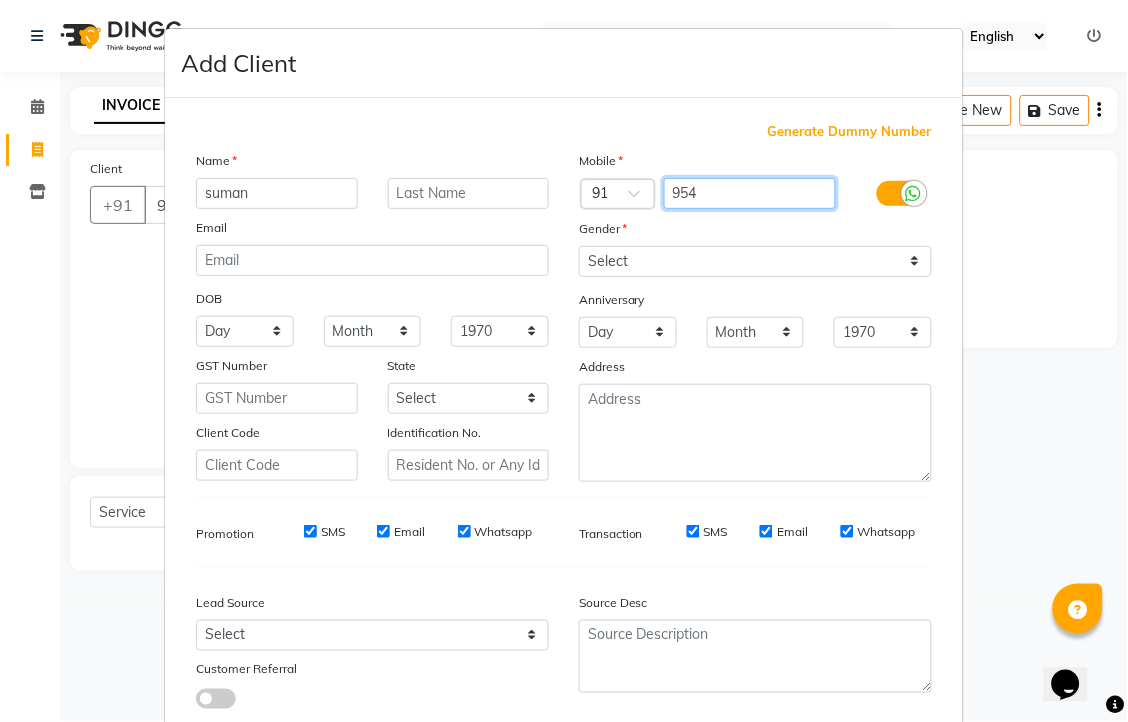 click on "954" at bounding box center (750, 193) 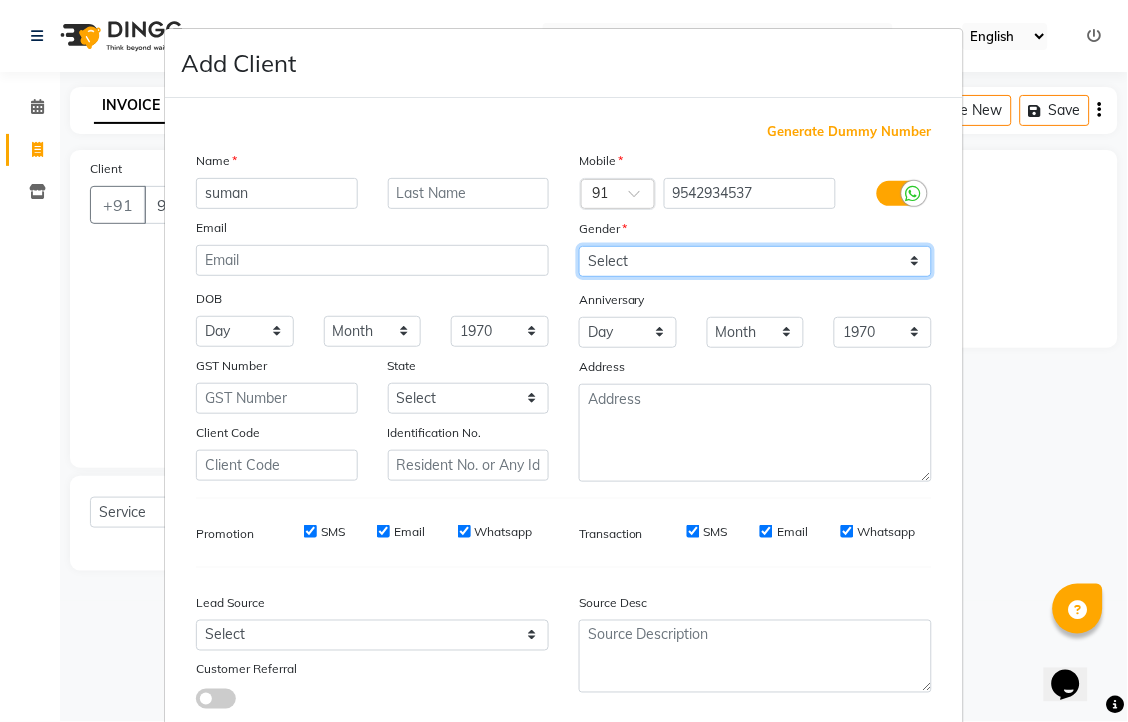 click on "Mobile Country Code × 91 9542934537 Gender Select [DEMOGRAPHIC_DATA] [DEMOGRAPHIC_DATA] Other Prefer Not To Say Anniversary Day 01 02 03 04 05 06 07 08 09 10 11 12 13 14 15 16 17 18 19 20 21 22 23 24 25 26 27 28 29 30 31 Month January February March April May June July August September October November [DATE] 1971 1972 1973 1974 1975 1976 1977 1978 1979 1980 1981 1982 1983 1984 1985 1986 1987 1988 1989 1990 1991 1992 1993 1994 1995 1996 1997 1998 1999 2000 2001 2002 2003 2004 2005 2006 2007 2008 2009 2010 2011 2012 2013 2014 2015 2016 2017 2018 2019 2020 2021 2022 2023 2024 2025 Address" at bounding box center [755, 316] 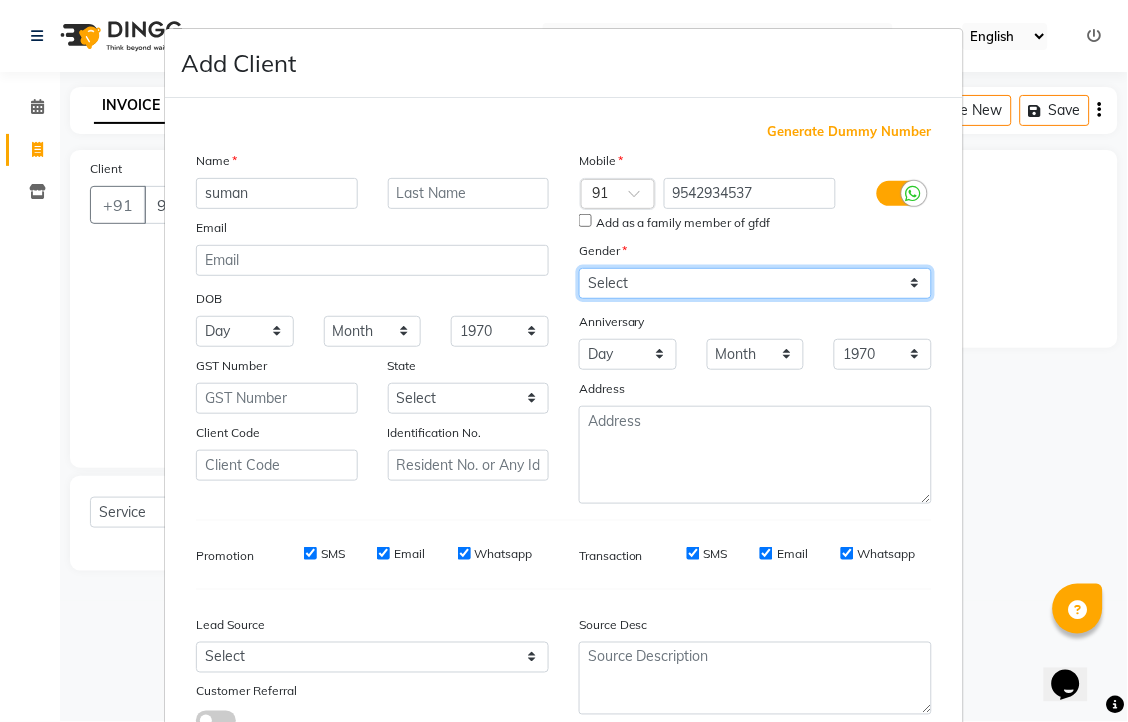 click on "Select [DEMOGRAPHIC_DATA] [DEMOGRAPHIC_DATA] Other Prefer Not To Say" at bounding box center (755, 283) 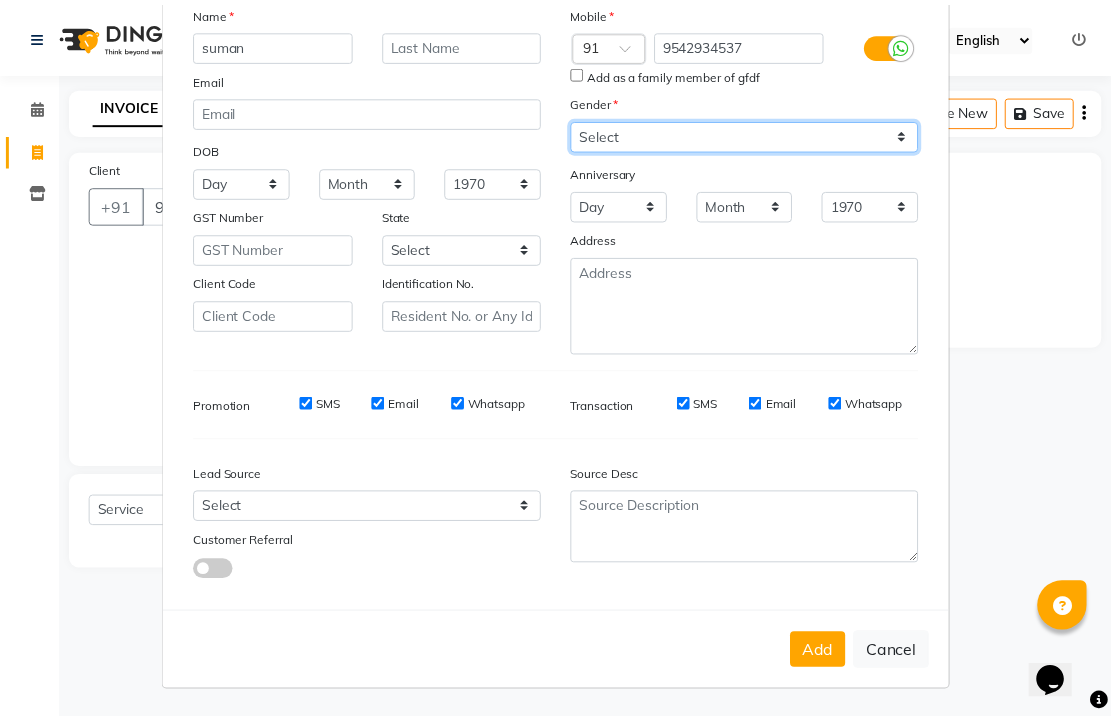 scroll, scrollTop: 295, scrollLeft: 0, axis: vertical 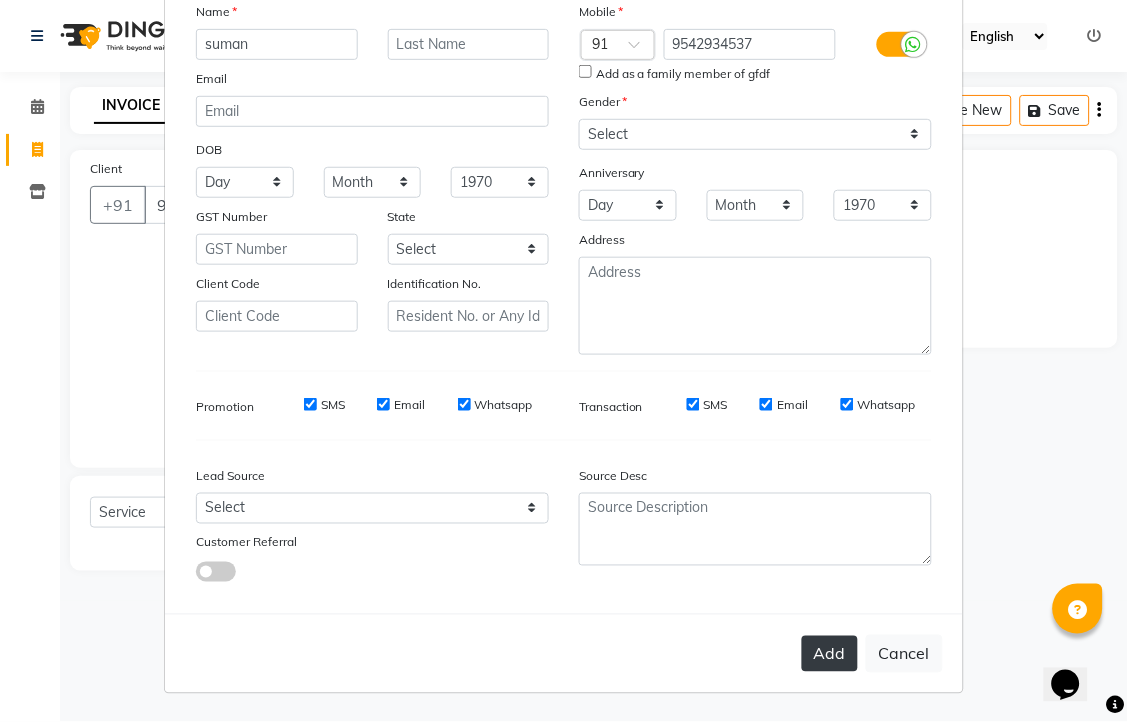 click on "Add" at bounding box center (830, 654) 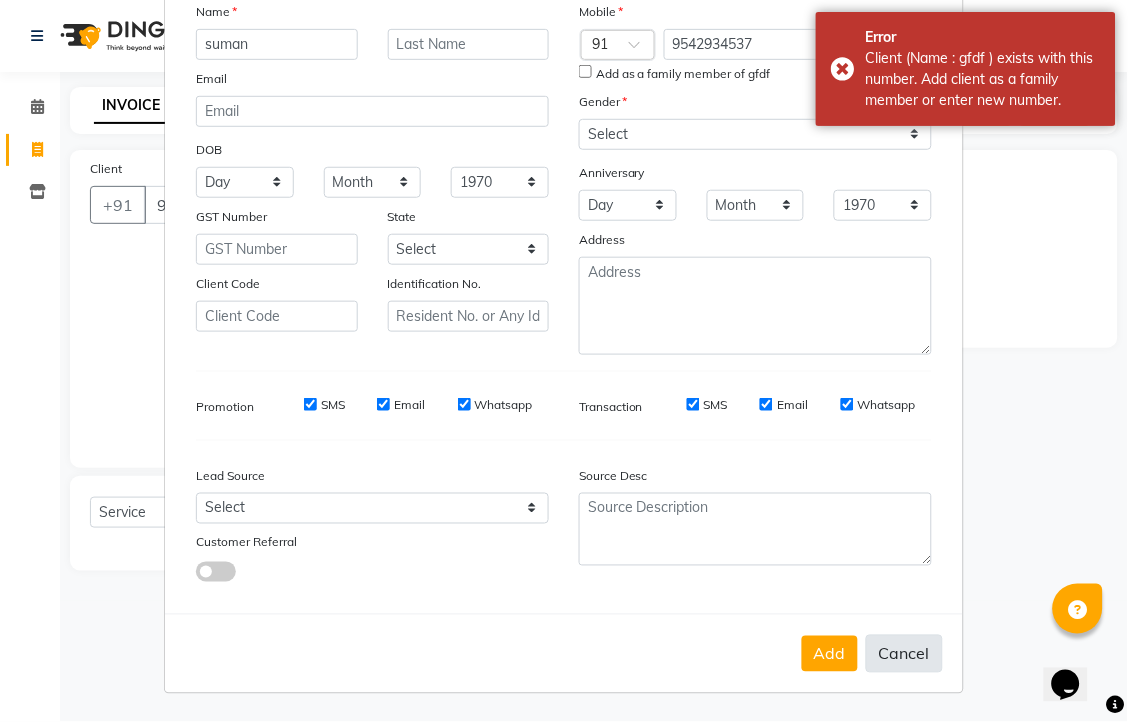 click on "Cancel" at bounding box center [904, 654] 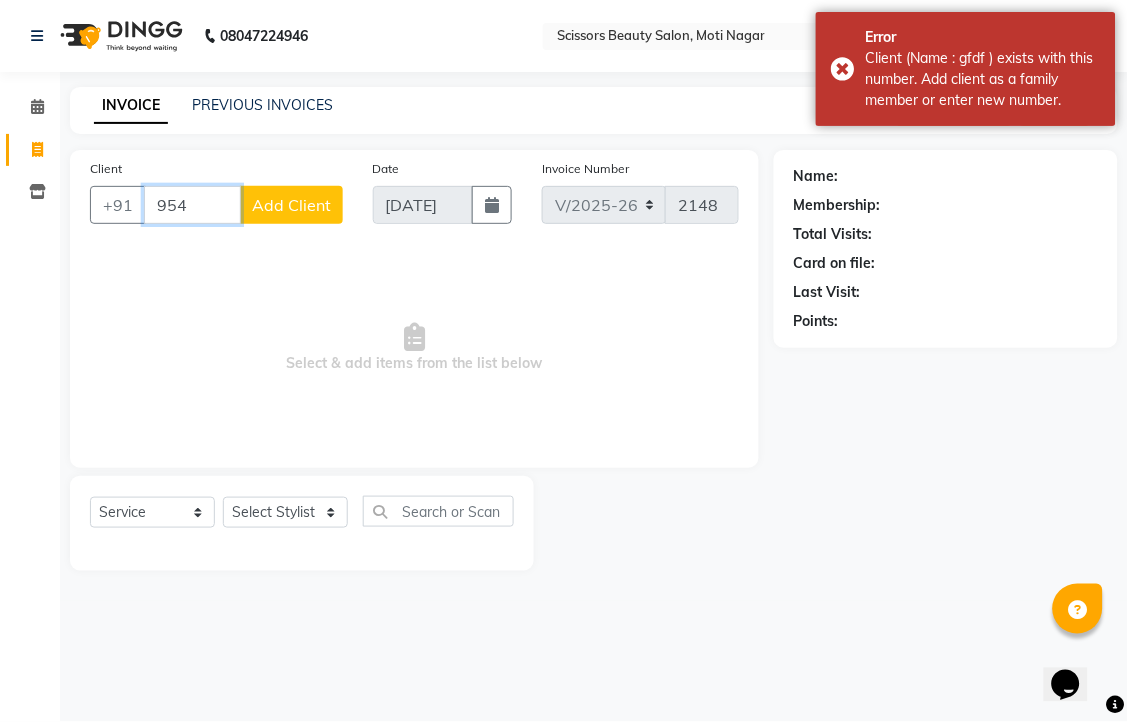 click on "954" at bounding box center (192, 205) 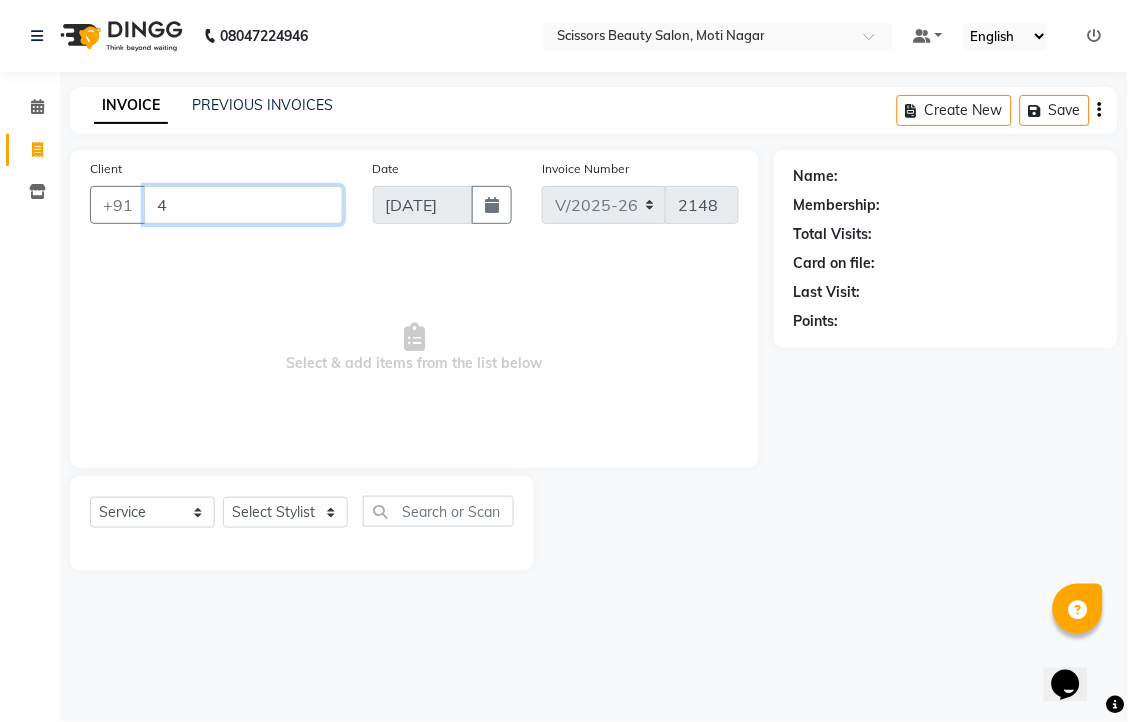 click on "4" at bounding box center [243, 205] 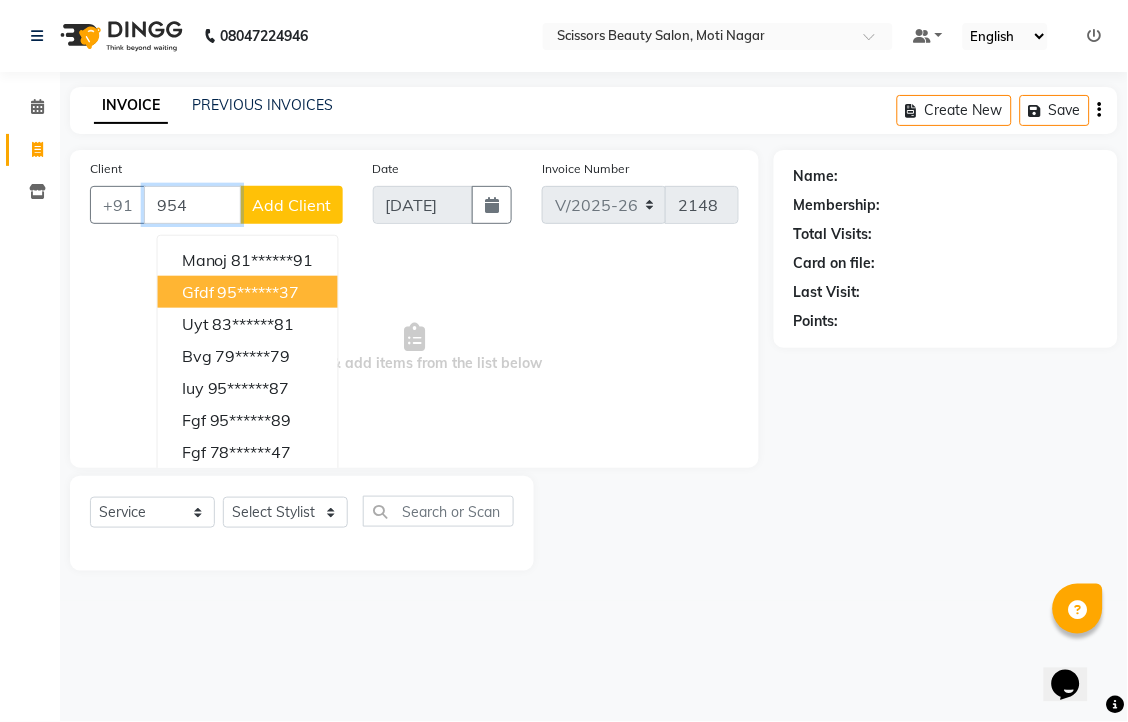 click on "95******37" at bounding box center (259, 292) 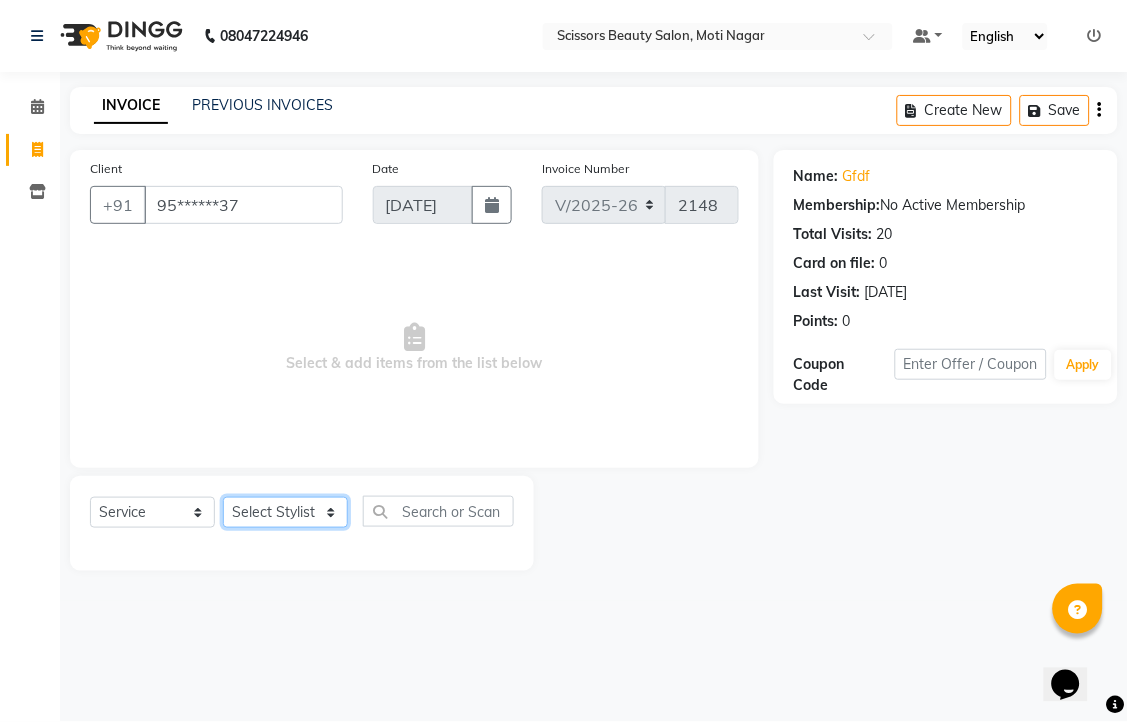 click on "Select Stylist [PERSON_NAME] [PERSON_NAME] Sir Staff" 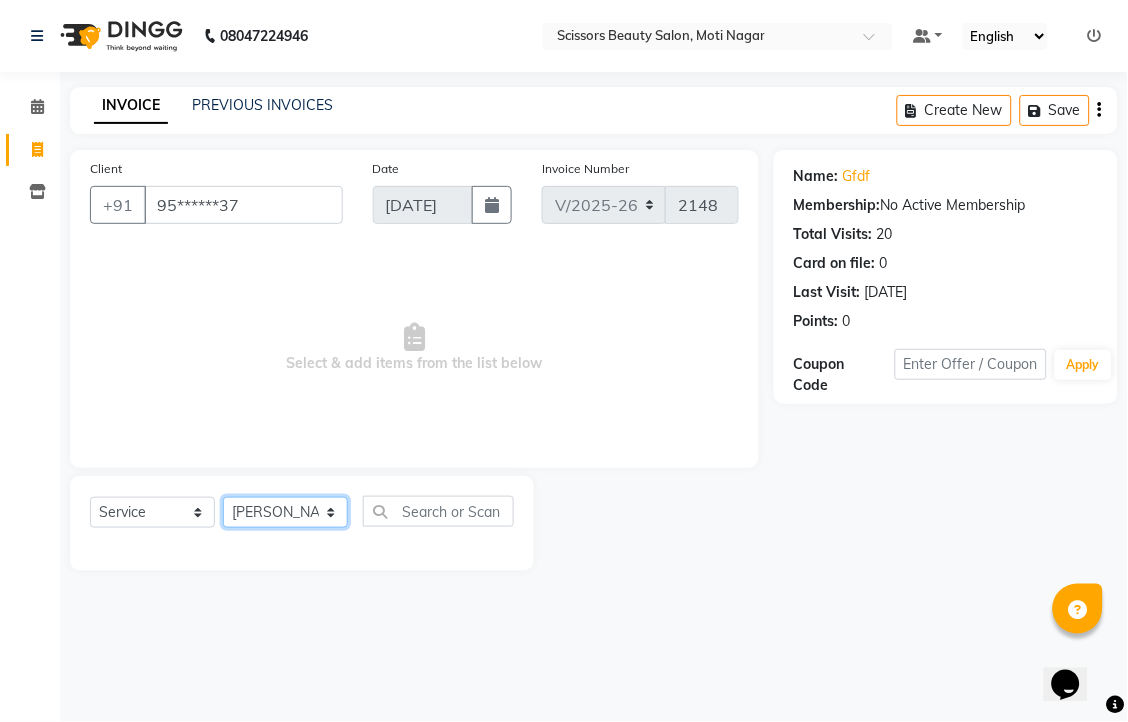 click on "Select Stylist [PERSON_NAME] [PERSON_NAME] Sir Staff" 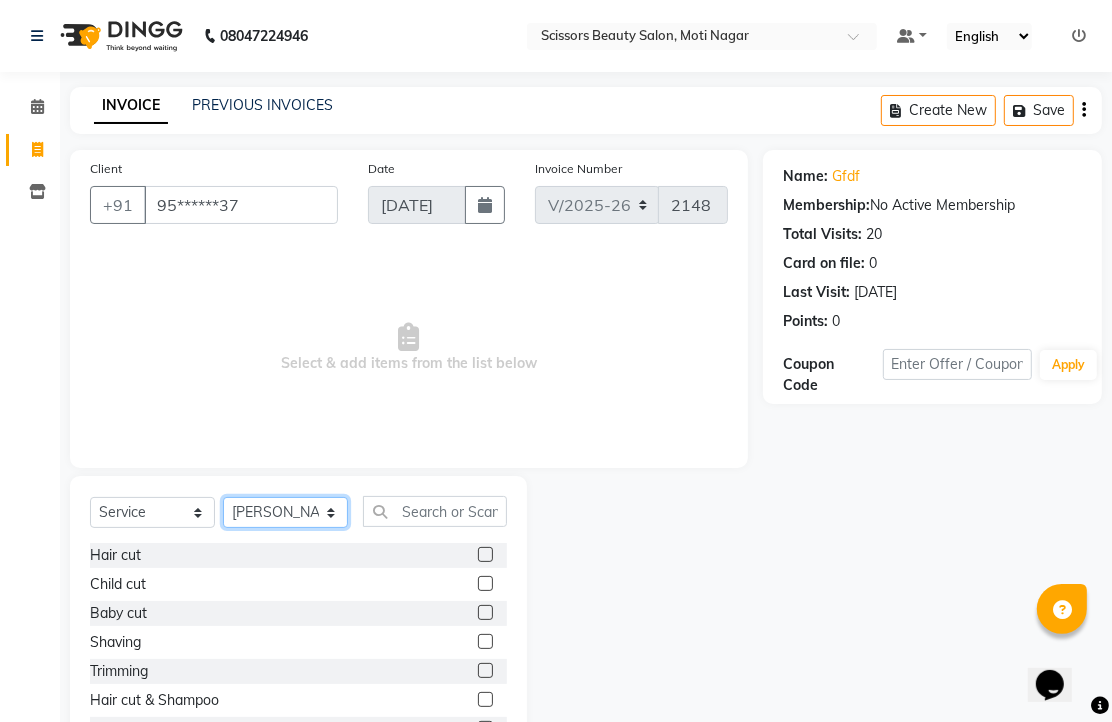 scroll, scrollTop: 111, scrollLeft: 0, axis: vertical 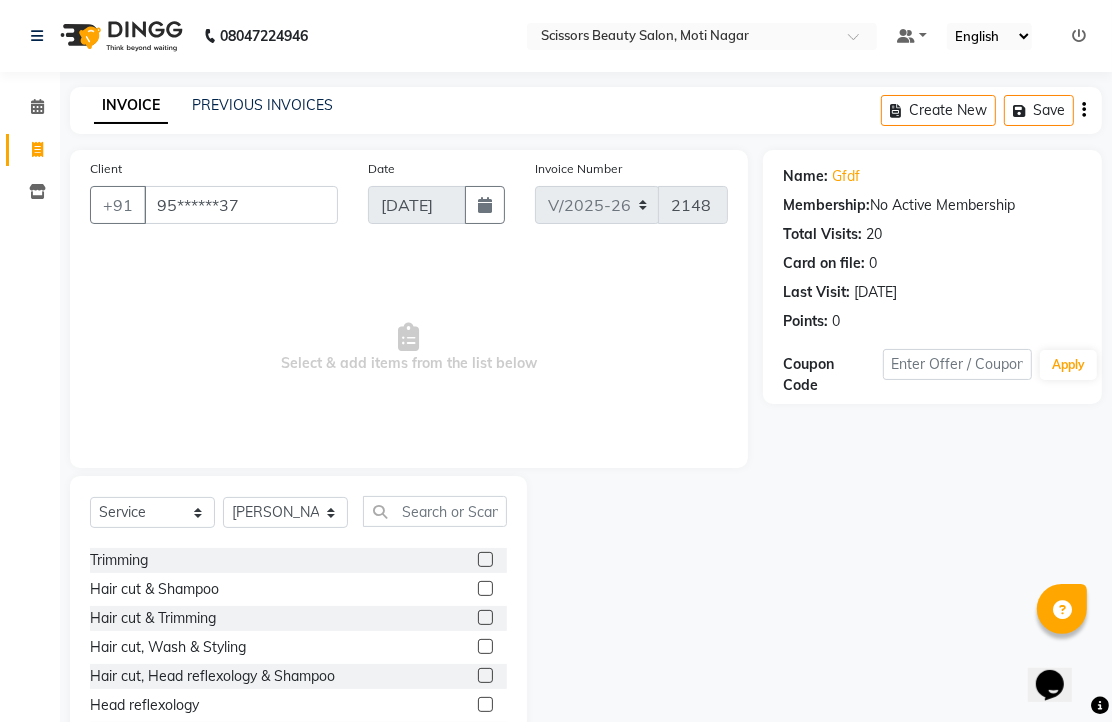 click 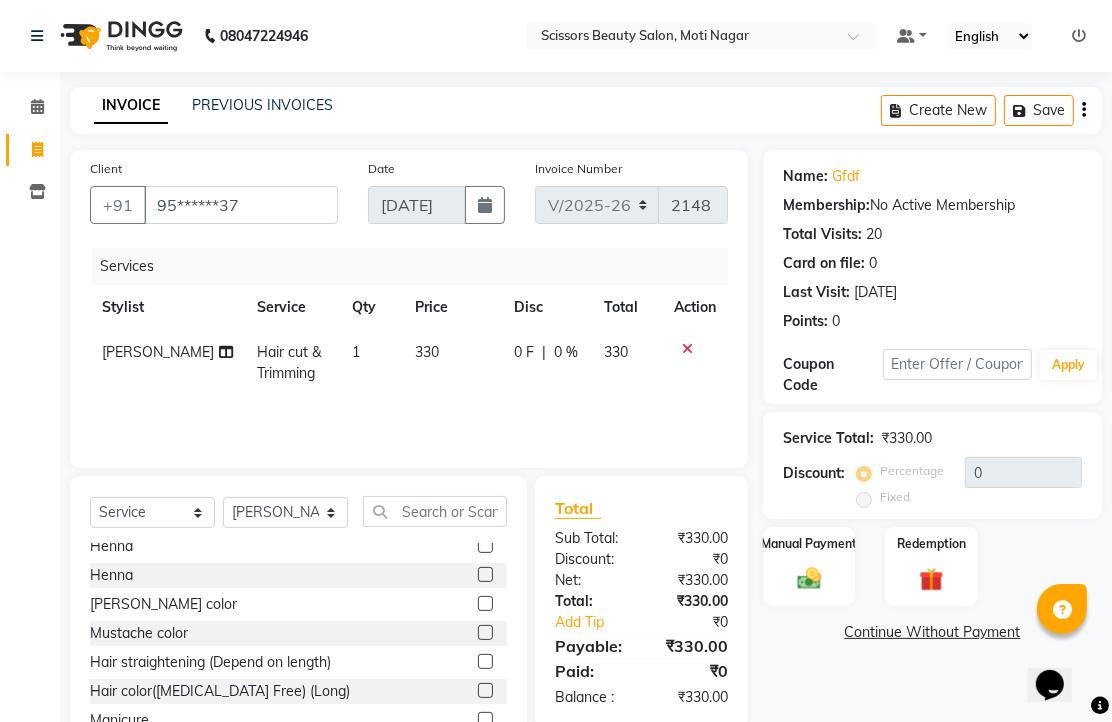 scroll, scrollTop: 333, scrollLeft: 0, axis: vertical 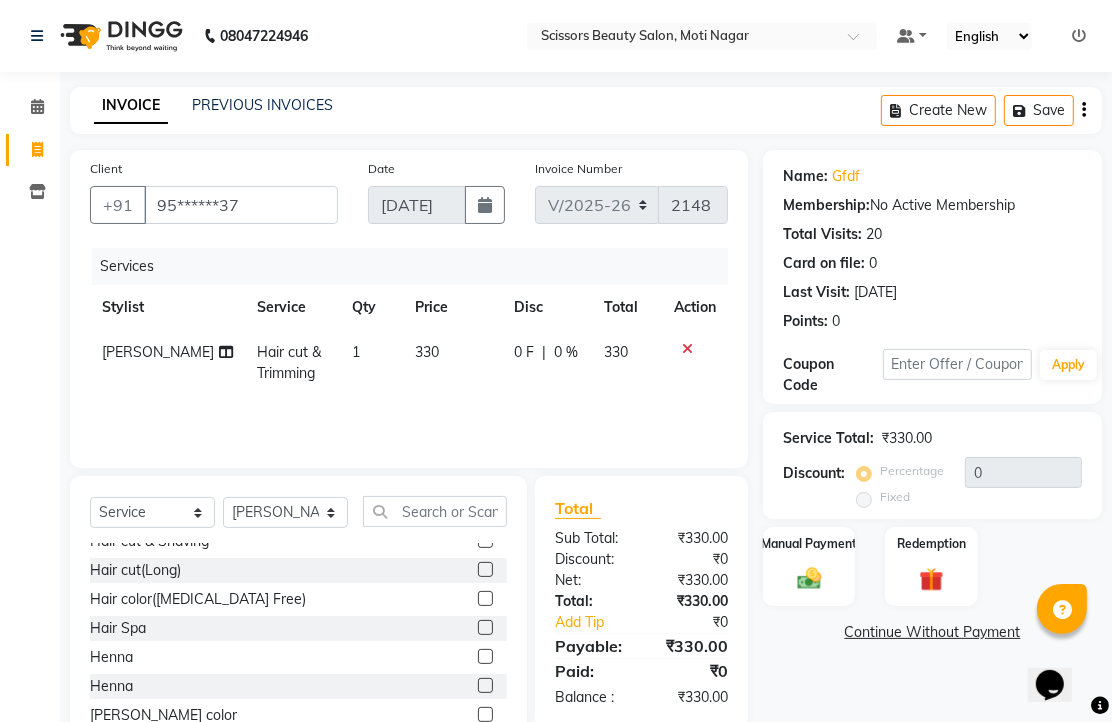 click 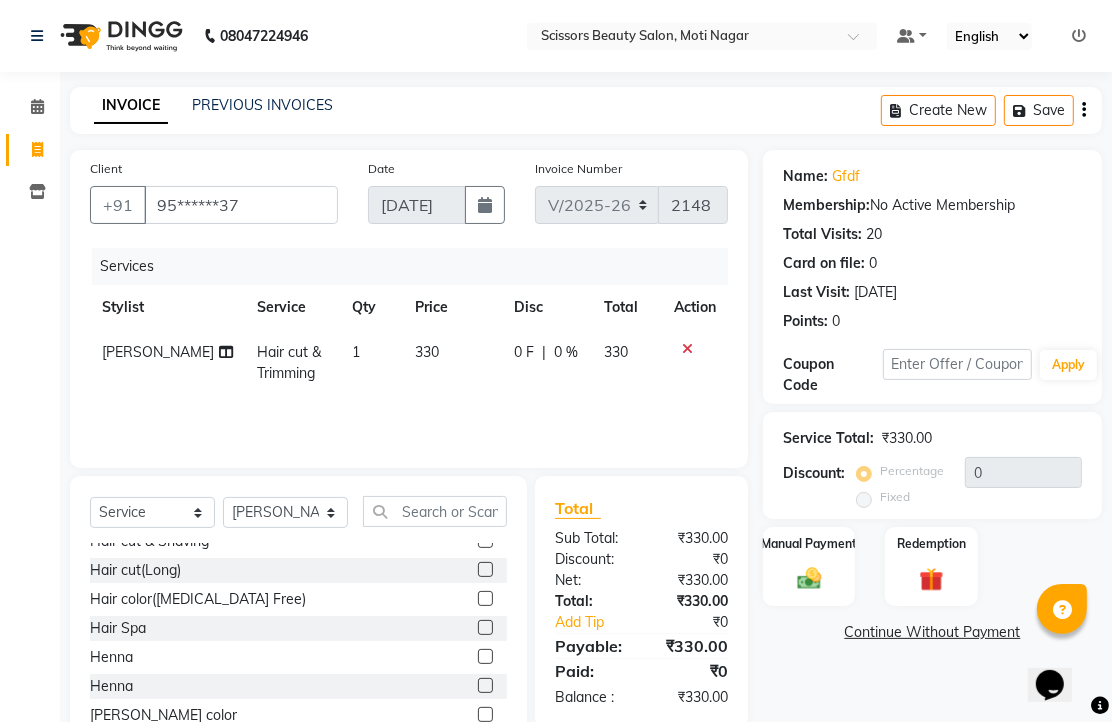 click at bounding box center [484, 599] 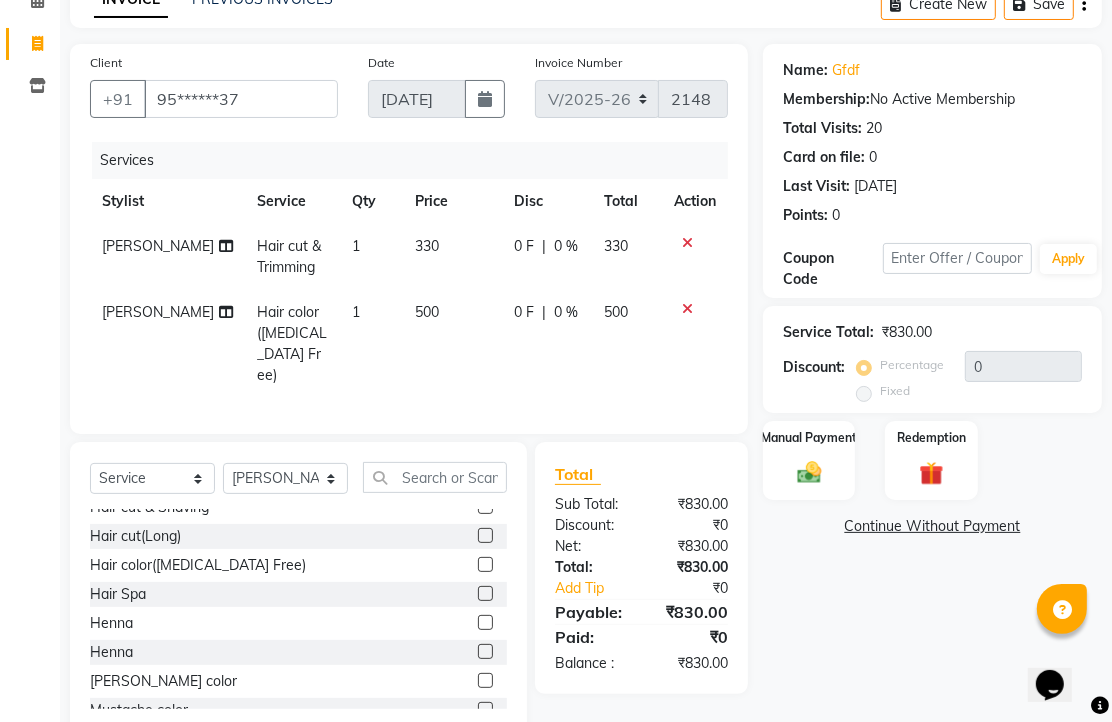 scroll, scrollTop: 251, scrollLeft: 0, axis: vertical 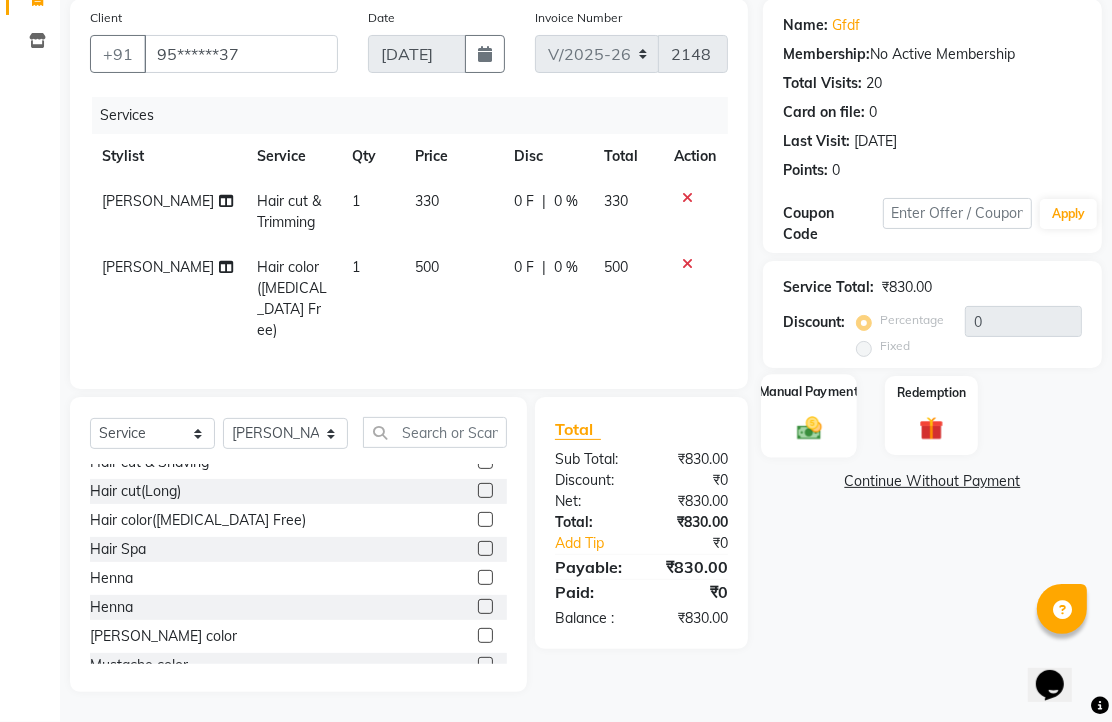 click 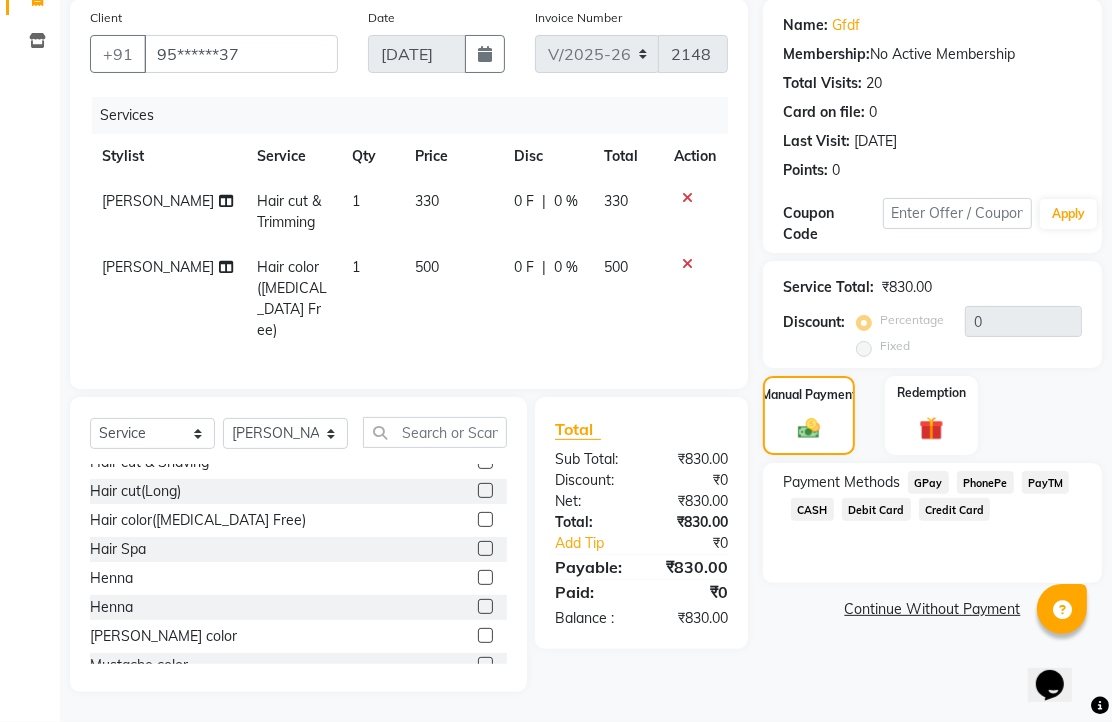 click on "PhonePe" 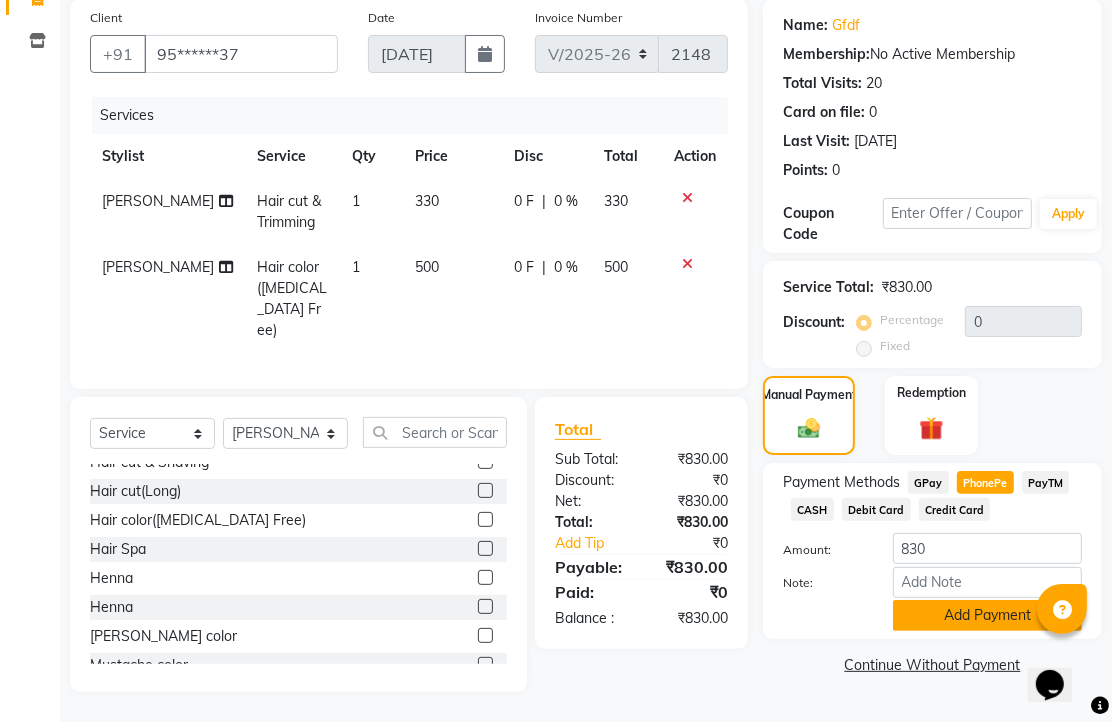 click on "Add Payment" 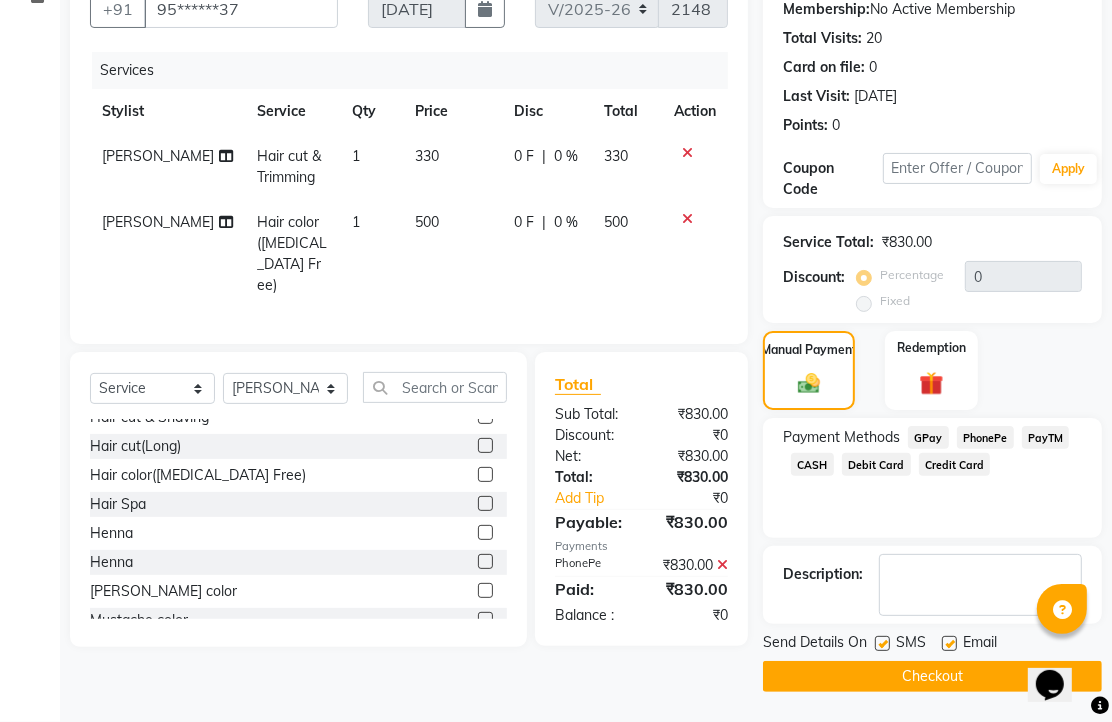 scroll, scrollTop: 314, scrollLeft: 0, axis: vertical 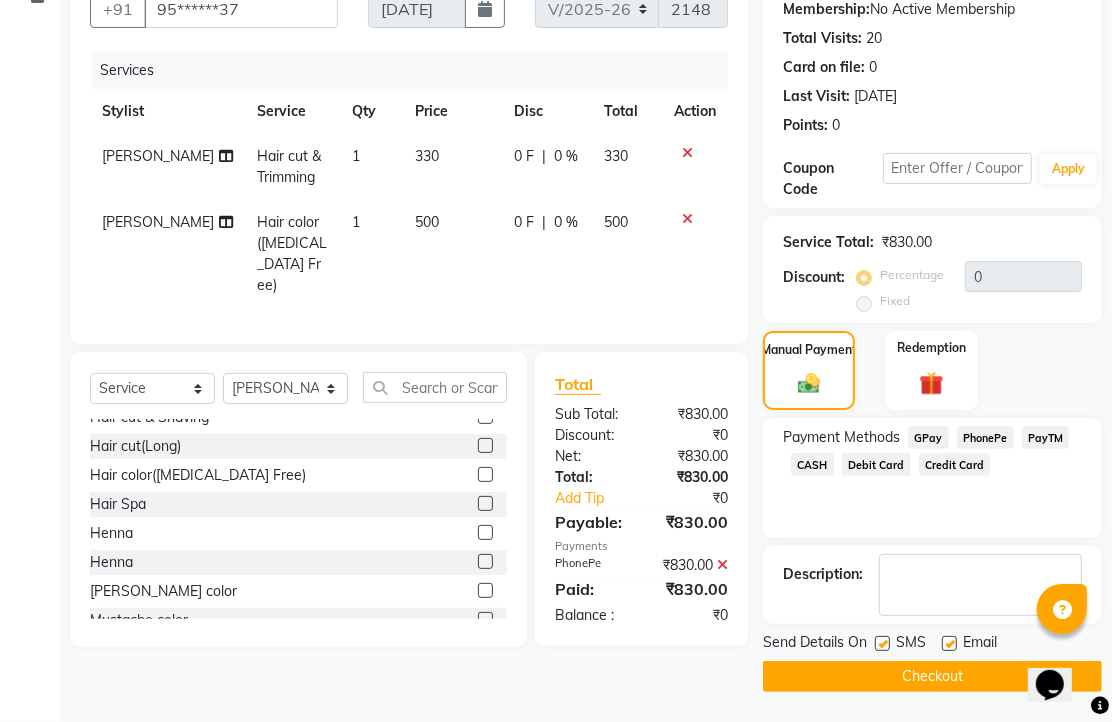 click 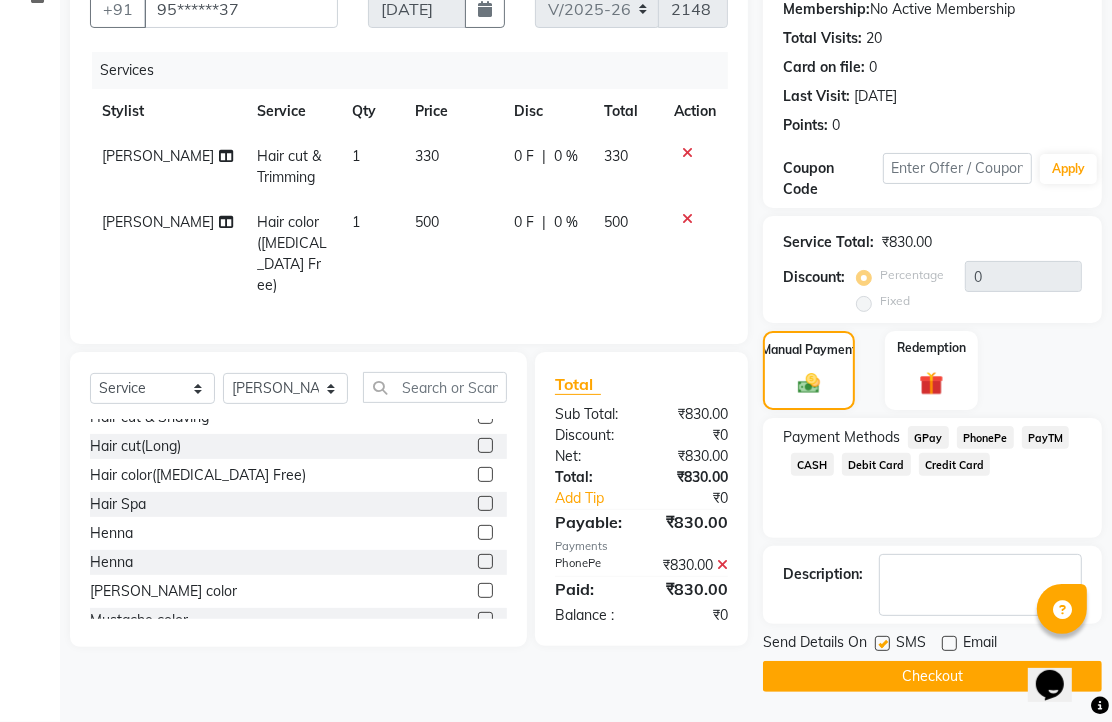 click on "Checkout" 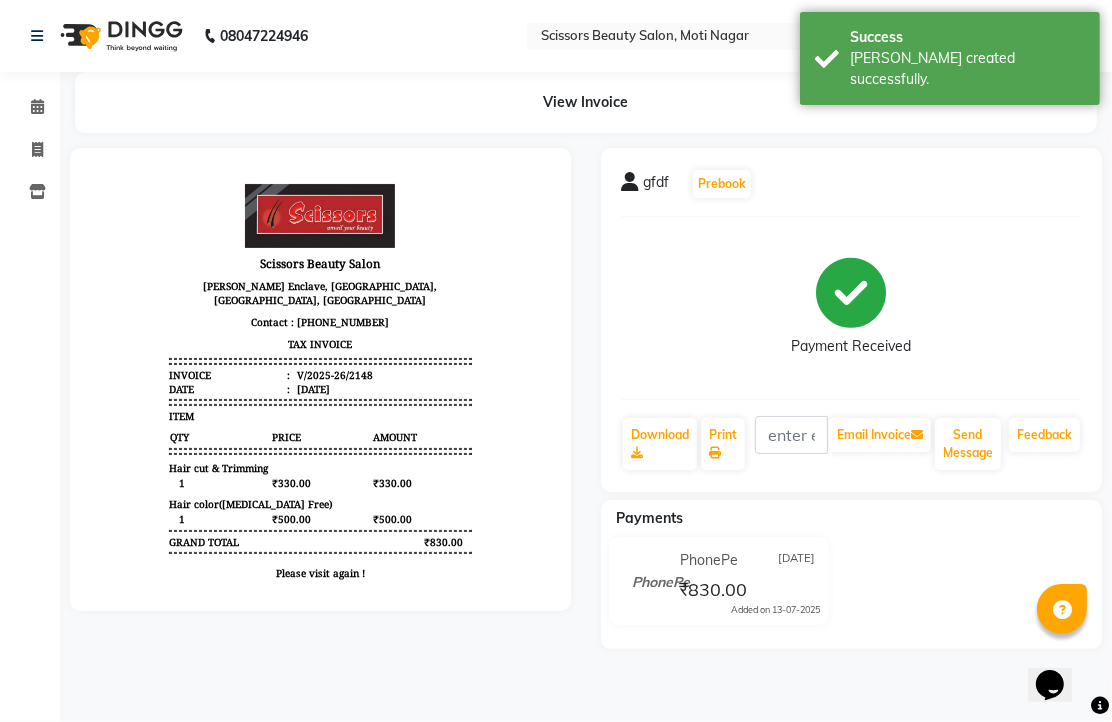 scroll, scrollTop: 0, scrollLeft: 0, axis: both 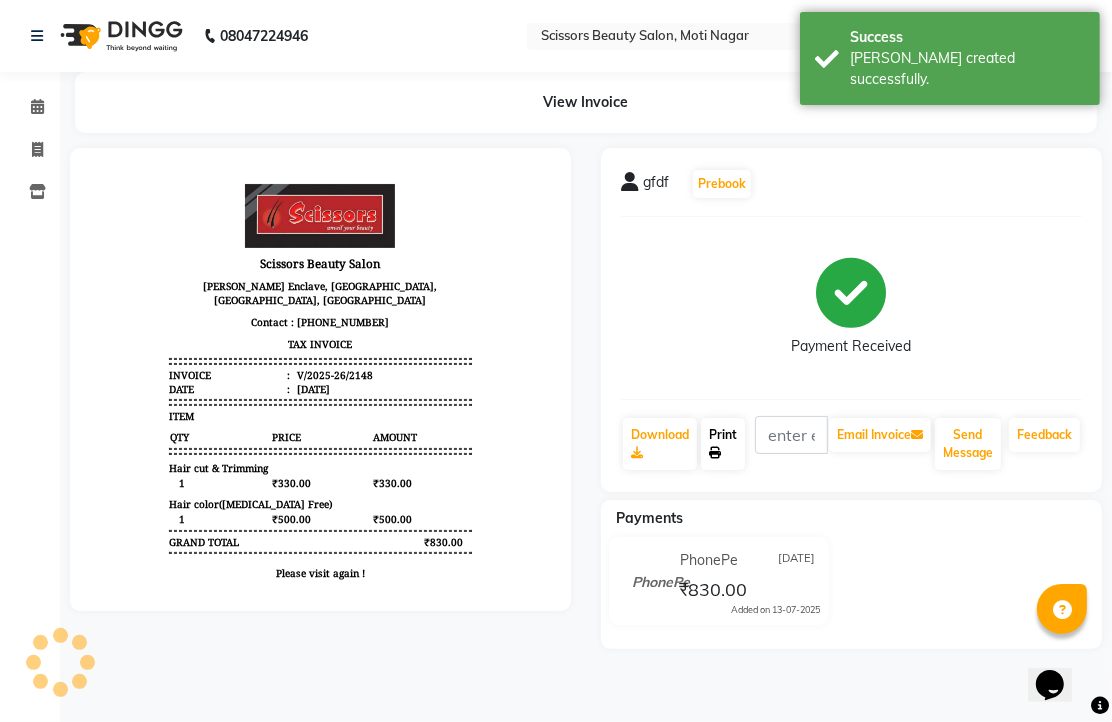 click on "Print" 